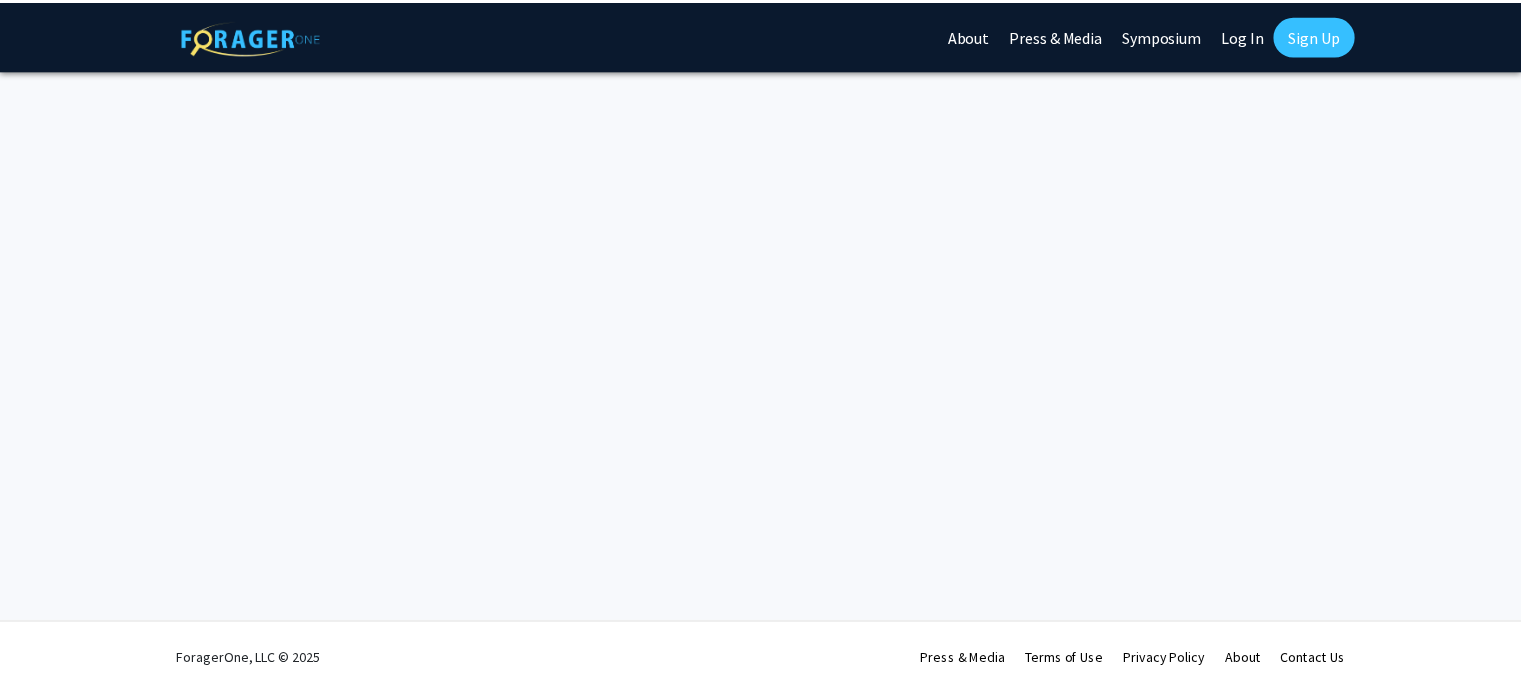 scroll, scrollTop: 0, scrollLeft: 0, axis: both 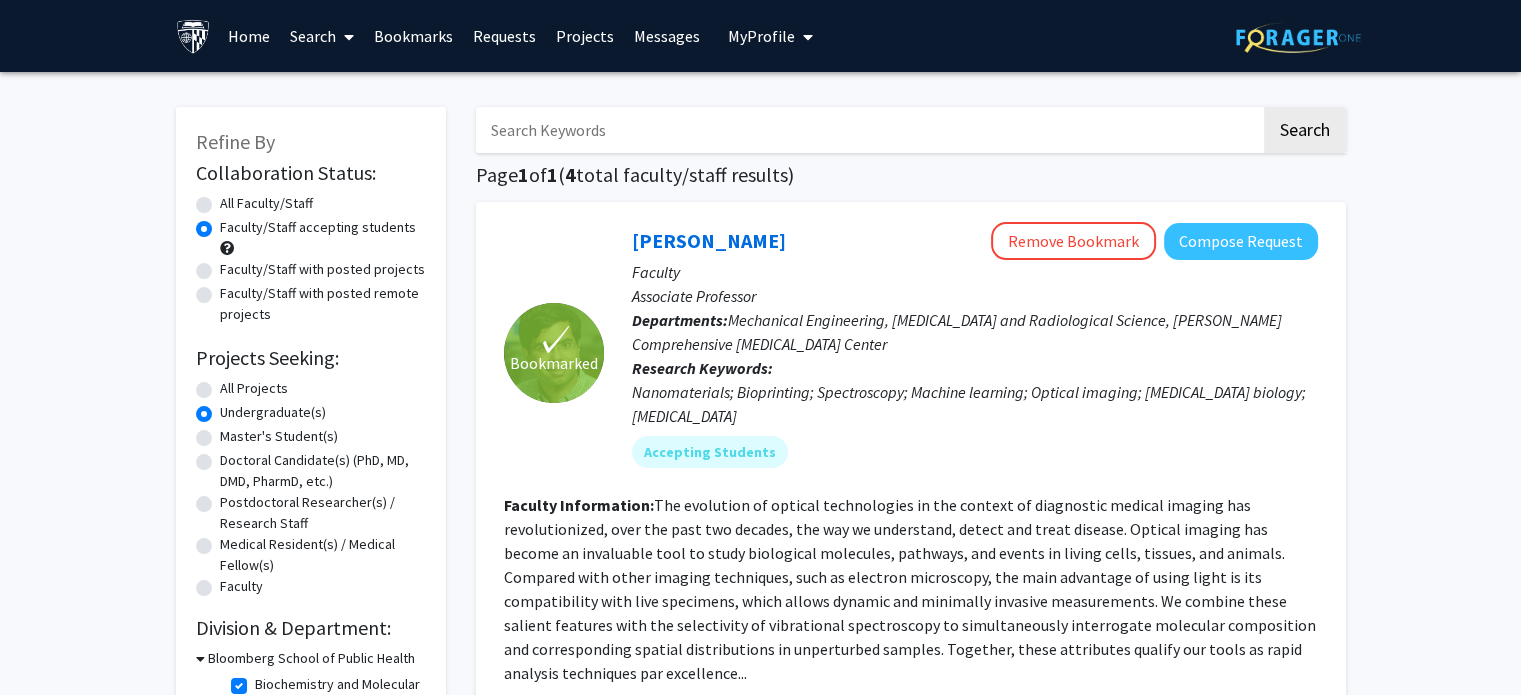 click at bounding box center (868, 130) 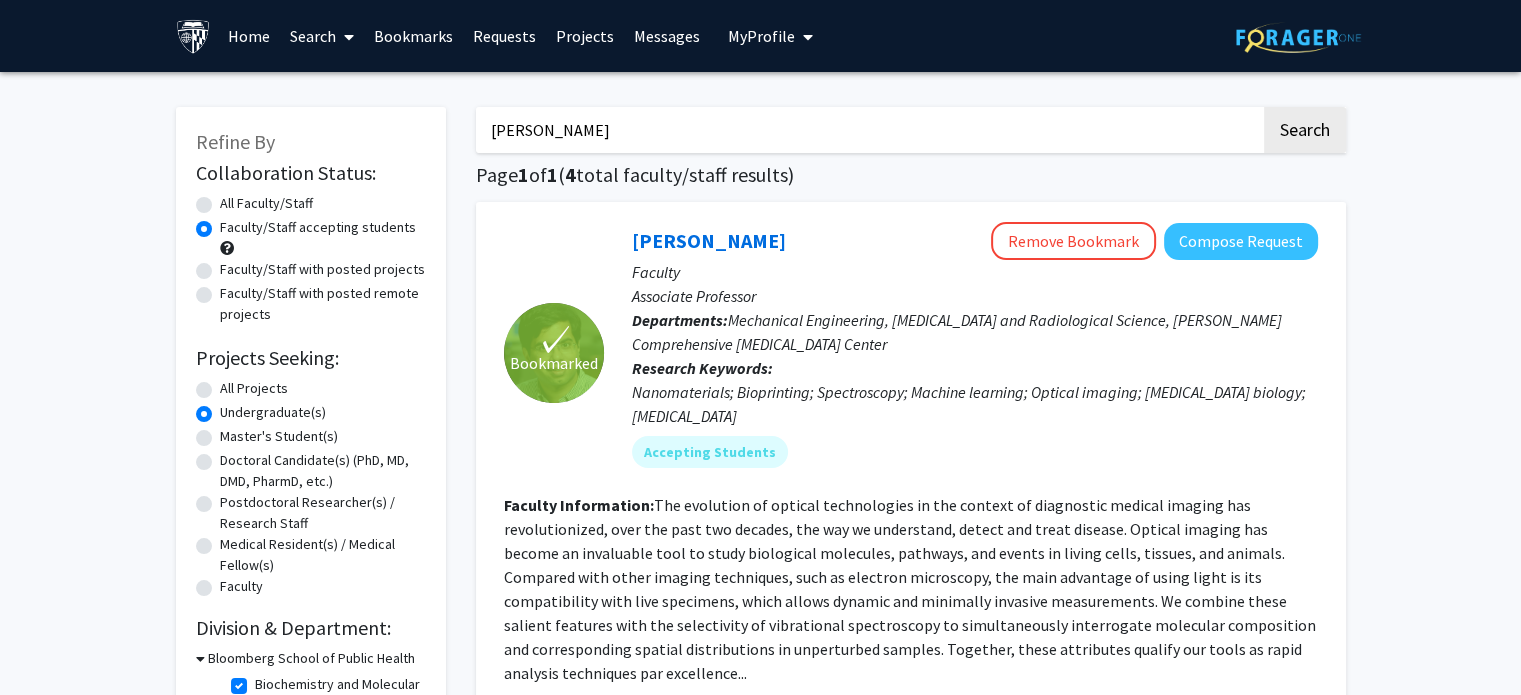 type on "Joann" 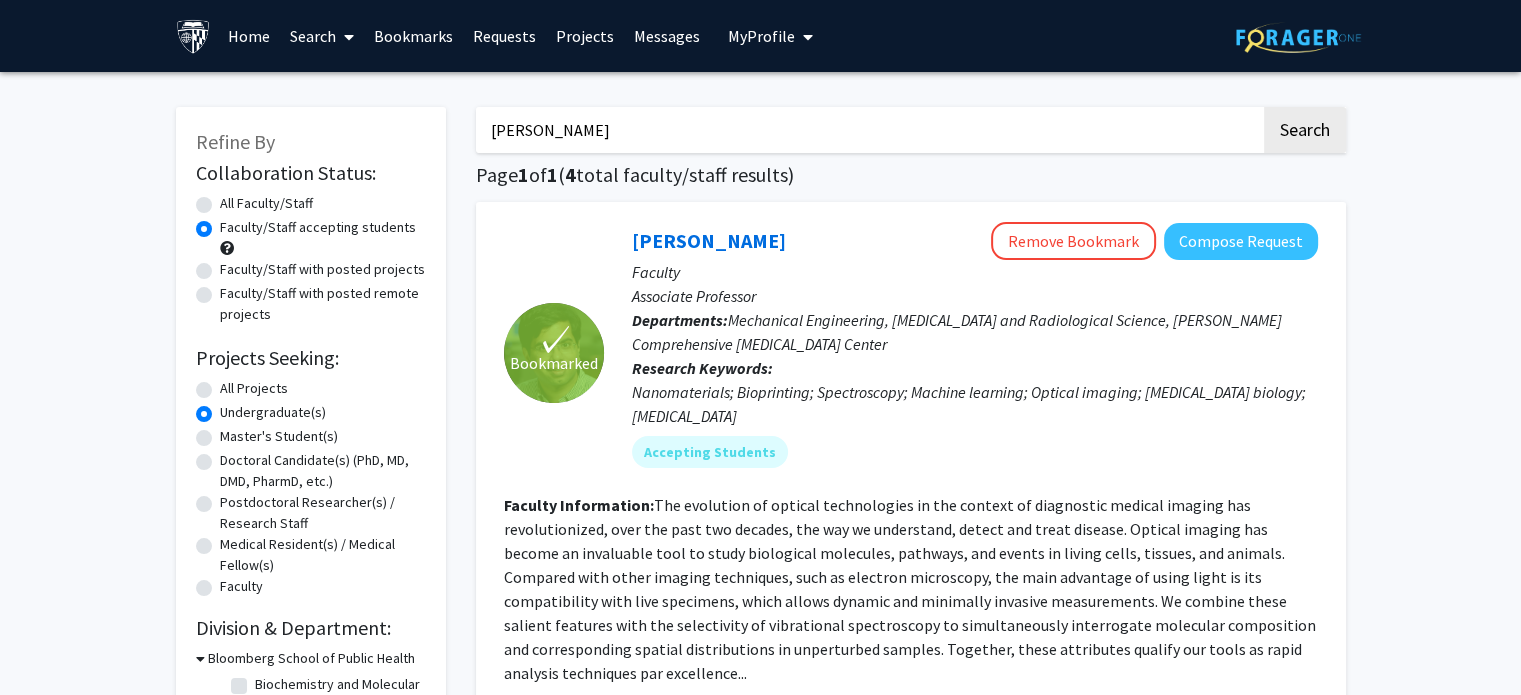 radio on "true" 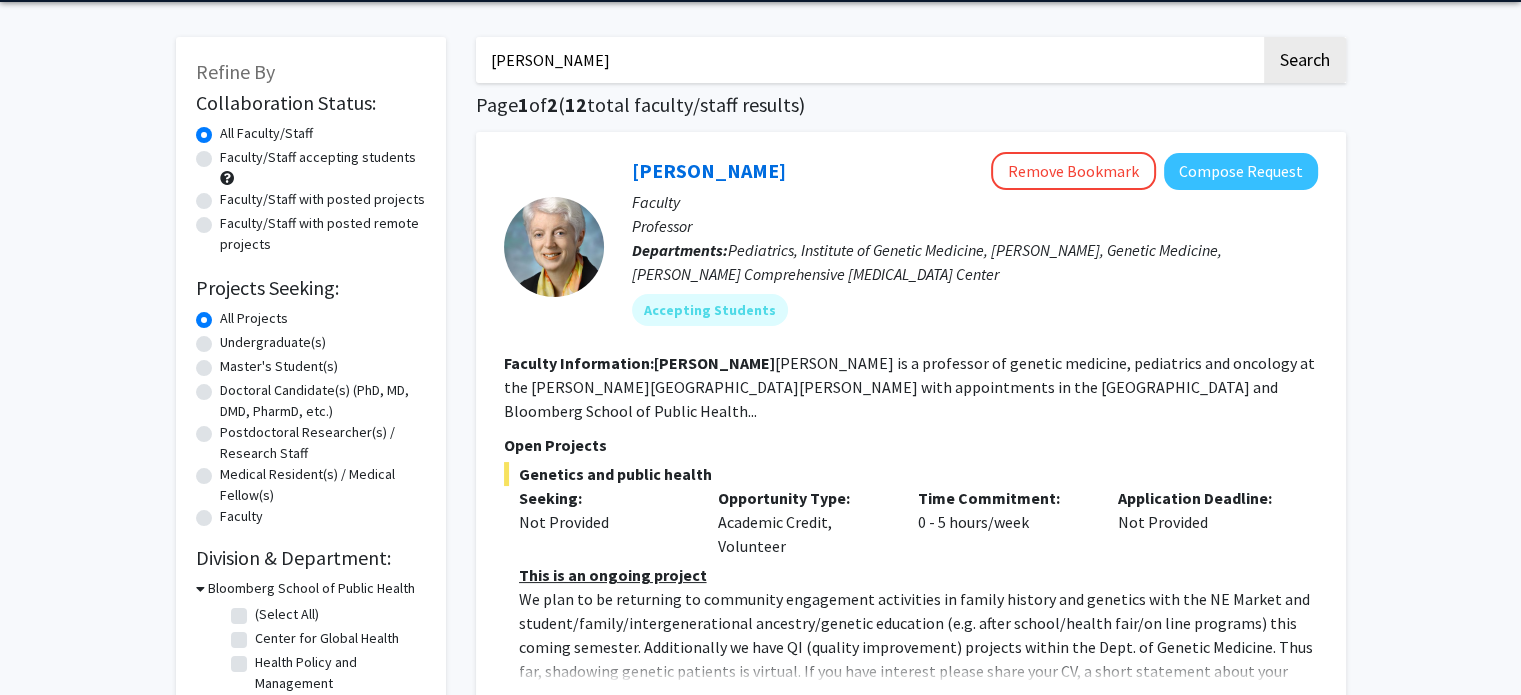 scroll, scrollTop: 200, scrollLeft: 0, axis: vertical 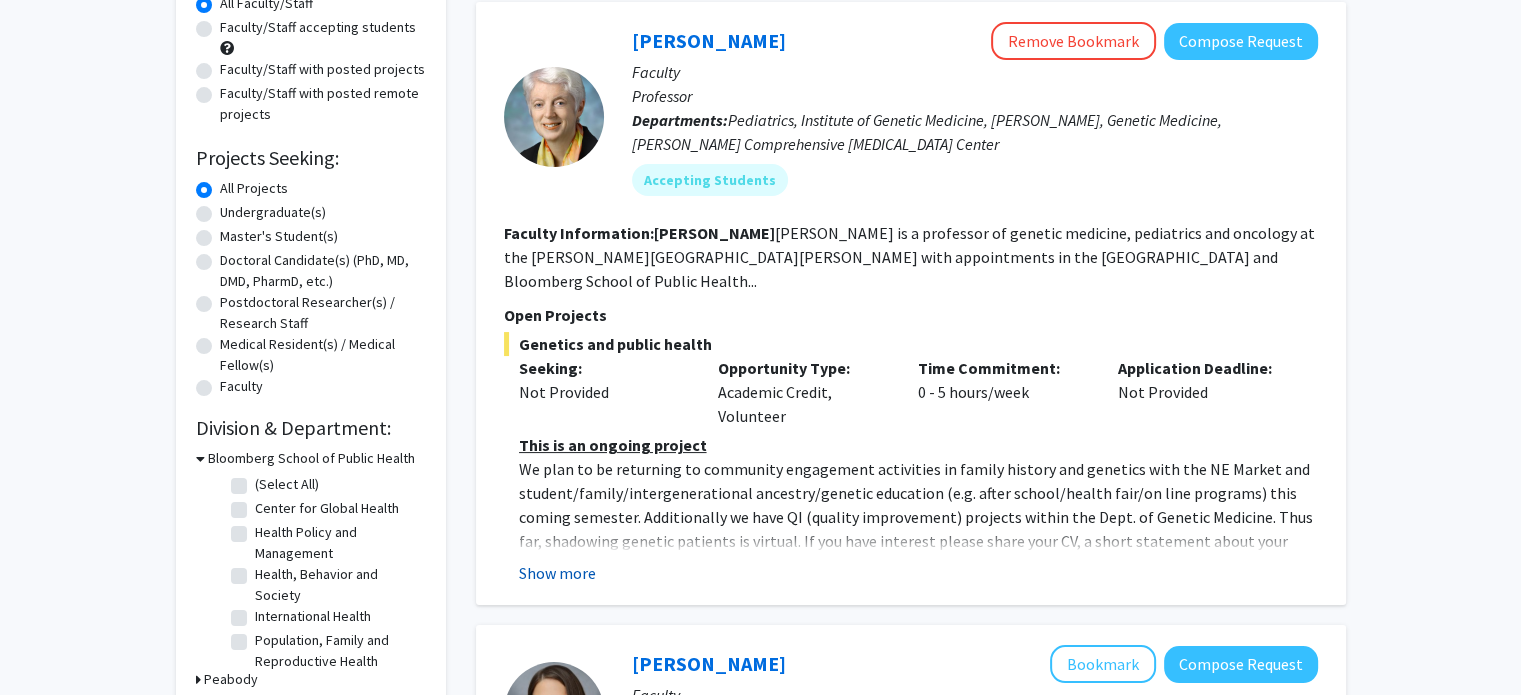 click on "Show more" 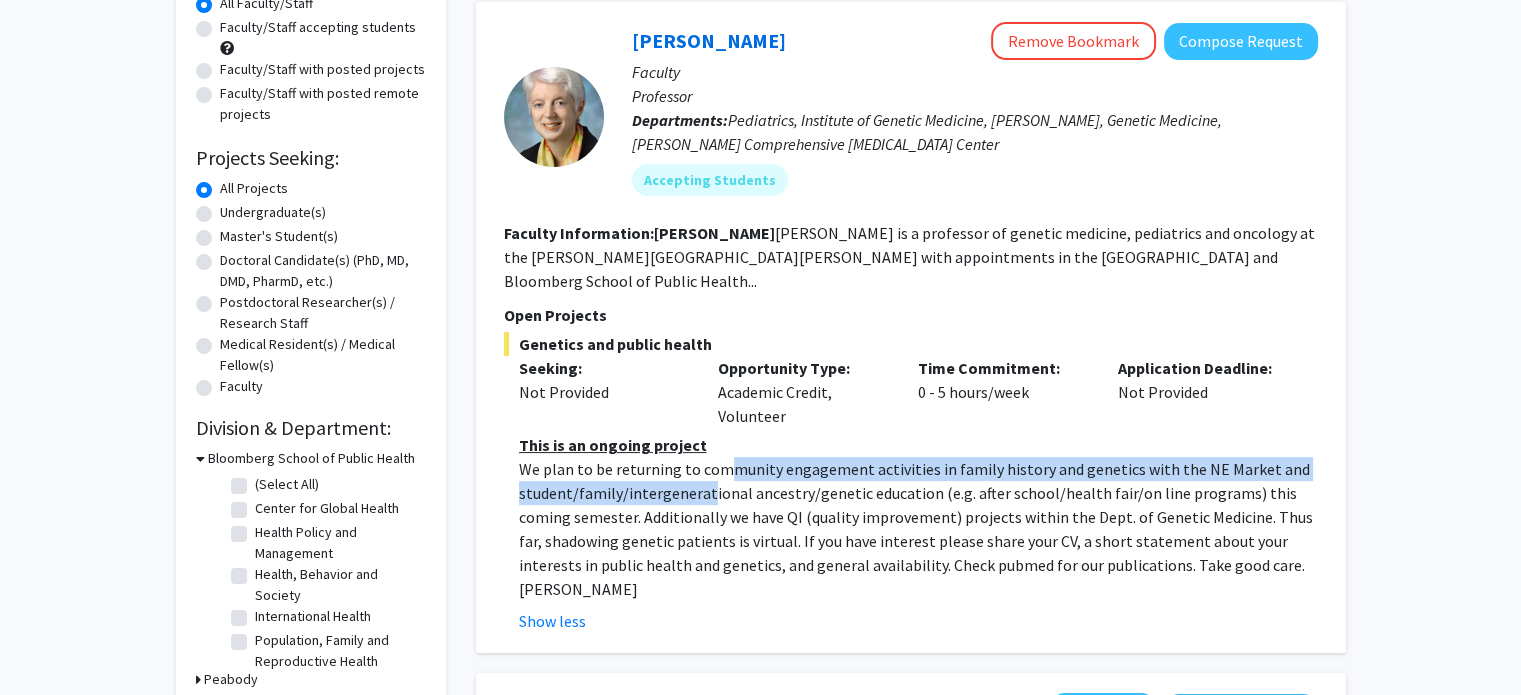drag, startPoint x: 716, startPoint y: 455, endPoint x: 728, endPoint y: 453, distance: 12.165525 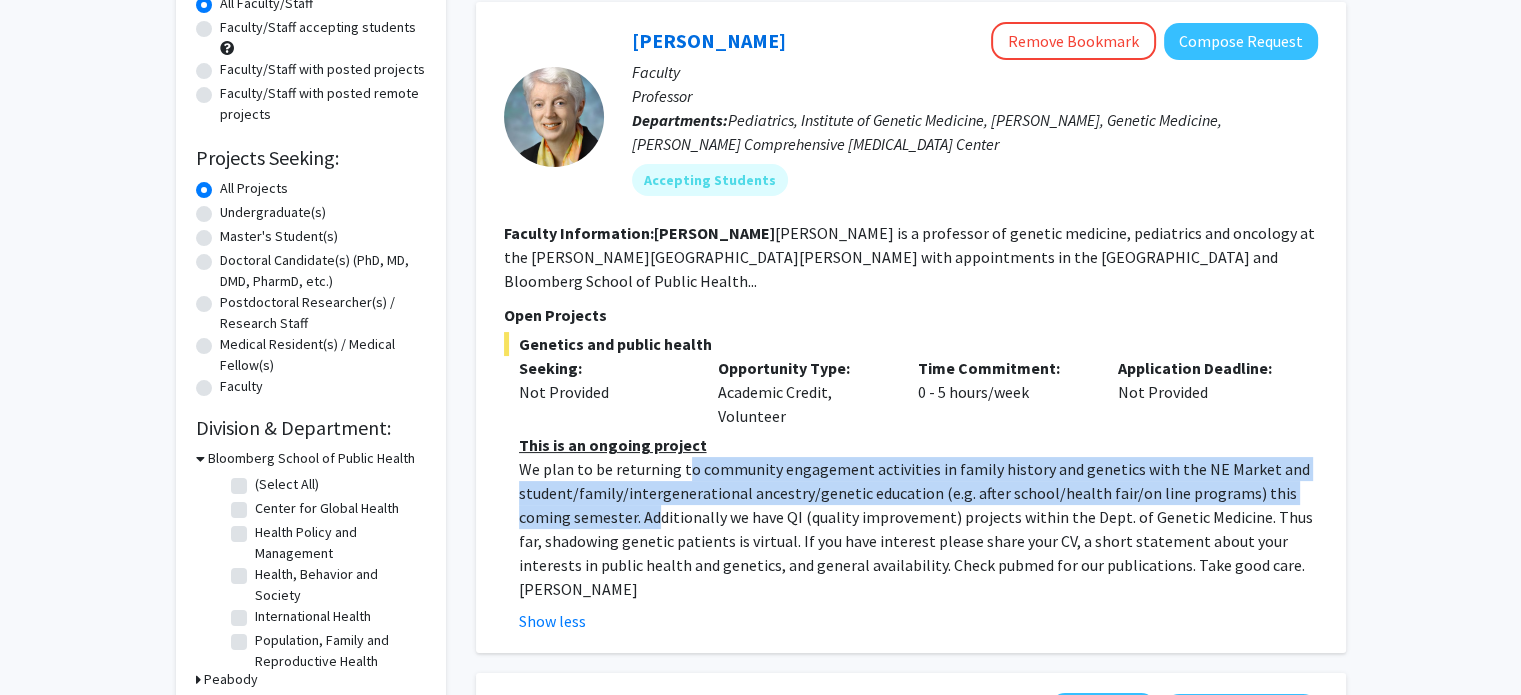 drag, startPoint x: 685, startPoint y: 452, endPoint x: 602, endPoint y: 492, distance: 92.13577 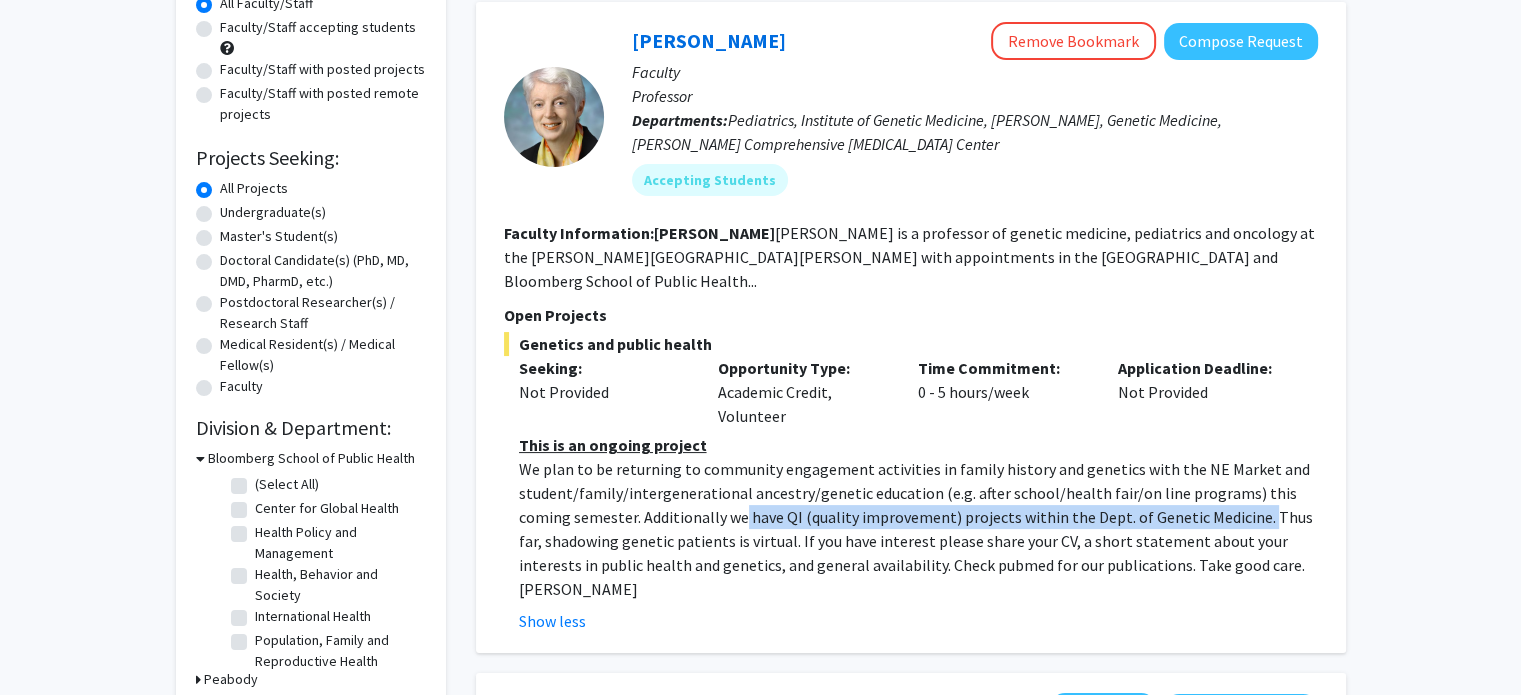 drag, startPoint x: 685, startPoint y: 481, endPoint x: 1204, endPoint y: 486, distance: 519.0241 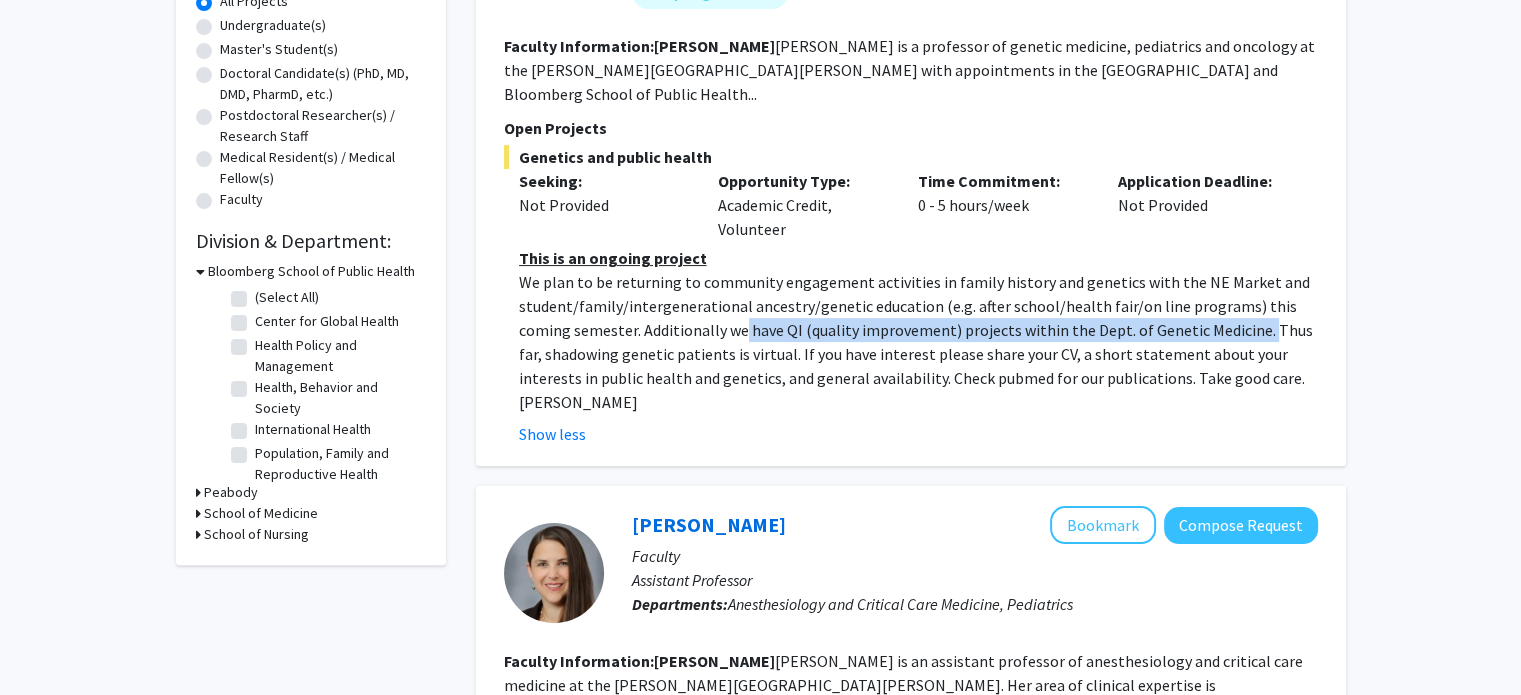 scroll, scrollTop: 400, scrollLeft: 0, axis: vertical 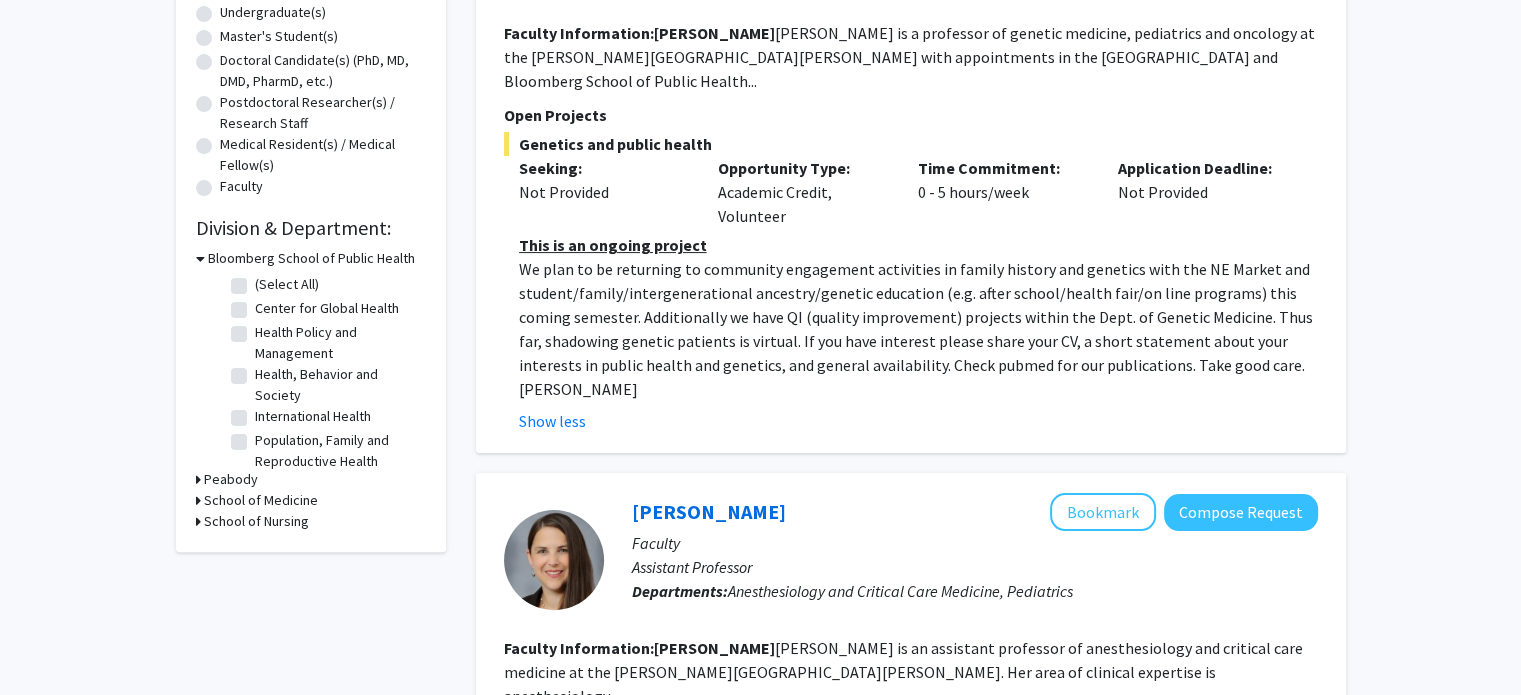 click on "This is an ongoing project We plan to be returning to community engagement activities in family history and genetics with the NE Market and student/family/intergenerational ancestry/genetic education (e.g. after school/health fair/on line programs) this coming semester. Additionally we have QI (quality improvement) projects within the Dept. of Genetic Medicine. Thus far, shadowing genetic patients is virtual. If you have interest please share your CV, a short statement about your interests in public health and genetics, and general availability. Check pubmed for our publications. Take good care. Joann Show less" 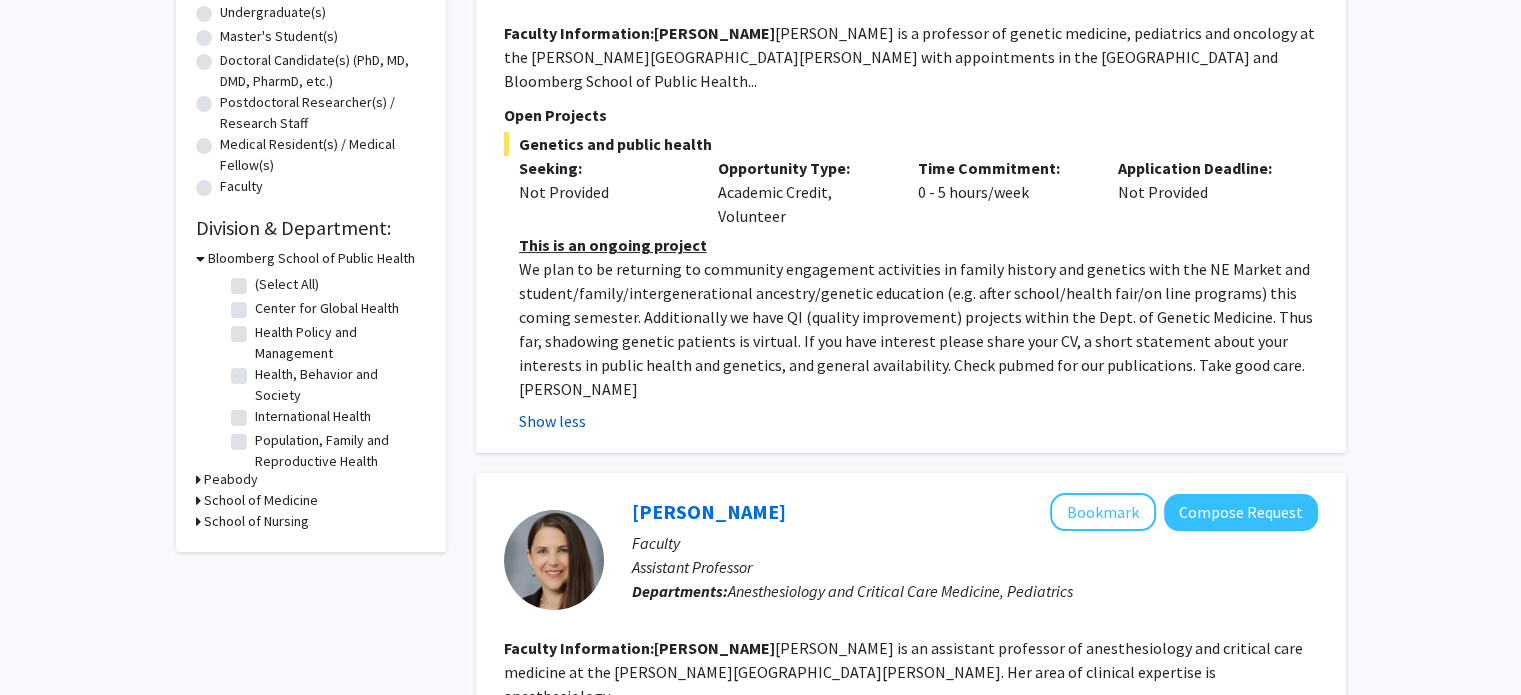 drag, startPoint x: 563, startPoint y: 359, endPoint x: 545, endPoint y: 365, distance: 18.973665 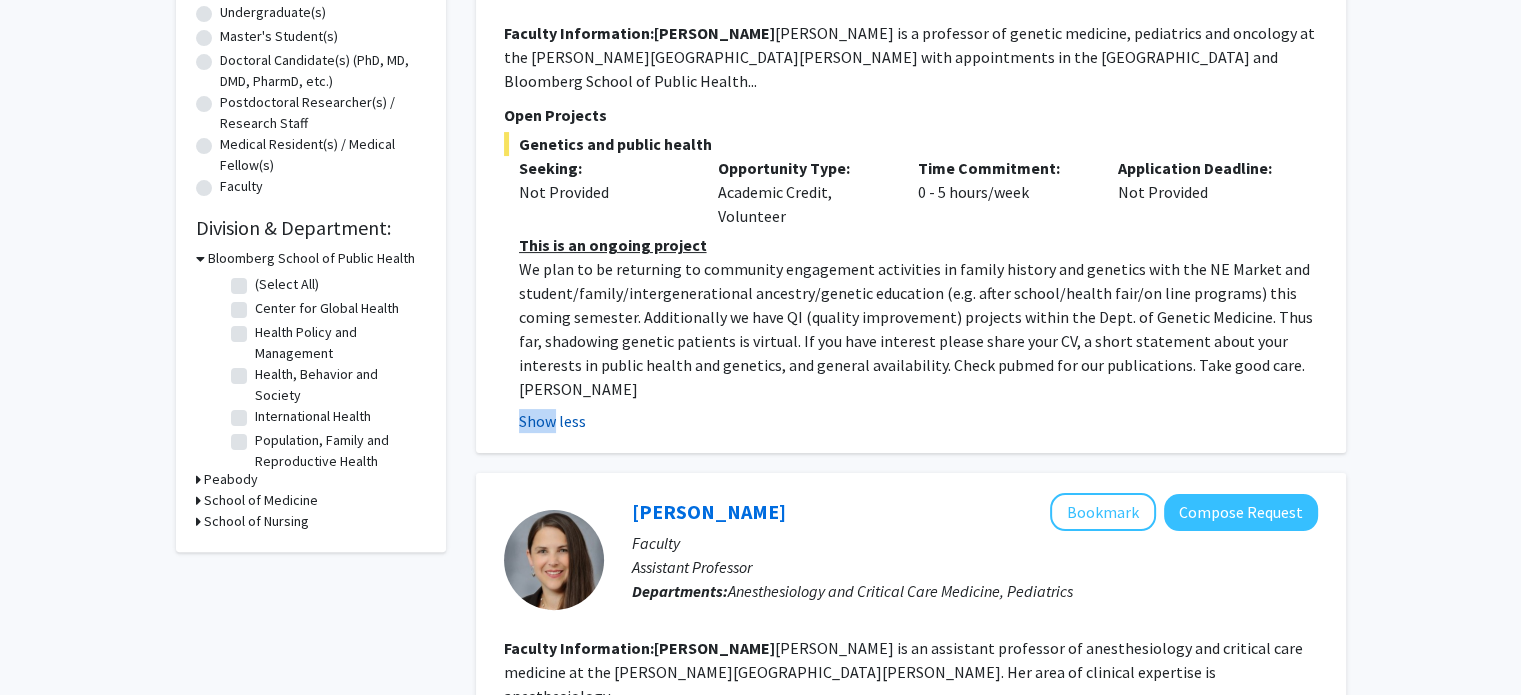 click on "Show less" 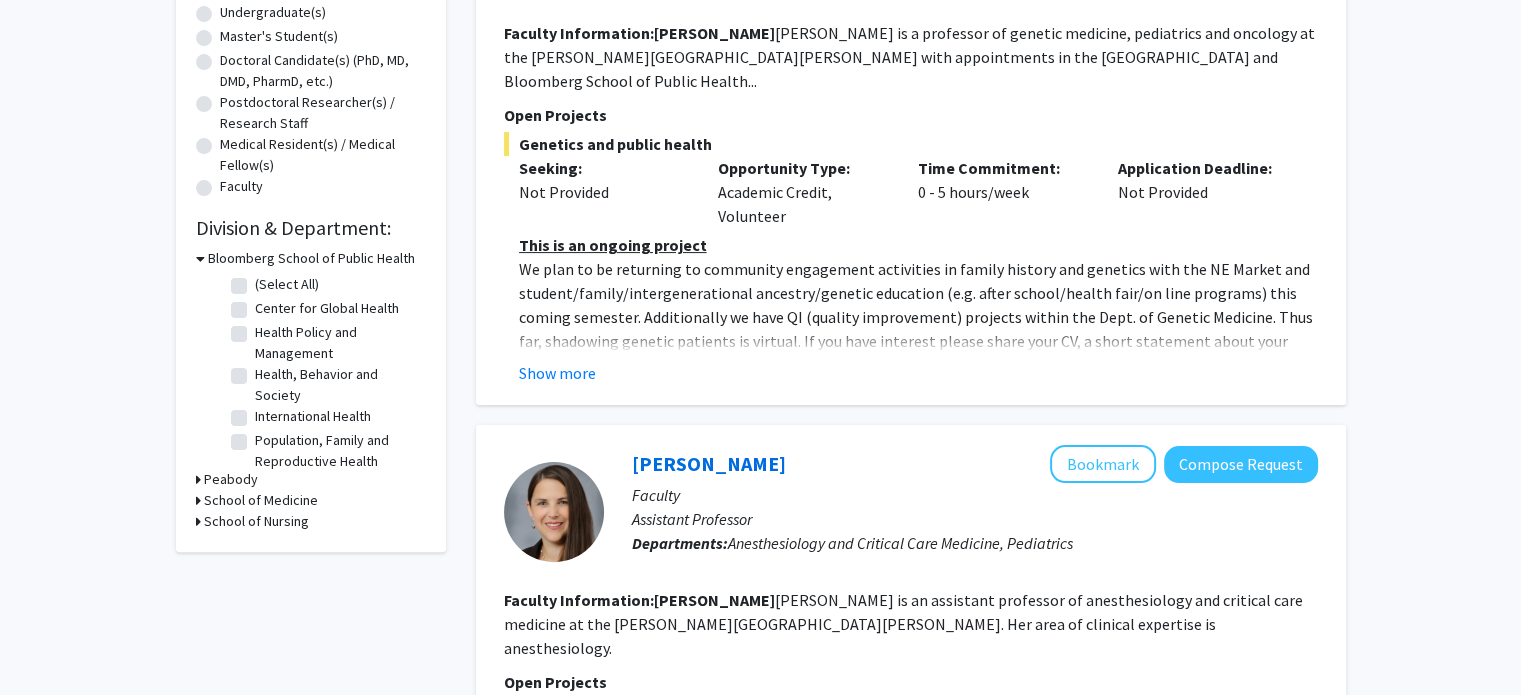 click on "We plan to be returning to community engagement activities in family history and genetics with the NE Market and student/family/intergenerational ancestry/genetic education (e.g. after school/health fair/on line programs) this coming semester. Additionally we have QI (quality improvement) projects within the Dept. of Genetic Medicine. Thus far, shadowing genetic patients is virtual. If you have interest please share your CV, a short statement about your interests in public health and genetics, and general availability. Check pubmed for our publications. Take good care. Joann" 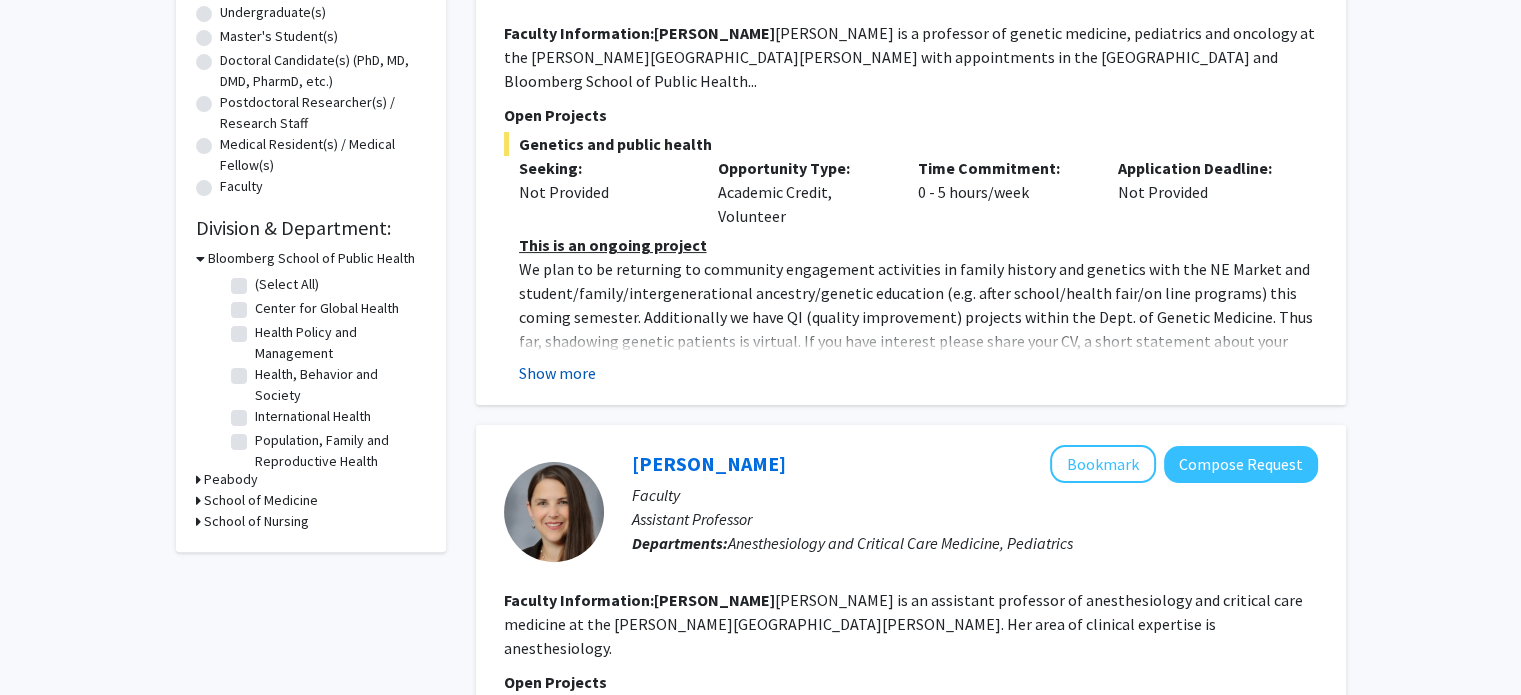 click on "Show more" 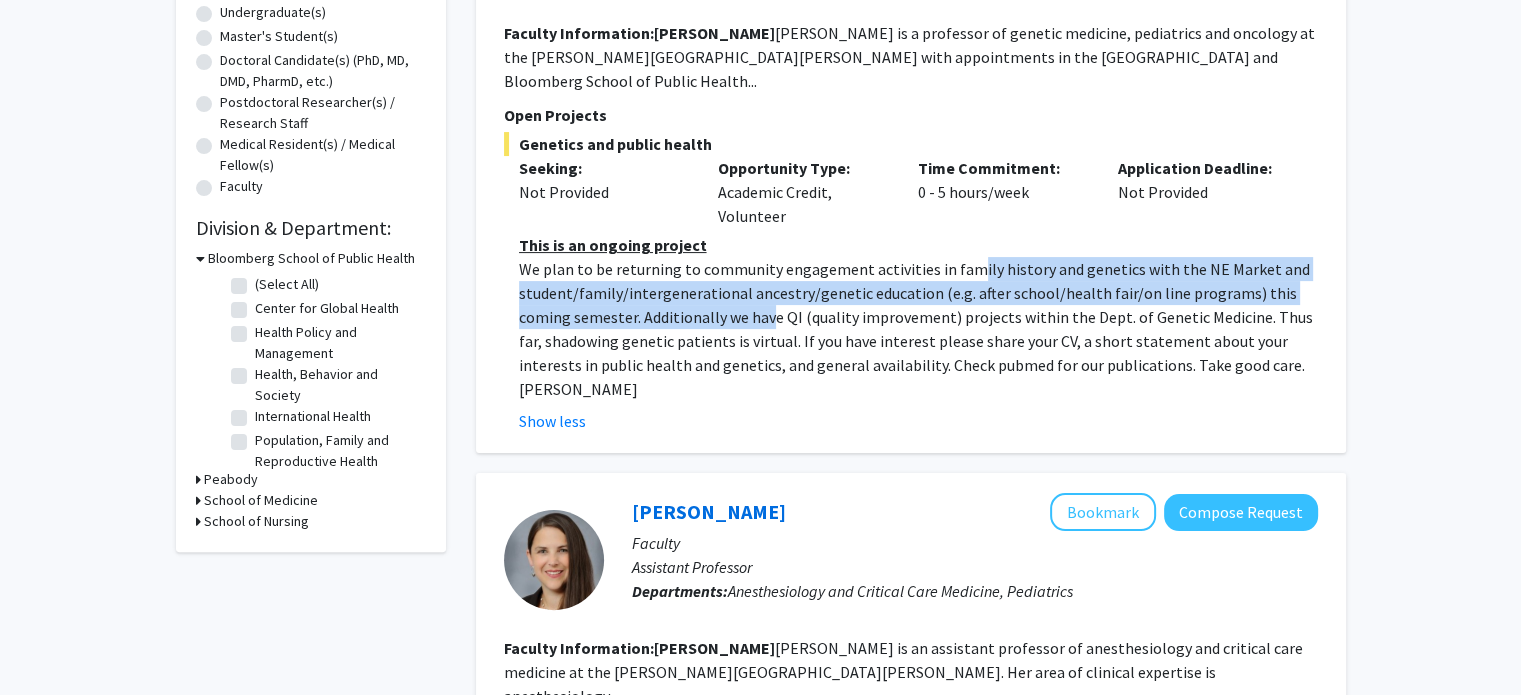 drag, startPoint x: 720, startPoint y: 297, endPoint x: 964, endPoint y: 251, distance: 248.2982 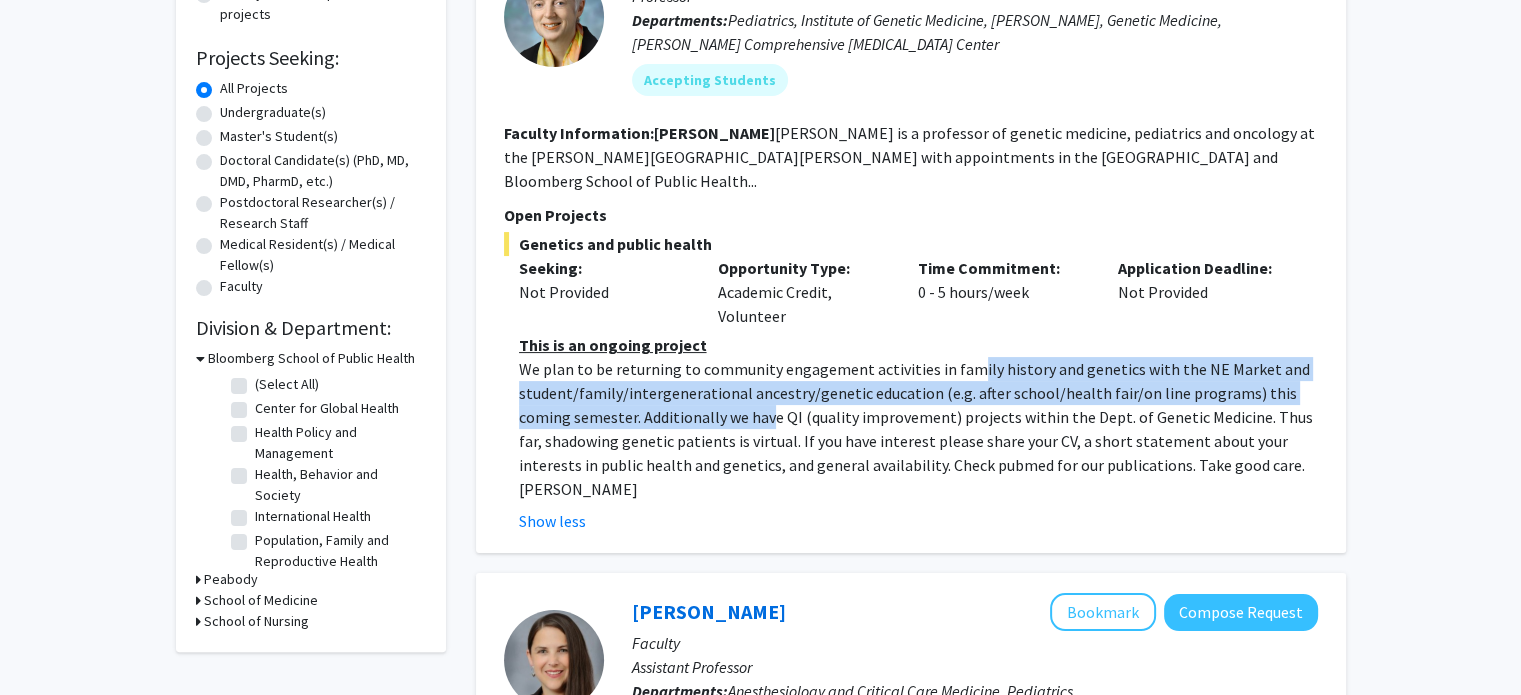 scroll, scrollTop: 0, scrollLeft: 0, axis: both 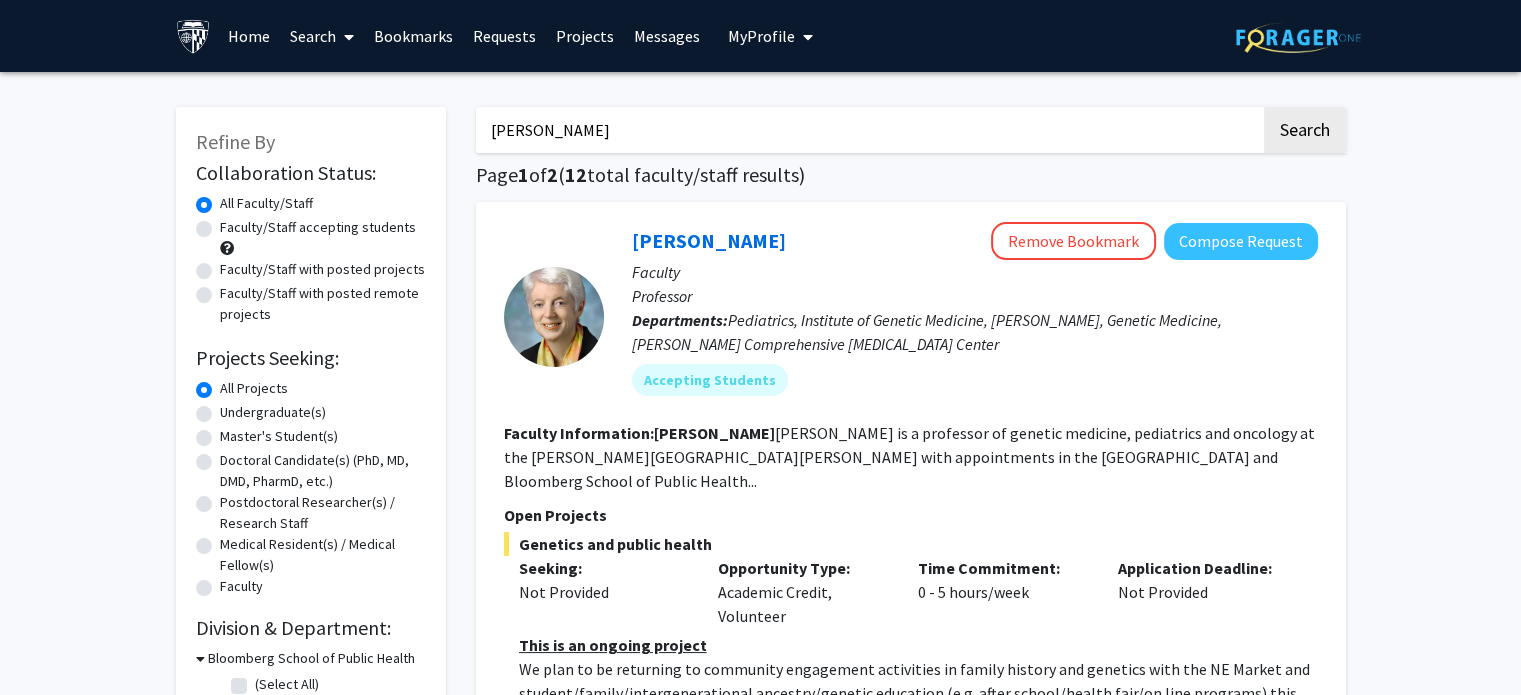 click on "Joann  Bodurtha is a professor of genetic medicine, pediatrics and oncology at the Johns Hopkins University School of Medicine with appointments in the School of Nursing and Bloomberg School of Public Health..." 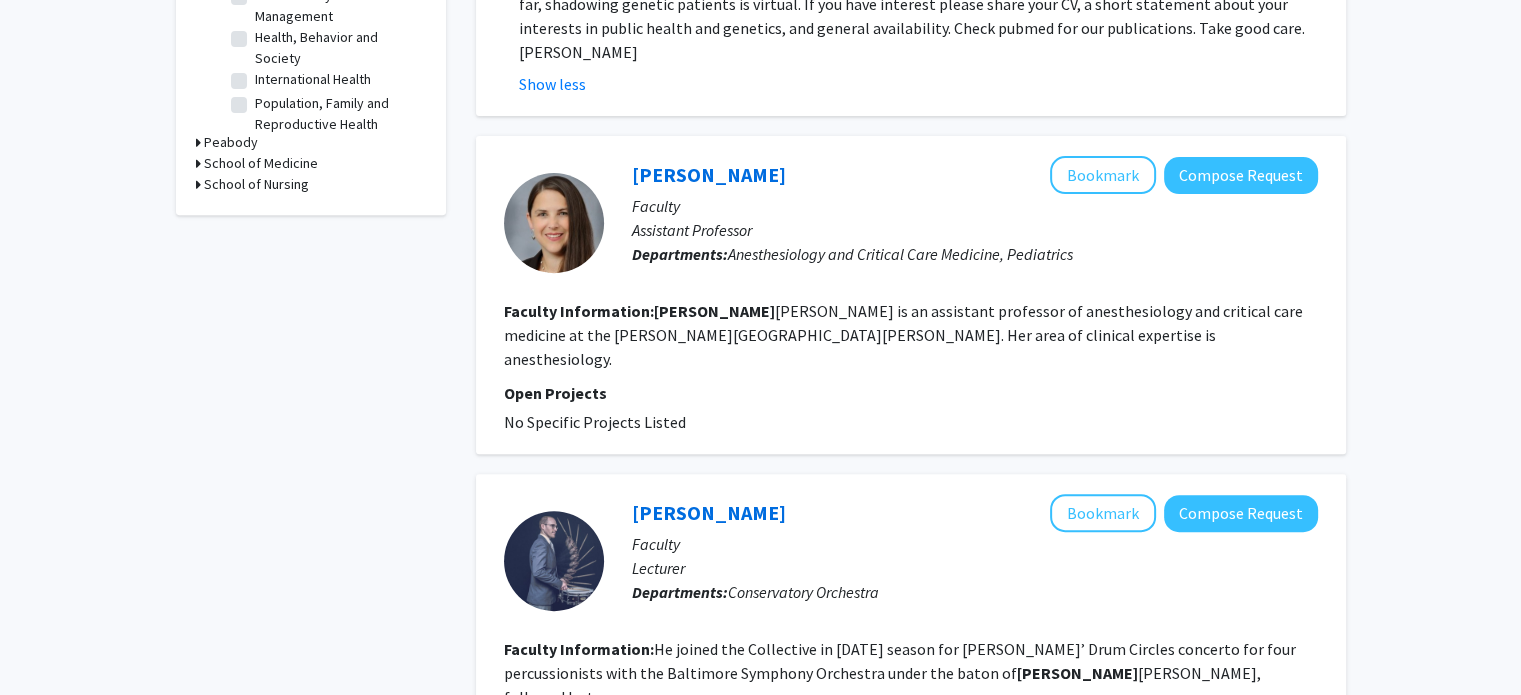 scroll, scrollTop: 1000, scrollLeft: 0, axis: vertical 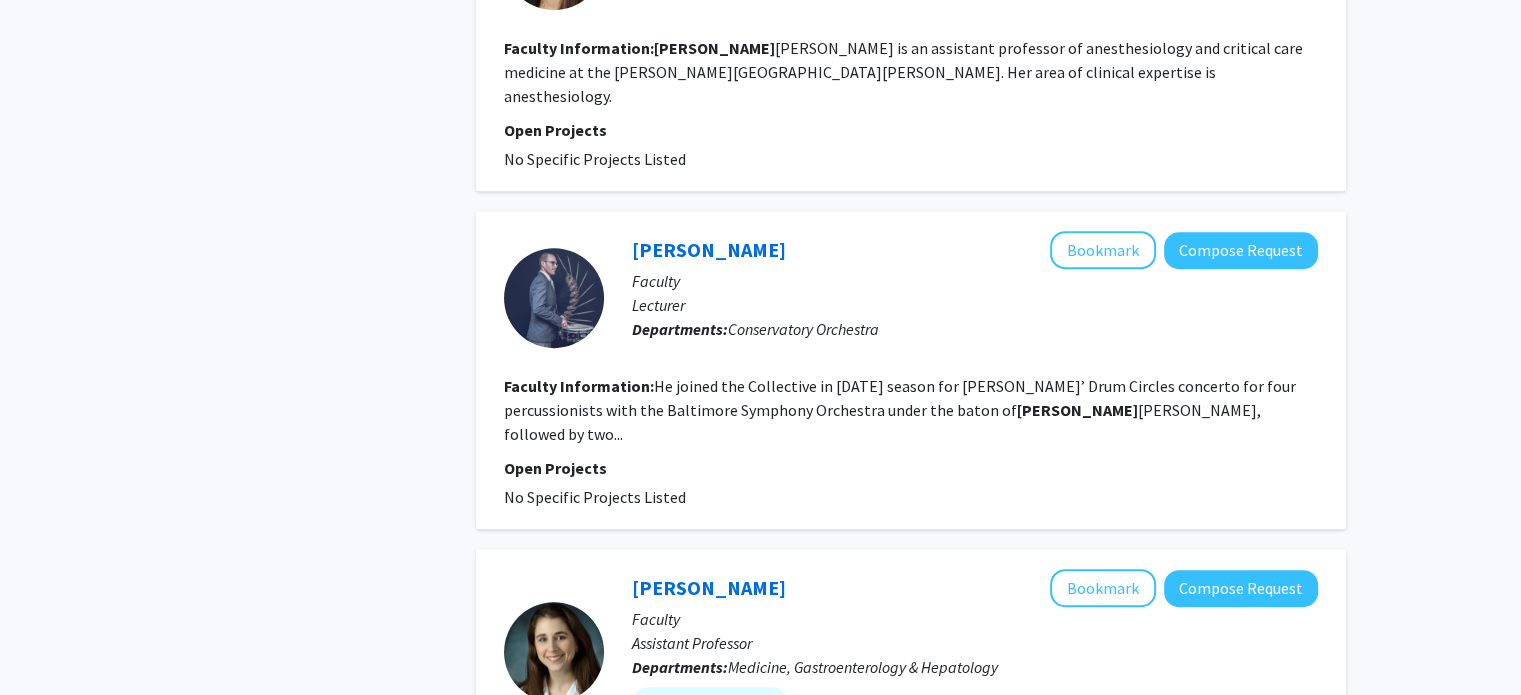 radio on "false" 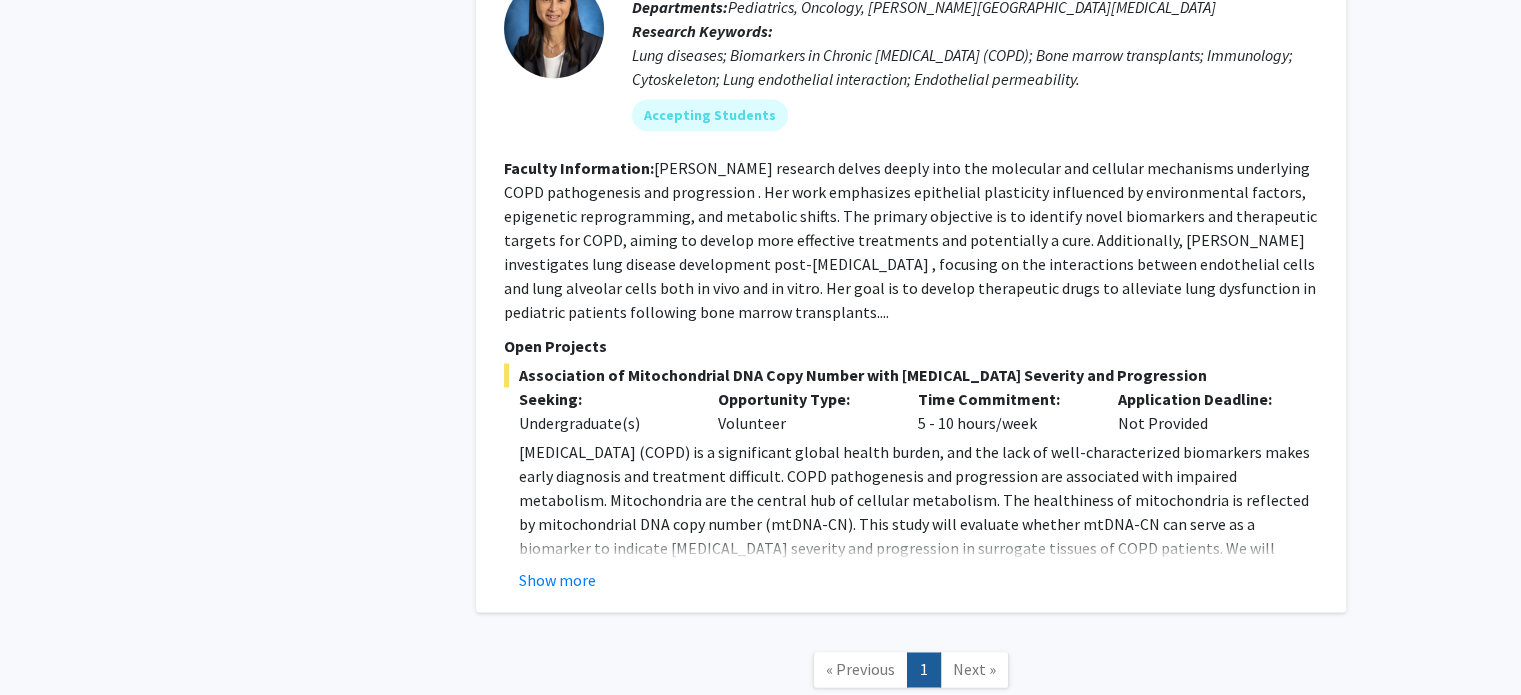 scroll, scrollTop: 3149, scrollLeft: 0, axis: vertical 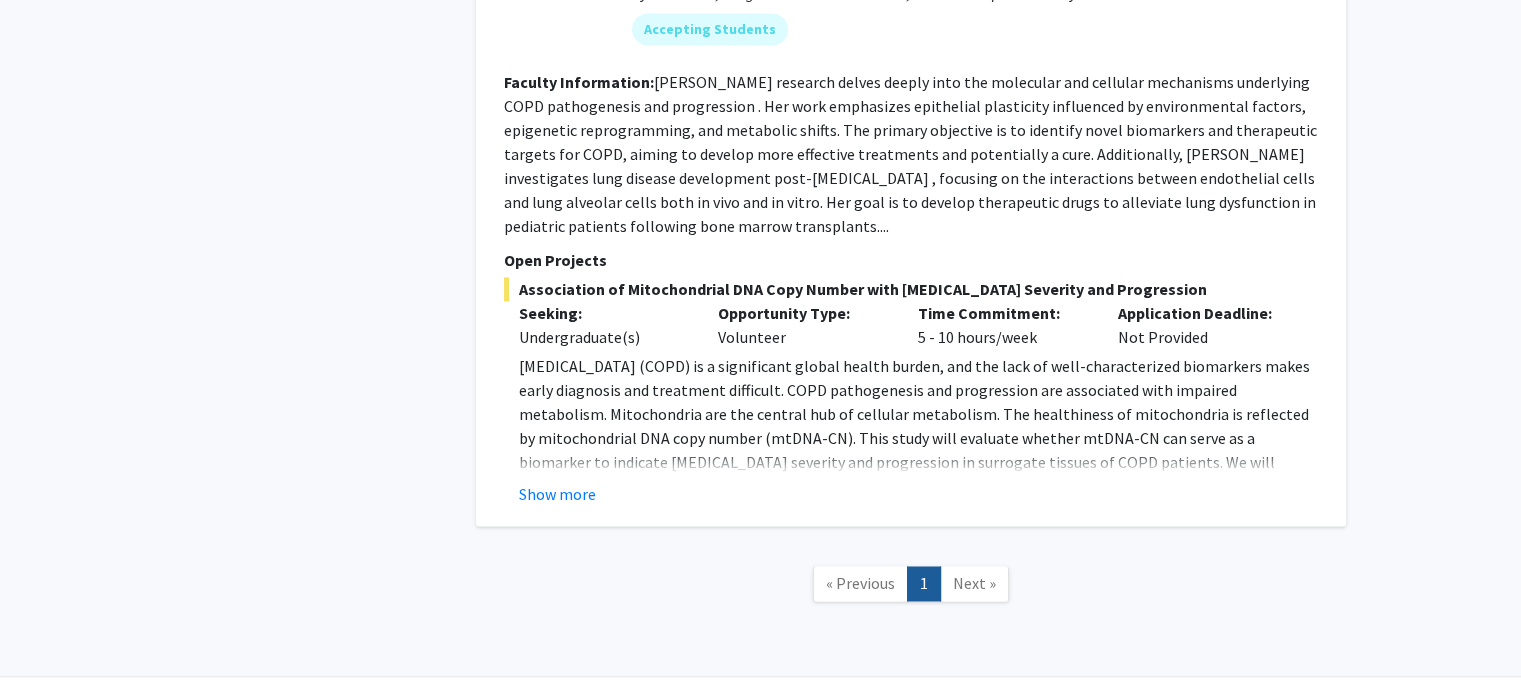 click on "« Previous  1  Next »" 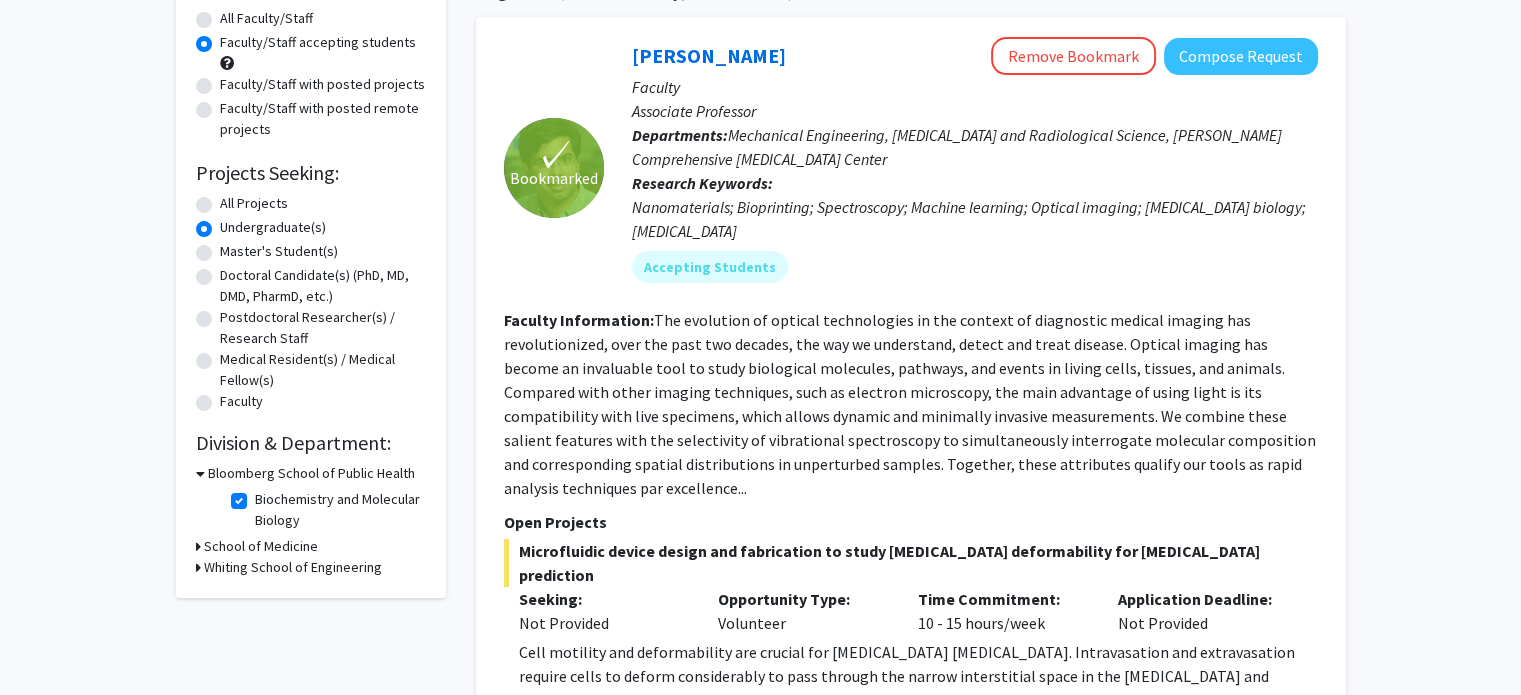 scroll, scrollTop: 0, scrollLeft: 0, axis: both 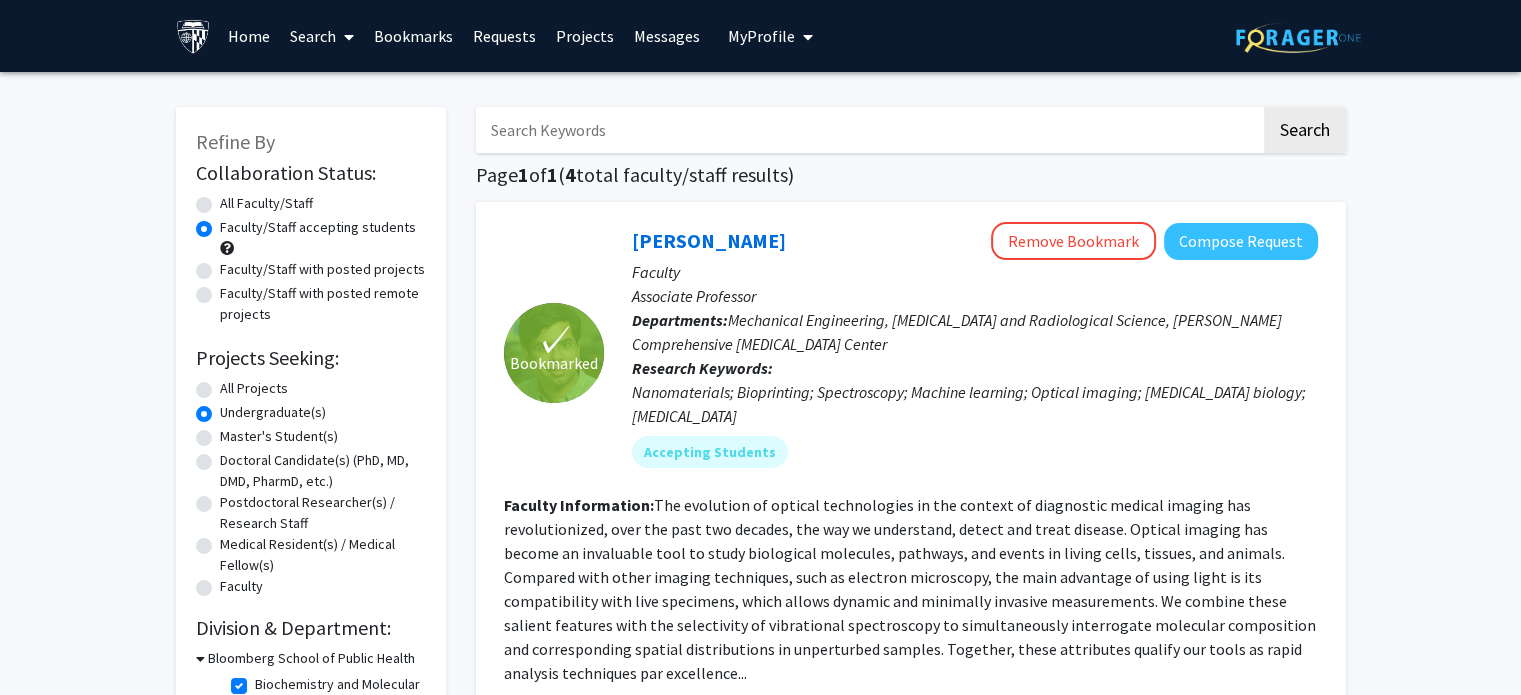 click on "All Faculty/Staff" 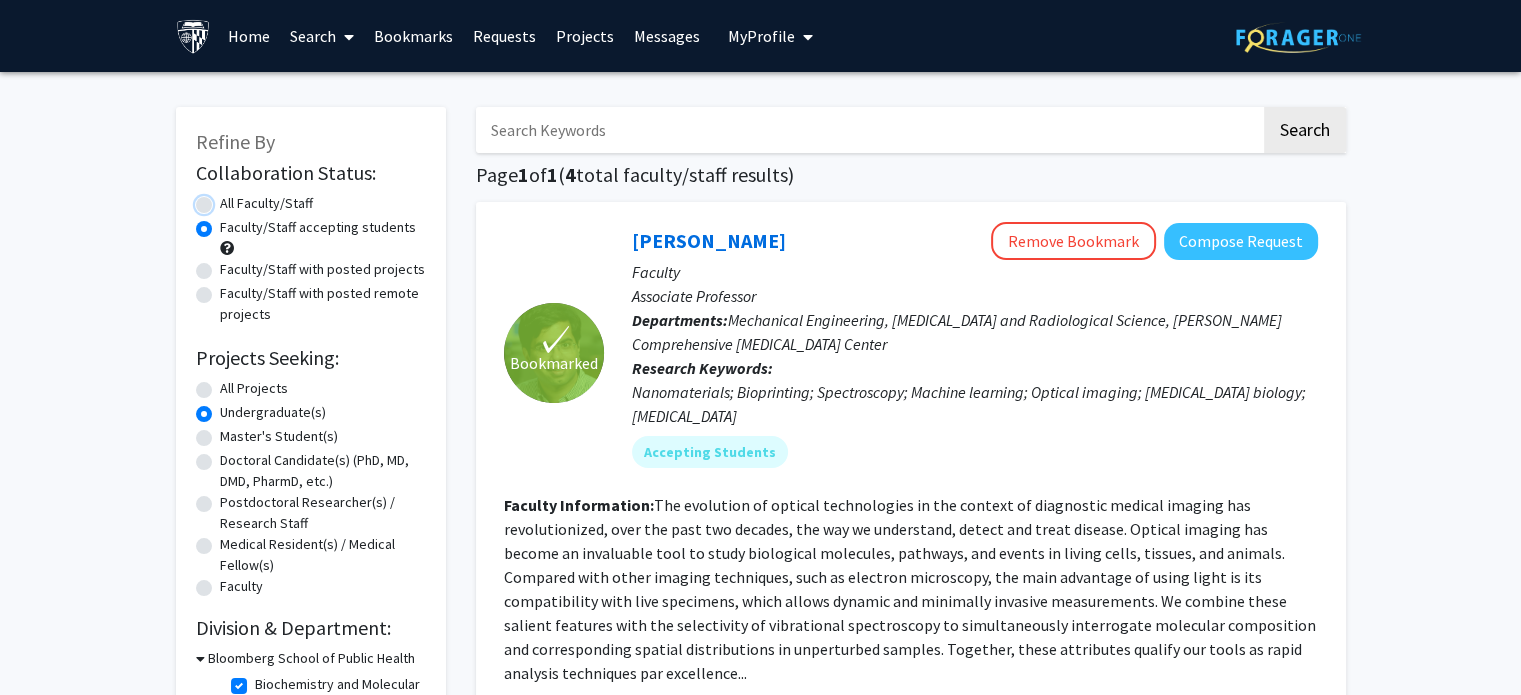 click on "All Faculty/Staff" at bounding box center (226, 199) 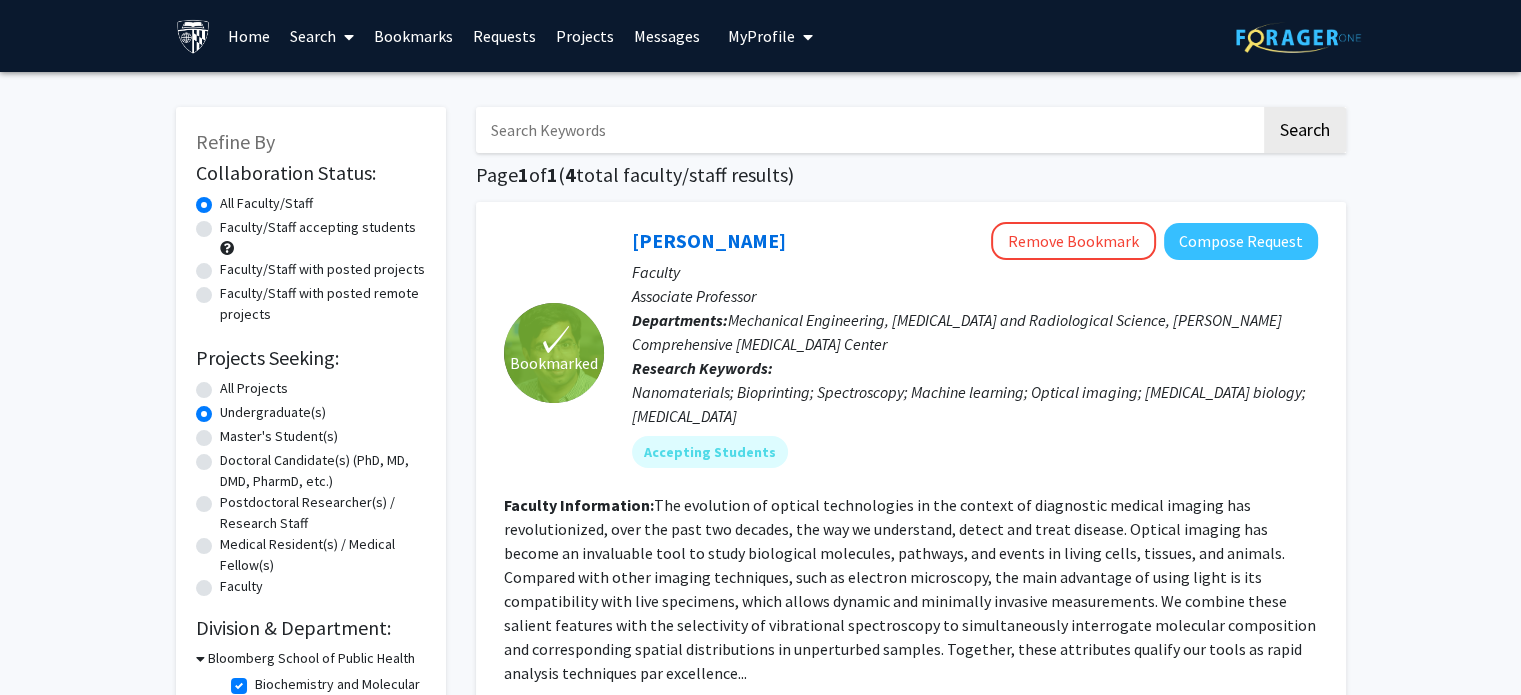 click on "All Projects" 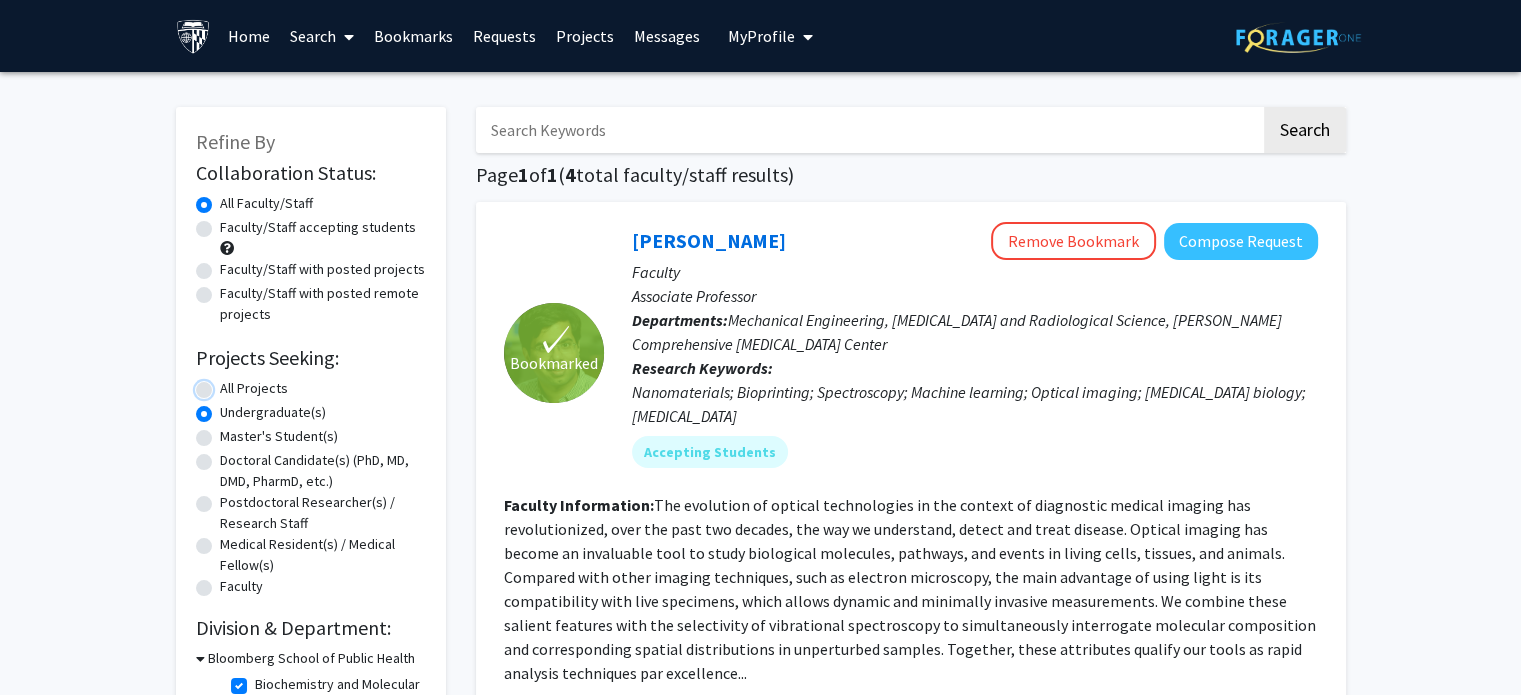 click on "All Projects" at bounding box center (226, 384) 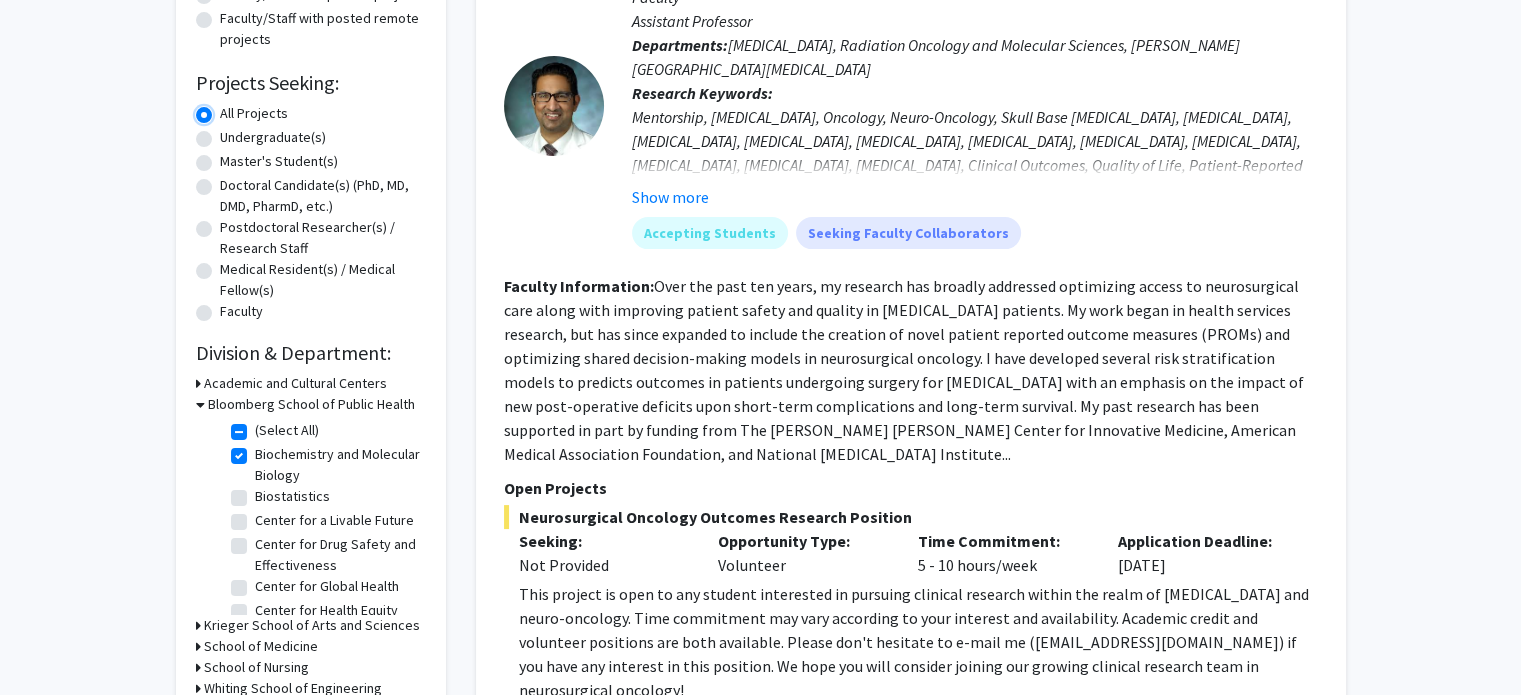 scroll, scrollTop: 300, scrollLeft: 0, axis: vertical 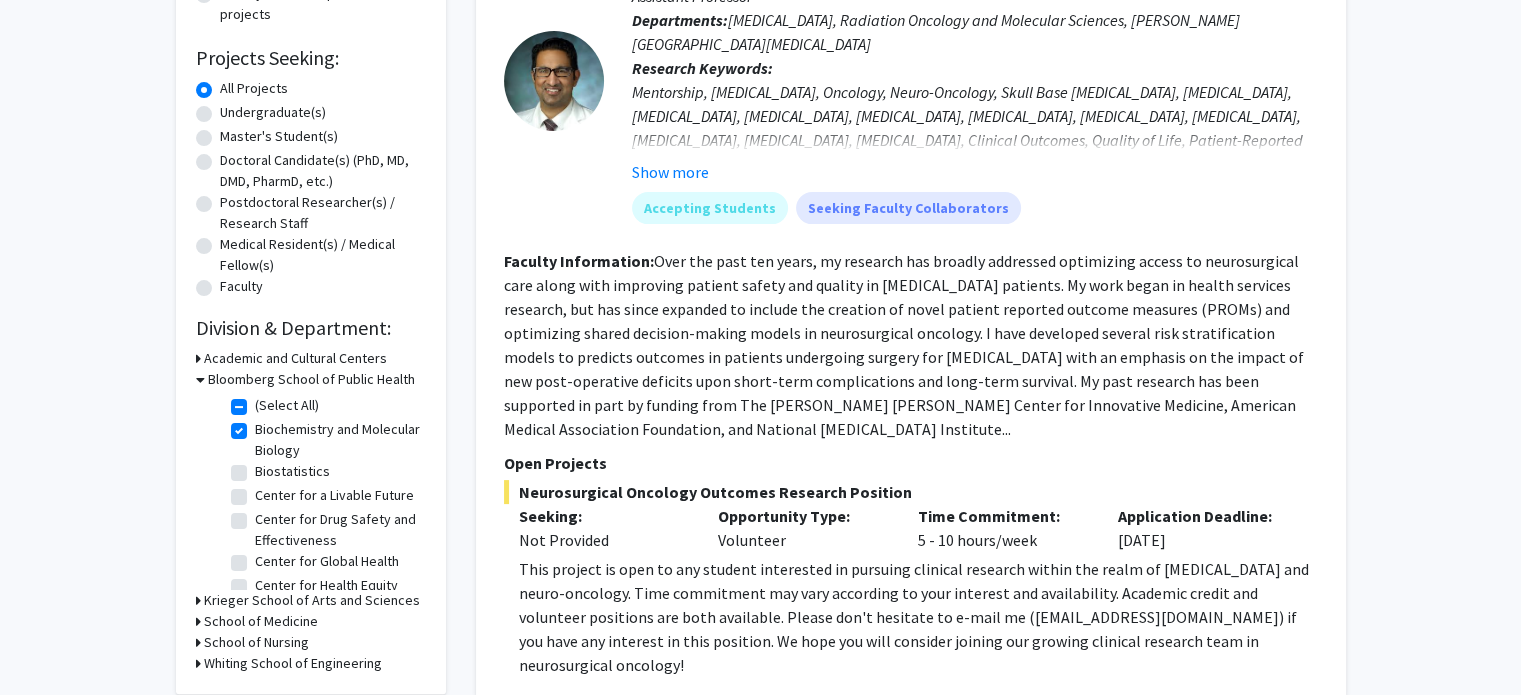 click on "(Select All)  (Select All)  Biochemistry and Molecular Biology  Biochemistry and Molecular Biology  Biostatistics  Biostatistics  Center for a Livable Future  Center for a Livable Future  Center for Drug Safety and Effectiveness  Center for Drug Safety and Effectiveness  Center for Global Health  Center for Global Health  Center for Health Equity  Center for Health Equity  Center for Health Services and Outcomes Research  Center for Health Services and Outcomes Research  Center for Human Nutrition  Center for Human Nutrition  Center for Humanitarian Health  Center for Humanitarian Health  Center for Mental Health and Addiction Policy  Center for Mental Health and Addiction Policy  Environmental Health and Engineering  Environmental Health and Engineering  Epidemiology  Epidemiology  Health Policy and Management  Health Policy and Management  Health, Behavior and Society  Health, Behavior and Society  International Health  International Health  Mental Health  Mental Health" 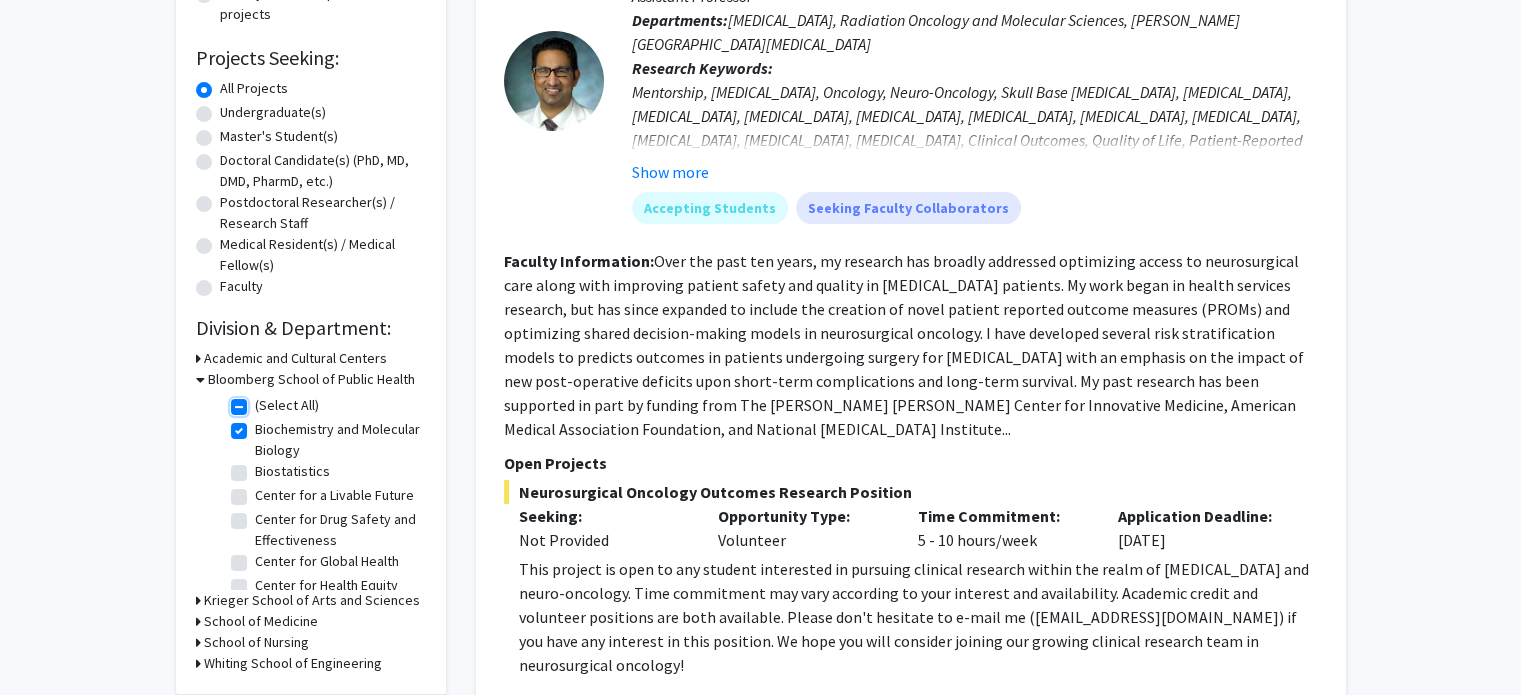 click on "(Select All)" at bounding box center (261, 401) 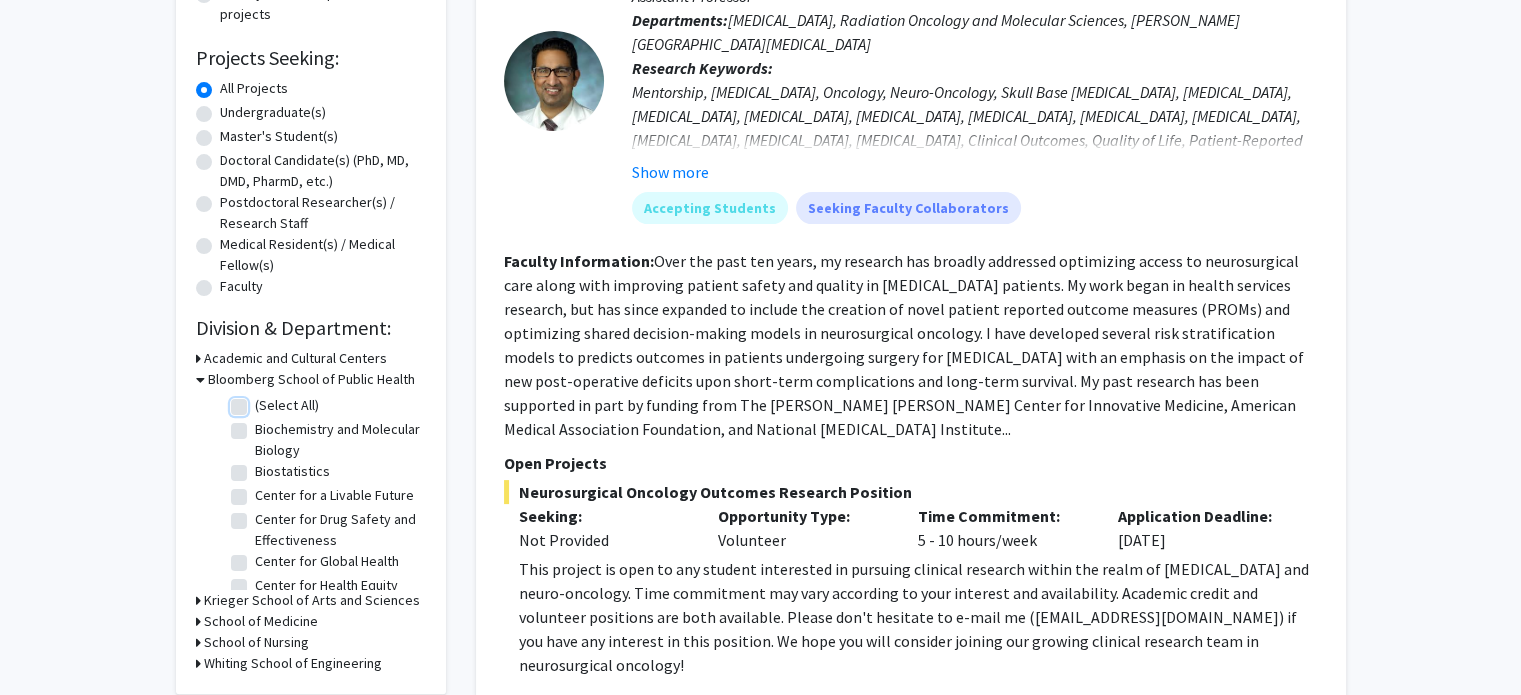 checkbox on "false" 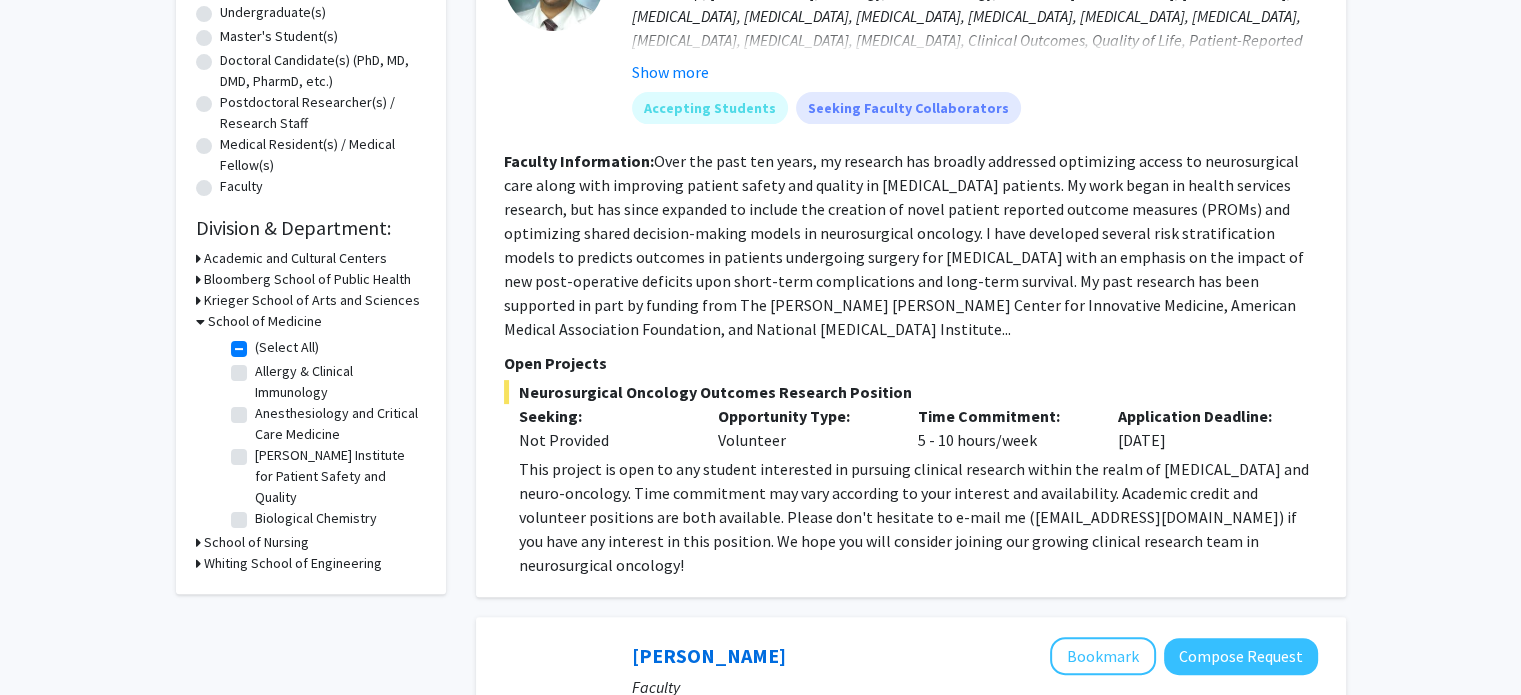 scroll, scrollTop: 0, scrollLeft: 0, axis: both 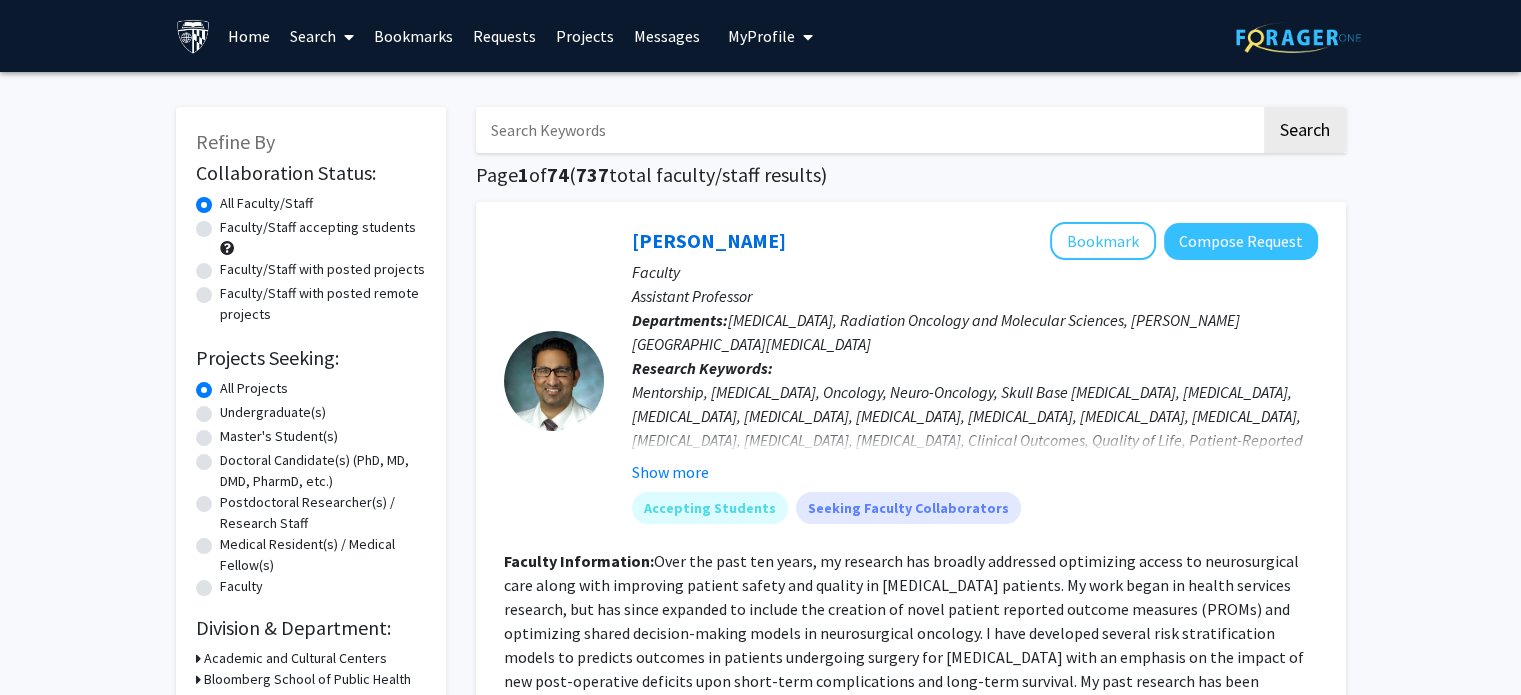 click at bounding box center (868, 130) 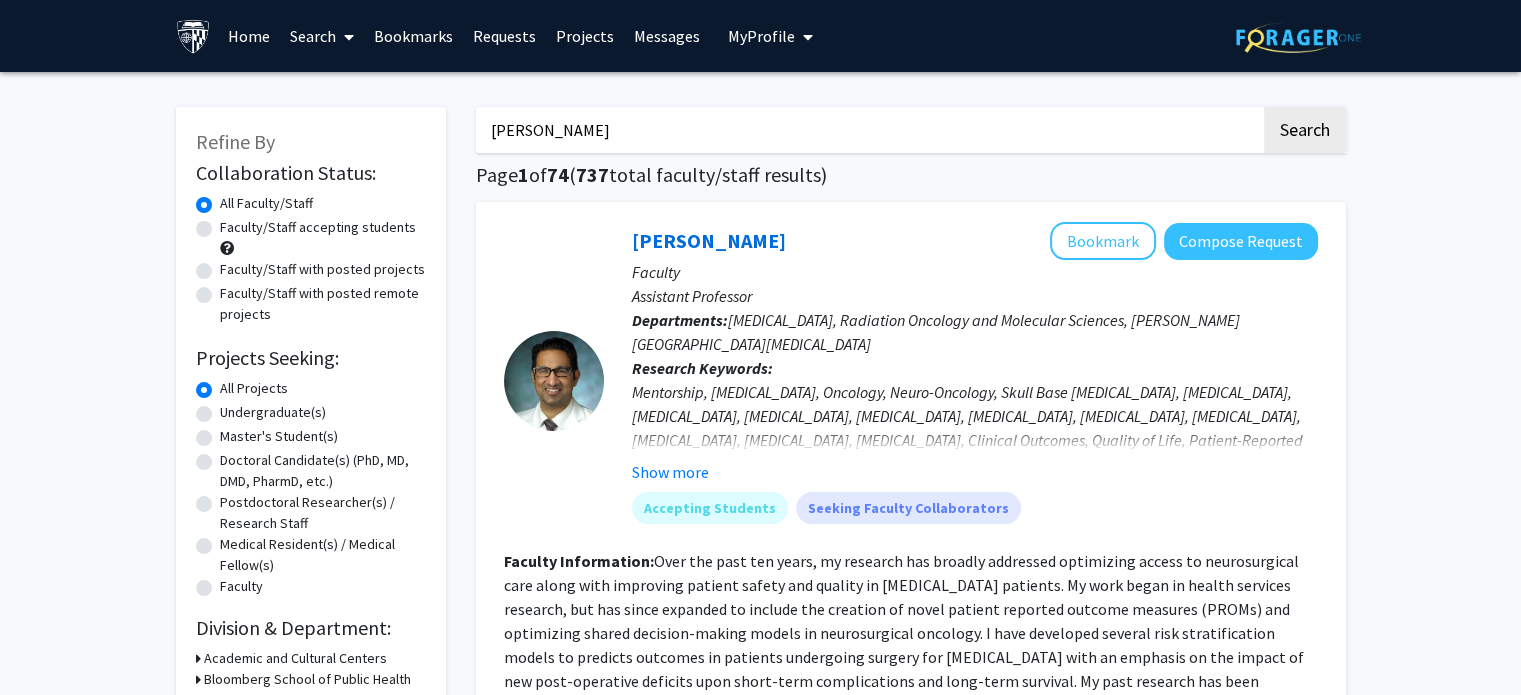 type on "joann" 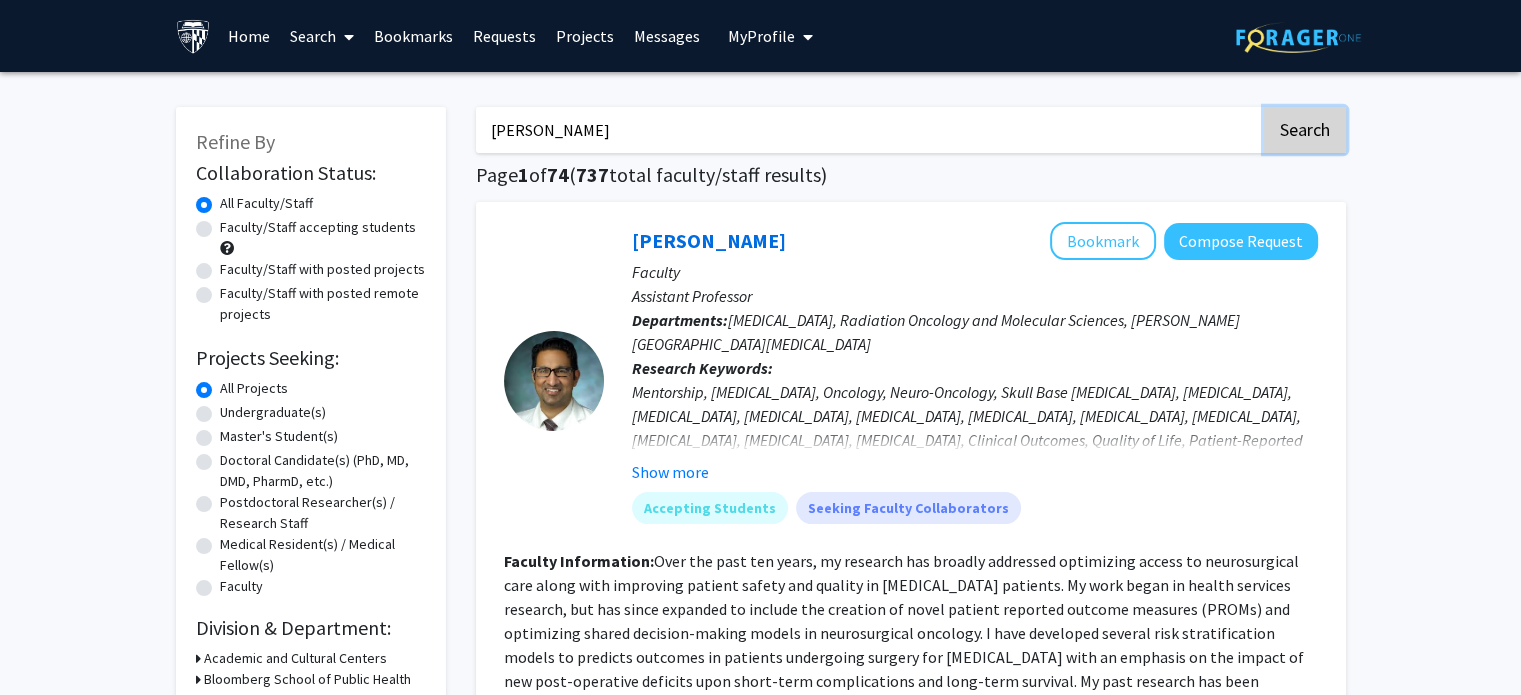 click on "Search" 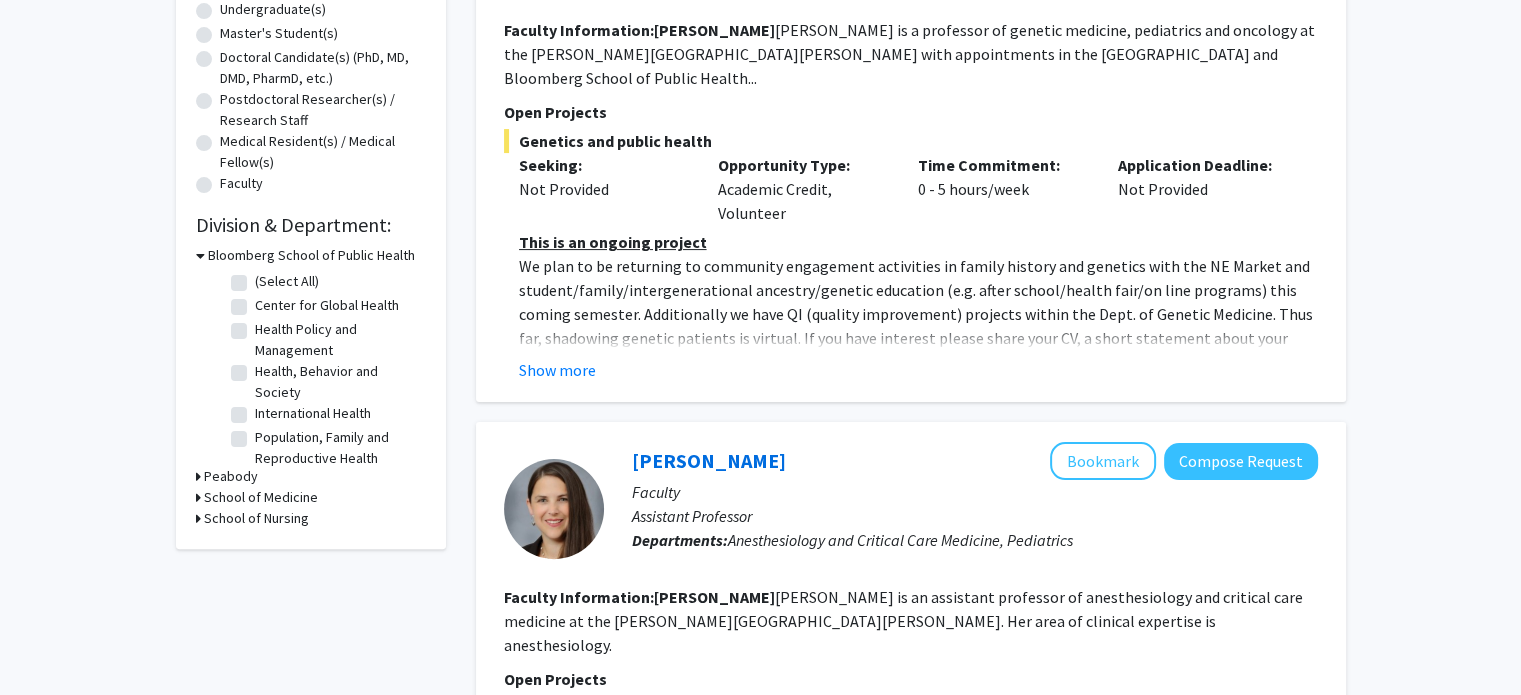 scroll, scrollTop: 500, scrollLeft: 0, axis: vertical 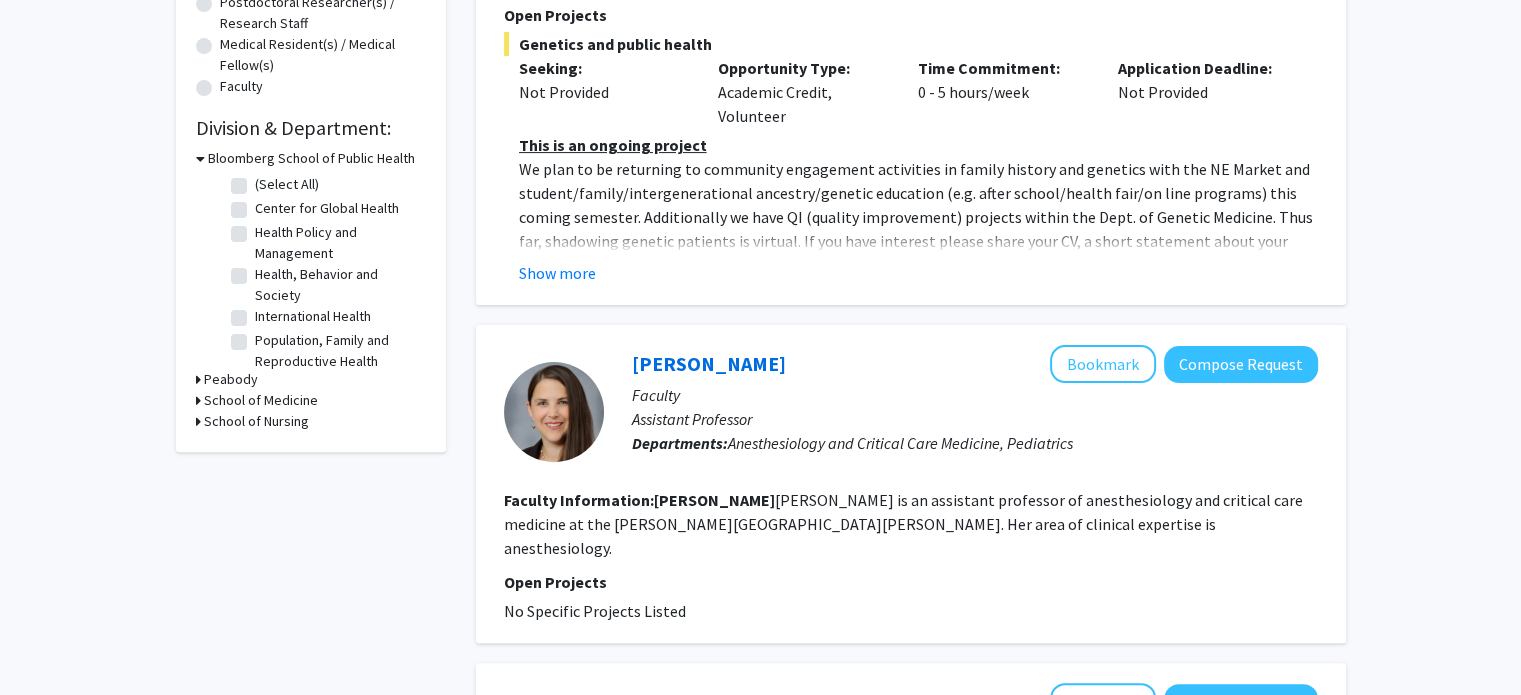 click on "Joann Bodurtha  Remove Bookmark  Compose Request  Faculty Professor  Departments:  Pediatrics, Institute of Genetic Medicine, McKusick-Nathans, Genetic Medicine, Sidney Kimmel Comprehensive Cancer Center Accepting Students Faculty Information:  Joann  Bodurtha is a professor of genetic medicine, pediatrics and oncology at the Johns Hopkins University School of Medicine with appointments in the School of Nursing and Bloomberg School of Public Health... Open Projects  Genetics and public health  Seeking: Not Provided Opportunity Type:  Academic Credit, Volunteer  Time Commitment:  0 - 5 hours/week  Application Deadline:  Not Provided  This is an ongoing project Show more" 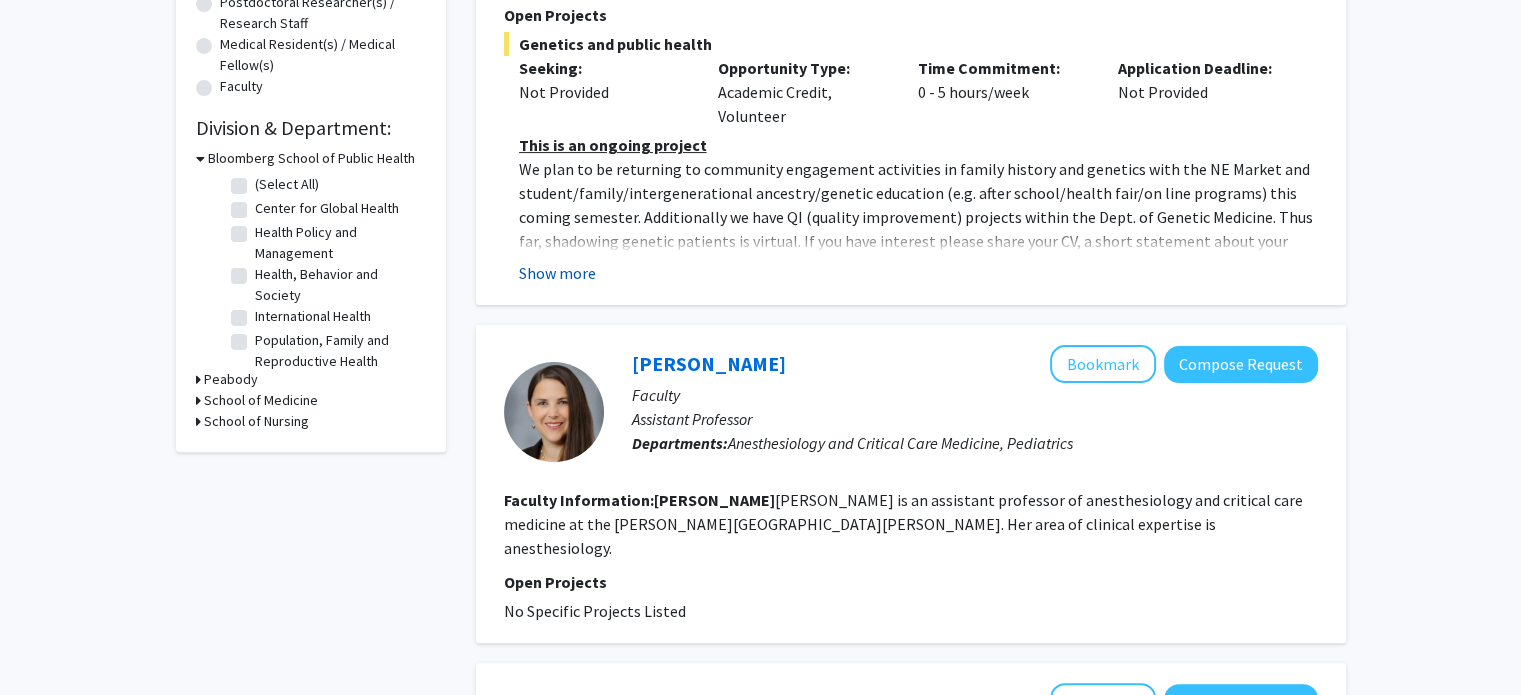 click on "Show more" 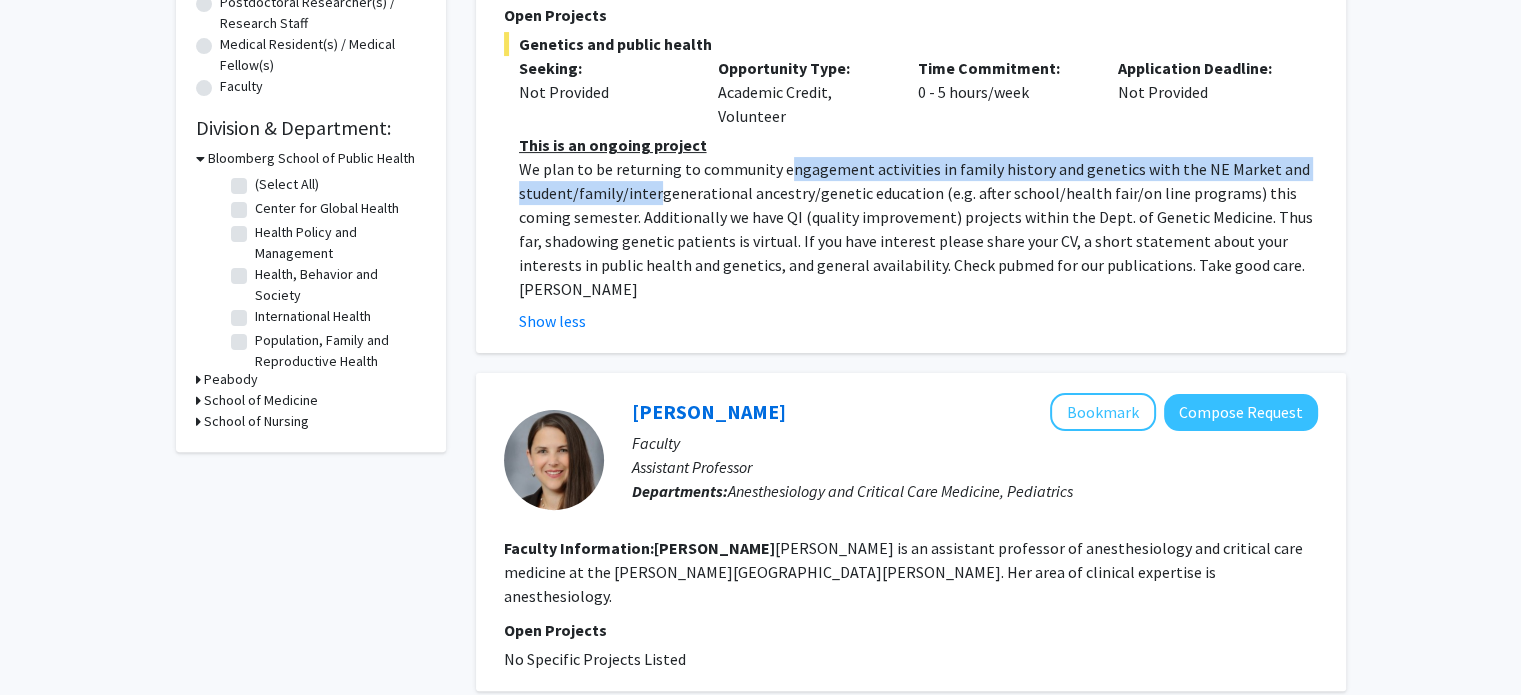 drag, startPoint x: 702, startPoint y: 159, endPoint x: 785, endPoint y: 153, distance: 83.21658 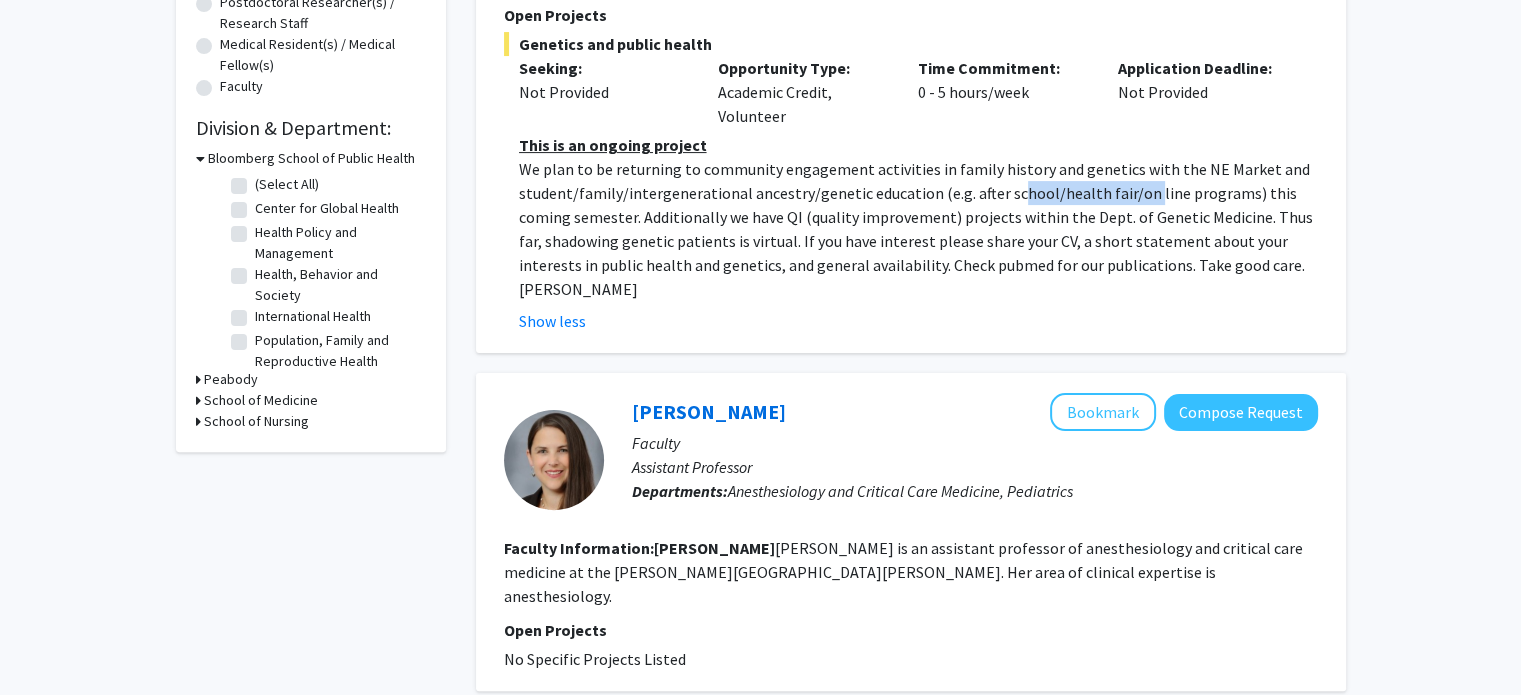 drag, startPoint x: 1069, startPoint y: 157, endPoint x: 1143, endPoint y: 169, distance: 74.96666 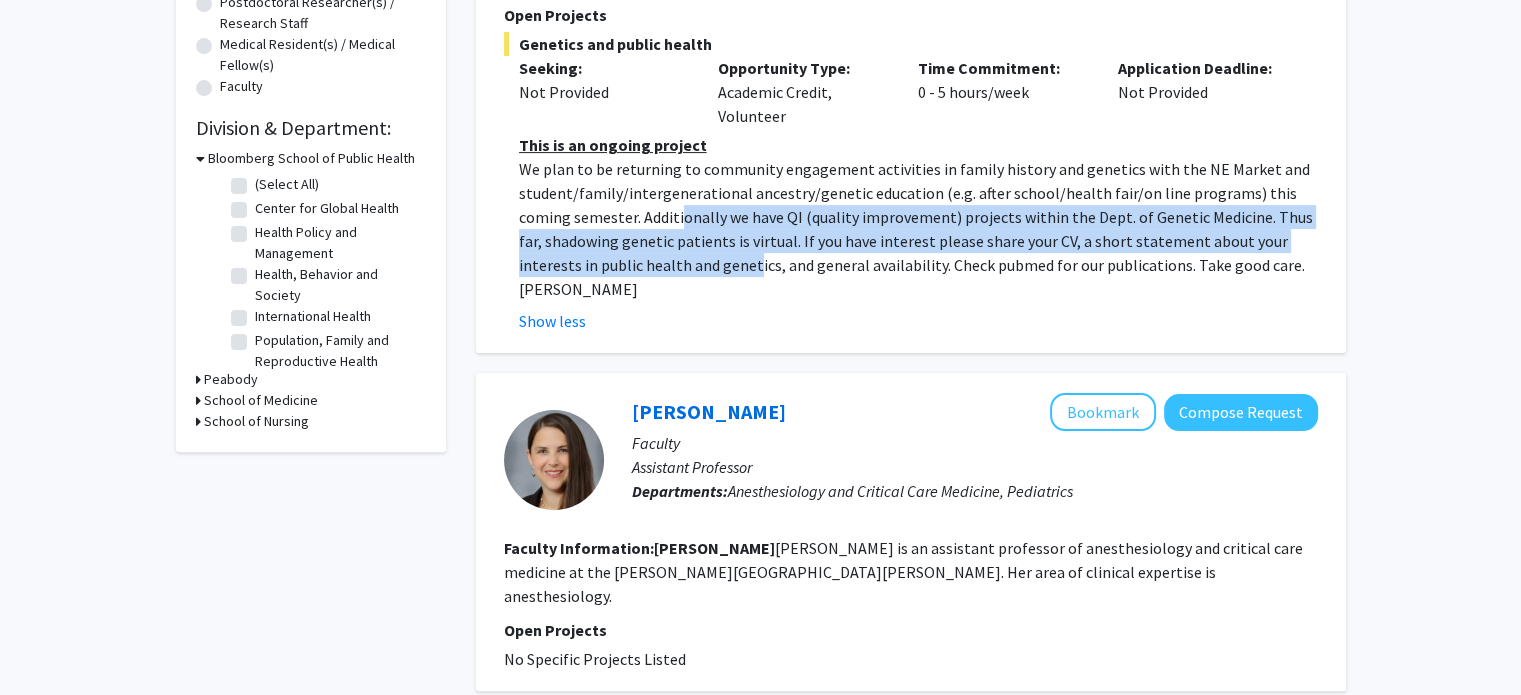 drag, startPoint x: 674, startPoint y: 239, endPoint x: 628, endPoint y: 189, distance: 67.941154 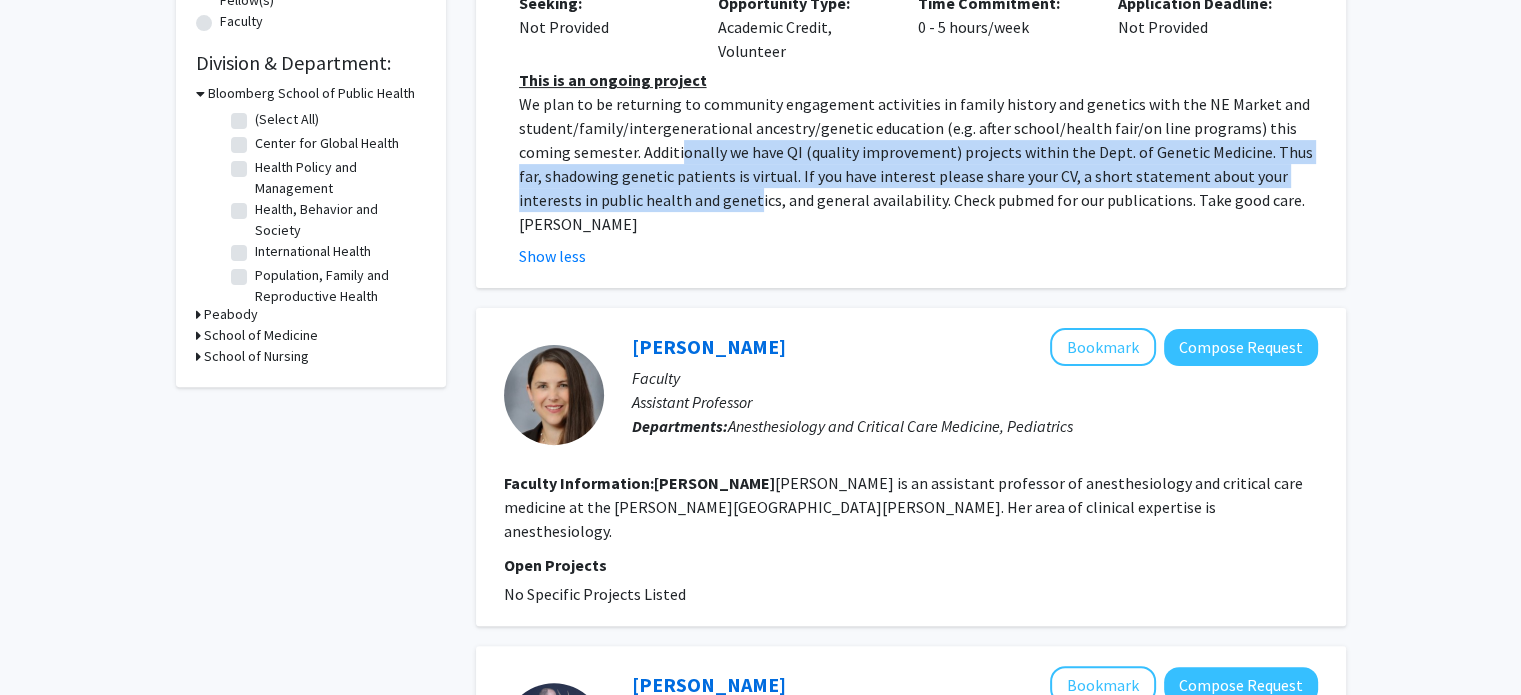 scroll, scrollTop: 600, scrollLeft: 0, axis: vertical 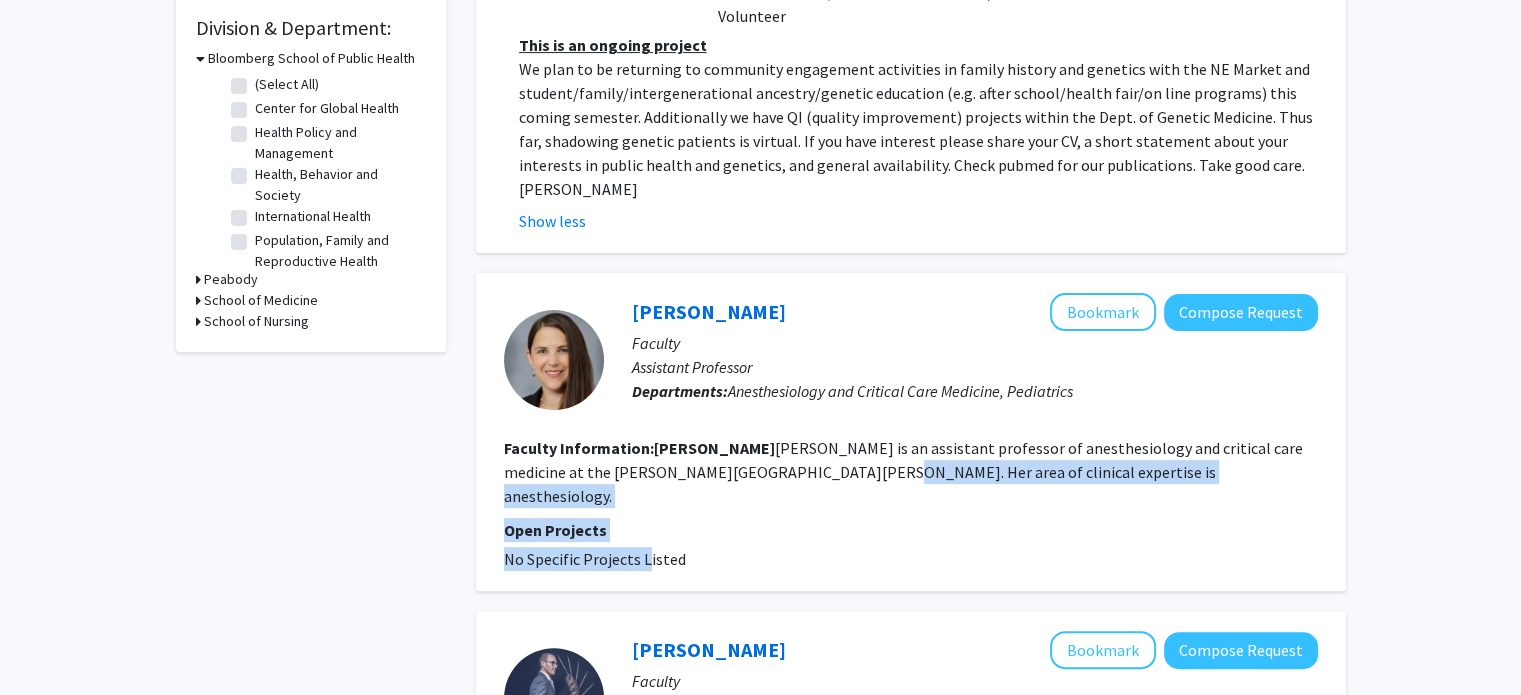 drag, startPoint x: 762, startPoint y: 431, endPoint x: 638, endPoint y: 479, distance: 132.96616 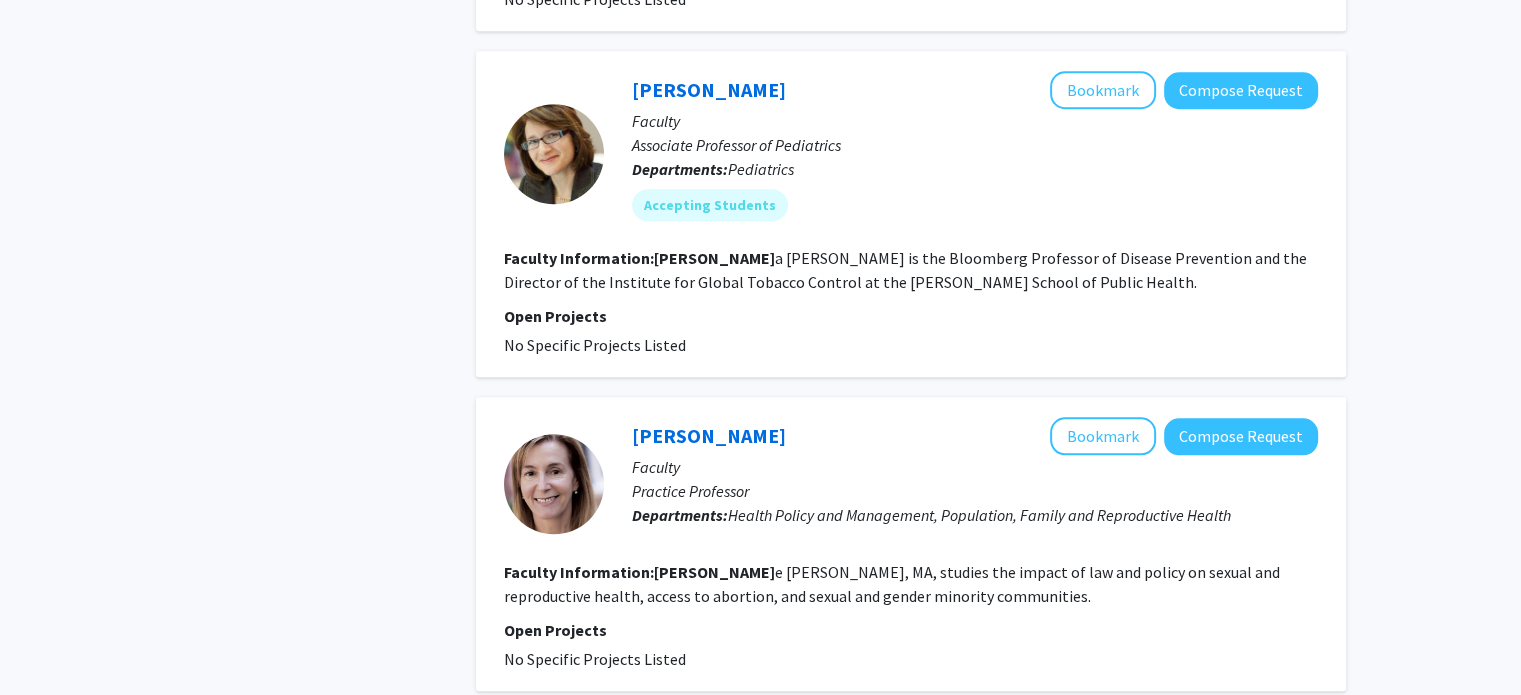 scroll, scrollTop: 2100, scrollLeft: 0, axis: vertical 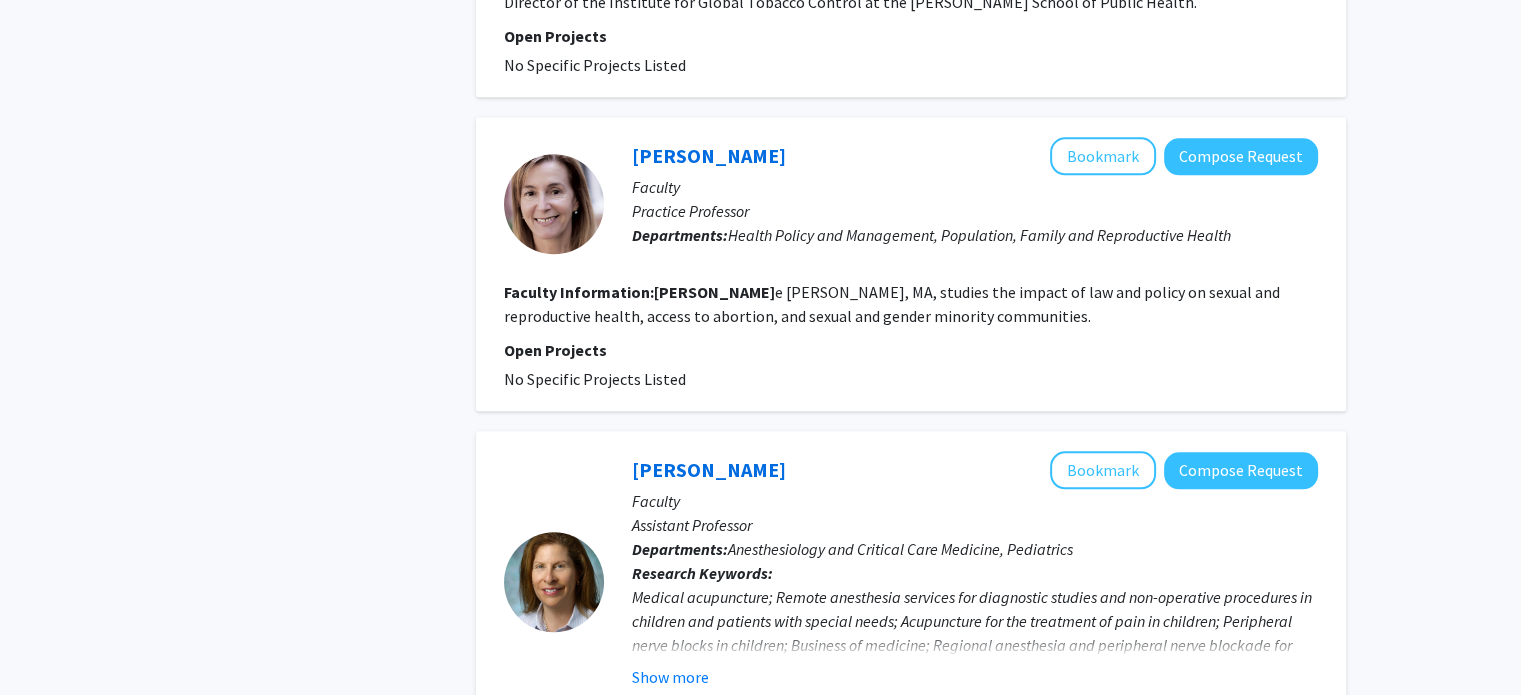 drag, startPoint x: 604, startPoint y: 496, endPoint x: 588, endPoint y: 499, distance: 16.27882 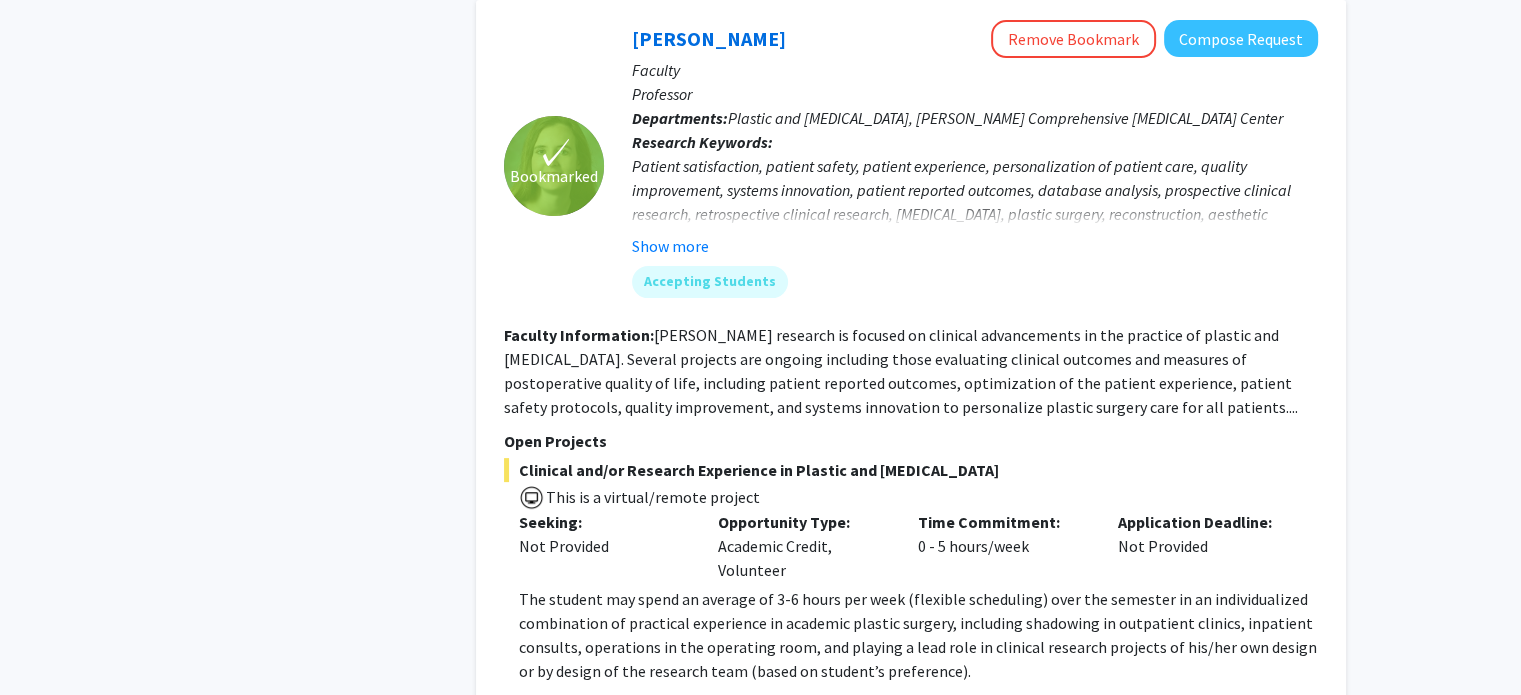 scroll, scrollTop: 8106, scrollLeft: 0, axis: vertical 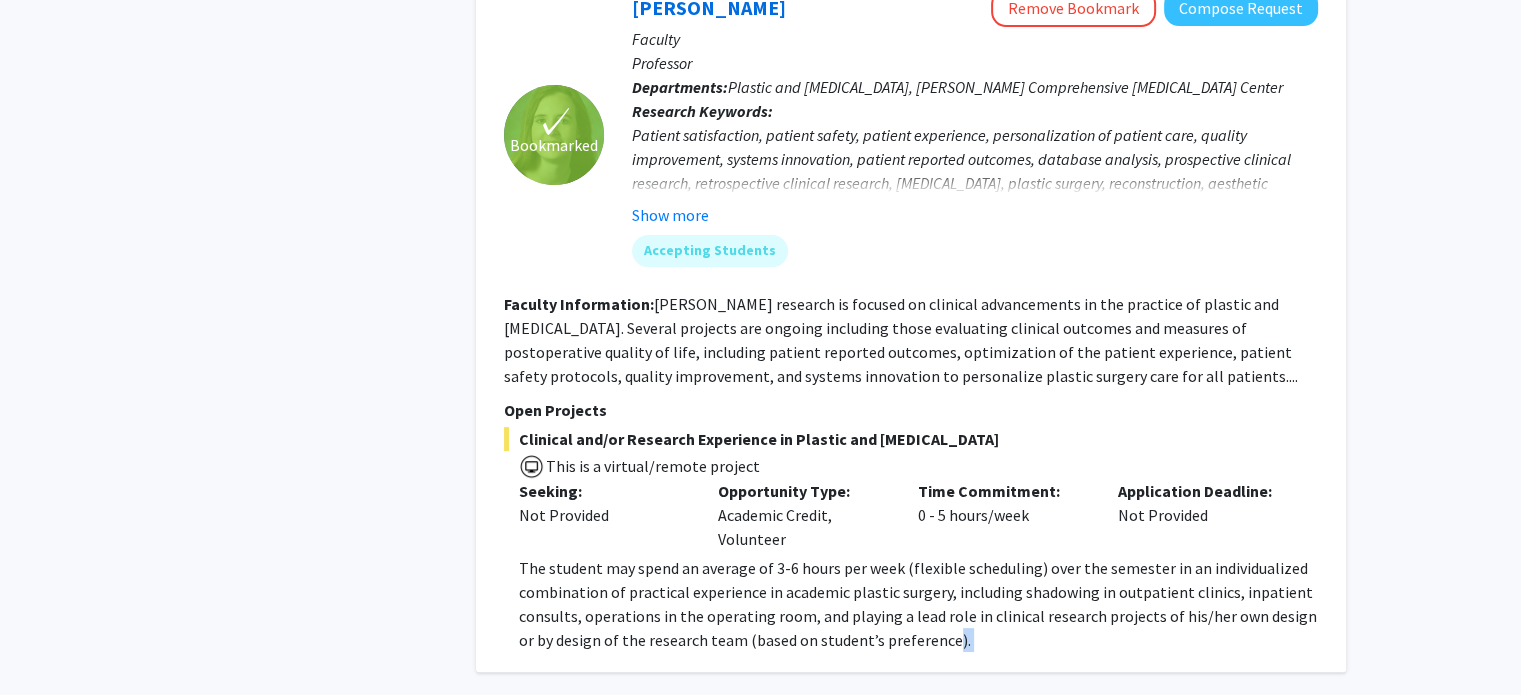 drag, startPoint x: 852, startPoint y: 524, endPoint x: 943, endPoint y: 442, distance: 122.494896 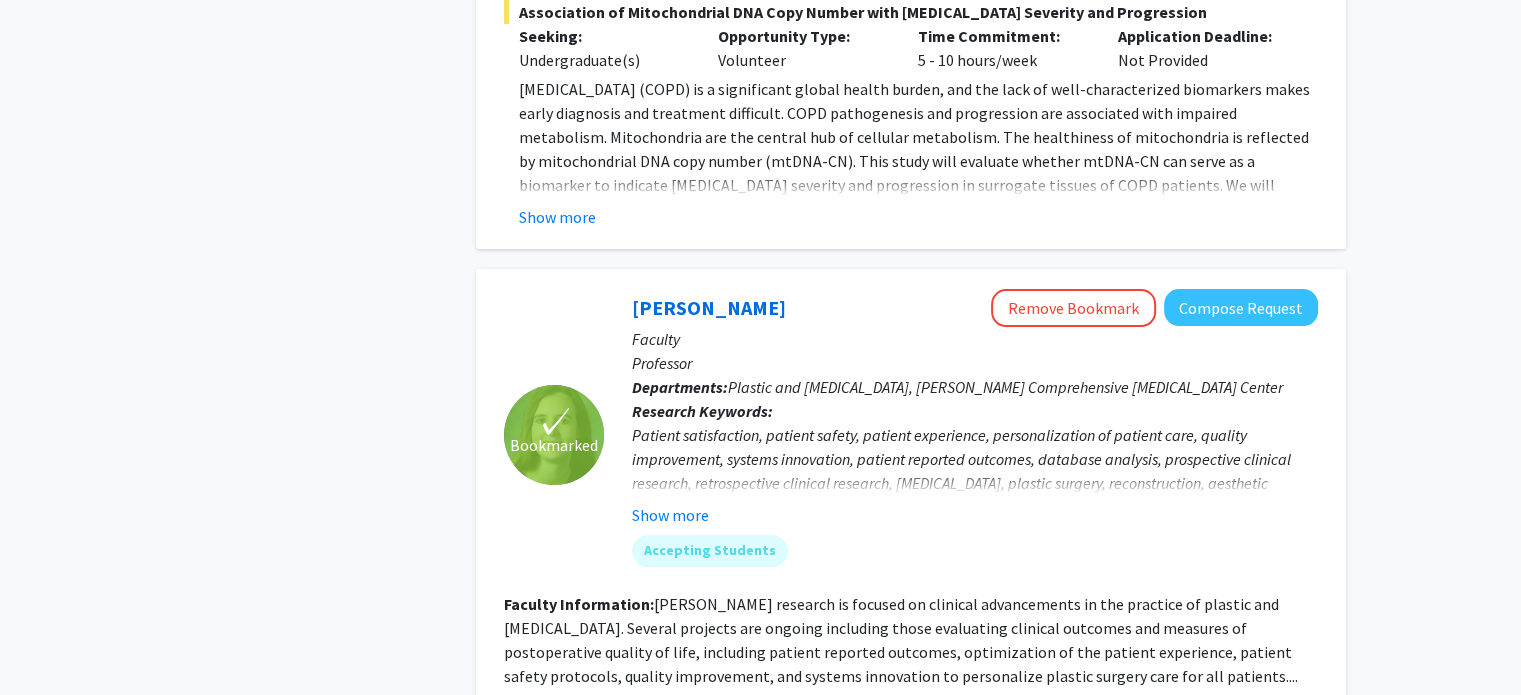 click on "Dr. Manahan’s research is focused on clinical advancements in the practice of plastic and reconstructive surgery. Several projects are ongoing including those evaluating clinical outcomes and measures of postoperative quality of life, including patient reported outcomes, optimization of the patient experience, patient safety protocols, quality improvement, and systems innovation to personalize plastic surgery care for all patients...." 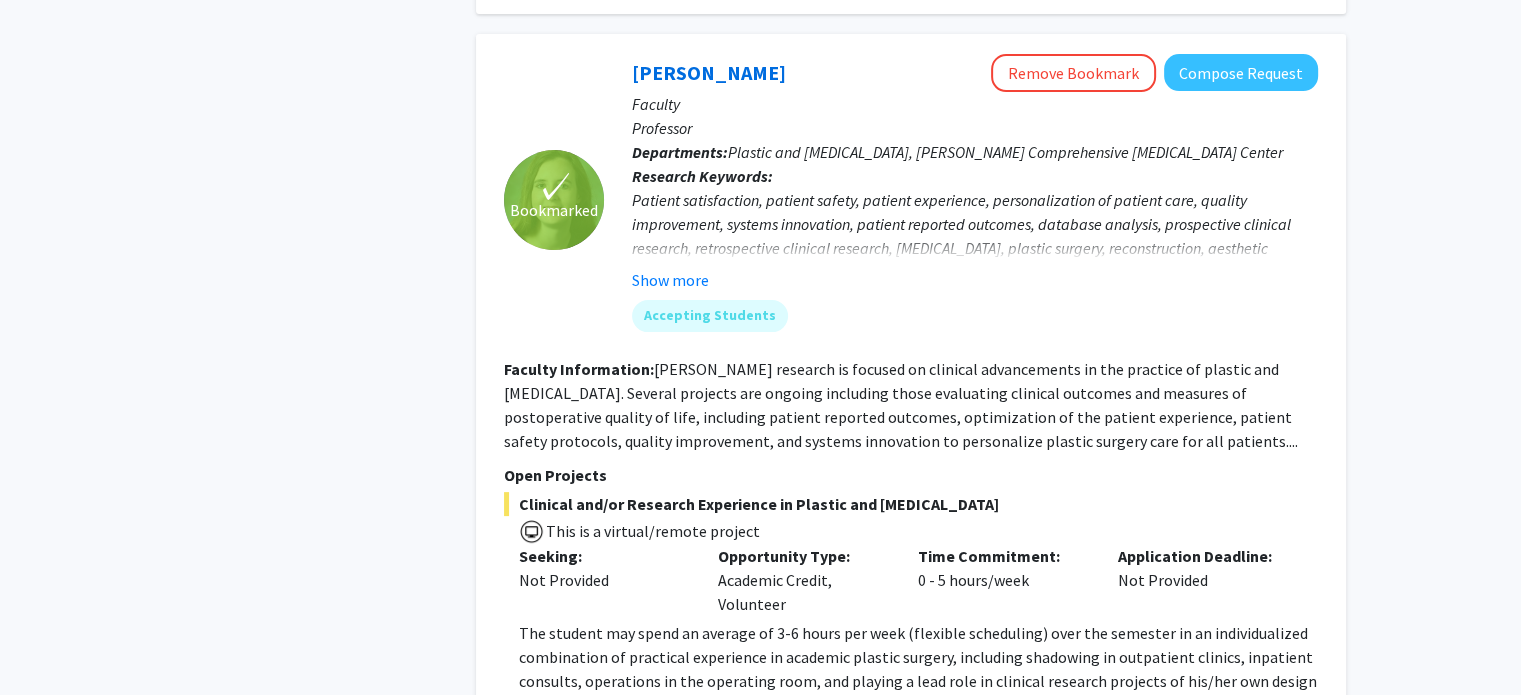 scroll, scrollTop: 8006, scrollLeft: 0, axis: vertical 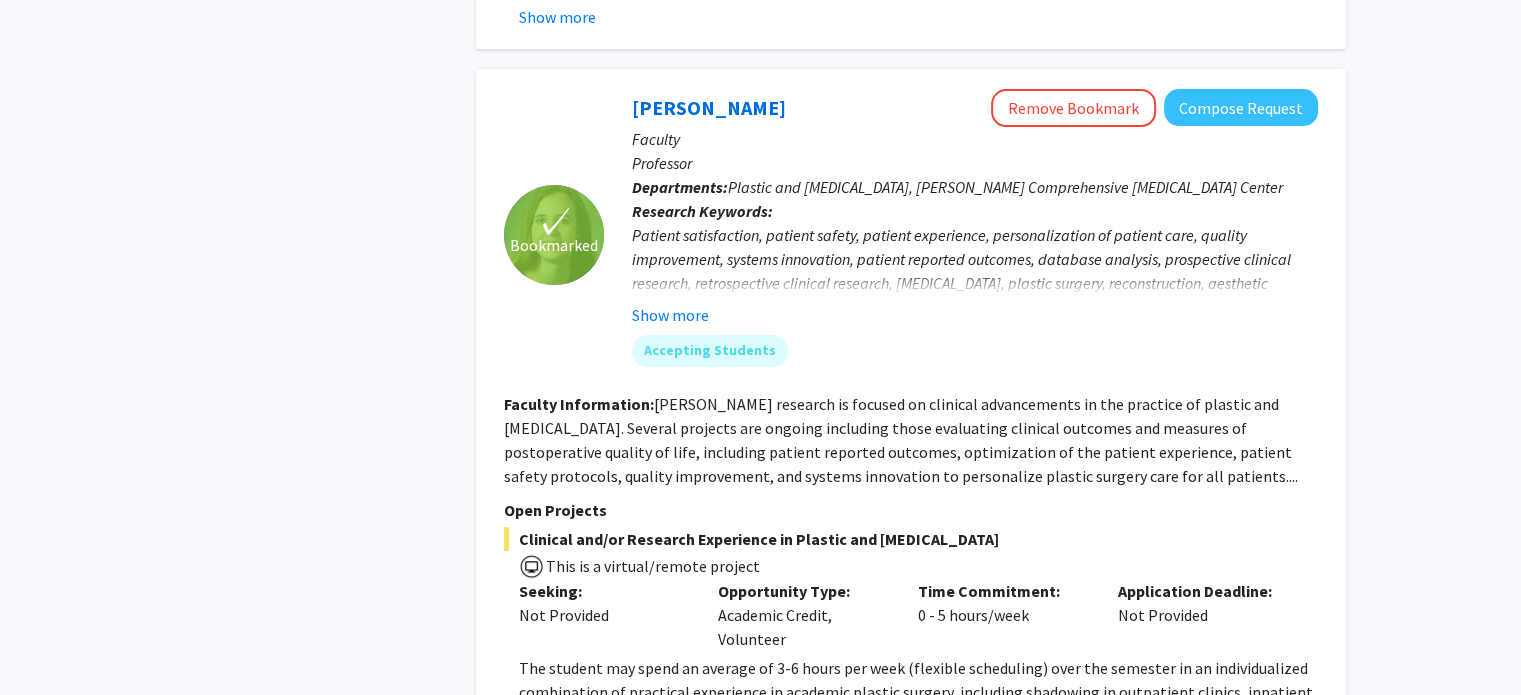 click on "Dr. Manahan’s research is focused on clinical advancements in the practice of plastic and reconstructive surgery. Several projects are ongoing including those evaluating clinical outcomes and measures of postoperative quality of life, including patient reported outcomes, optimization of the patient experience, patient safety protocols, quality improvement, and systems innovation to personalize plastic surgery care for all patients...." 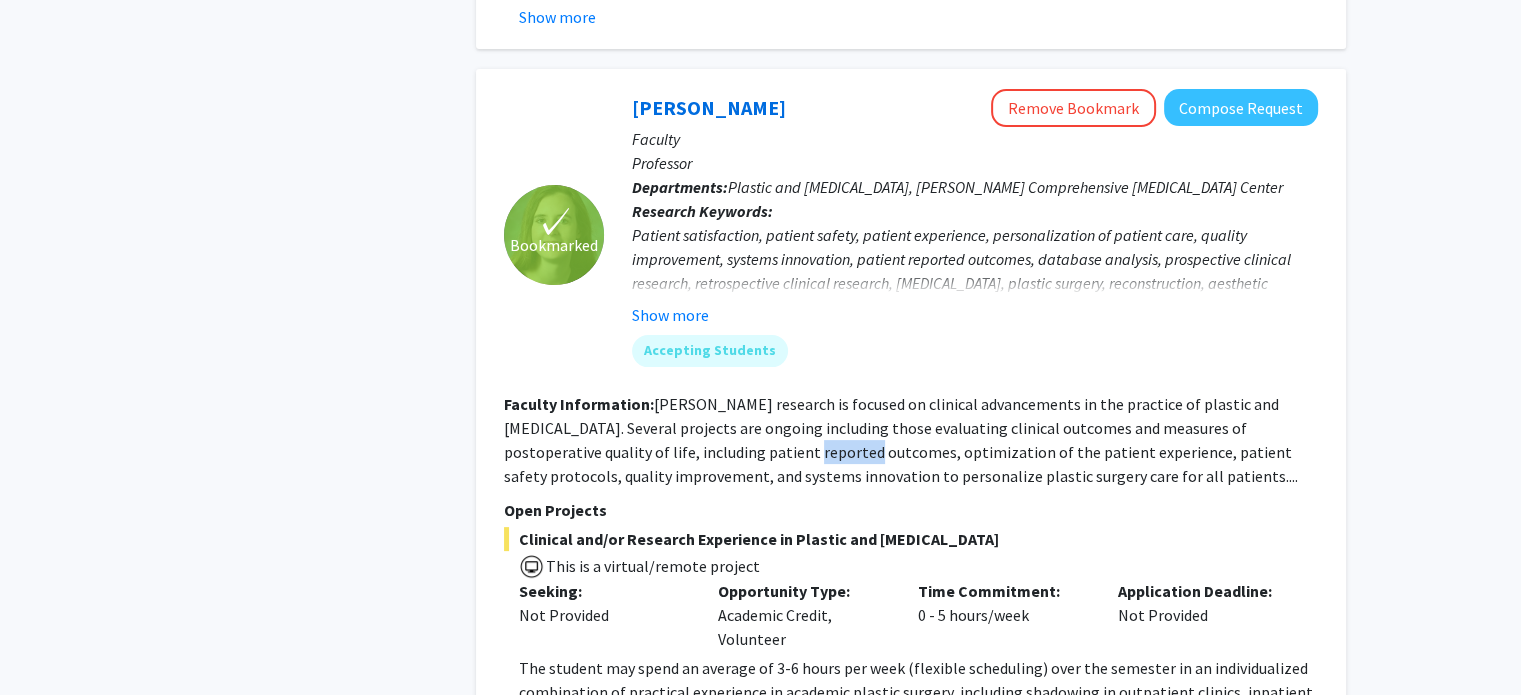 click on "Dr. Manahan’s research is focused on clinical advancements in the practice of plastic and reconstructive surgery. Several projects are ongoing including those evaluating clinical outcomes and measures of postoperative quality of life, including patient reported outcomes, optimization of the patient experience, patient safety protocols, quality improvement, and systems innovation to personalize plastic surgery care for all patients...." 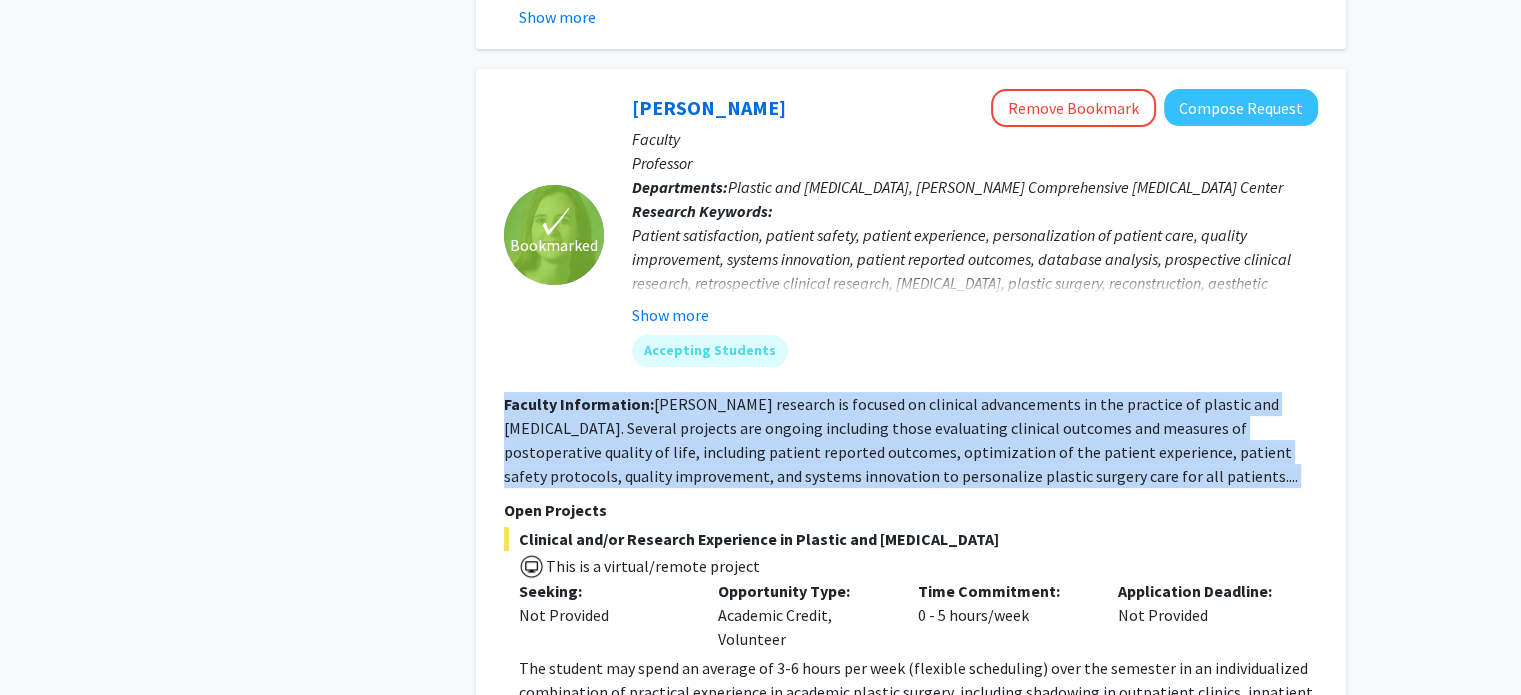 click on "Dr. Manahan’s research is focused on clinical advancements in the practice of plastic and reconstructive surgery. Several projects are ongoing including those evaluating clinical outcomes and measures of postoperative quality of life, including patient reported outcomes, optimization of the patient experience, patient safety protocols, quality improvement, and systems innovation to personalize plastic surgery care for all patients...." 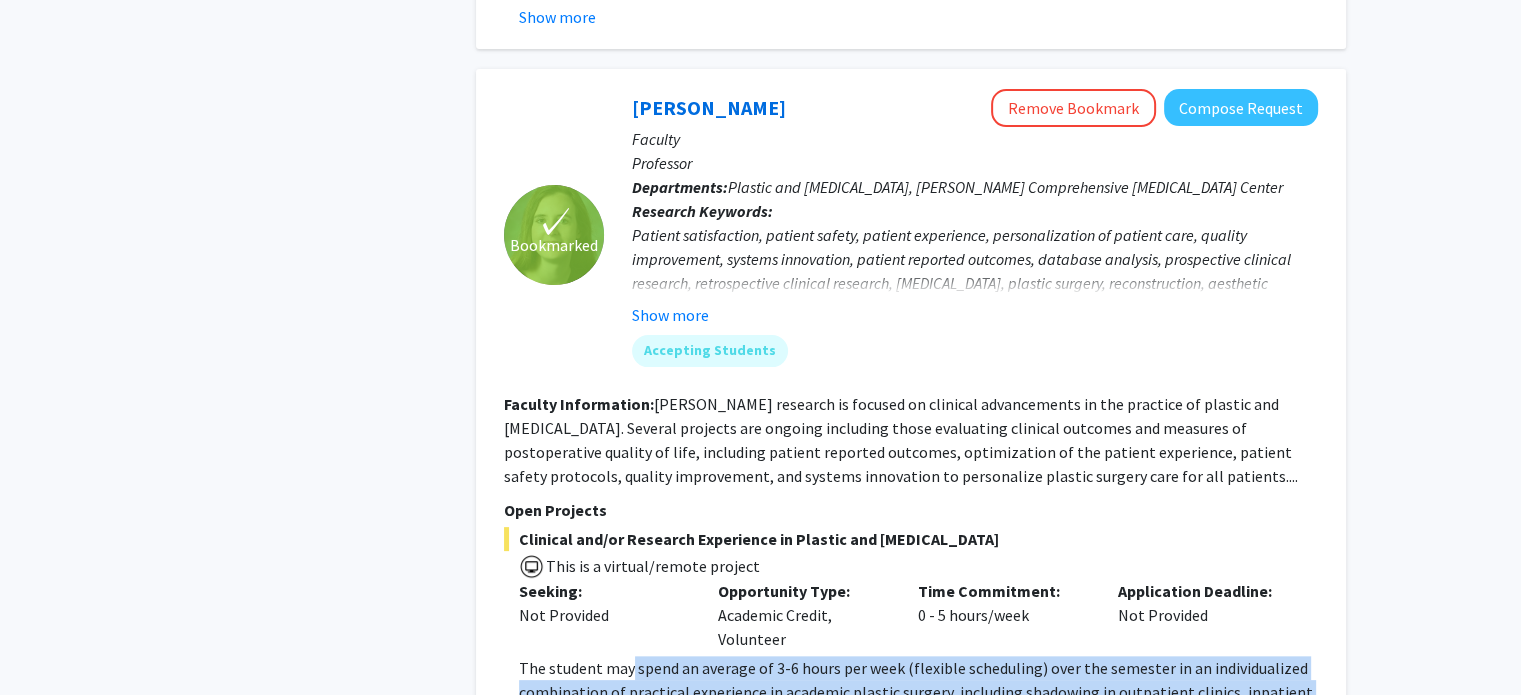 drag, startPoint x: 632, startPoint y: 470, endPoint x: 930, endPoint y: 563, distance: 312.17462 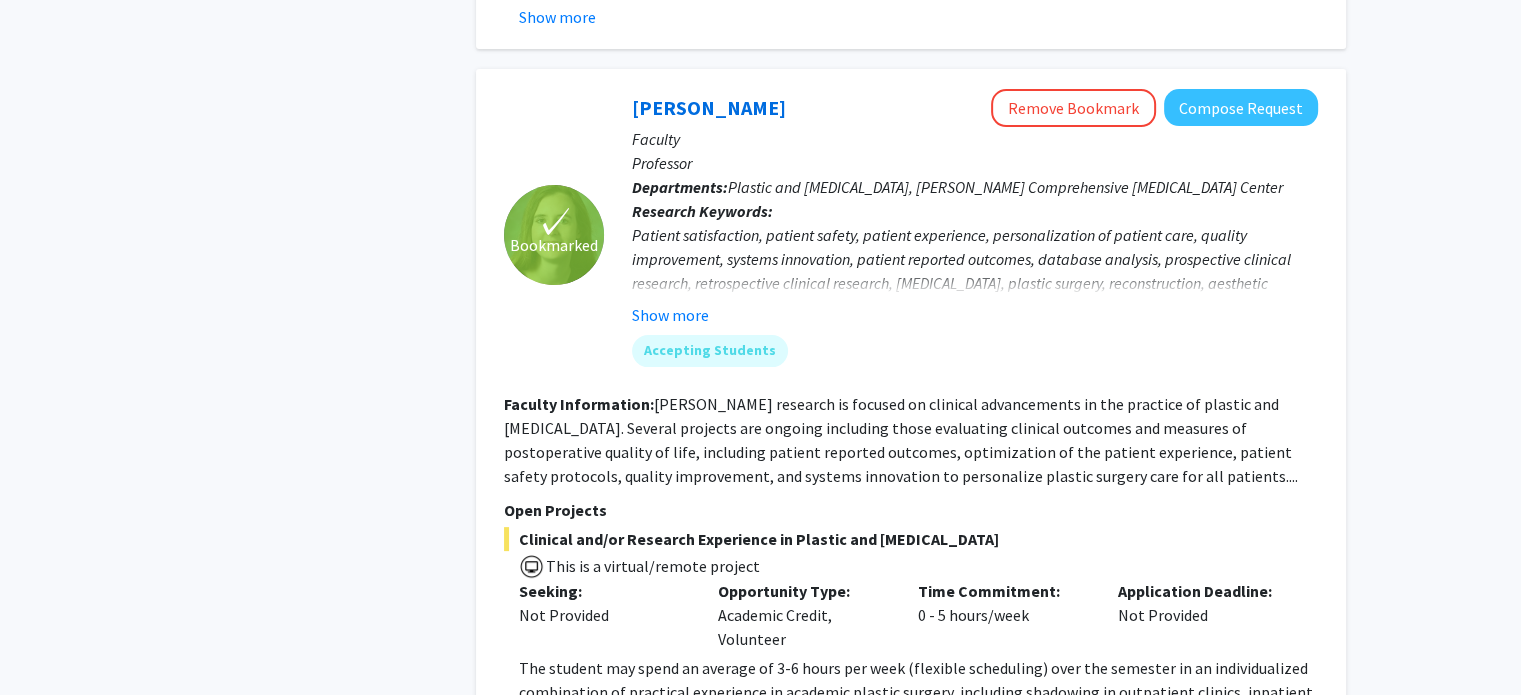 click on "2" 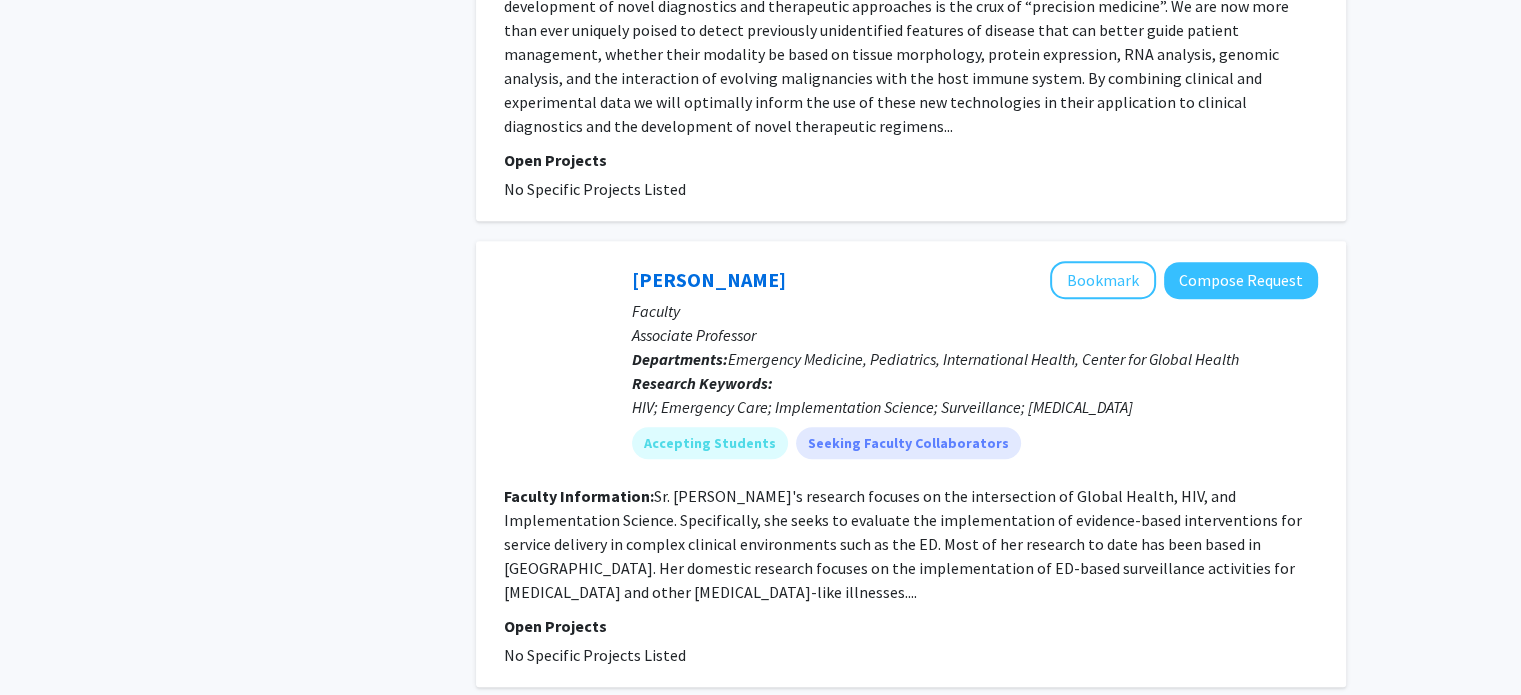 scroll, scrollTop: 1300, scrollLeft: 0, axis: vertical 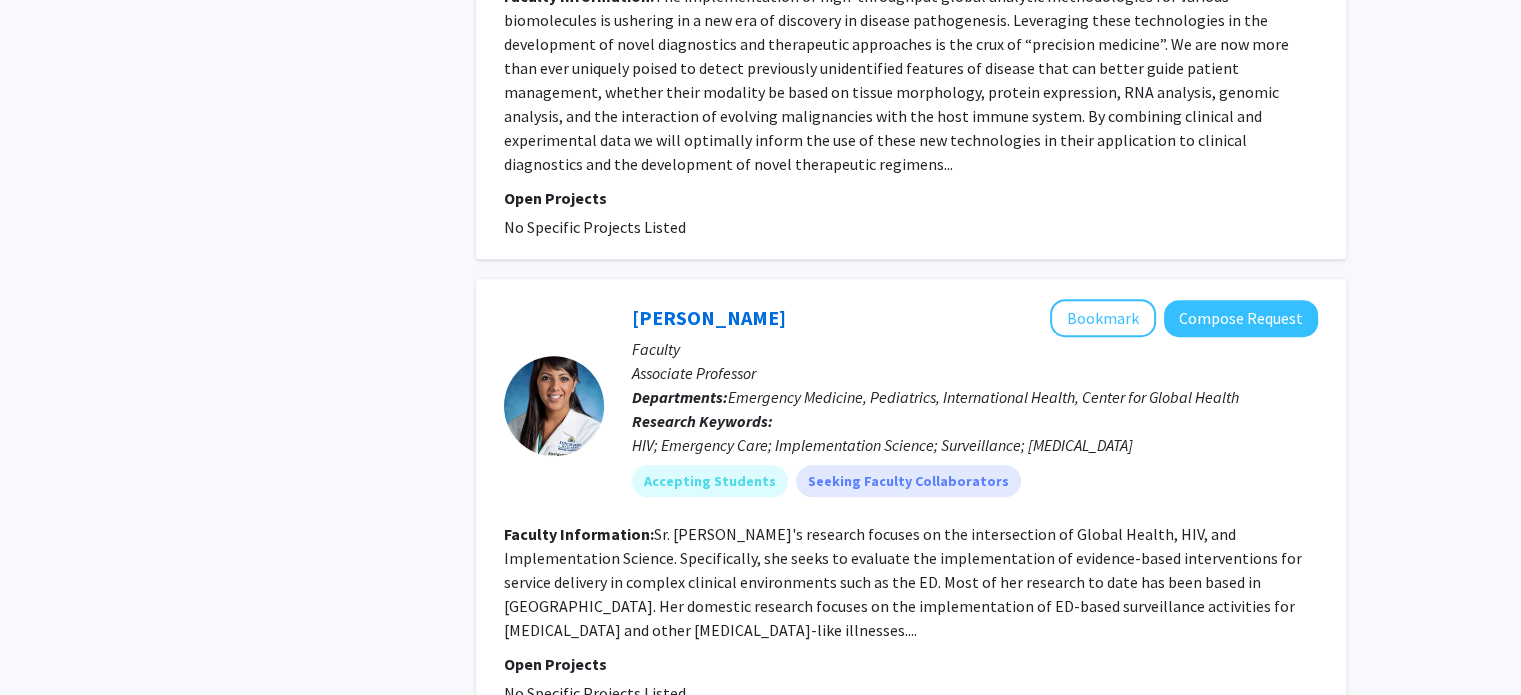 click on "Sr. Hansoti's research focuses on the intersection of Global Health, HIV, and Implementation Science. Specifically, she seeks to evaluate the implementation of evidence-based interventions for service delivery in complex clinical environments such as the ED. Most of her research to date has been based in South Africa. Her domestic research focuses on the implementation of ED-based surveillance activities for COVID-19 and other influenza-like illnesses...." 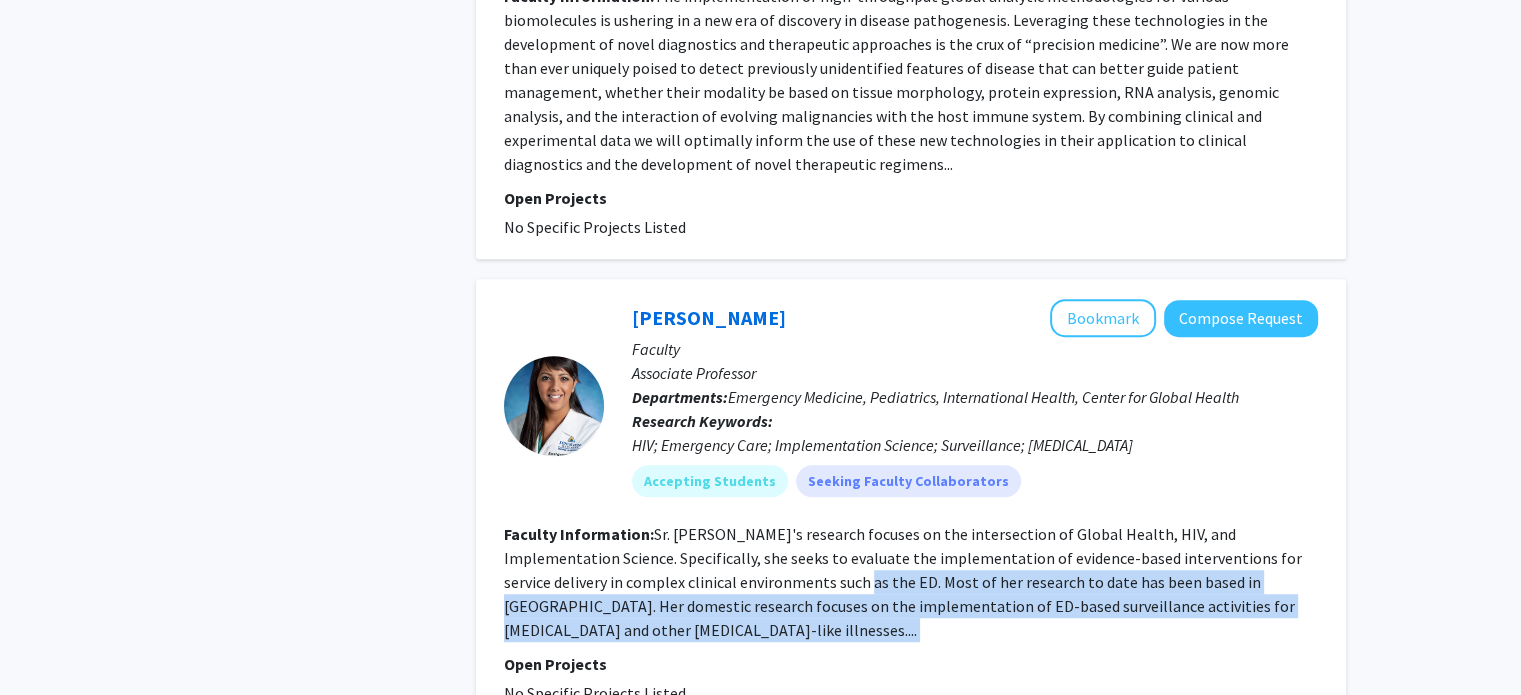 drag, startPoint x: 784, startPoint y: 517, endPoint x: 785, endPoint y: 566, distance: 49.010204 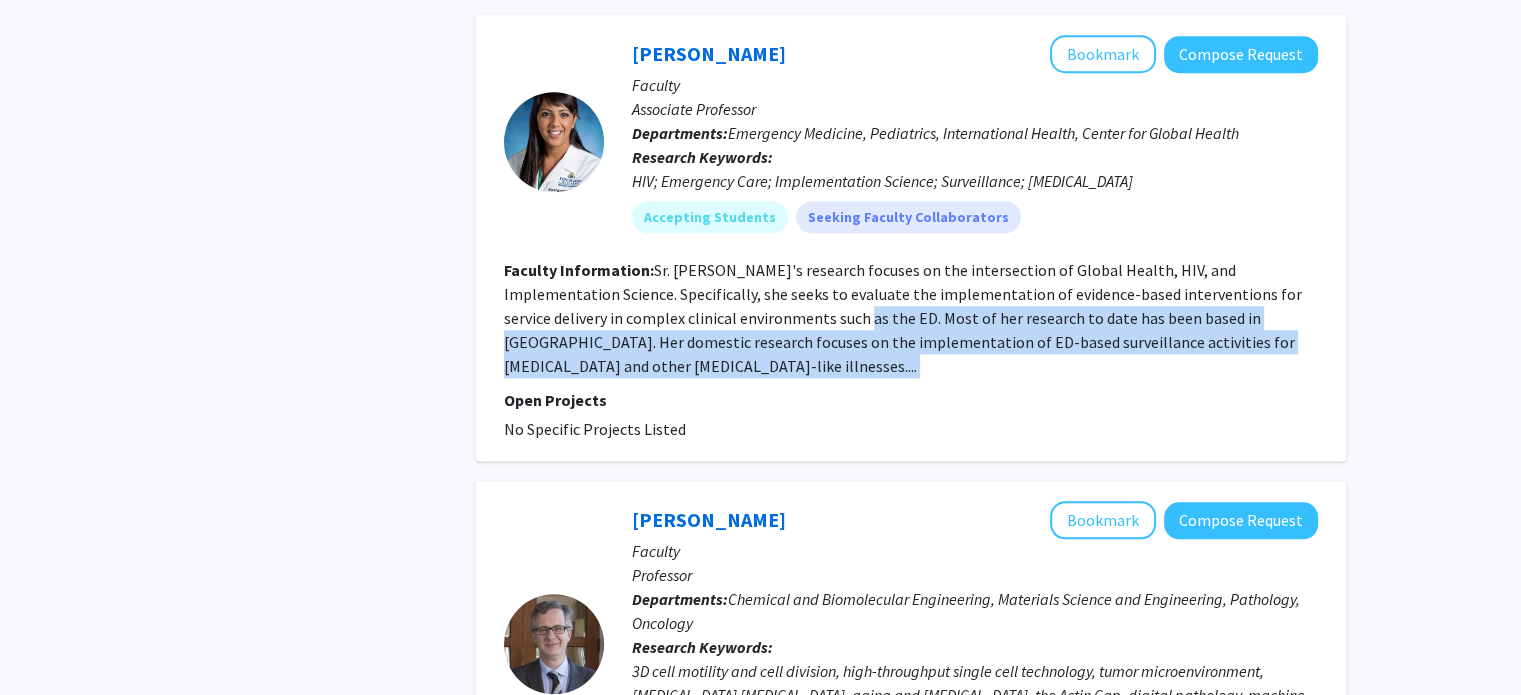 scroll, scrollTop: 1800, scrollLeft: 0, axis: vertical 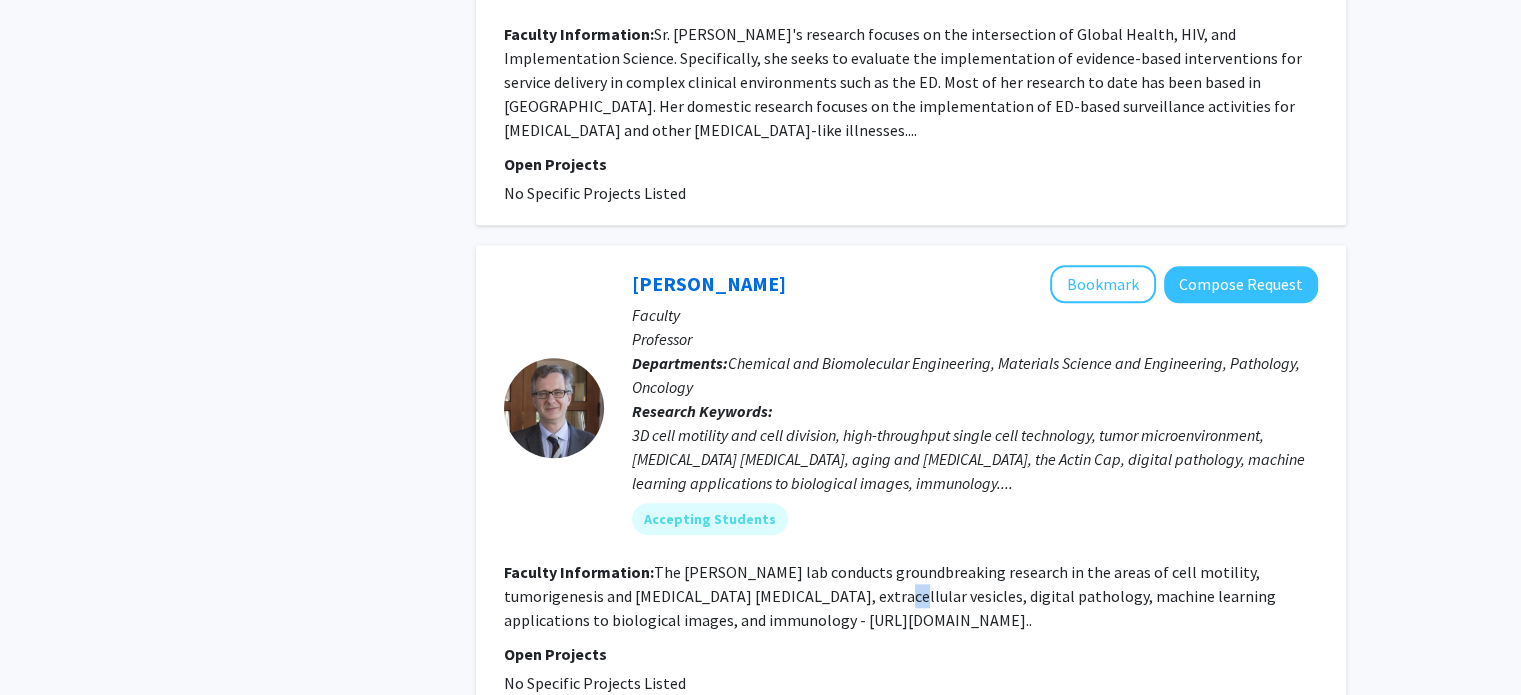 drag, startPoint x: 794, startPoint y: 531, endPoint x: 781, endPoint y: 528, distance: 13.341664 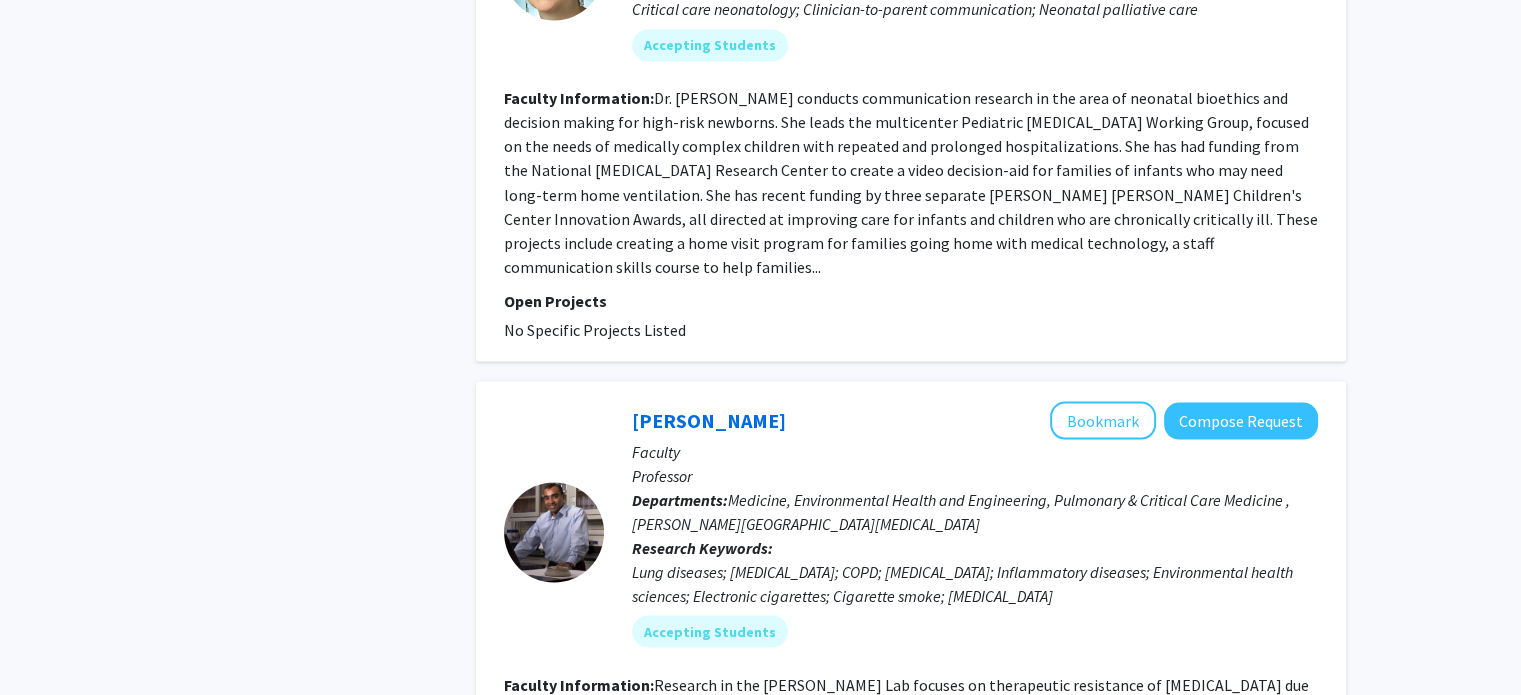 scroll, scrollTop: 3900, scrollLeft: 0, axis: vertical 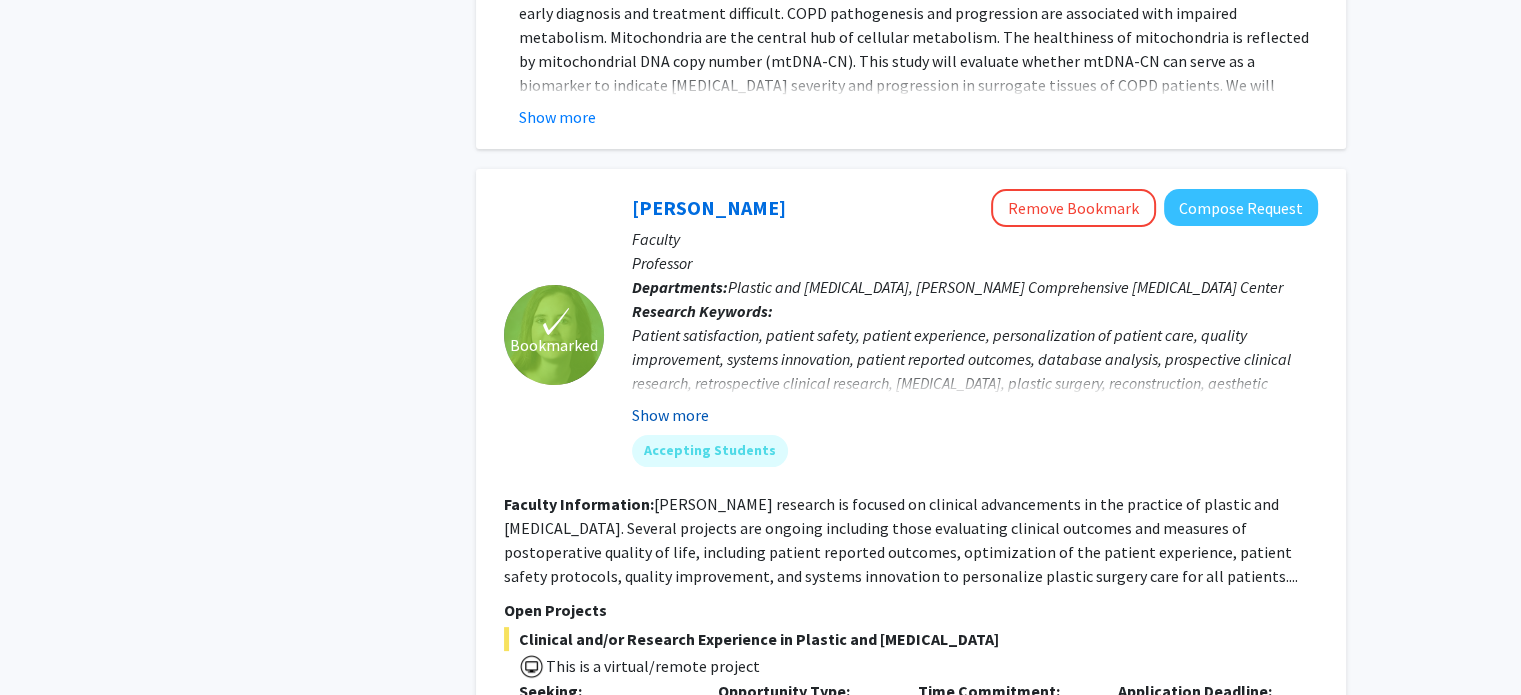 click on "Patient satisfaction, patient safety, patient experience, personalization of patient care, quality improvement, systems innovation, patient reported outcomes, database analysis, prospective clinical research, retrospective clinical research, breast reconstruction, plastic surgery, reconstruction, aesthetic surgery, cosmetic surgery, post bacc, post baccalaureate, undergraduate, medical student, postgraduate, fellow, post bac... Show more" 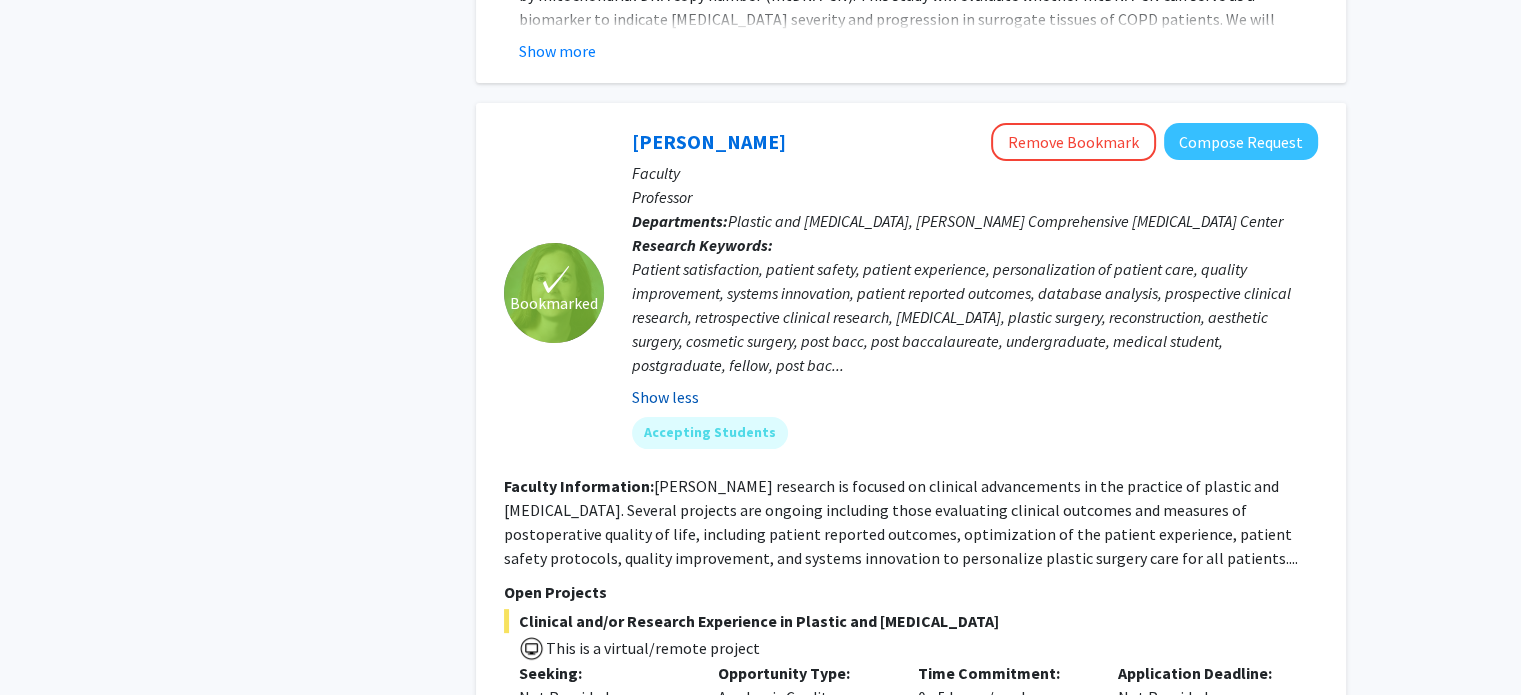 scroll, scrollTop: 8006, scrollLeft: 0, axis: vertical 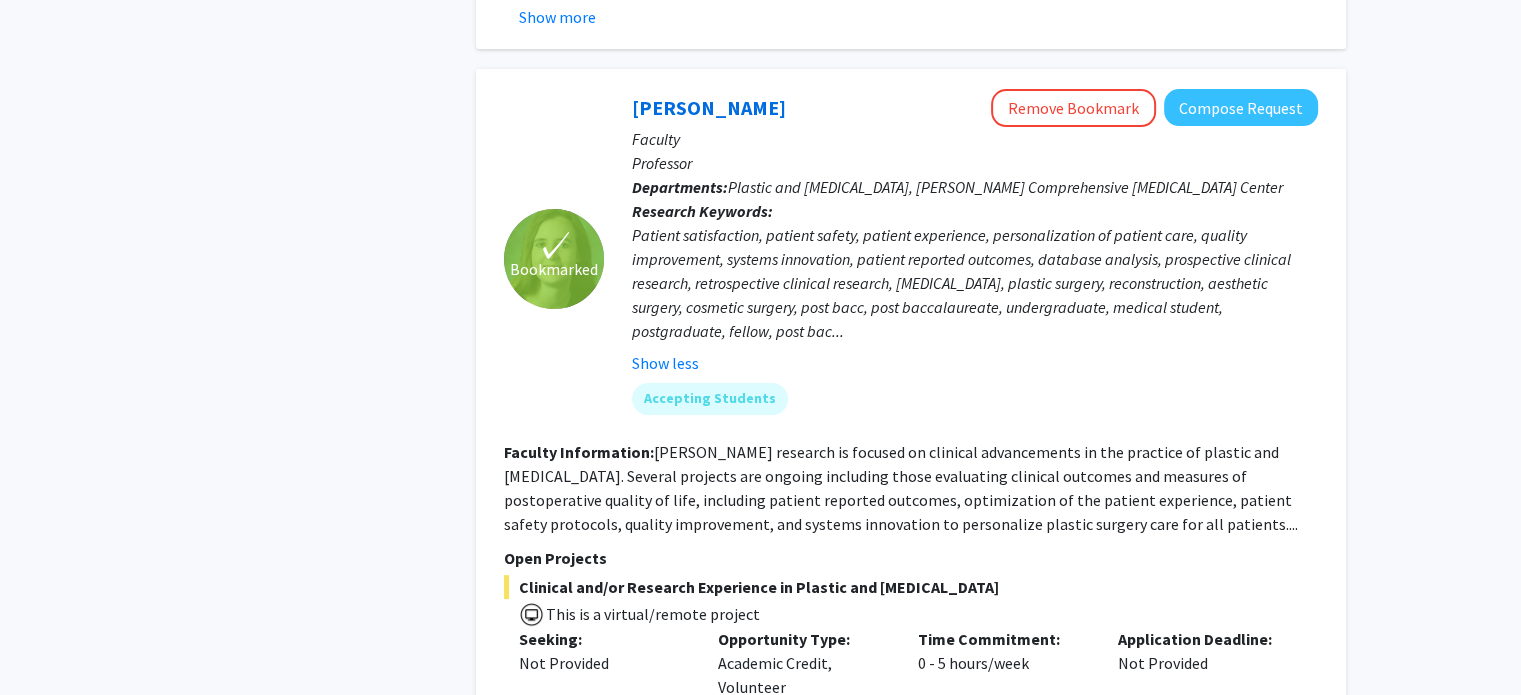 type 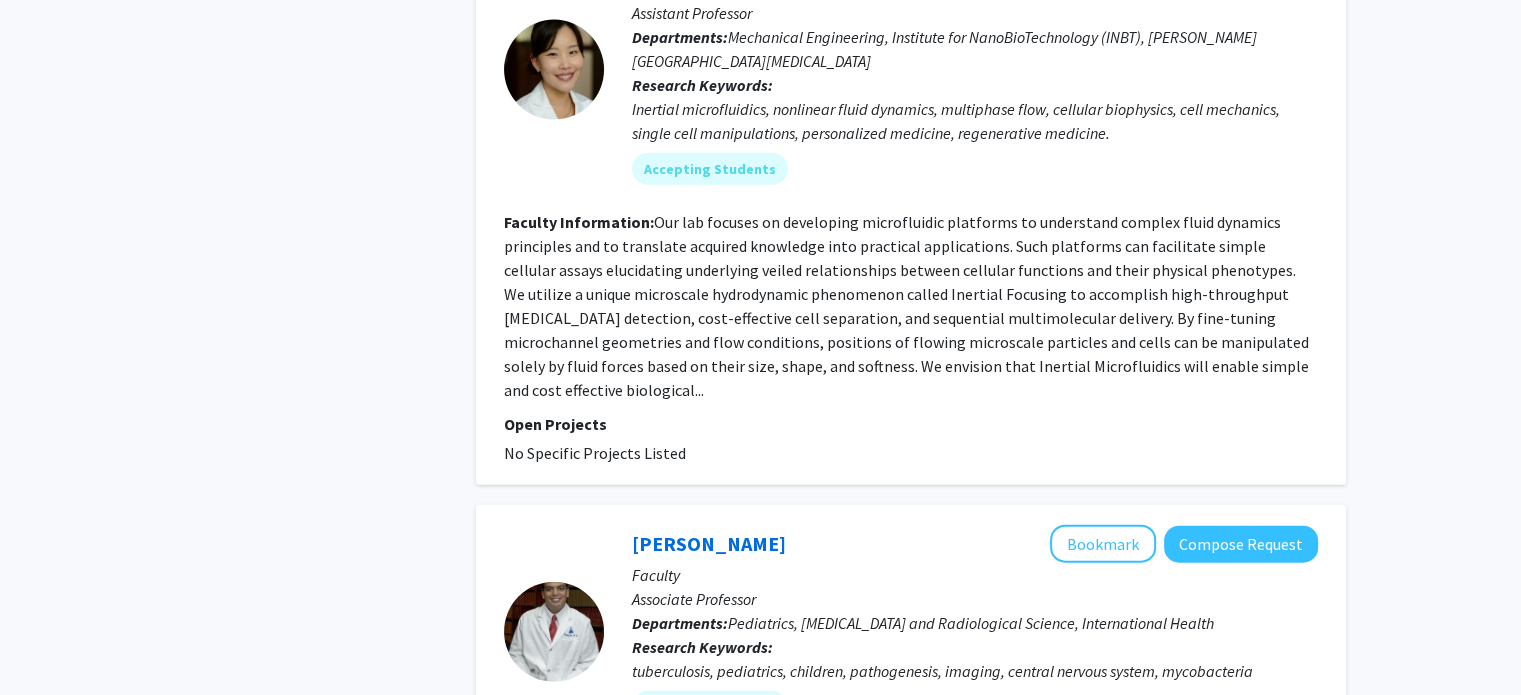 scroll, scrollTop: 4996, scrollLeft: 0, axis: vertical 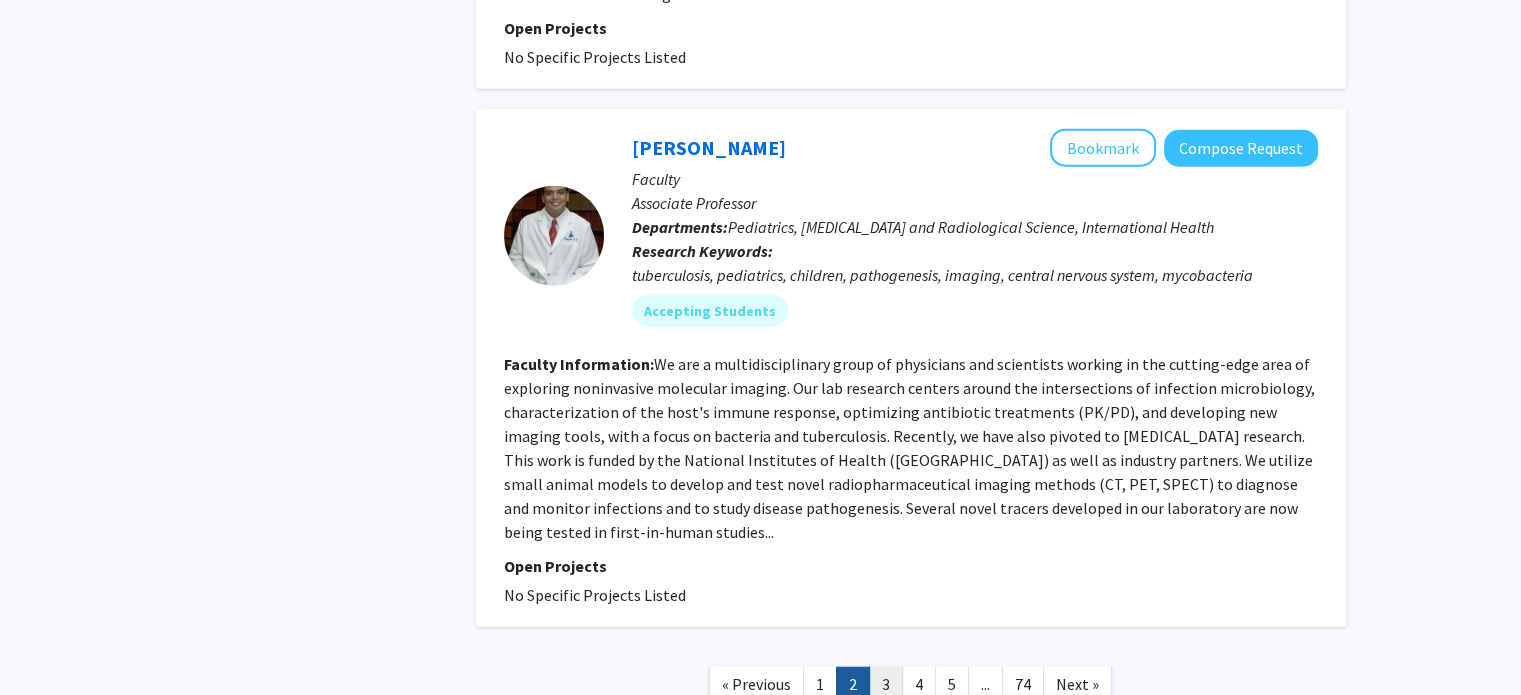 click on "3" 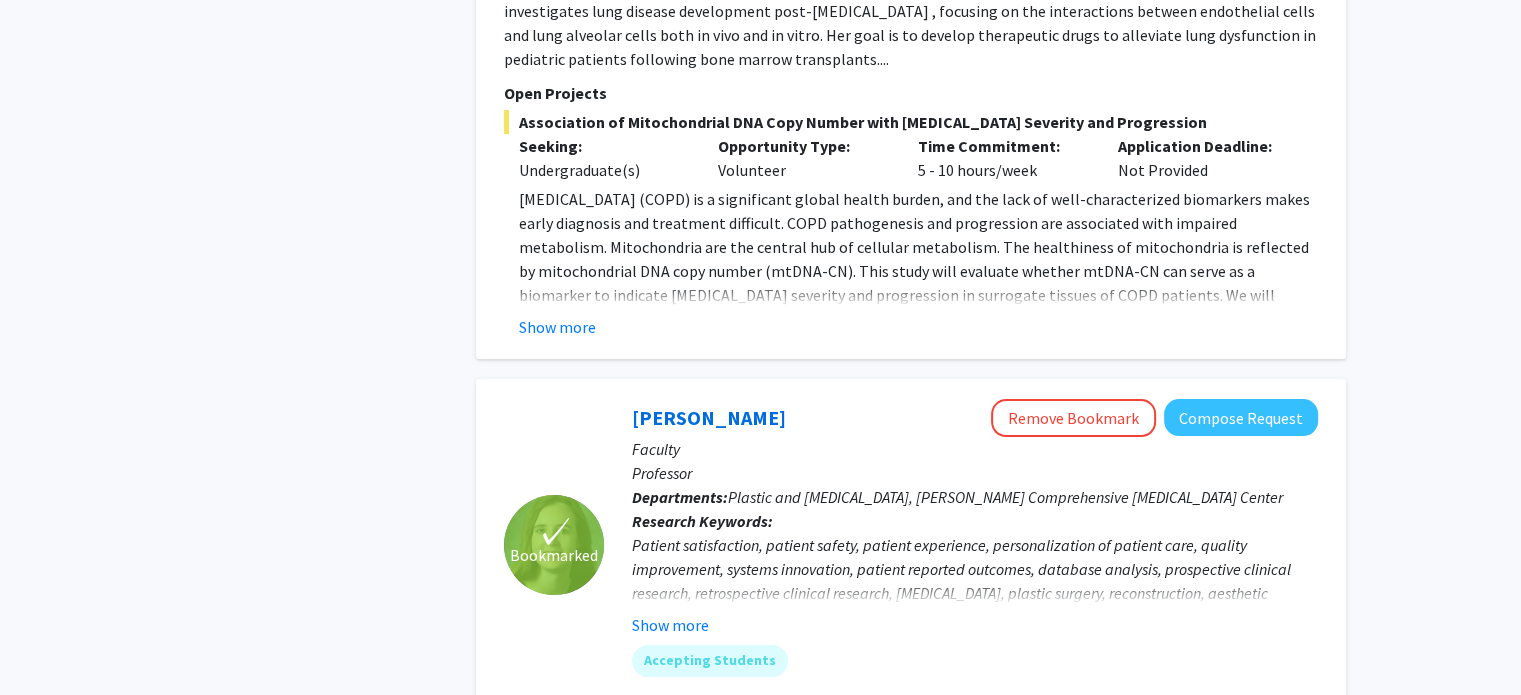 scroll, scrollTop: 8106, scrollLeft: 0, axis: vertical 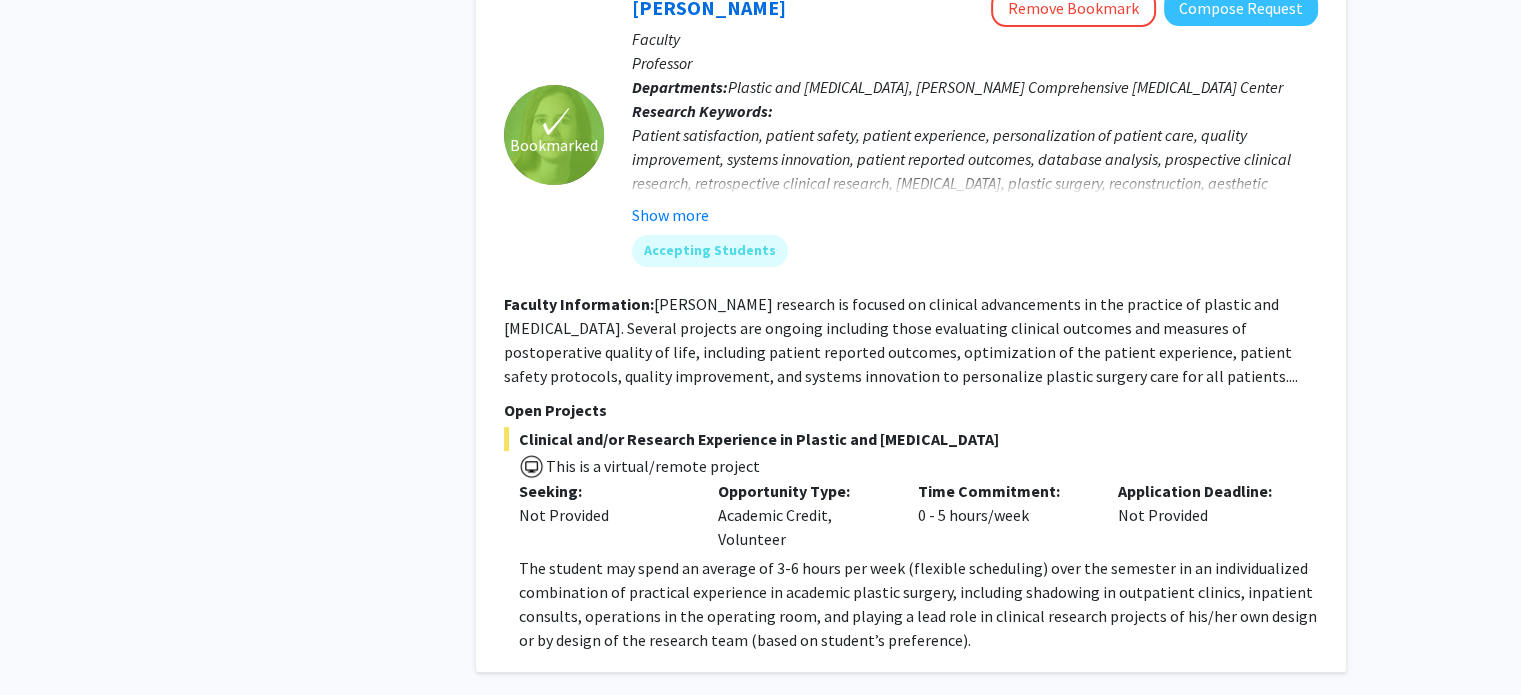 click on "4" 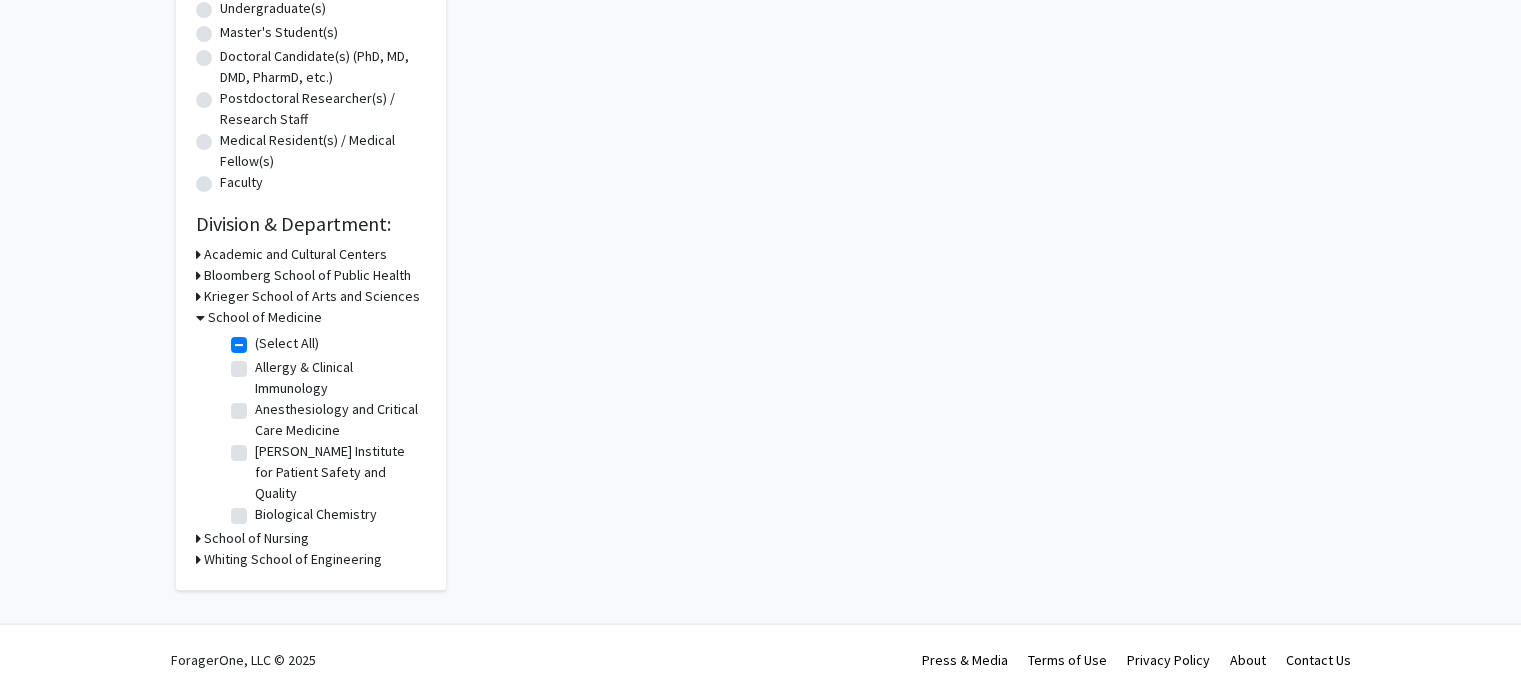 scroll, scrollTop: 0, scrollLeft: 0, axis: both 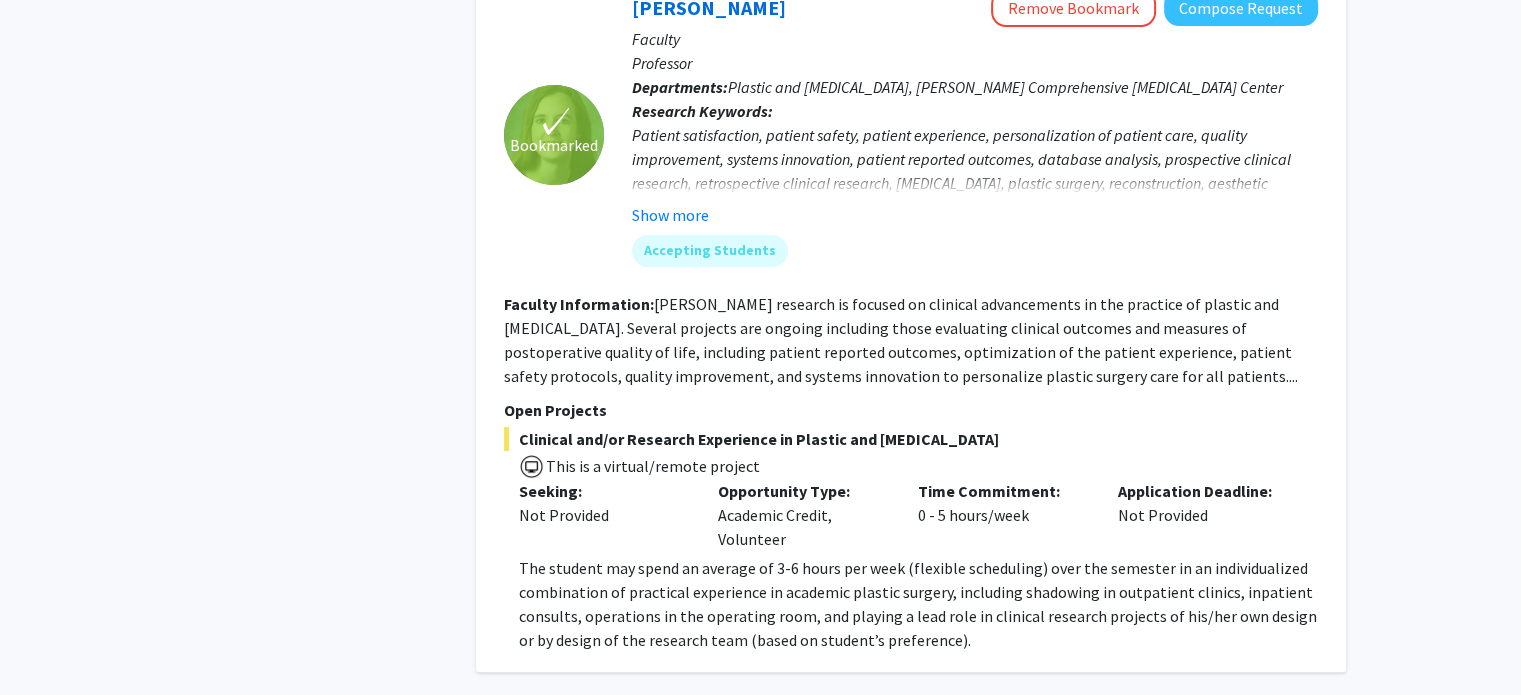click on "3" 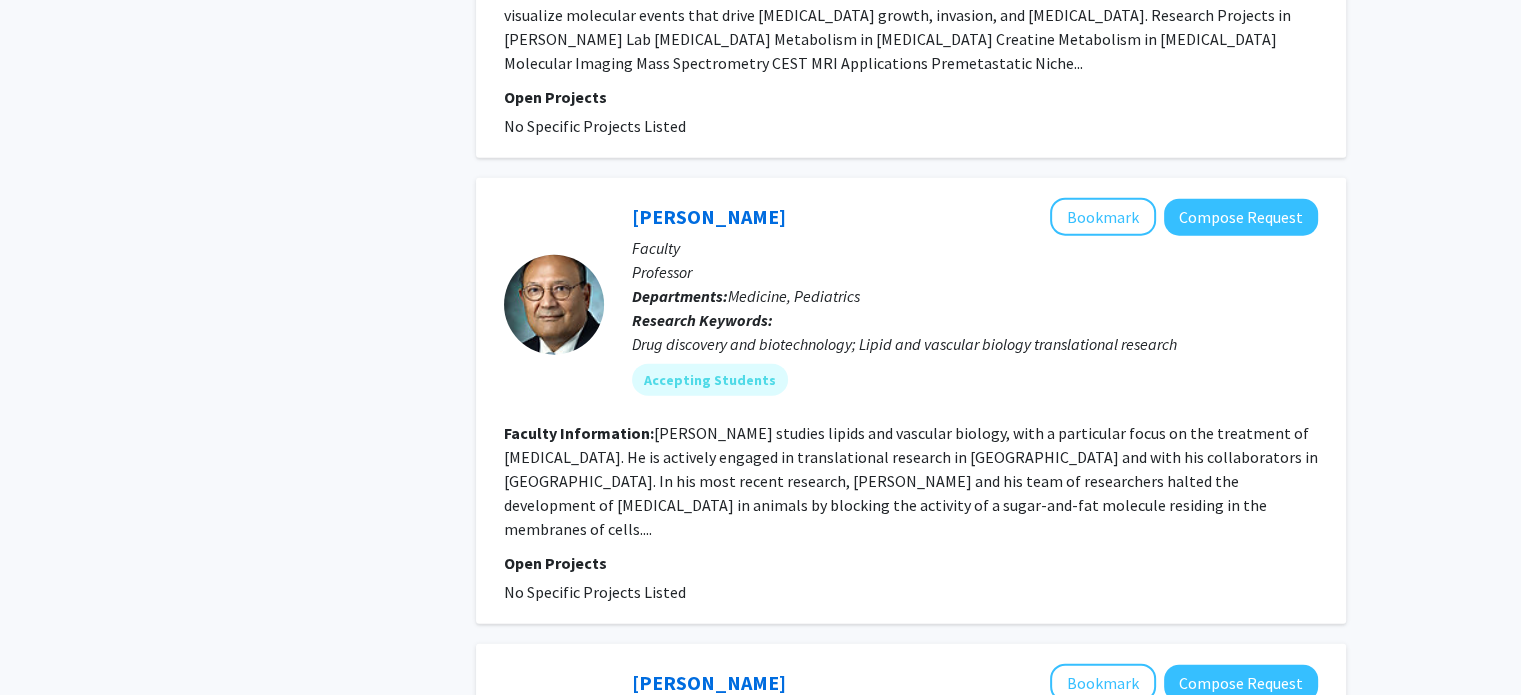 scroll, scrollTop: 5064, scrollLeft: 0, axis: vertical 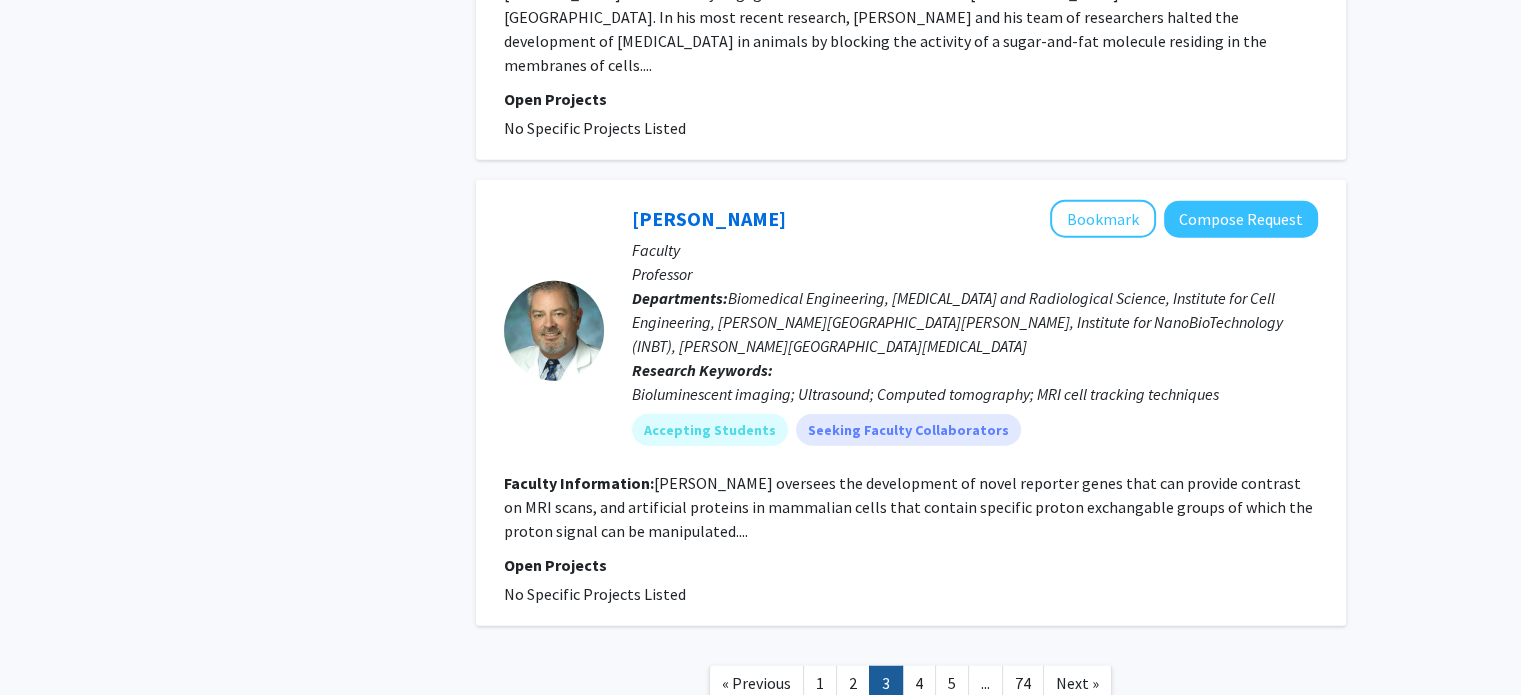 click on "« Previous  1   2   3   4   5  ...  74  Next »" 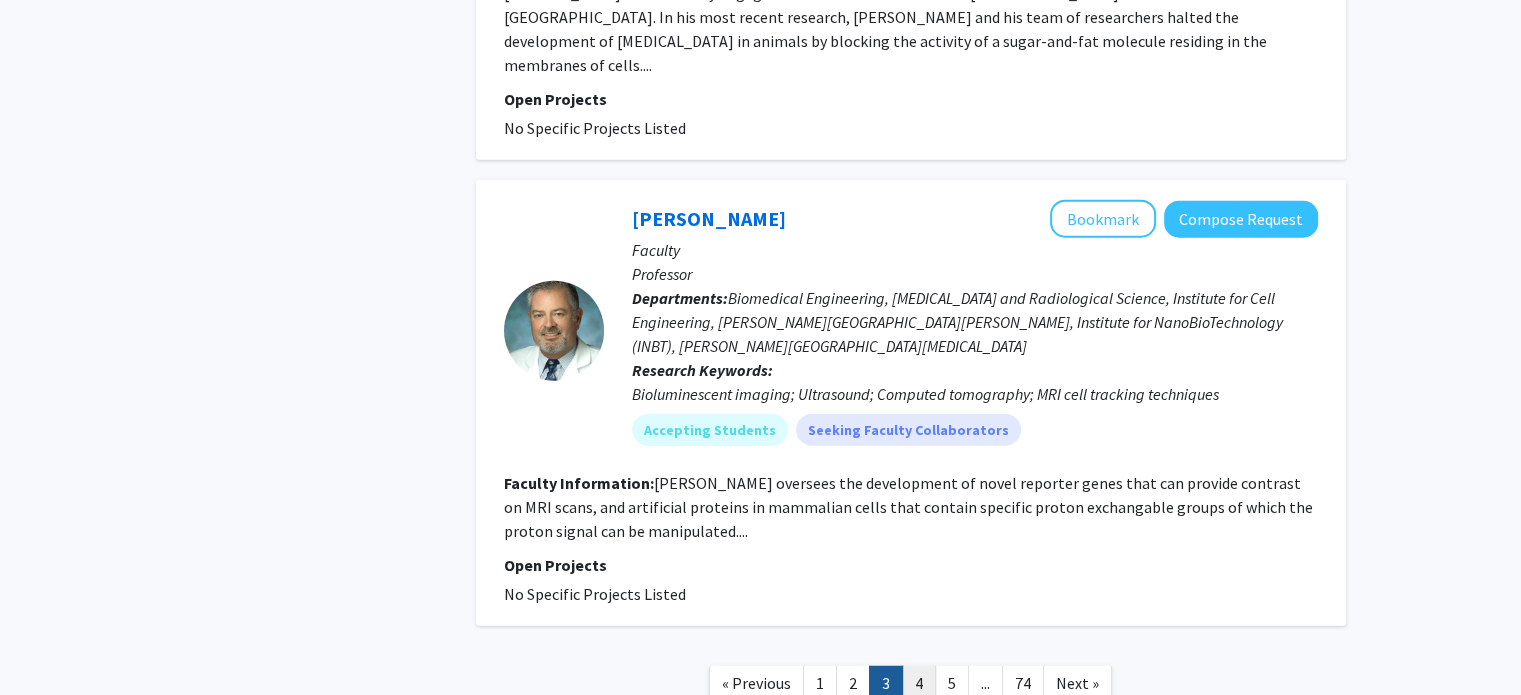 click on "4" 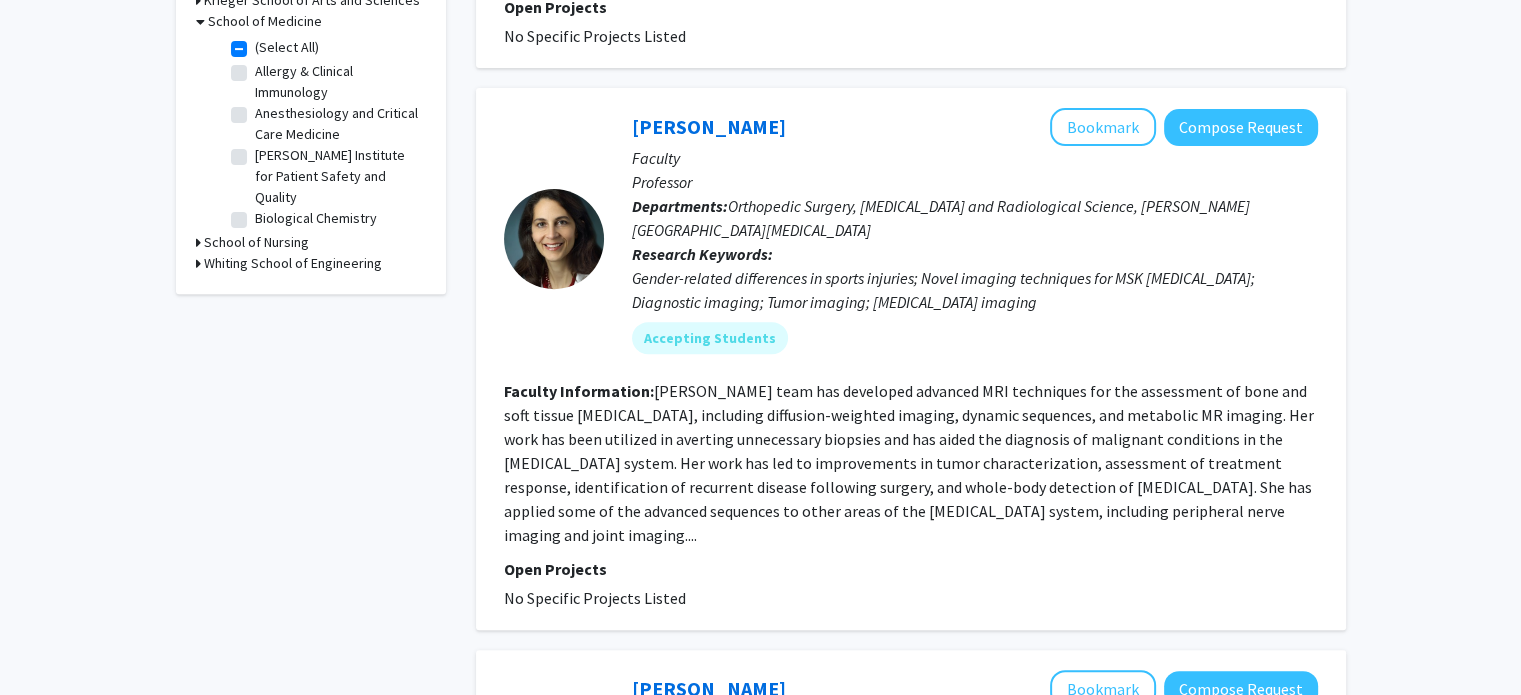 scroll, scrollTop: 1300, scrollLeft: 0, axis: vertical 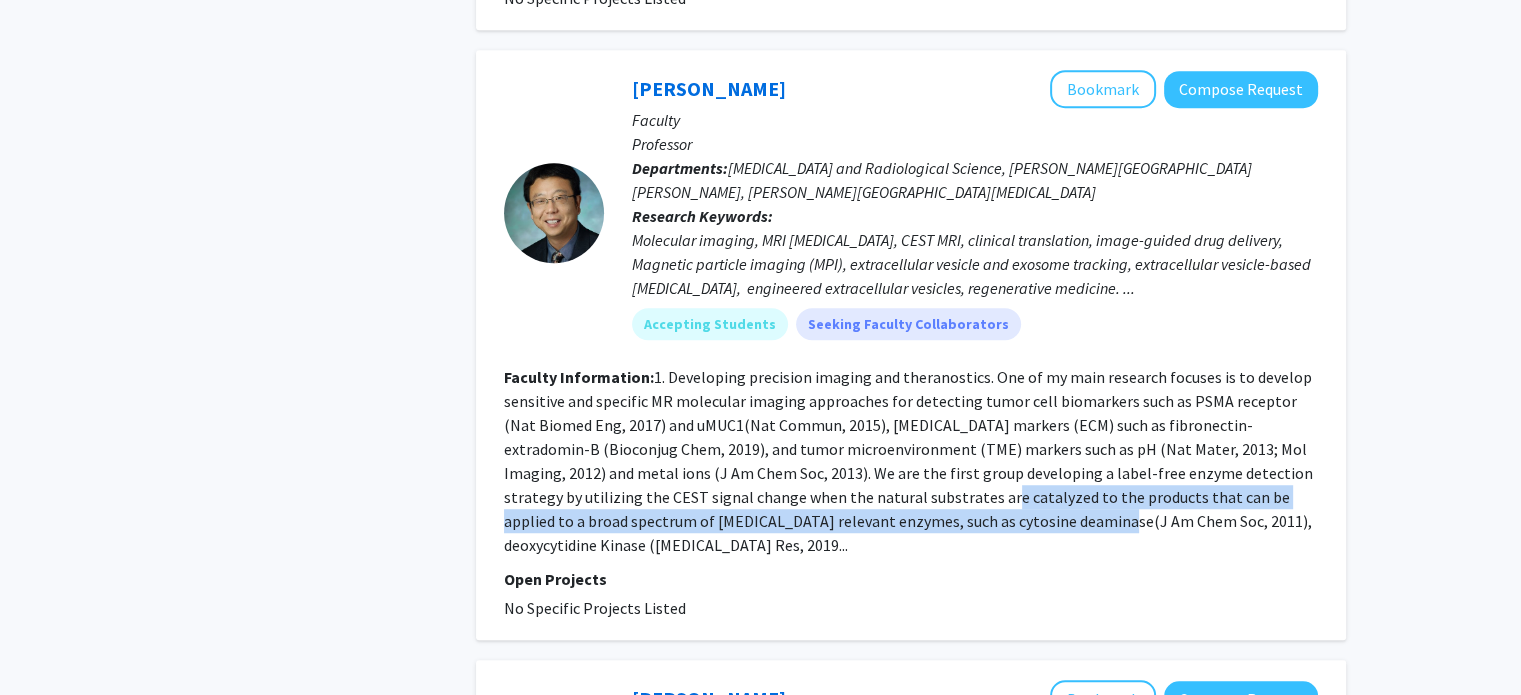 drag, startPoint x: 860, startPoint y: 472, endPoint x: 522, endPoint y: 280, distance: 388.72614 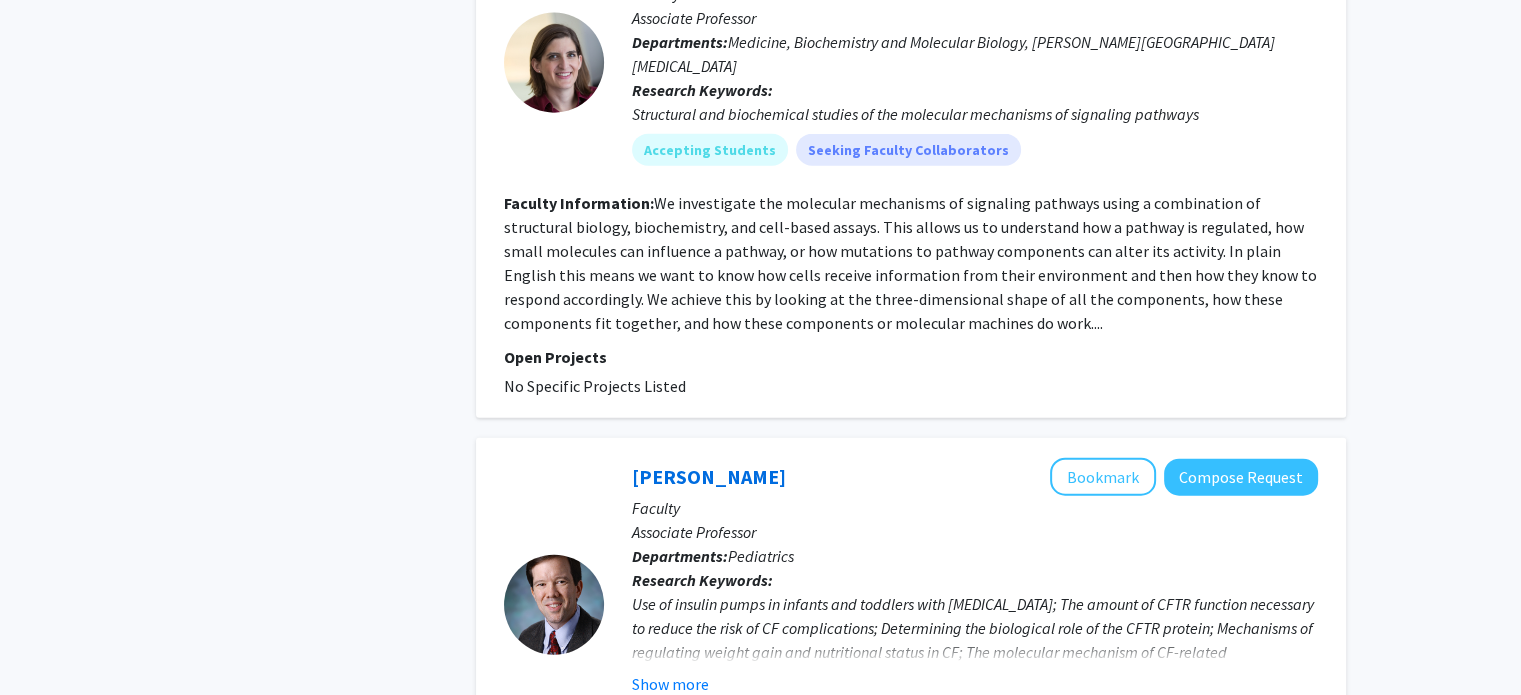 scroll, scrollTop: 4900, scrollLeft: 0, axis: vertical 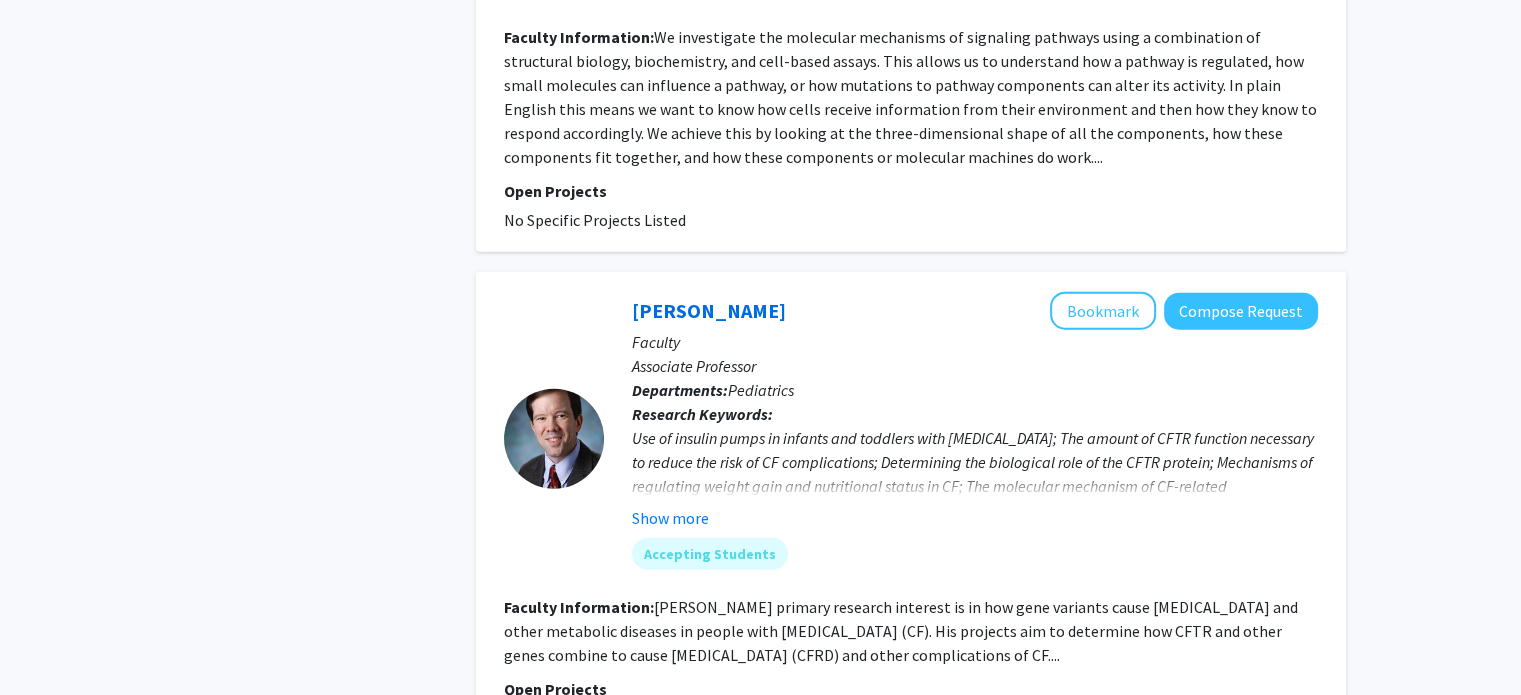 click on "5" 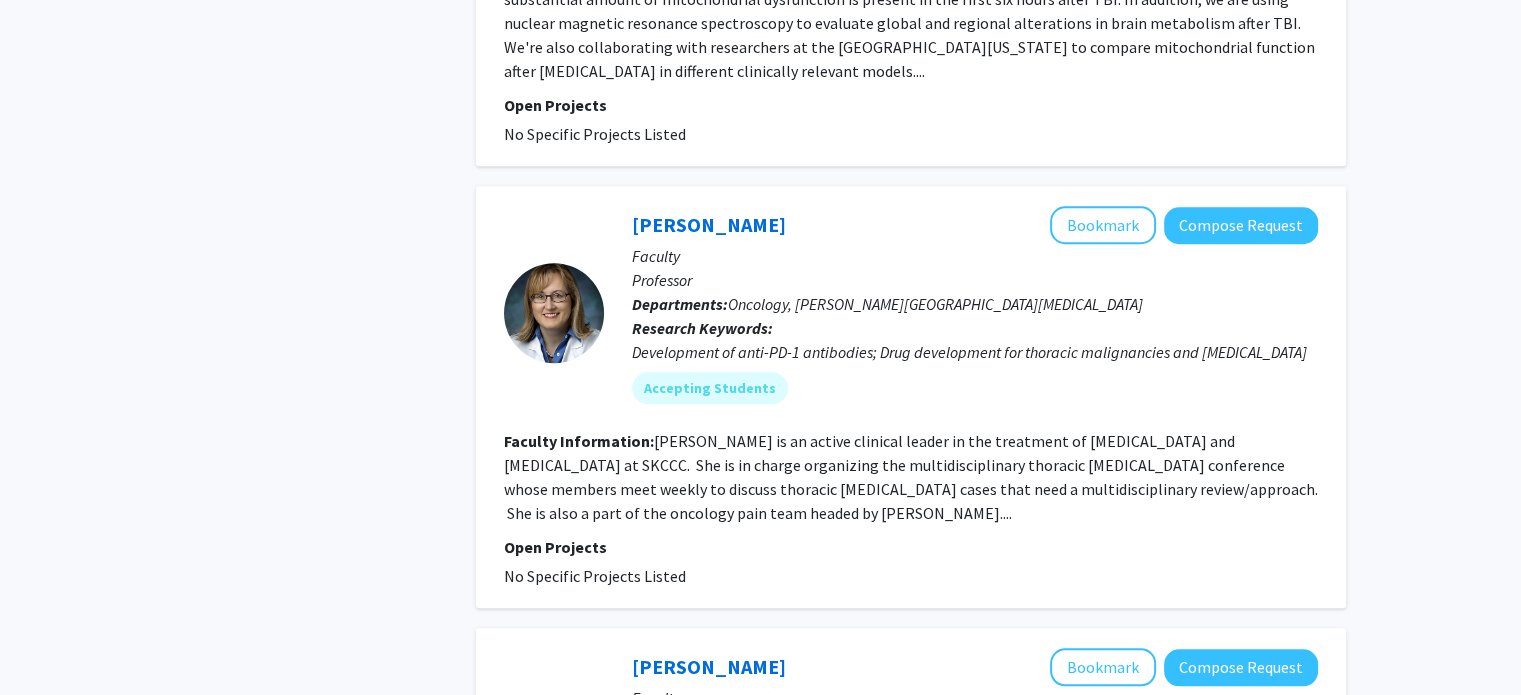 scroll, scrollTop: 1500, scrollLeft: 0, axis: vertical 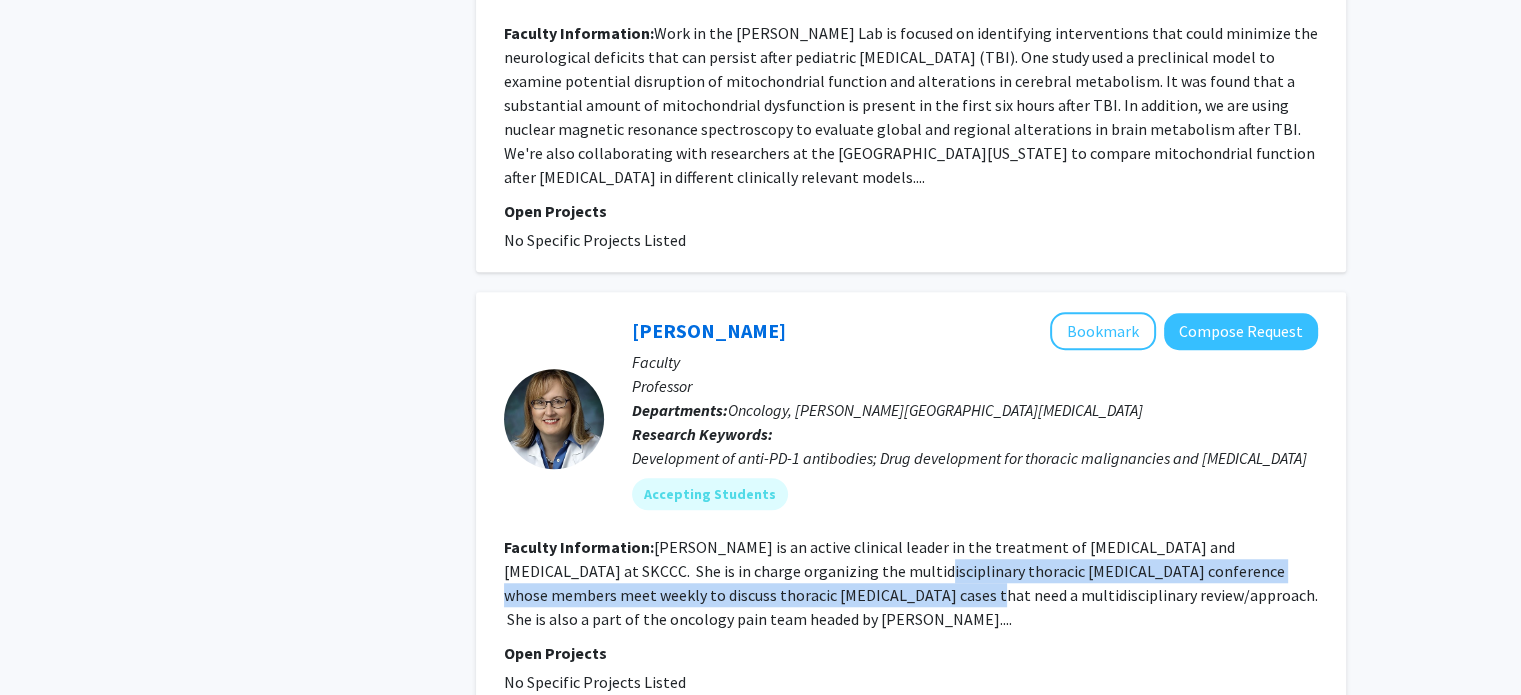 drag, startPoint x: 790, startPoint y: 571, endPoint x: 798, endPoint y: 541, distance: 31.04835 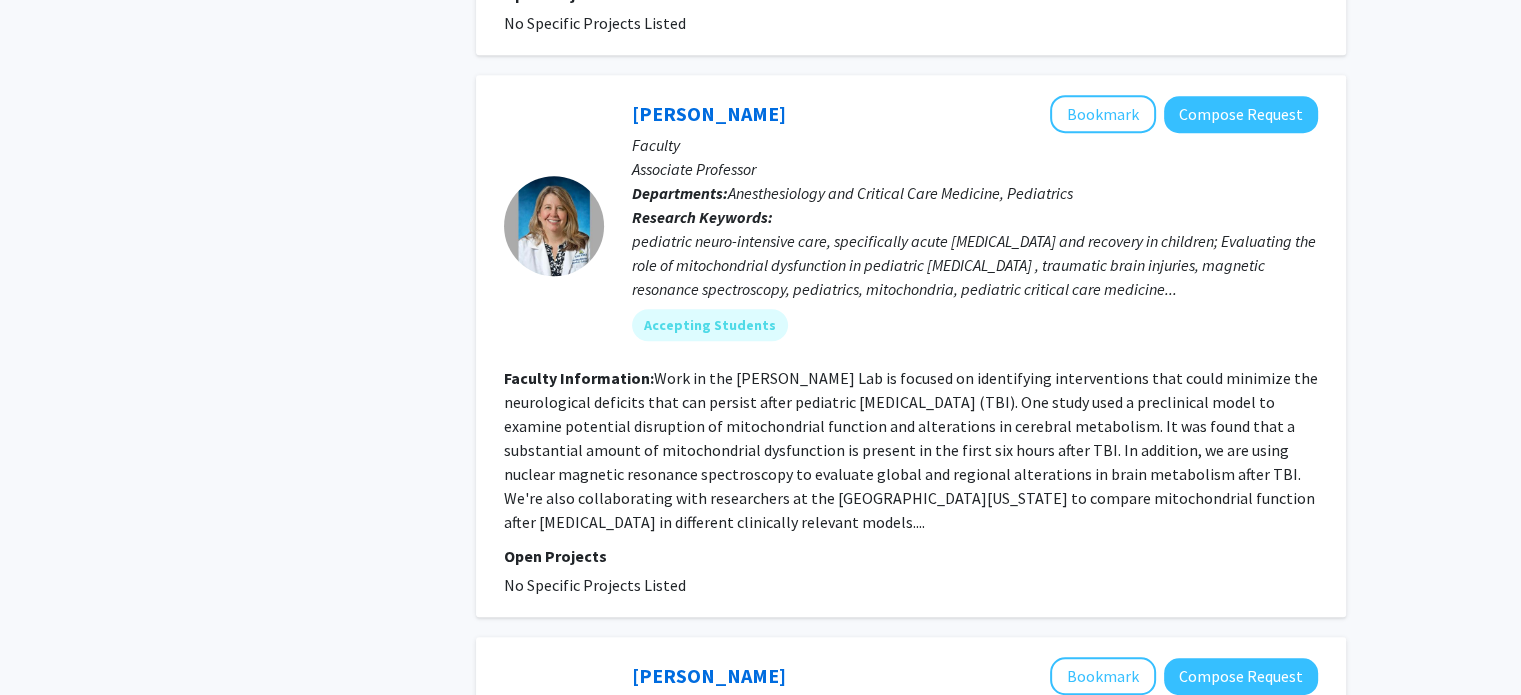 scroll, scrollTop: 1100, scrollLeft: 0, axis: vertical 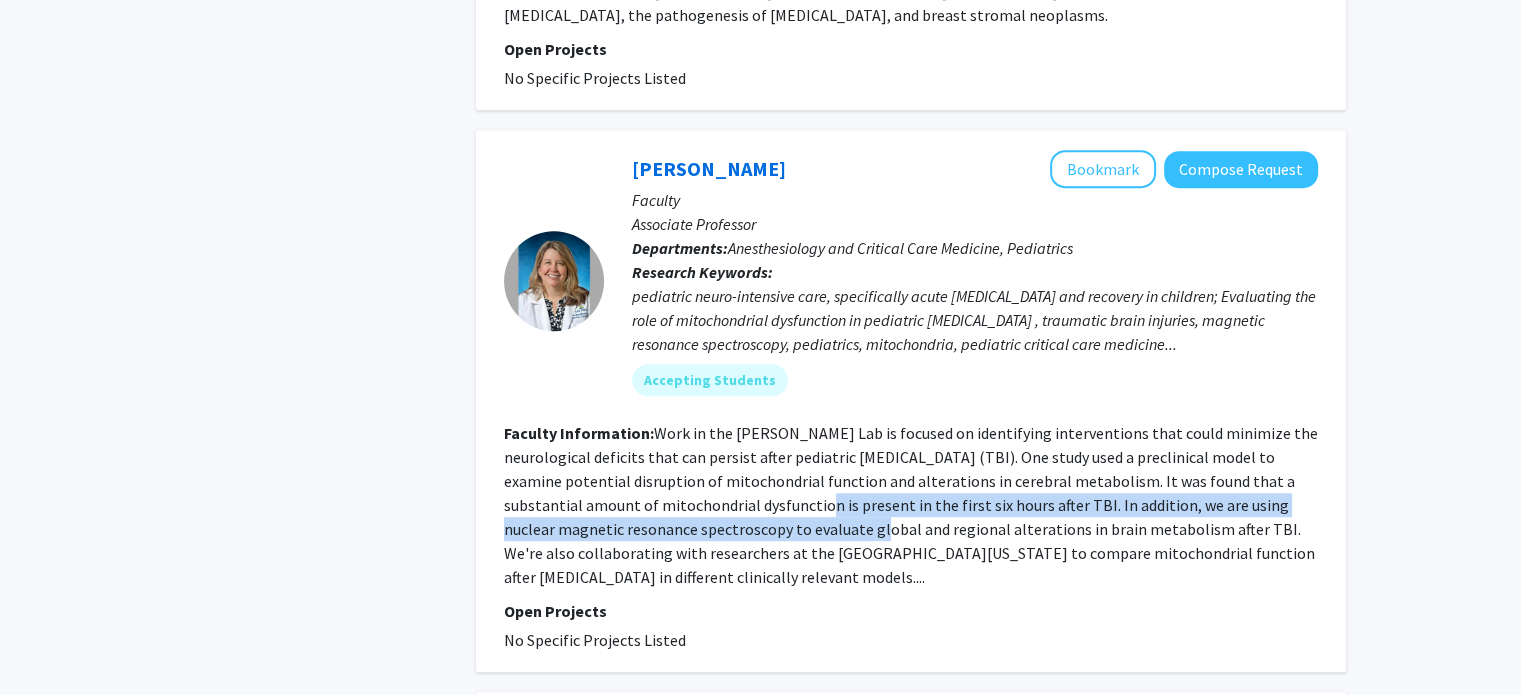 drag, startPoint x: 742, startPoint y: 504, endPoint x: 738, endPoint y: 471, distance: 33.24154 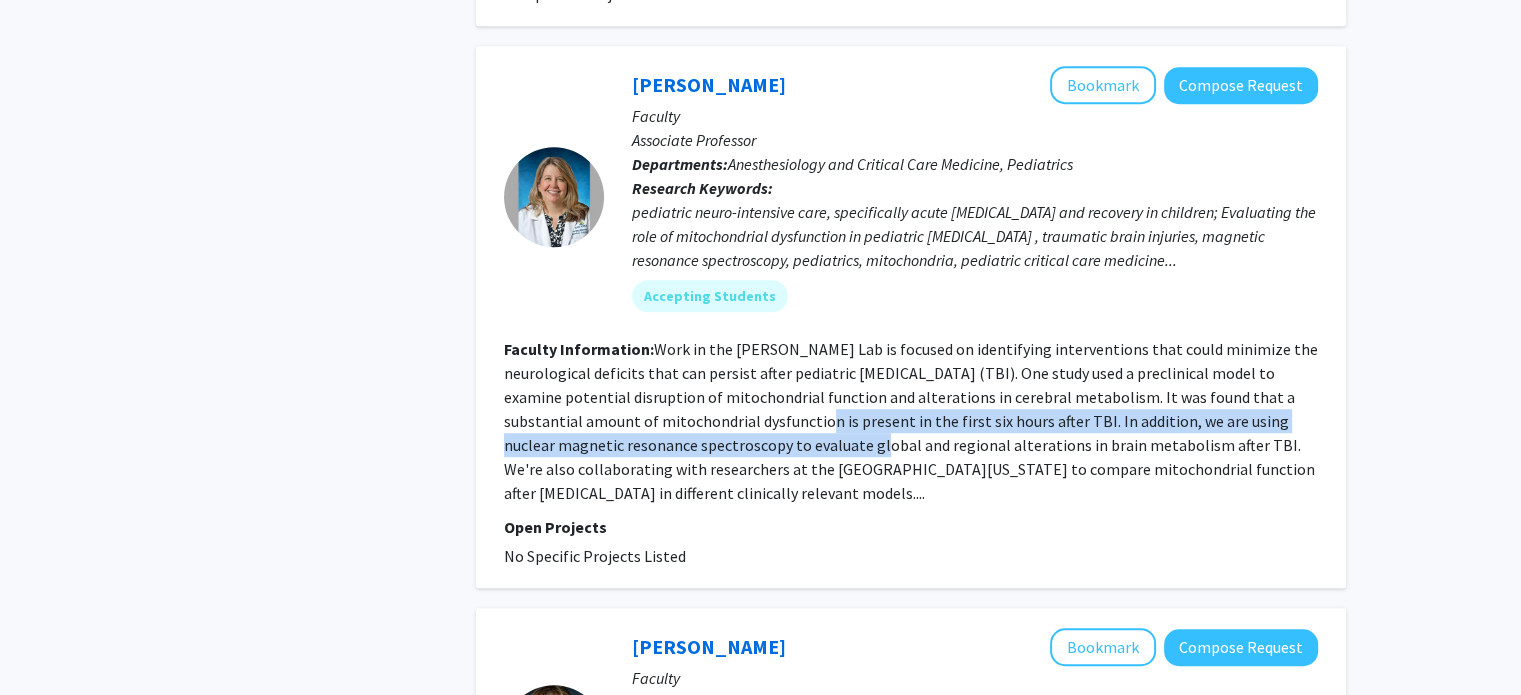 scroll, scrollTop: 1100, scrollLeft: 0, axis: vertical 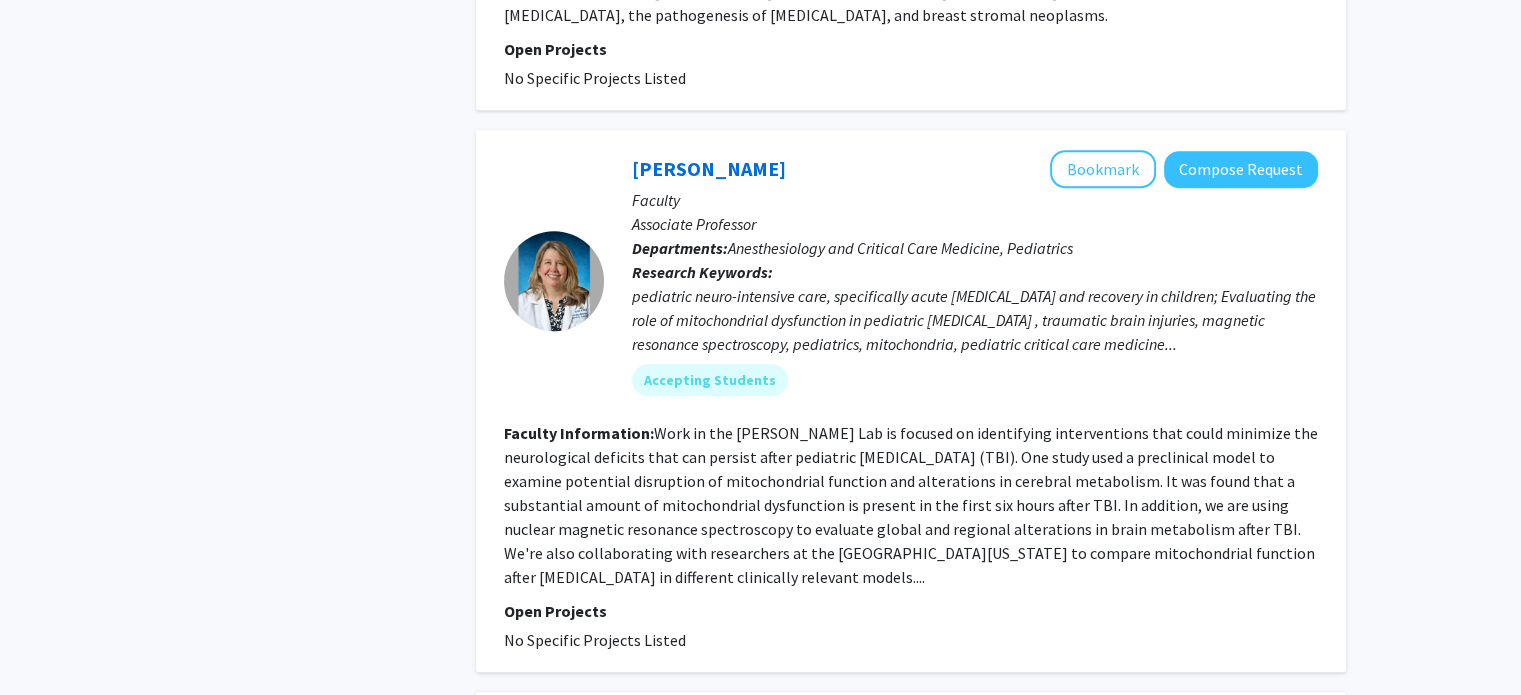 click on "Work in the Courtney Robertson Lab is focused on identifying interventions that could minimize the neurological deficits that can persist after pediatric traumatic brain injury (TBI). One study used a preclinical model to examine potential disruption of mitochondrial function and alterations in cerebral metabolism. It was found that a substantial amount of mitochondrial dysfunction is present in the first six hours after TBI. In addition, we are using nuclear magnetic resonance spectroscopy to evaluate global and regional alterations in brain metabolism after TBI. We're also collaborating with researchers at the University of Pennsylvania to compare mitochondrial function after head injury in different clinically relevant models...." 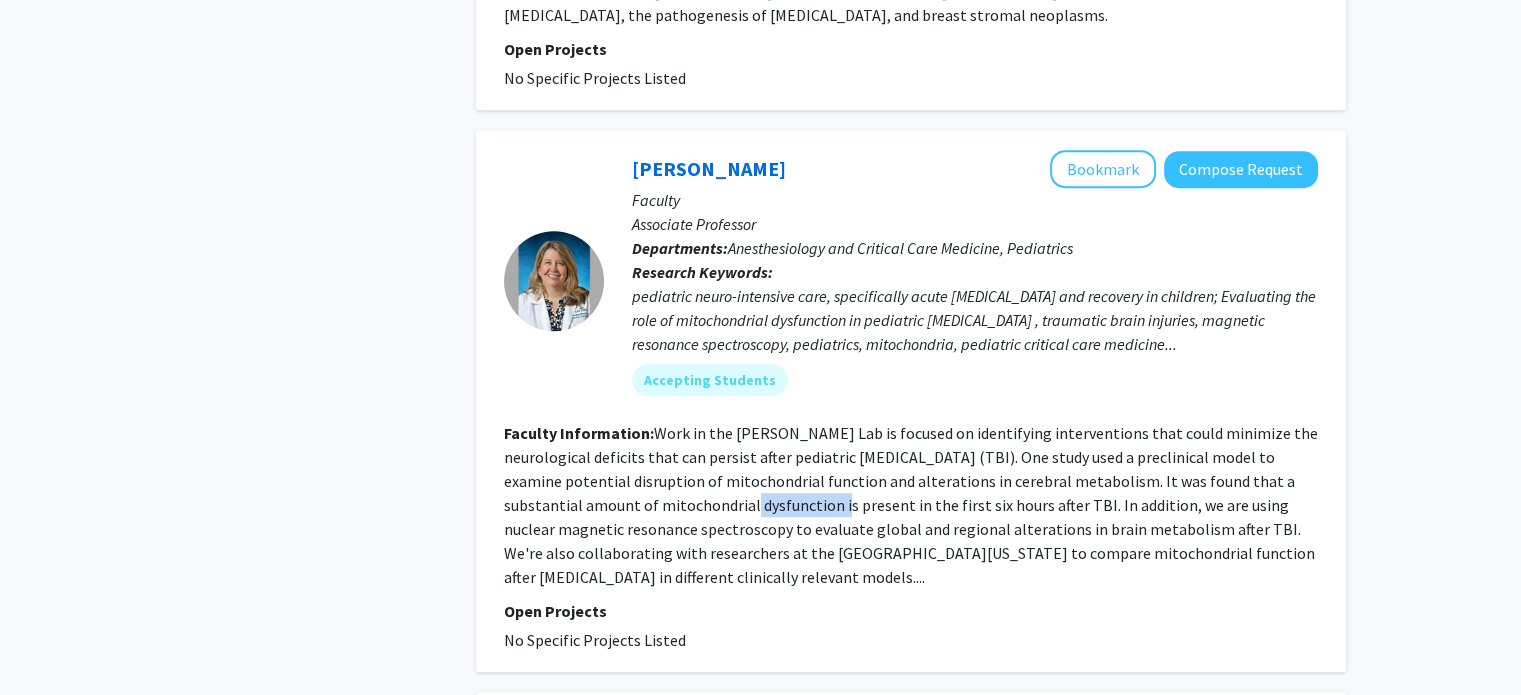 click on "Work in the Courtney Robertson Lab is focused on identifying interventions that could minimize the neurological deficits that can persist after pediatric traumatic brain injury (TBI). One study used a preclinical model to examine potential disruption of mitochondrial function and alterations in cerebral metabolism. It was found that a substantial amount of mitochondrial dysfunction is present in the first six hours after TBI. In addition, we are using nuclear magnetic resonance spectroscopy to evaluate global and regional alterations in brain metabolism after TBI. We're also collaborating with researchers at the University of Pennsylvania to compare mitochondrial function after head injury in different clinically relevant models...." 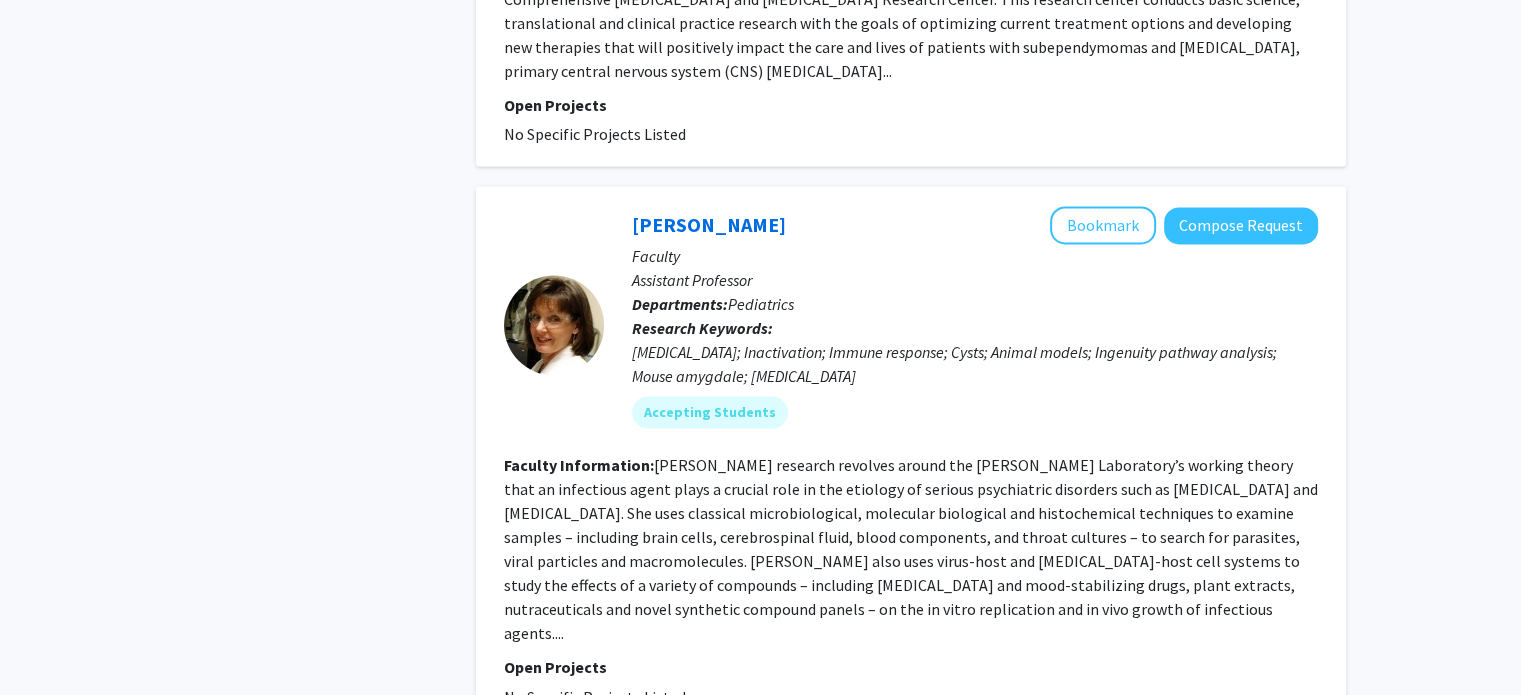 scroll, scrollTop: 3600, scrollLeft: 0, axis: vertical 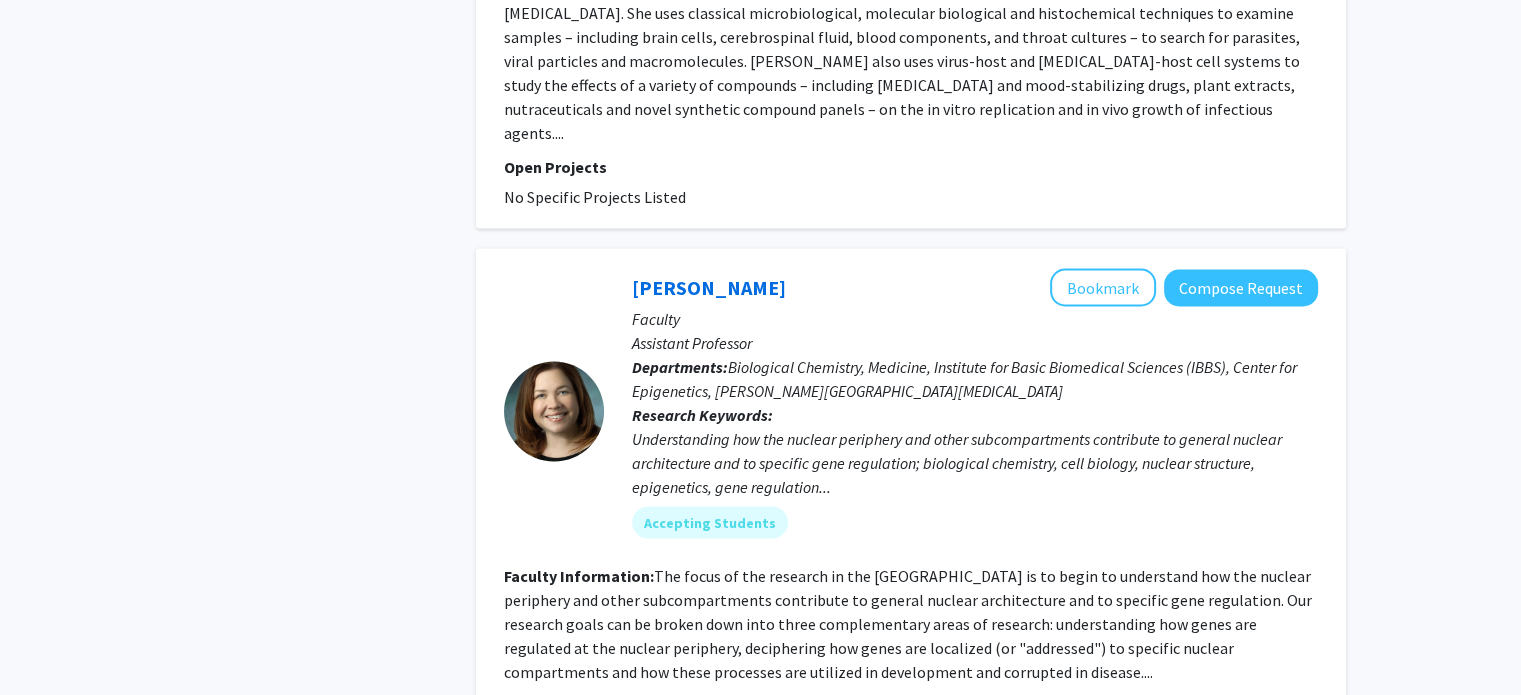 click on "The focus of the research in the Reddy Laboratory is to begin to understand how the nuclear periphery and other subcompartments contribute to general nuclear architecture and to specific gene regulation. Our research goals can be broken down into three complementary areas of research: understanding how genes are regulated at the nuclear periphery, deciphering how genes are localized (or "addressed") to specific nuclear compartments and how these processes are utilized in development and corrupted in disease...." 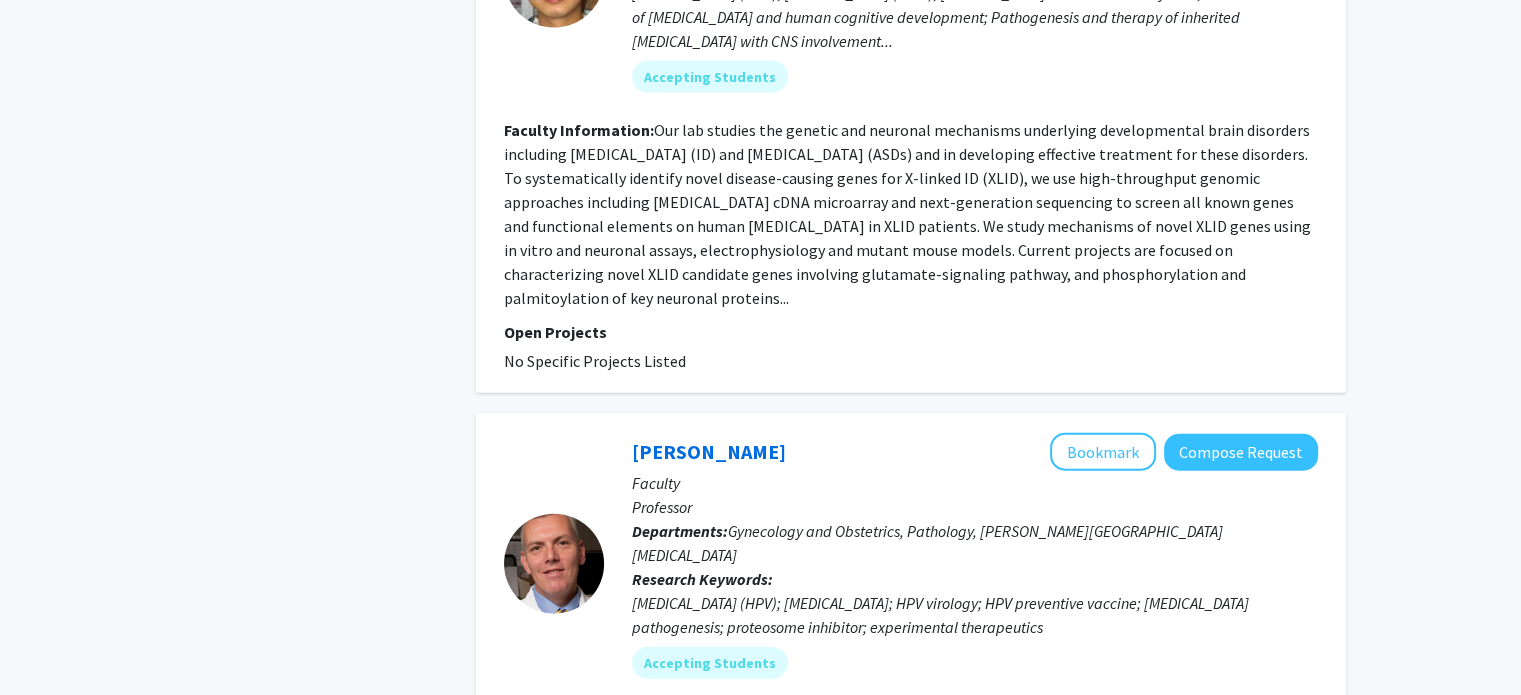 scroll, scrollTop: 4912, scrollLeft: 0, axis: vertical 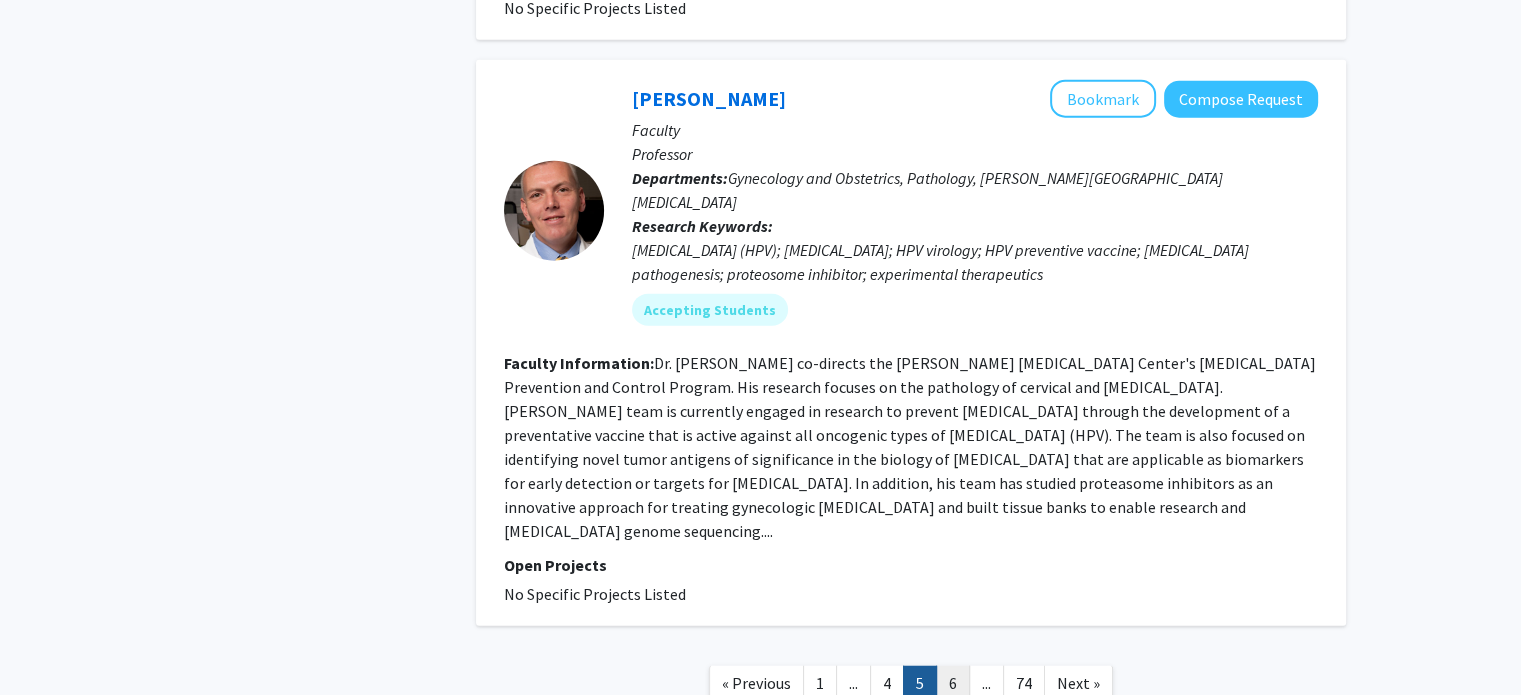 click on "6" 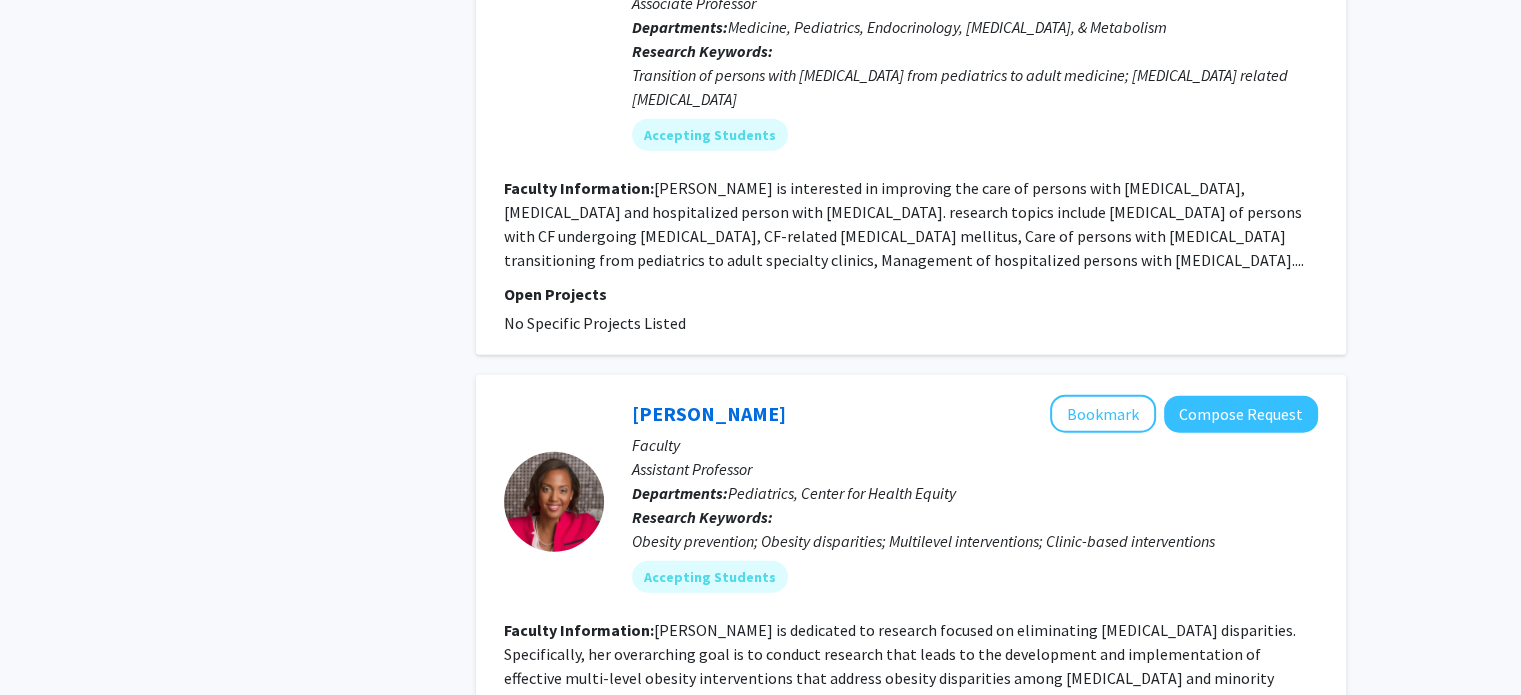 scroll, scrollTop: 5032, scrollLeft: 0, axis: vertical 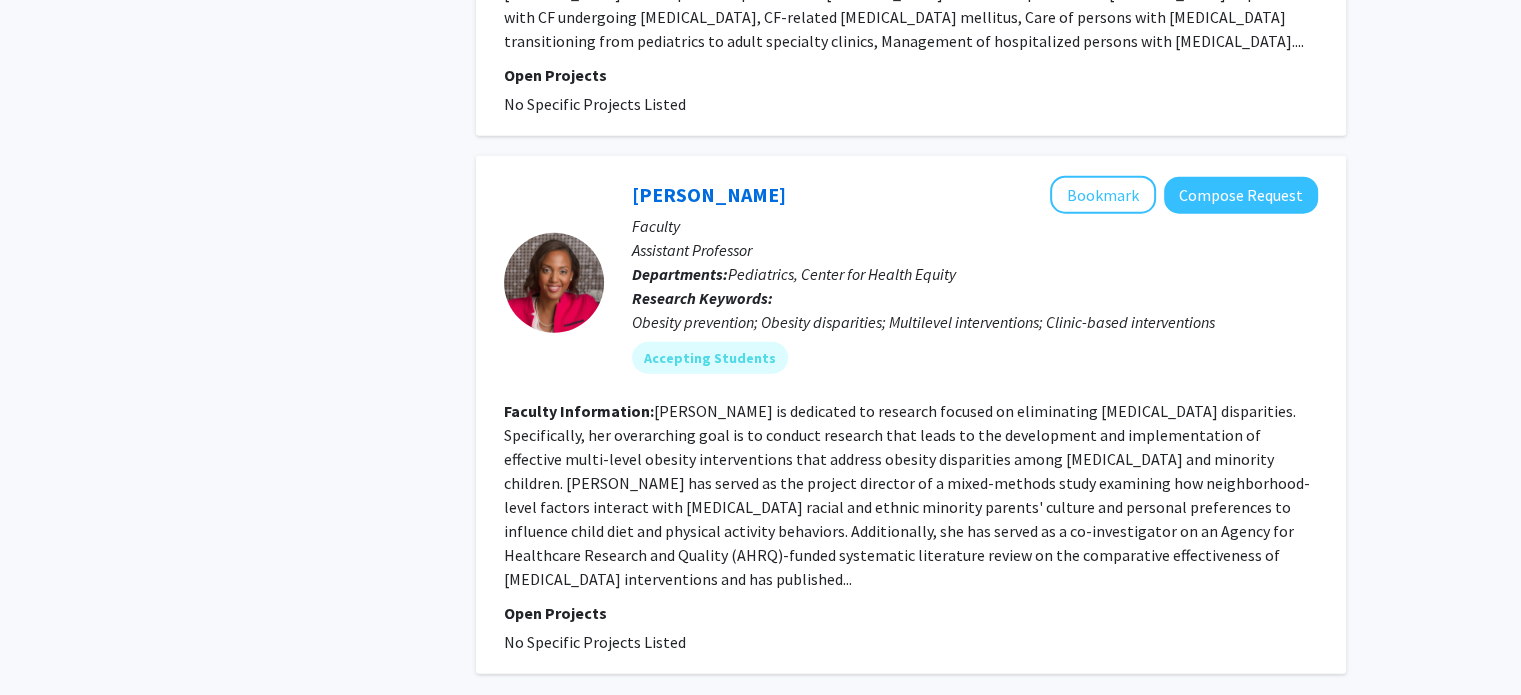 click on "7" 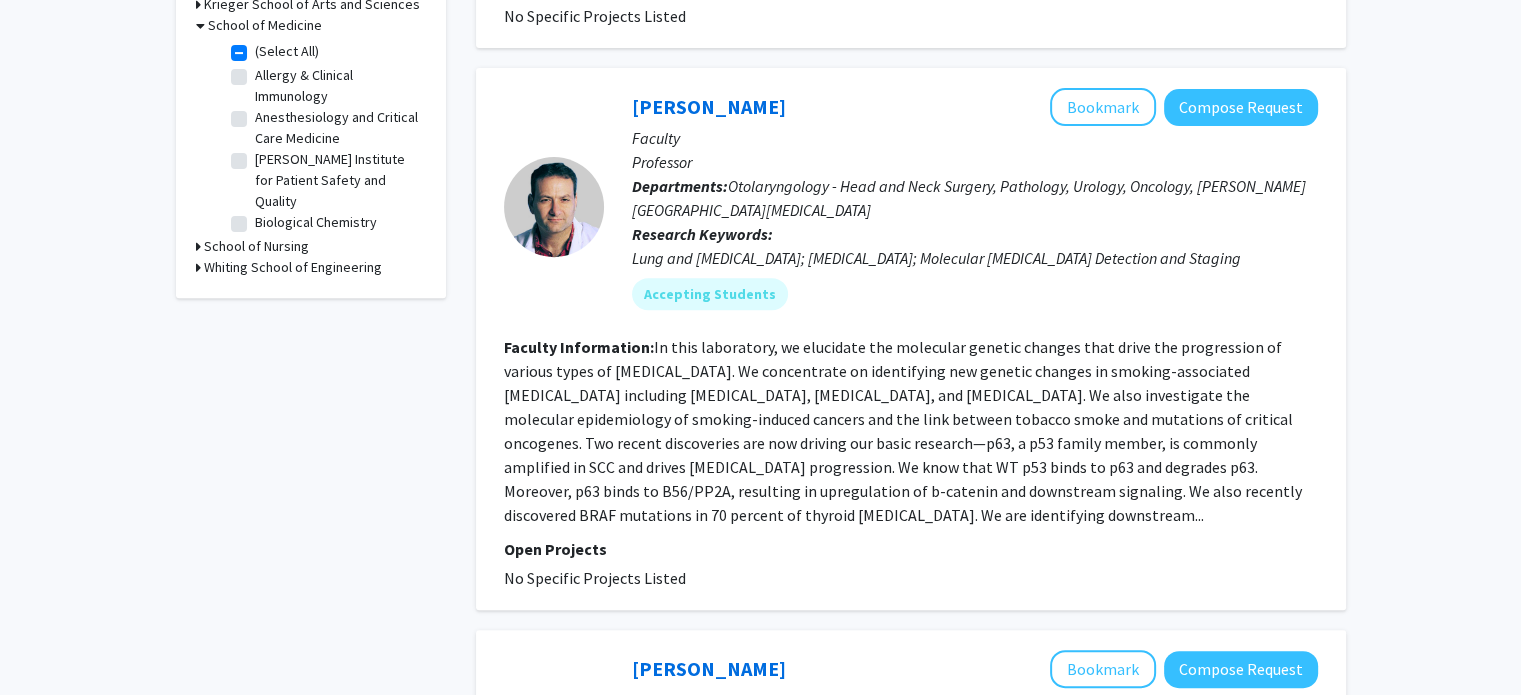 scroll, scrollTop: 700, scrollLeft: 0, axis: vertical 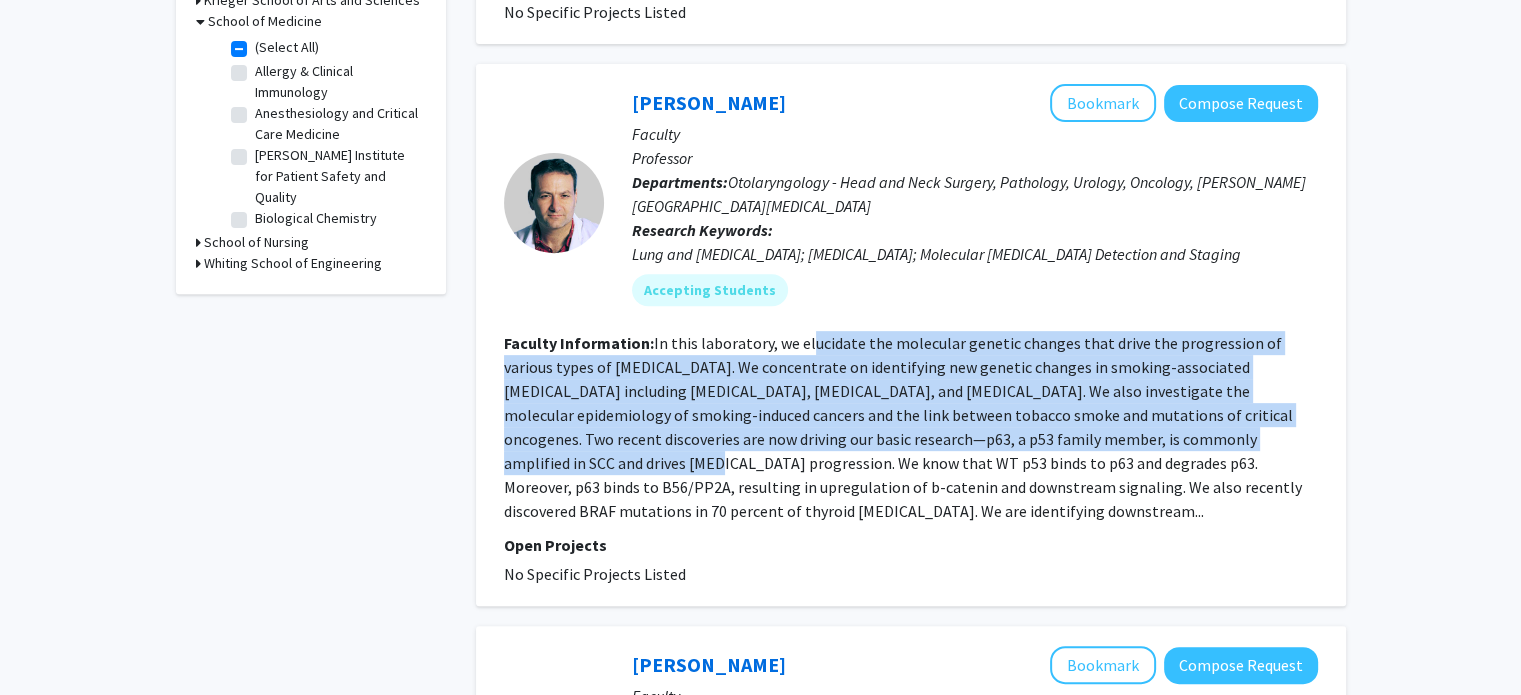 drag, startPoint x: 1141, startPoint y: 441, endPoint x: 804, endPoint y: 330, distance: 354.8098 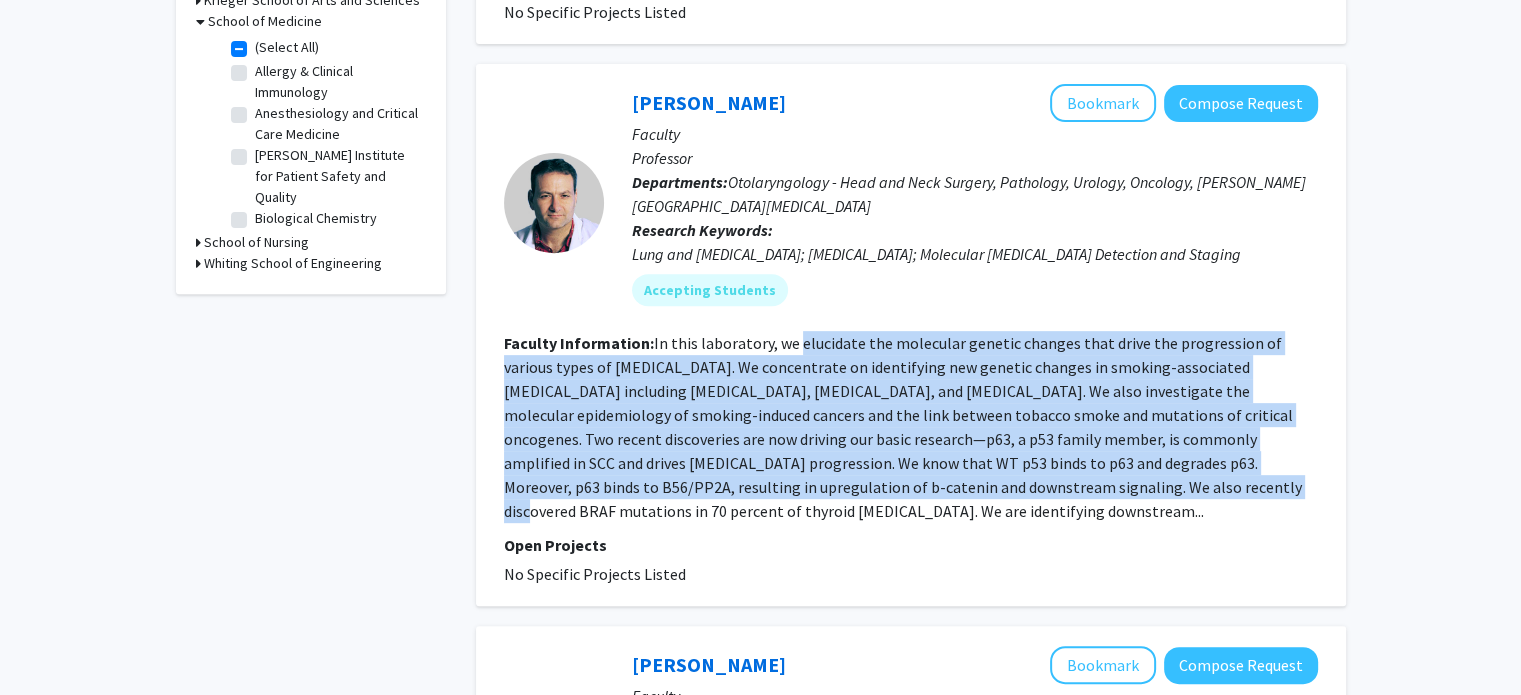 drag, startPoint x: 804, startPoint y: 330, endPoint x: 852, endPoint y: 488, distance: 165.13025 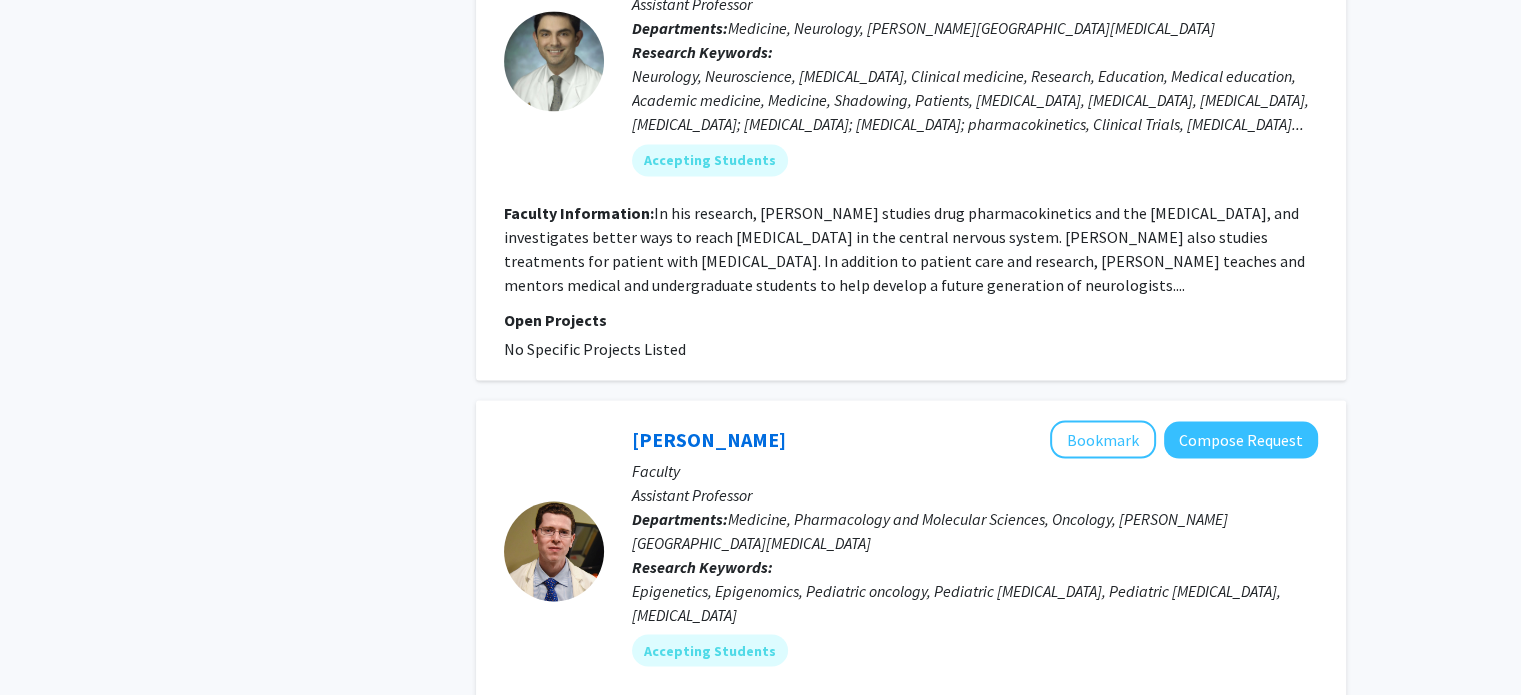 scroll, scrollTop: 3400, scrollLeft: 0, axis: vertical 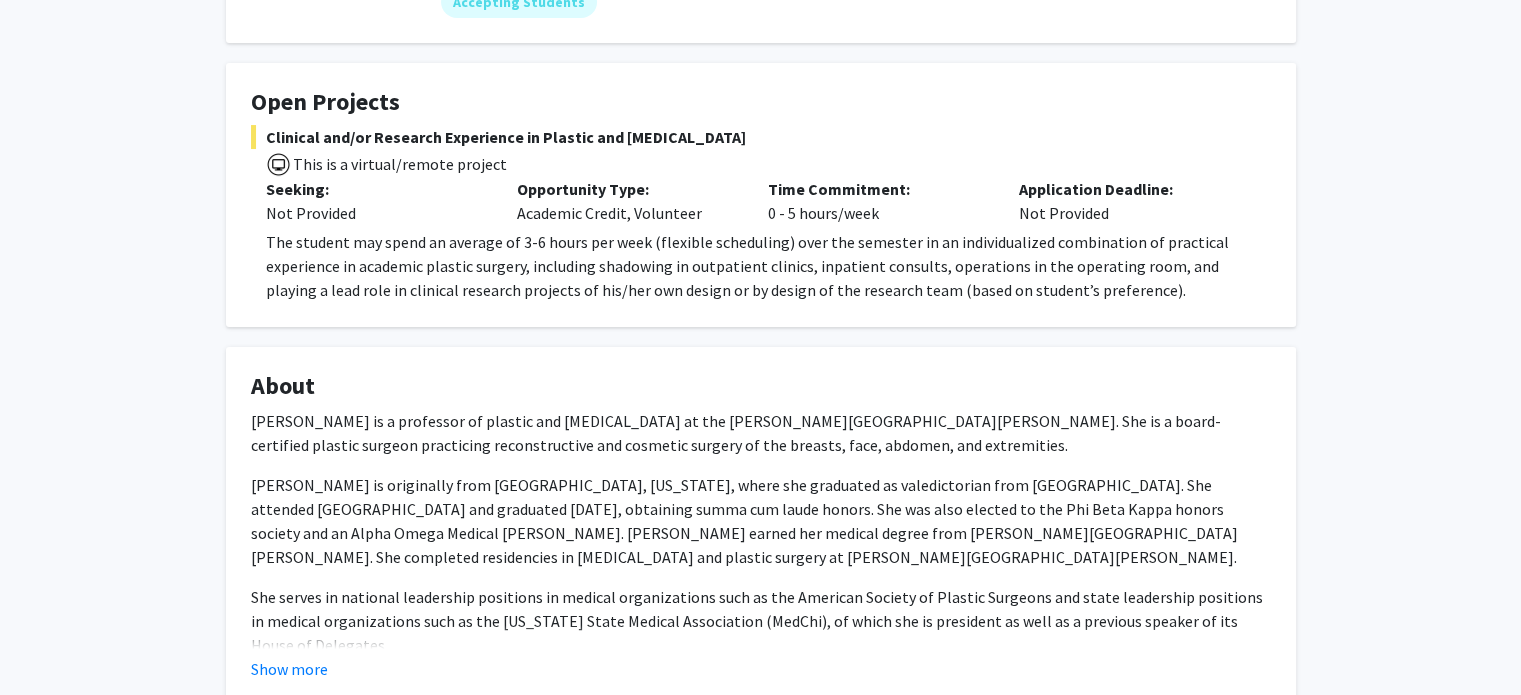 click on "The student may spend an average of 3-6 hours per week (flexible scheduling) over the semester in an individualized combination of practical experience in academic plastic surgery, including shadowing in outpatient clinics, inpatient consults, operations in the operating room, and playing a lead role in clinical research projects of his/her own design or by design of the research team (based on student’s preference)." 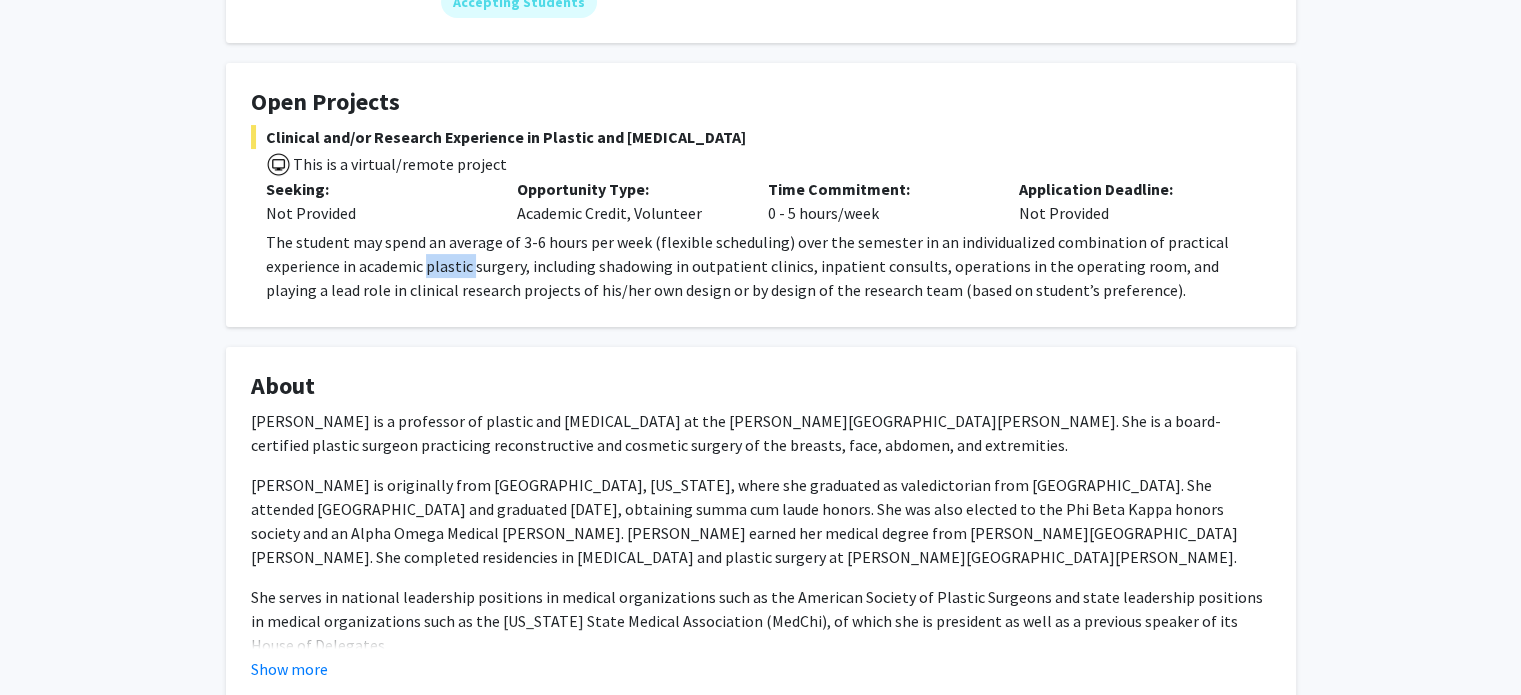 click on "The student may spend an average of 3-6 hours per week (flexible scheduling) over the semester in an individualized combination of practical experience in academic plastic surgery, including shadowing in outpatient clinics, inpatient consults, operations in the operating room, and playing a lead role in clinical research projects of his/her own design or by design of the research team (based on student’s preference)." 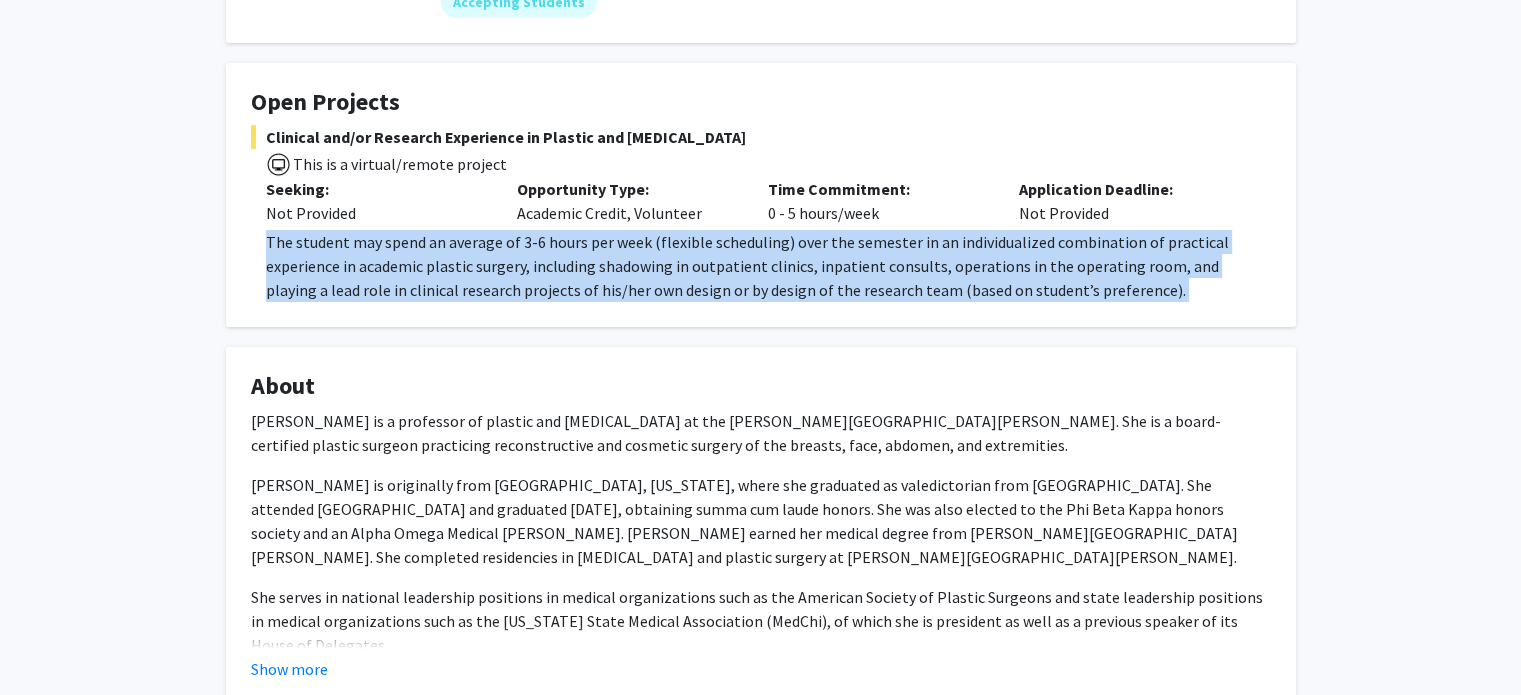 click on "The student may spend an average of 3-6 hours per week (flexible scheduling) over the semester in an individualized combination of practical experience in academic plastic surgery, including shadowing in outpatient clinics, inpatient consults, operations in the operating room, and playing a lead role in clinical research projects of his/her own design or by design of the research team (based on student’s preference)." 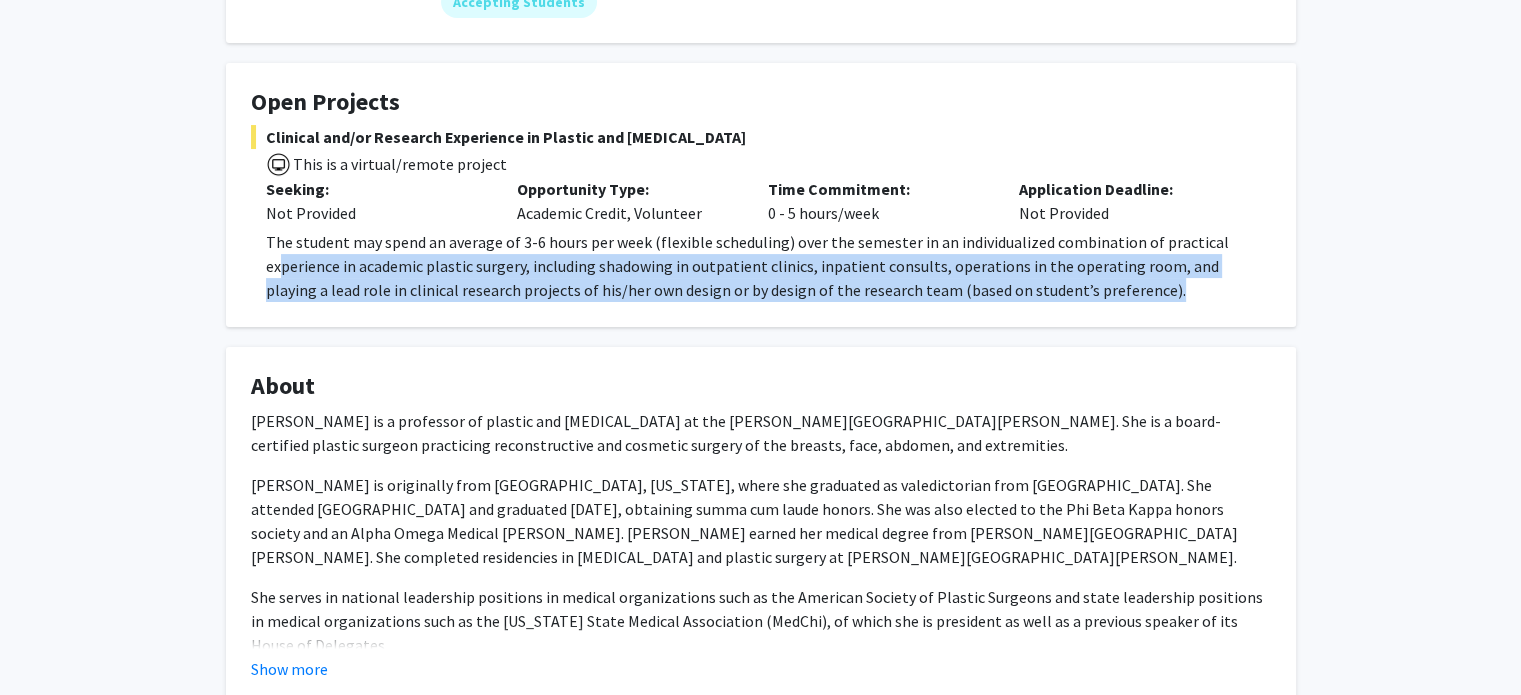 drag, startPoint x: 1197, startPoint y: 296, endPoint x: 280, endPoint y: 263, distance: 917.59357 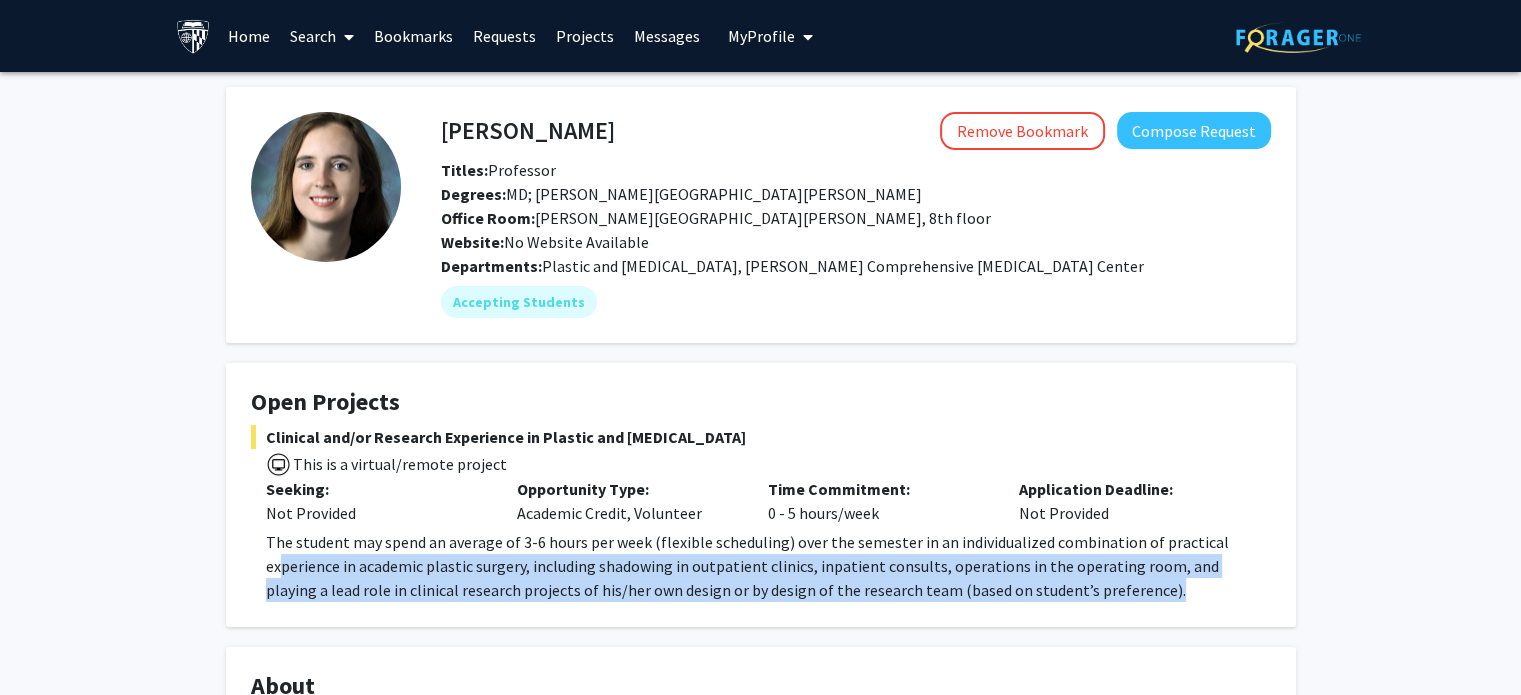 scroll, scrollTop: 100, scrollLeft: 0, axis: vertical 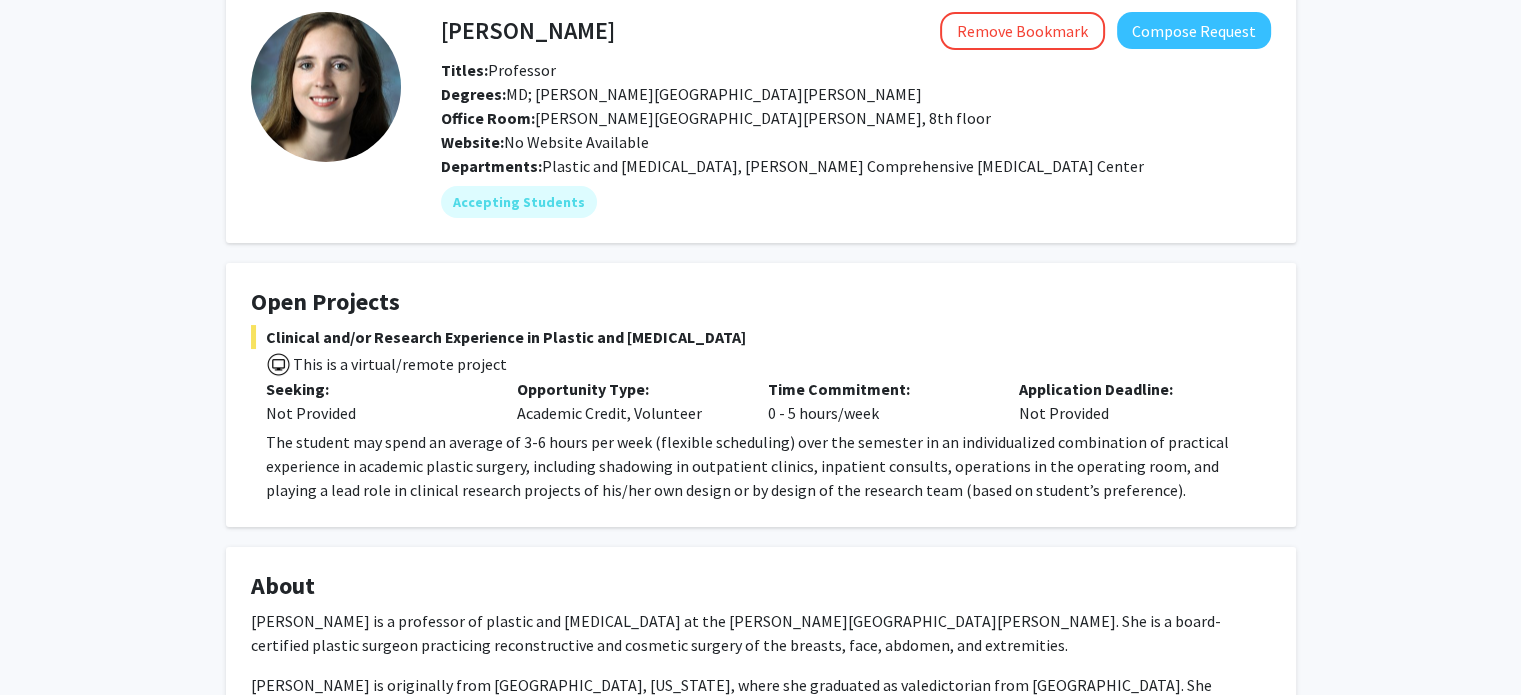 click on "Michele Manahan" 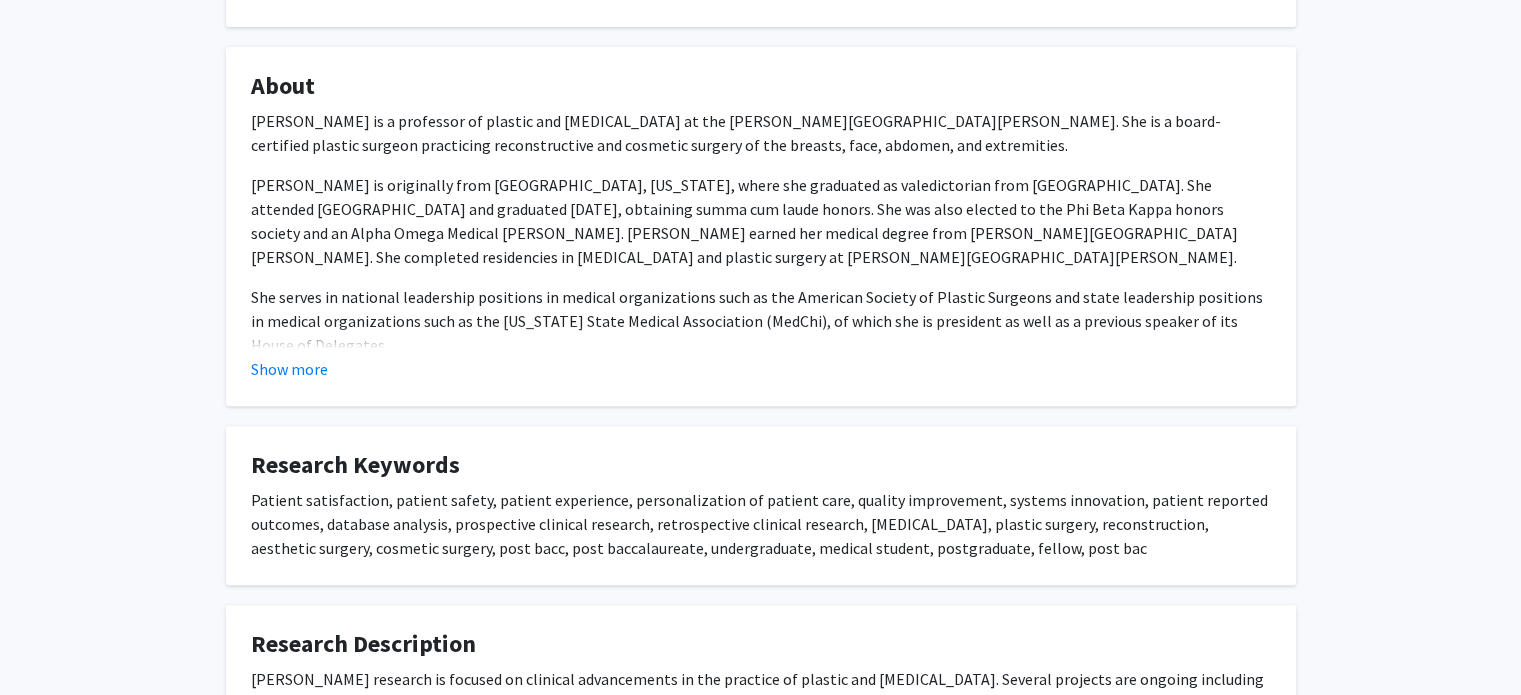 scroll, scrollTop: 500, scrollLeft: 0, axis: vertical 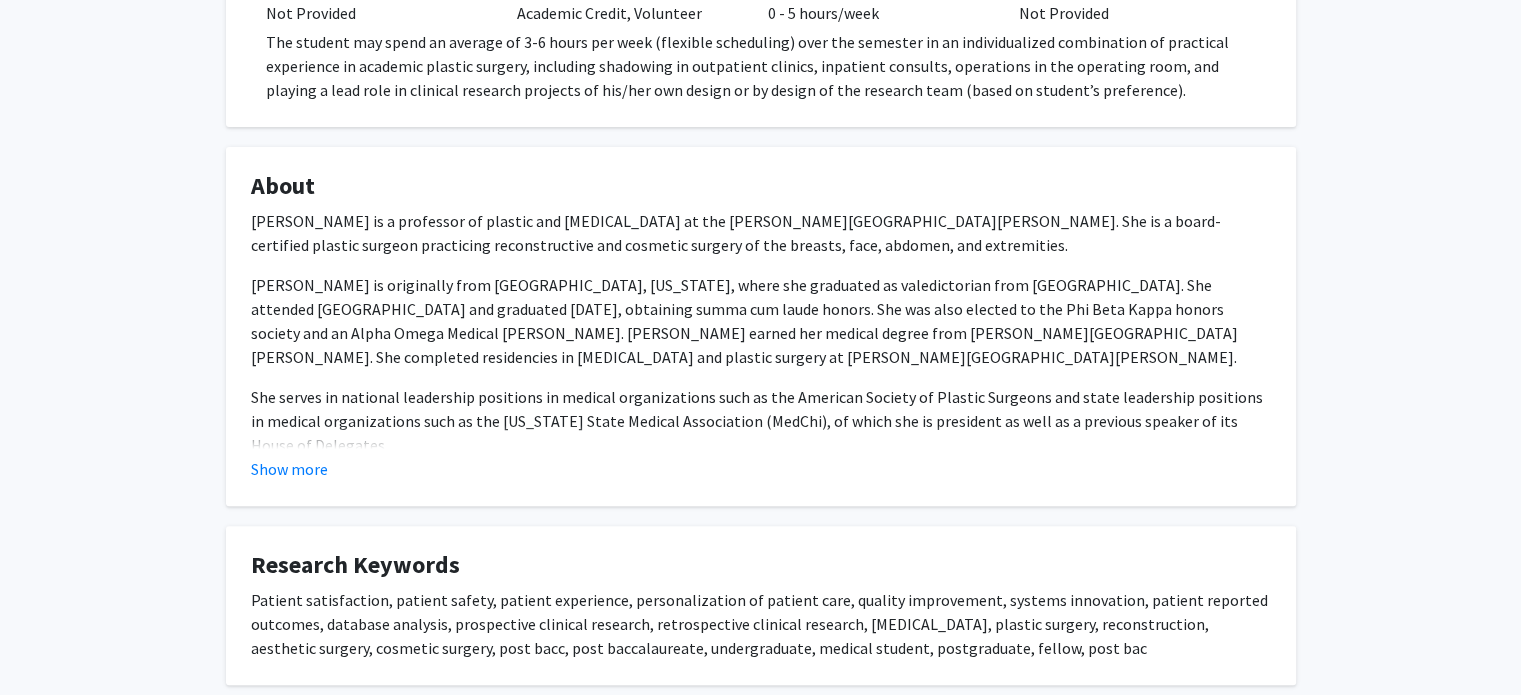 click on "Dr. Michele A. Manahan is a professor of plastic and reconstructive surgery at the Johns Hopkins University School of Medicine. She is a board-certified plastic surgeon practicing reconstructive and cosmetic surgery of the breasts, face, abdomen, and extremities.
Dr. Manahan is originally from Atlanta, Georgia, where she graduated as valedictorian from Norcross High School. She attended Harvard University and graduated in three years, obtaining summa cum laude honors. She was also elected to the Phi Beta Kappa honors society and an Alpha Omega Medical Honor Society. Dr. Manahan earned her medical degree from Johns Hopkins University School of Medicine. She completed residencies in general surgery and plastic surgery at Johns Hopkins.
Her passion is patient care. She is dedicated to providing the highest levels of plastic surgical techniques, including microvascular and other breast reconstruction with oncoplastic techniques and aesthetics.
Show more" 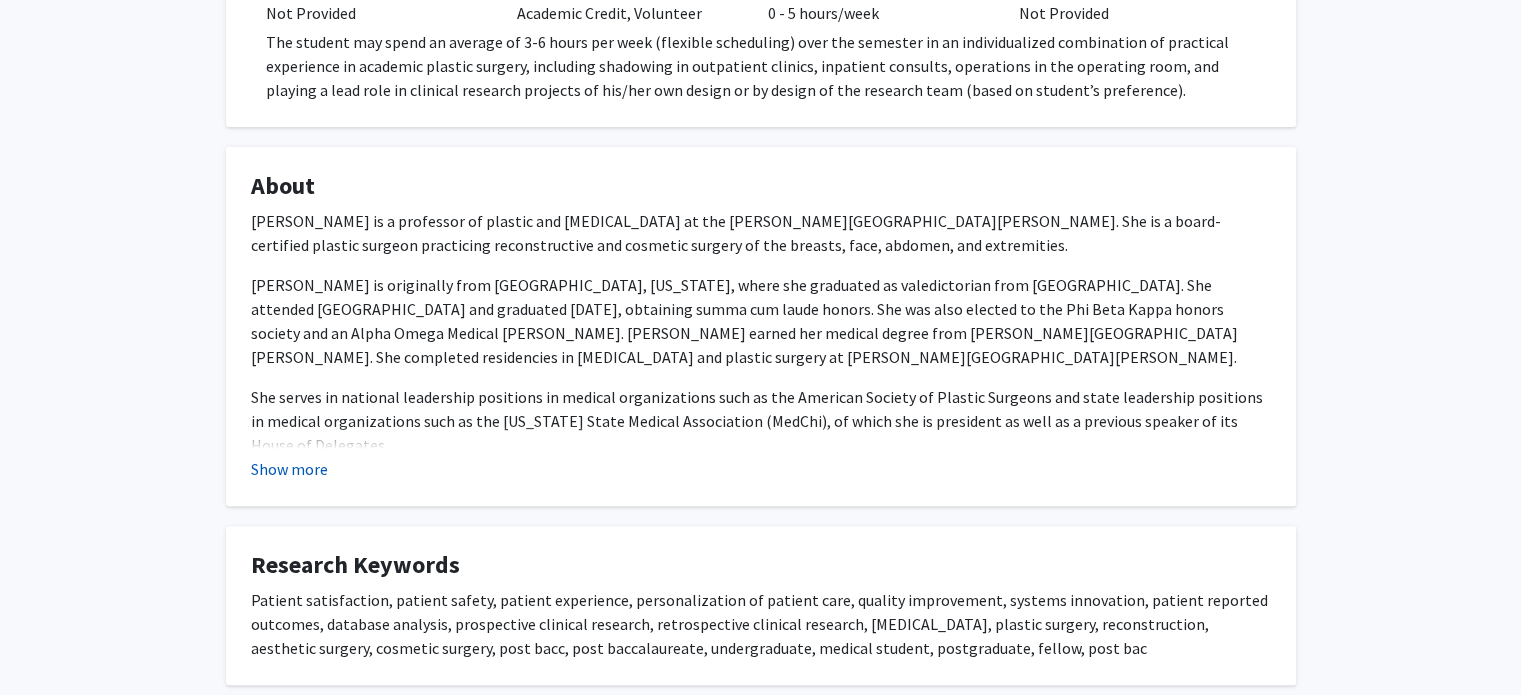 click on "Show more" 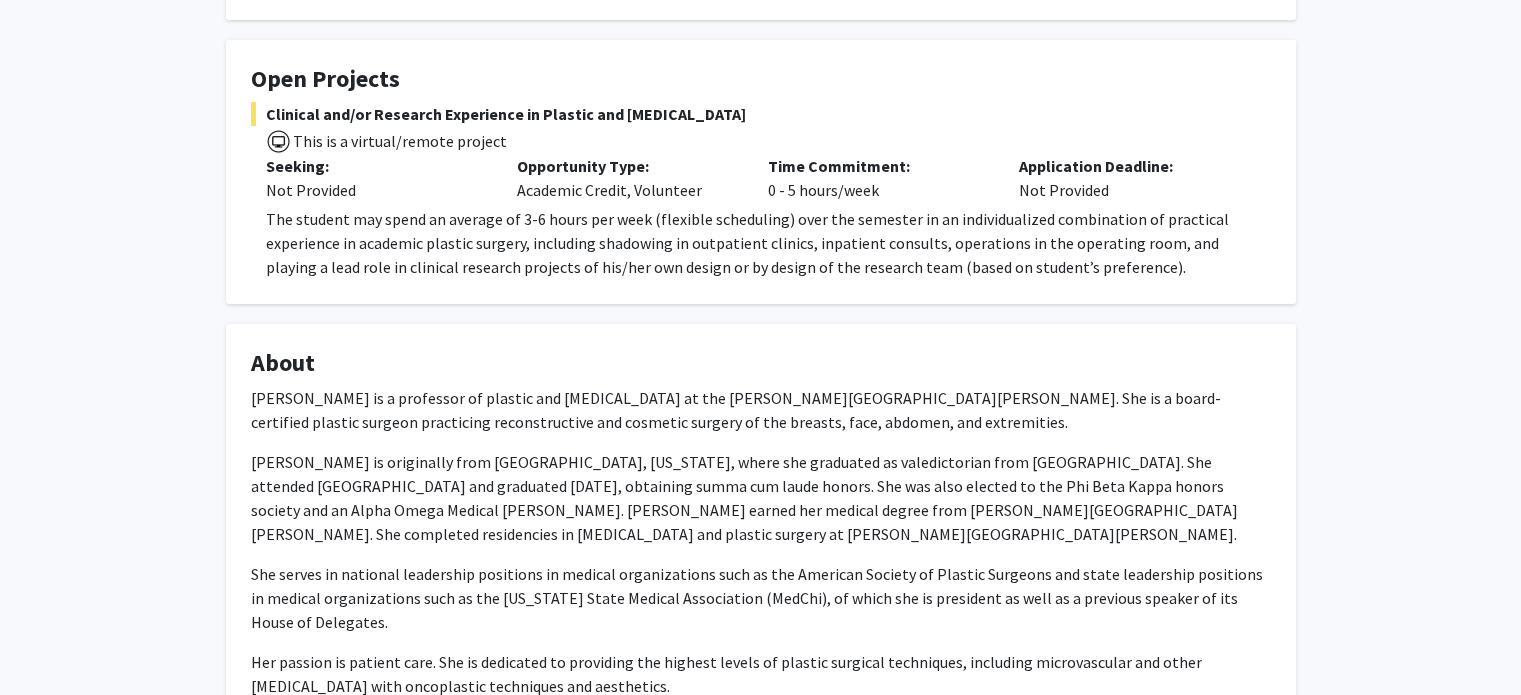 scroll, scrollTop: 169, scrollLeft: 0, axis: vertical 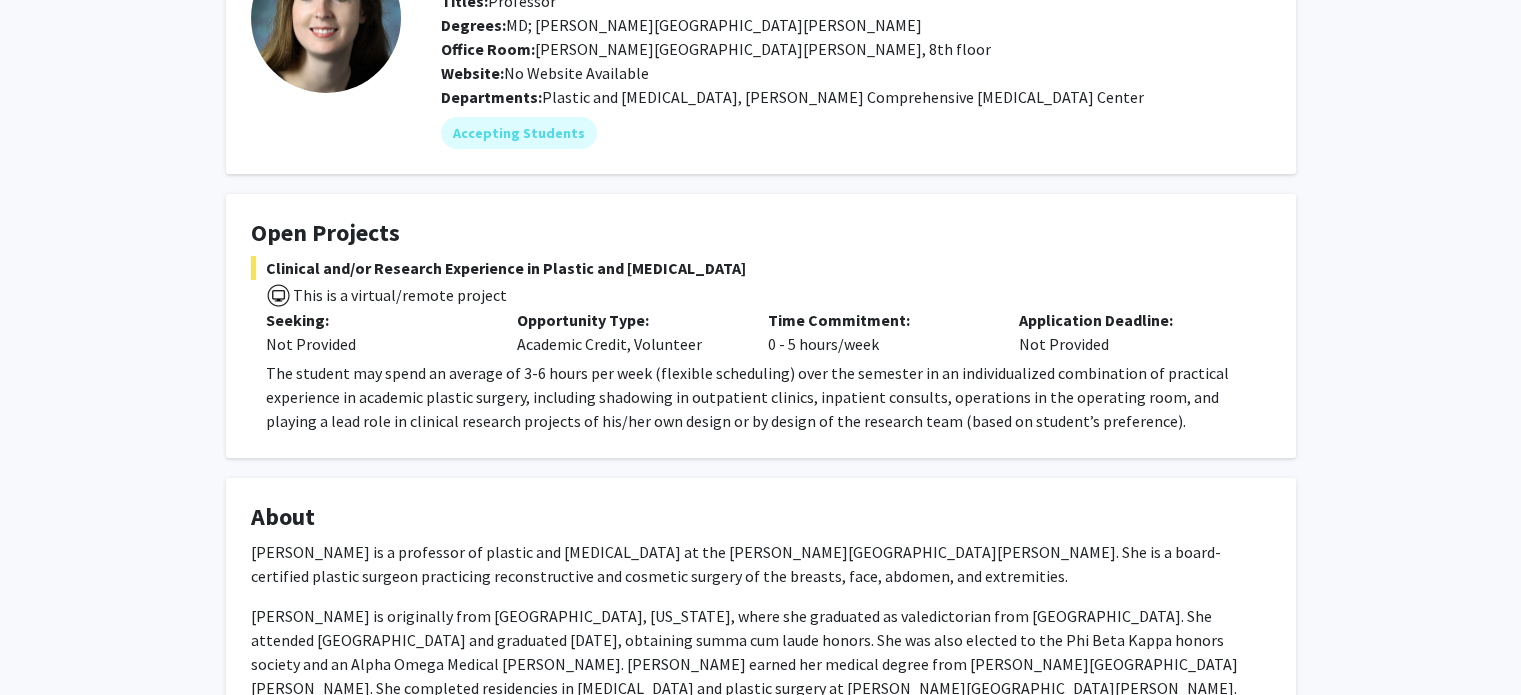click on "The student may spend an average of 3-6 hours per week (flexible scheduling) over the semester in an individualized combination of practical experience in academic plastic surgery, including shadowing in outpatient clinics, inpatient consults, operations in the operating room, and playing a lead role in clinical research projects of his/her own design or by design of the research team (based on student’s preference)." 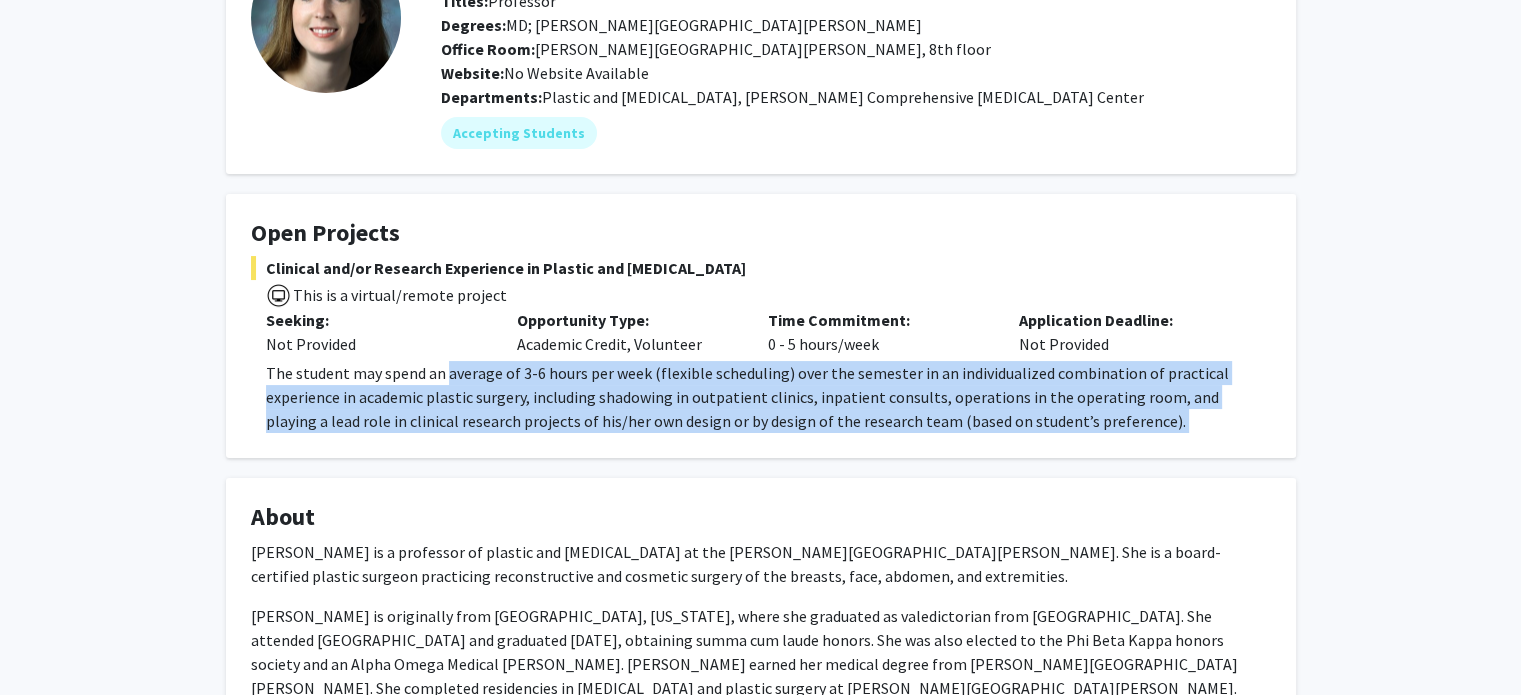 drag, startPoint x: 481, startPoint y: 372, endPoint x: 1213, endPoint y: 432, distance: 734.4549 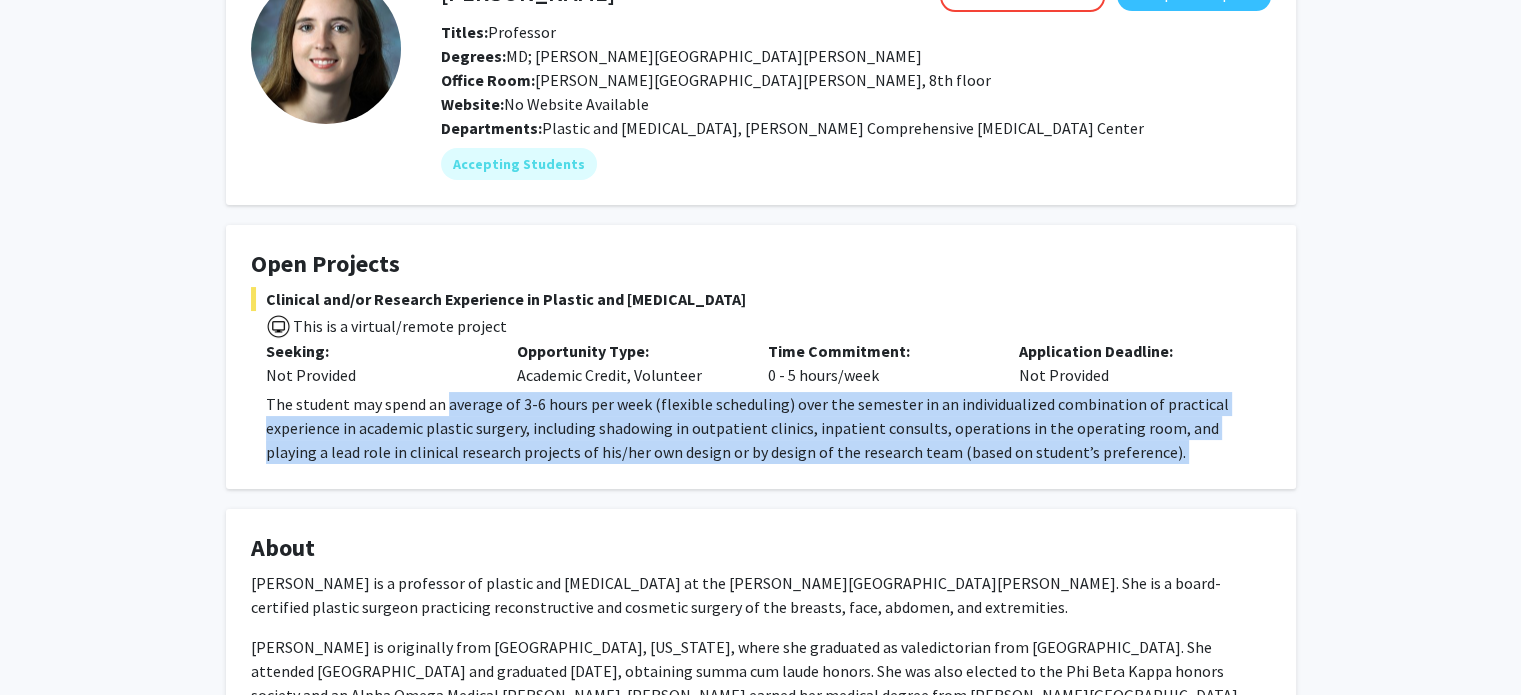 scroll, scrollTop: 0, scrollLeft: 0, axis: both 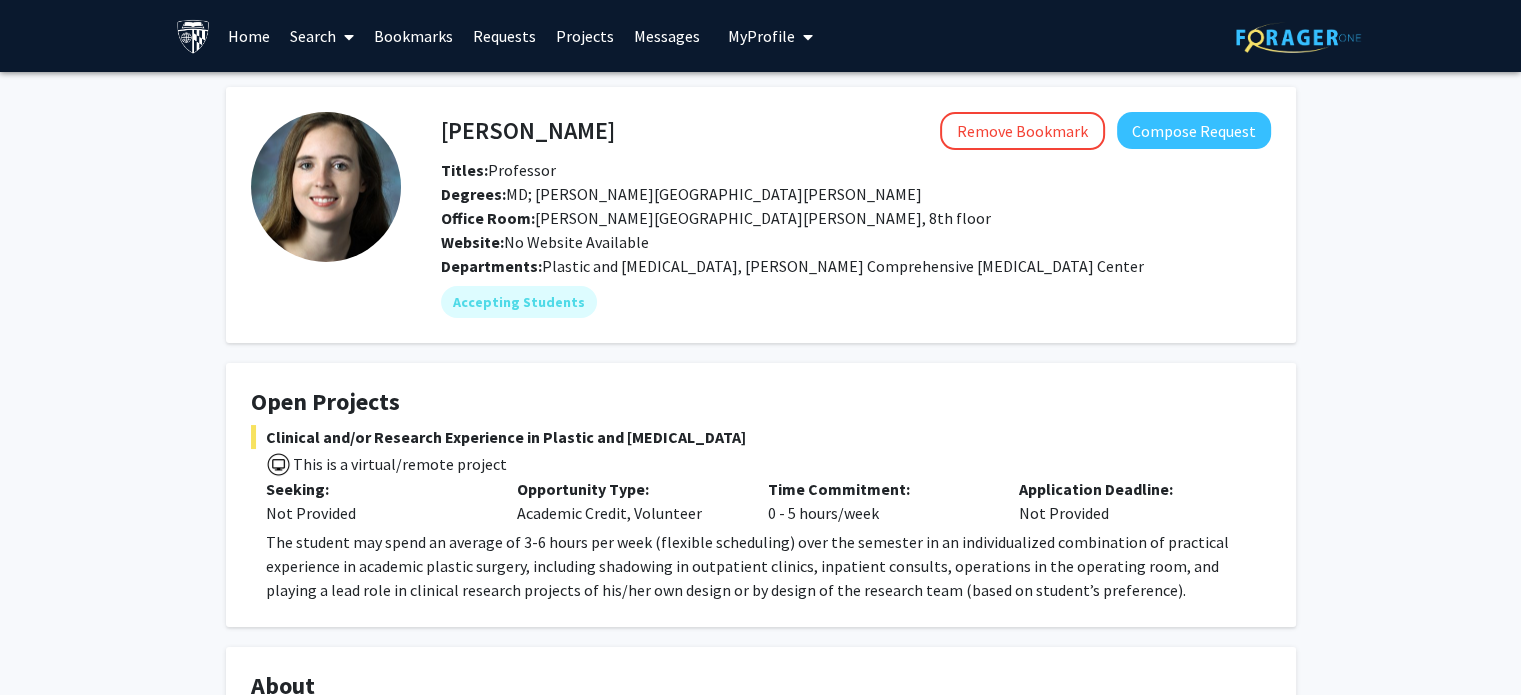 click on "Michele Manahan" 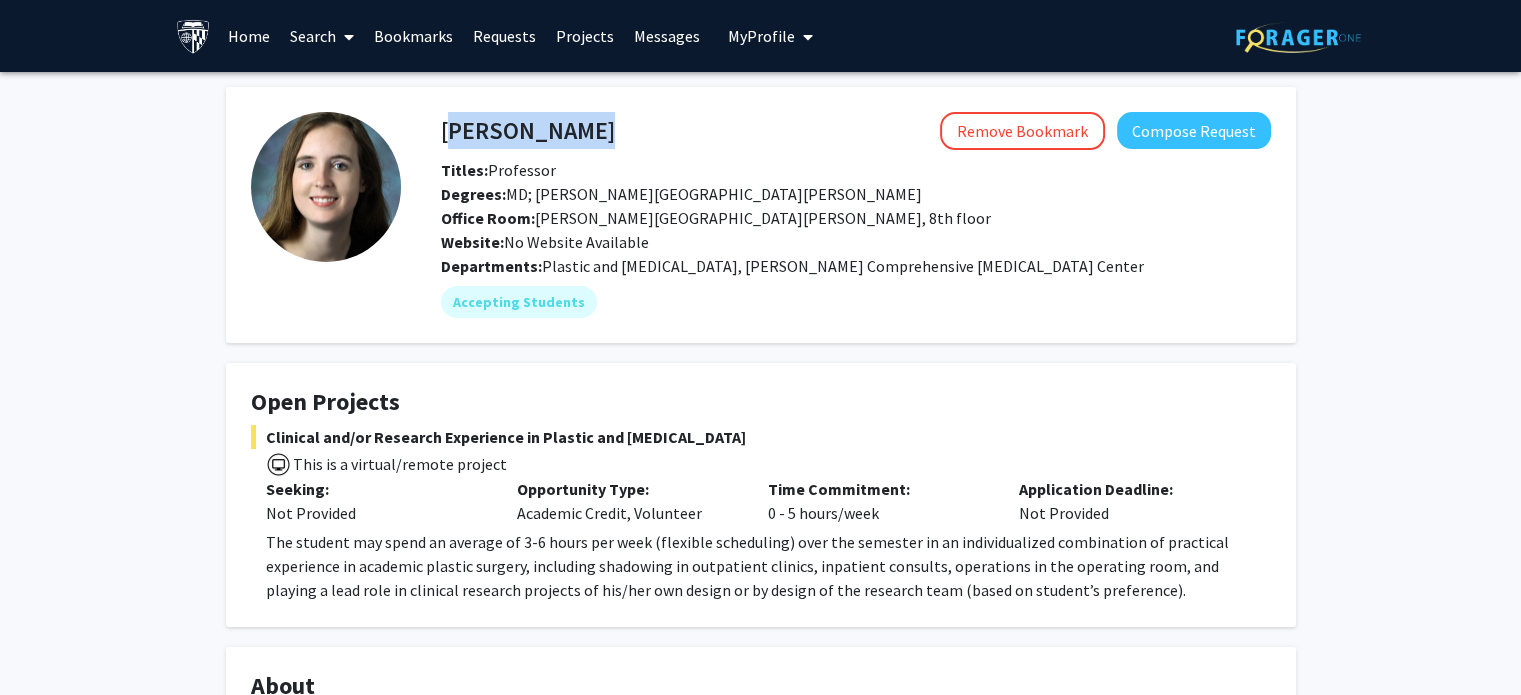 click on "Michele Manahan" 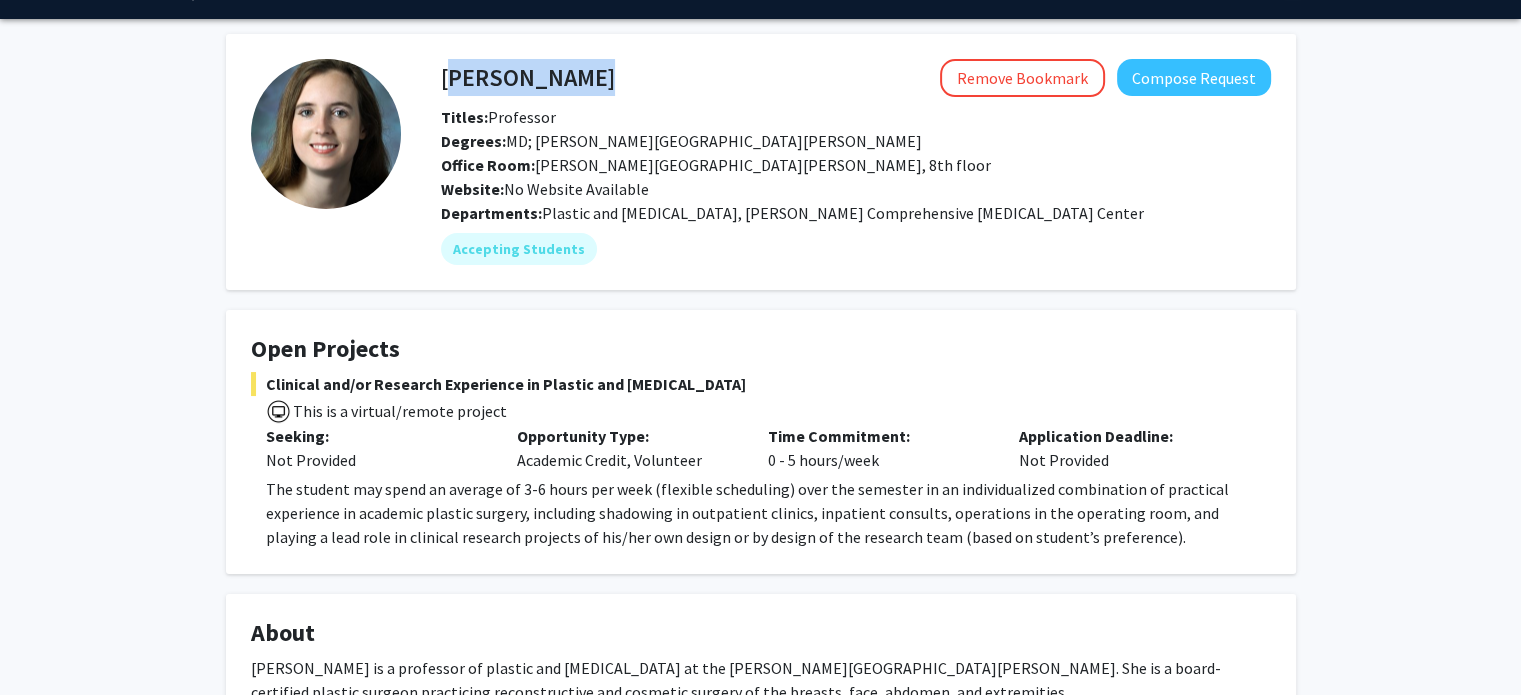 scroll, scrollTop: 200, scrollLeft: 0, axis: vertical 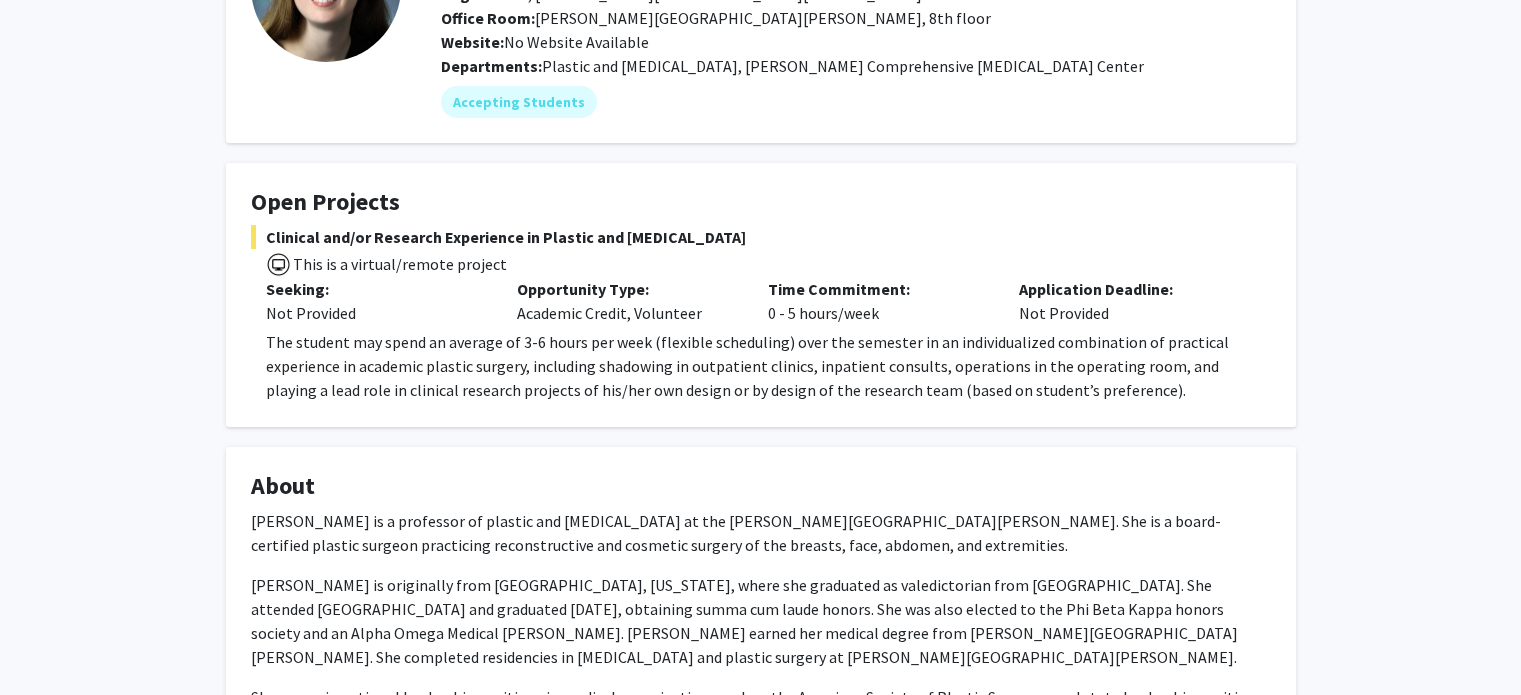 click on "The student may spend an average of 3-6 hours per week (flexible scheduling) over the semester in an individualized combination of practical experience in academic plastic surgery, including shadowing in outpatient clinics, inpatient consults, operations in the operating room, and playing a lead role in clinical research projects of his/her own design or by design of the research team (based on student’s preference)." 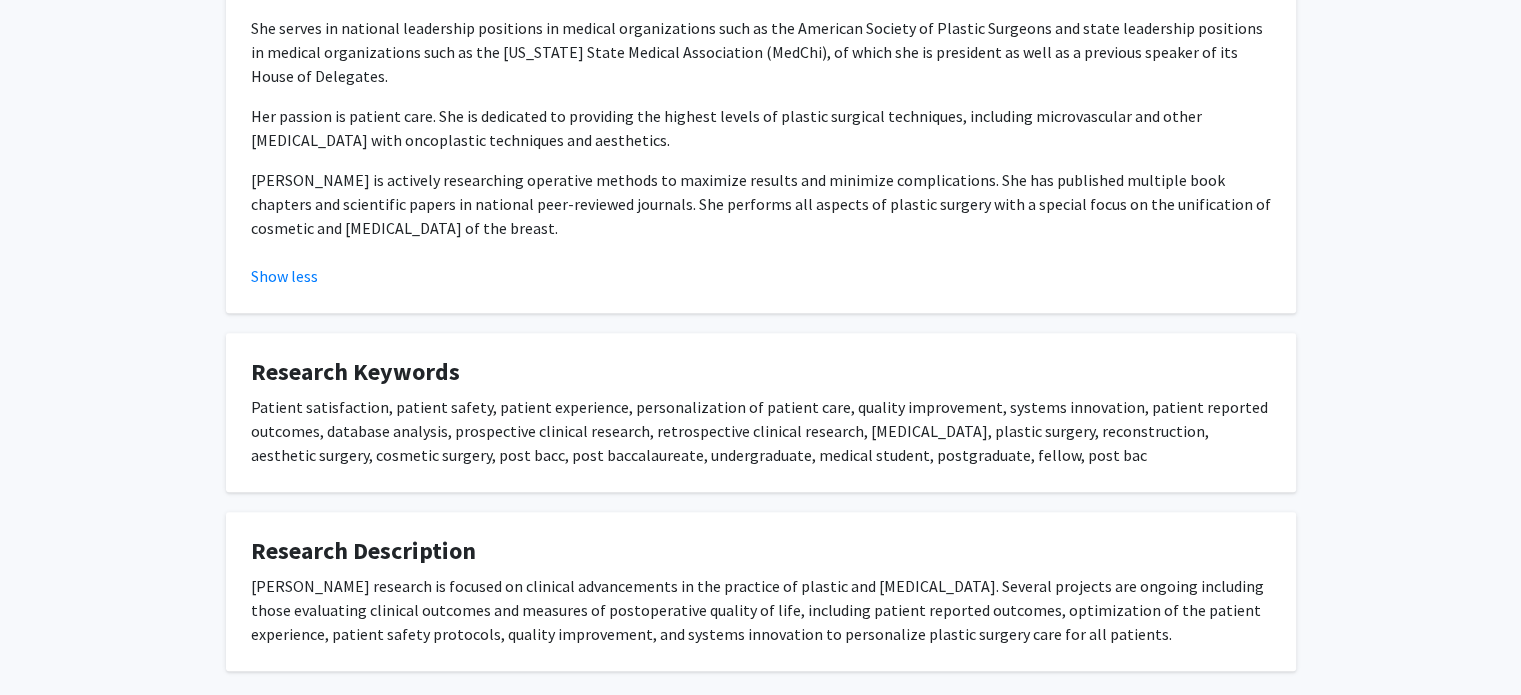 drag, startPoint x: 467, startPoint y: 291, endPoint x: 463, endPoint y: 240, distance: 51.156624 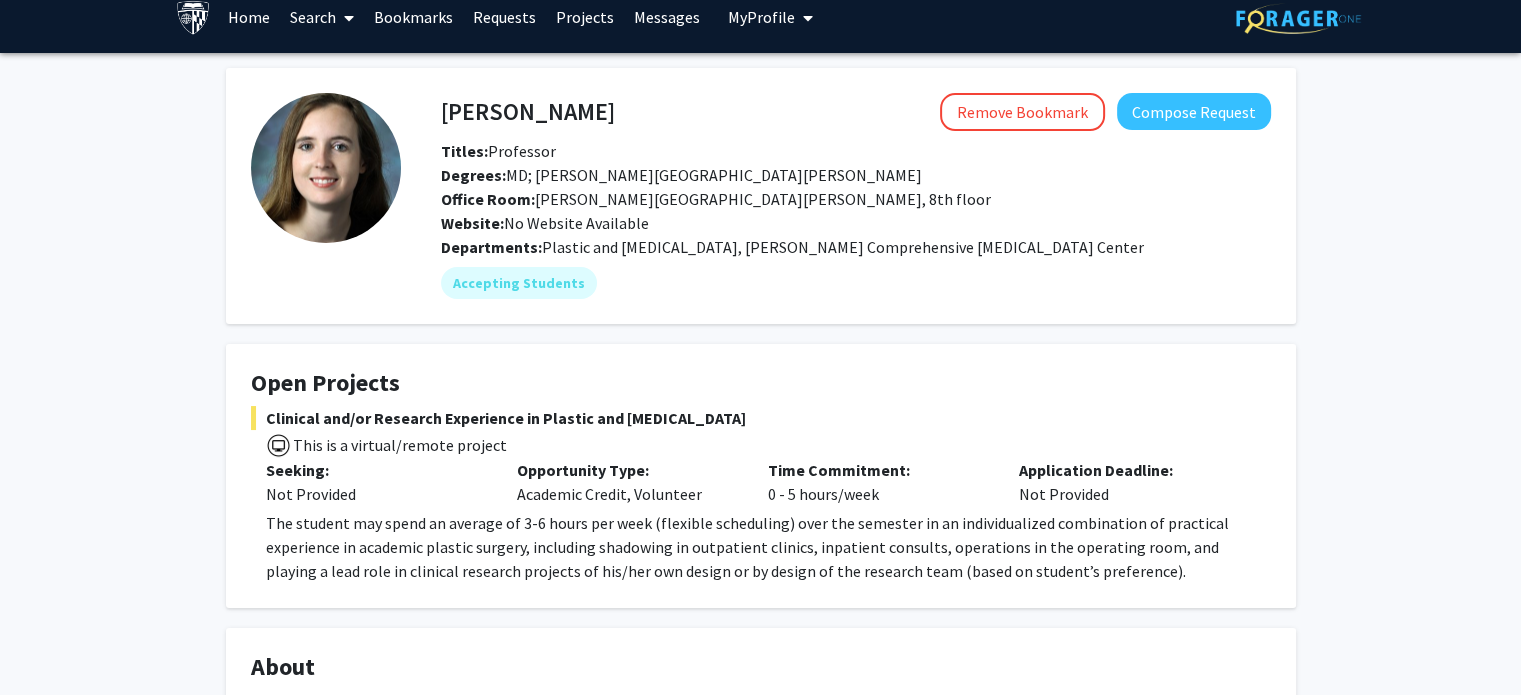 scroll, scrollTop: 0, scrollLeft: 0, axis: both 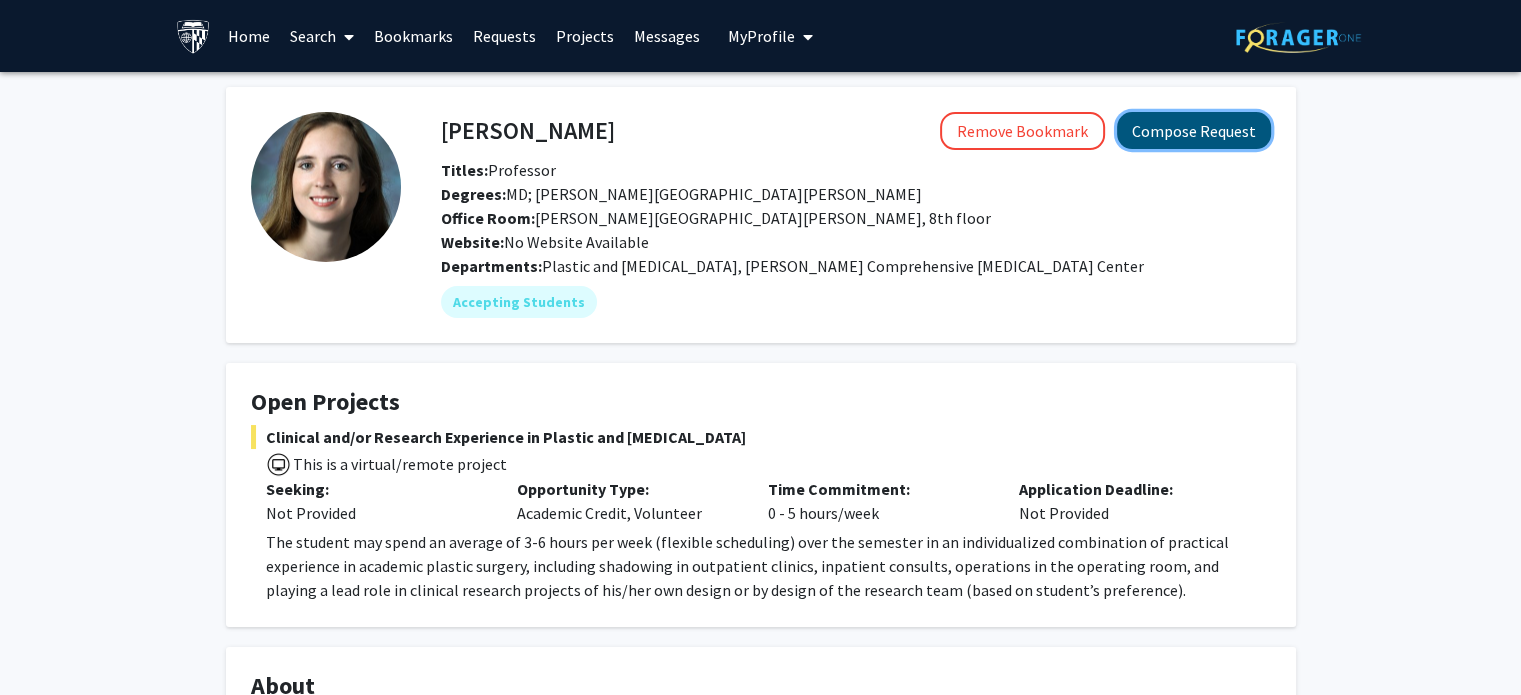 click on "Compose Request" 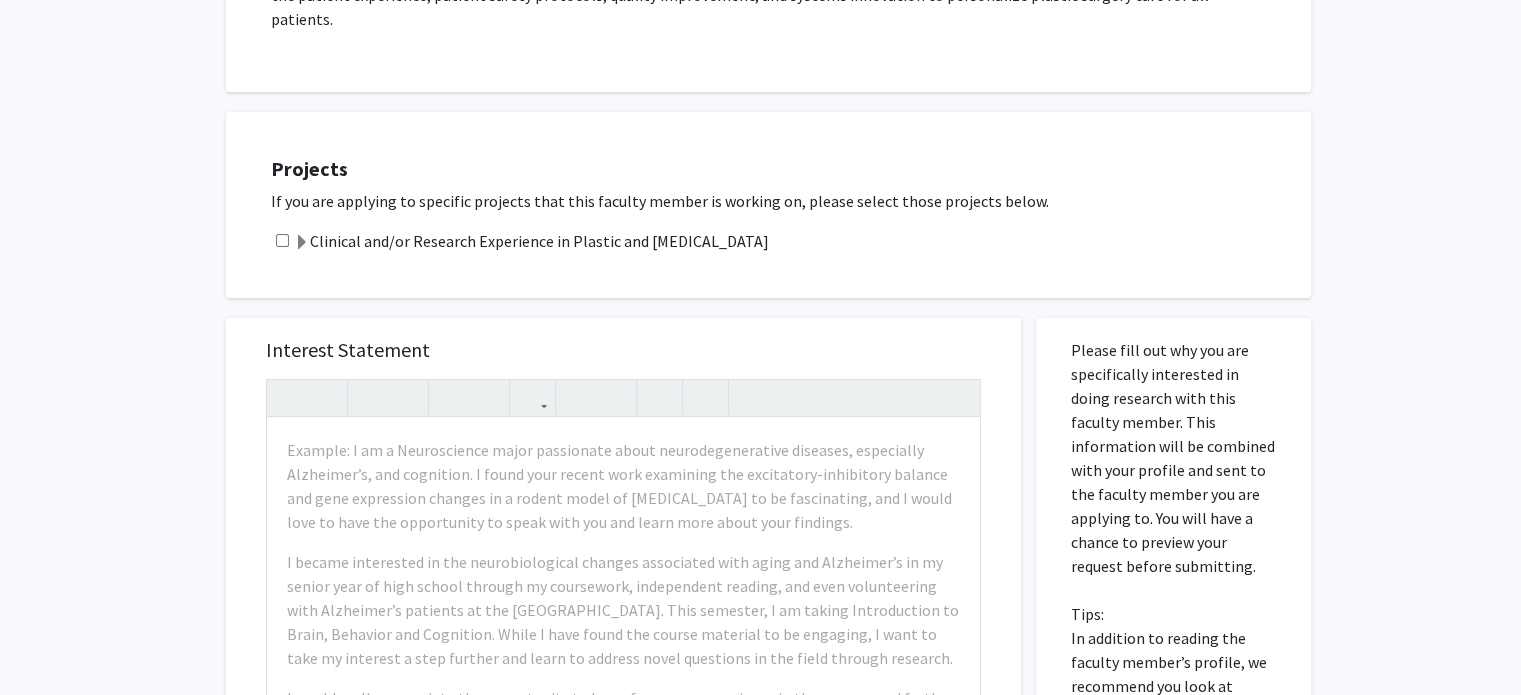 scroll, scrollTop: 100, scrollLeft: 0, axis: vertical 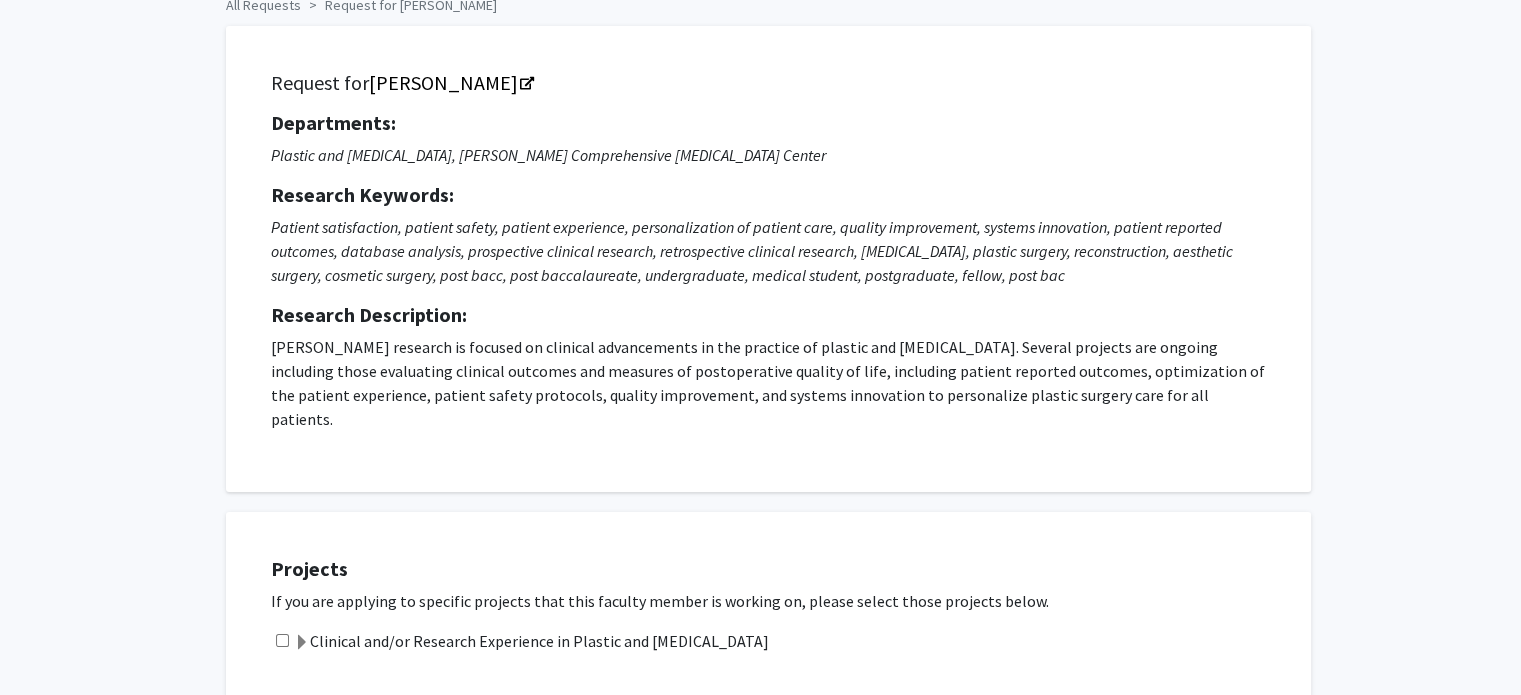 click on "Clinical and/or Research Experience in Plastic and Reconstructive Surgery" 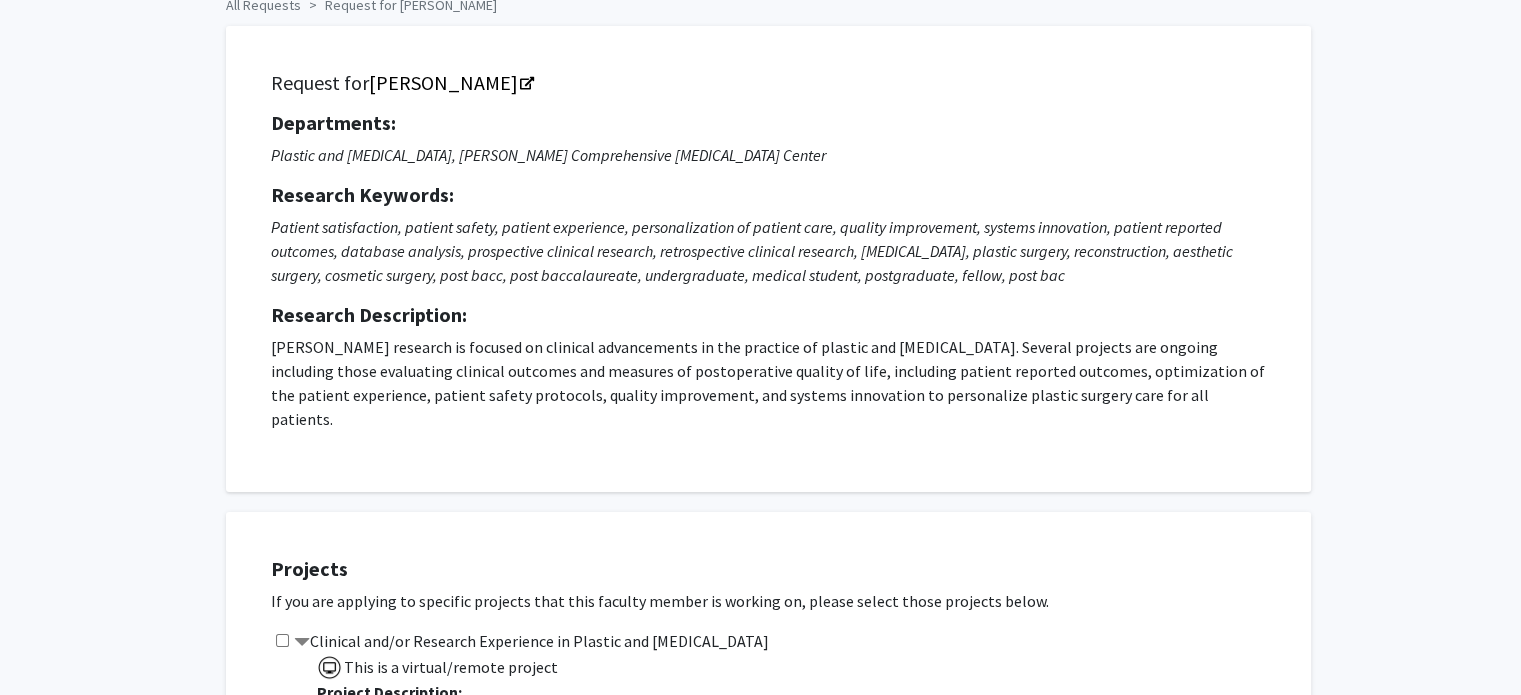 scroll, scrollTop: 300, scrollLeft: 0, axis: vertical 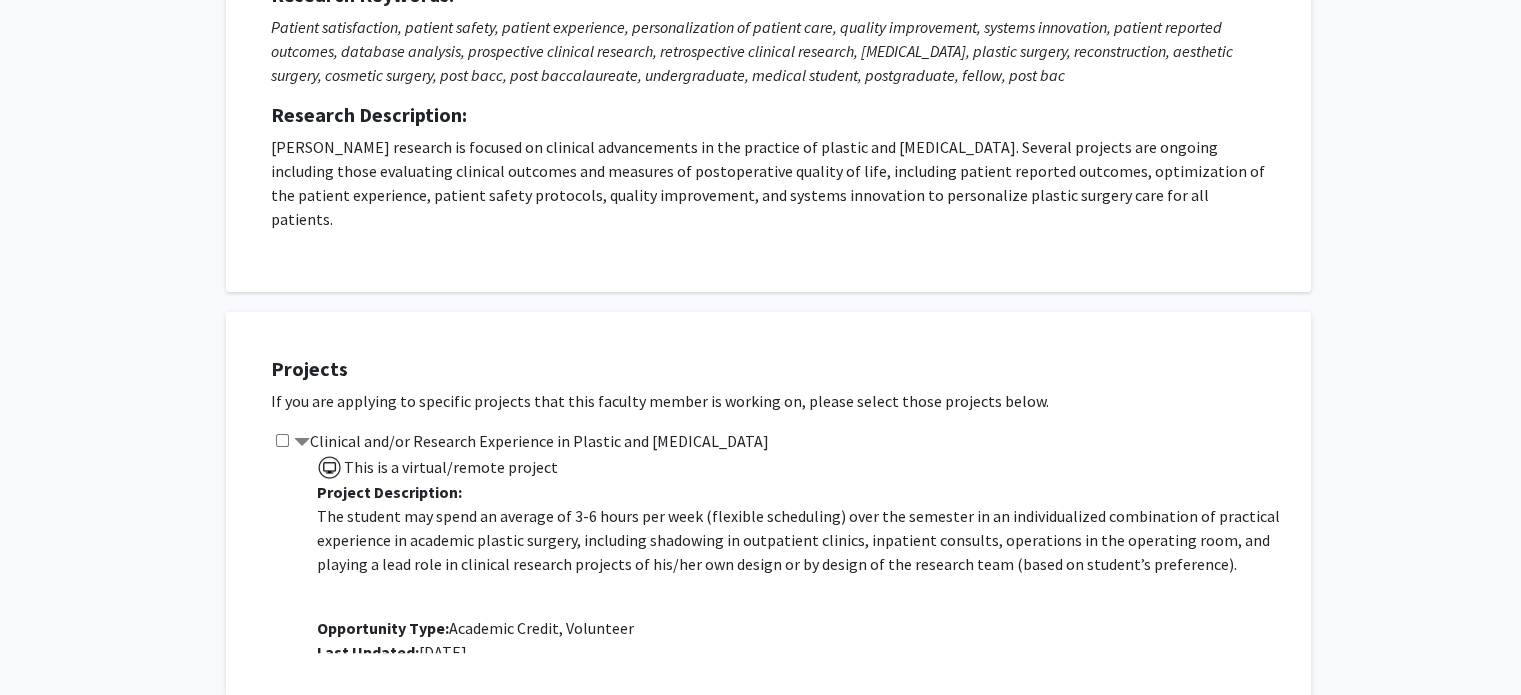 click on "Projects  If you are applying to specific projects that this faculty member is working on, please select those projects below.   Clinical and/or Research Experience in Plastic and Reconstructive Surgery   This is a virtual/remote project  Project Description: The student may spend an average of 3-6 hours per week (flexible scheduling) over the semester in an individualized combination of practical experience in academic plastic surgery, including shadowing in outpatient clinics, inpatient consults, operations in the operating room, and playing a lead role in clinical research projects of his/her own design or by design of the research team (based on student’s preference).  Opportunity Type:   Academic Credit, Volunteer  Last Updated:   May 8, 2025" 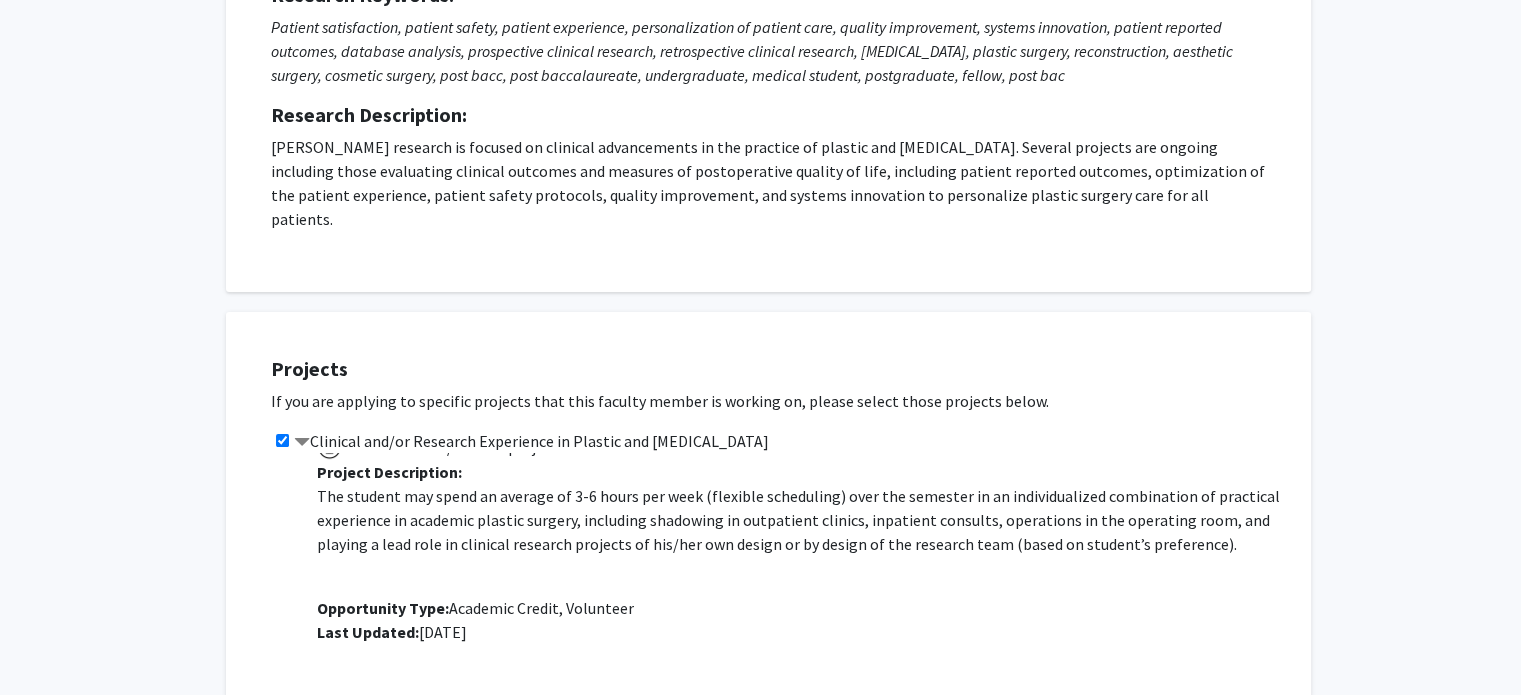 scroll, scrollTop: 27, scrollLeft: 0, axis: vertical 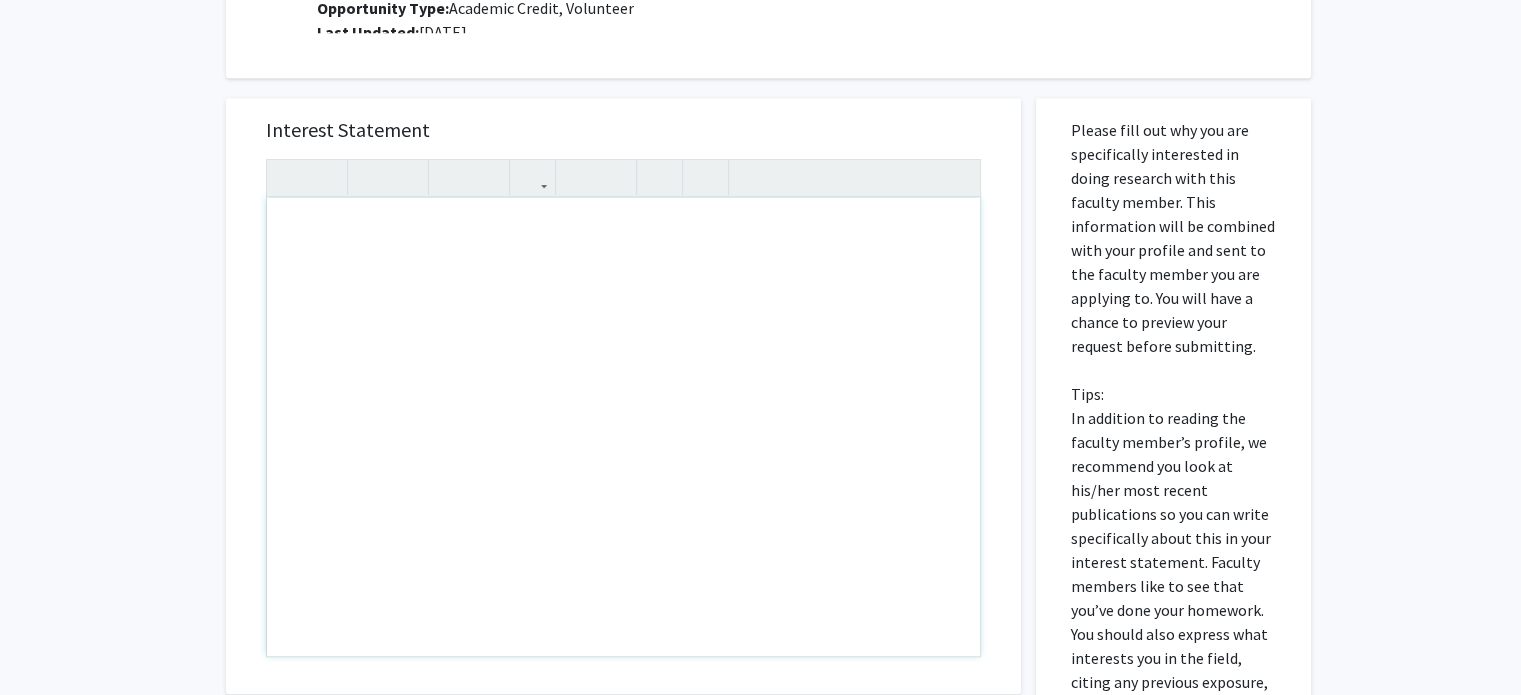 click on "Please fill out why you are specifically interested in doing research with this faculty member. This information will be combined with your profile and sent to the faculty member you are applying to. You will have a chance to preview your request before submitting.   Tips:  In addition to reading the faculty member’s profile, we recommend you look at his/her most recent publications so you can write specifically about this in your interest statement. Faculty members like to see that you’ve done your homework. You should also express what interests you in the field, citing any previous exposure, classes you have taken, etc." at bounding box center [1173, 556] 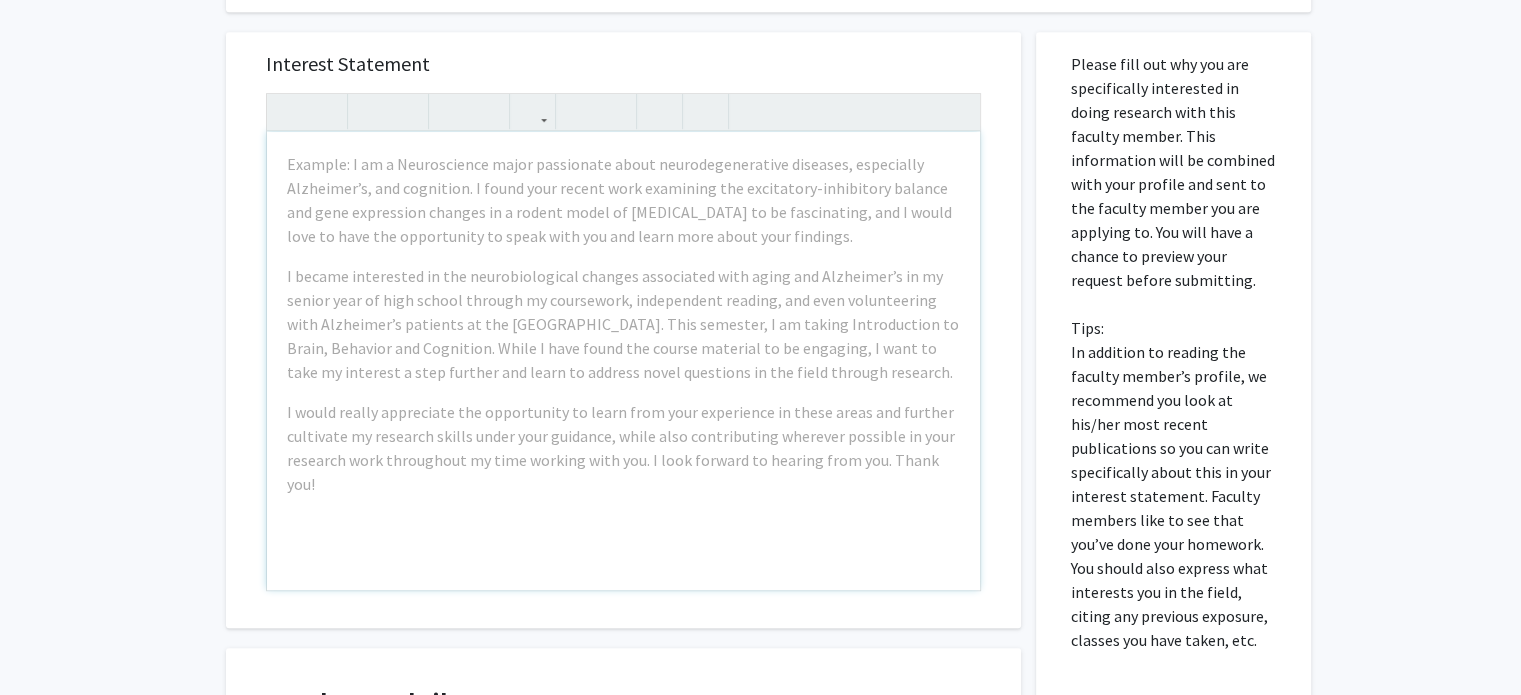 scroll, scrollTop: 1020, scrollLeft: 0, axis: vertical 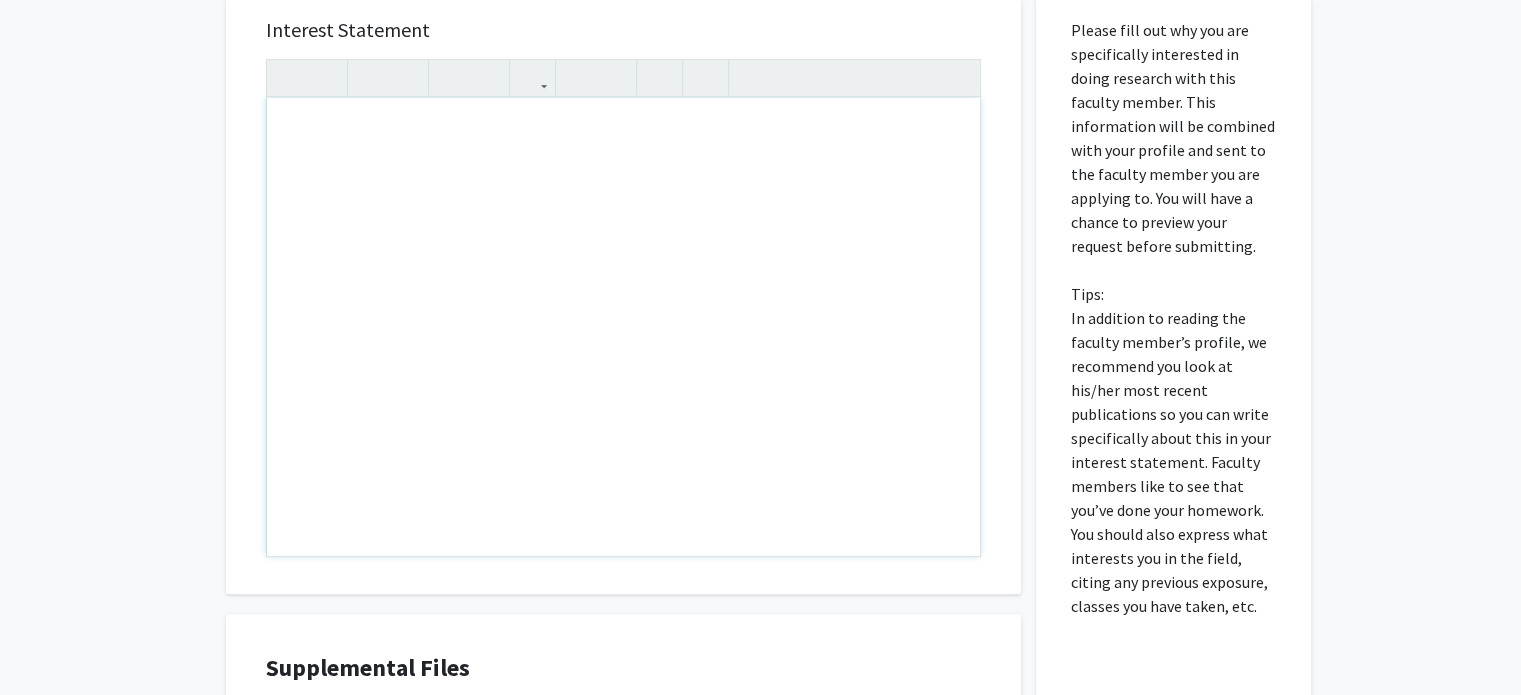 paste 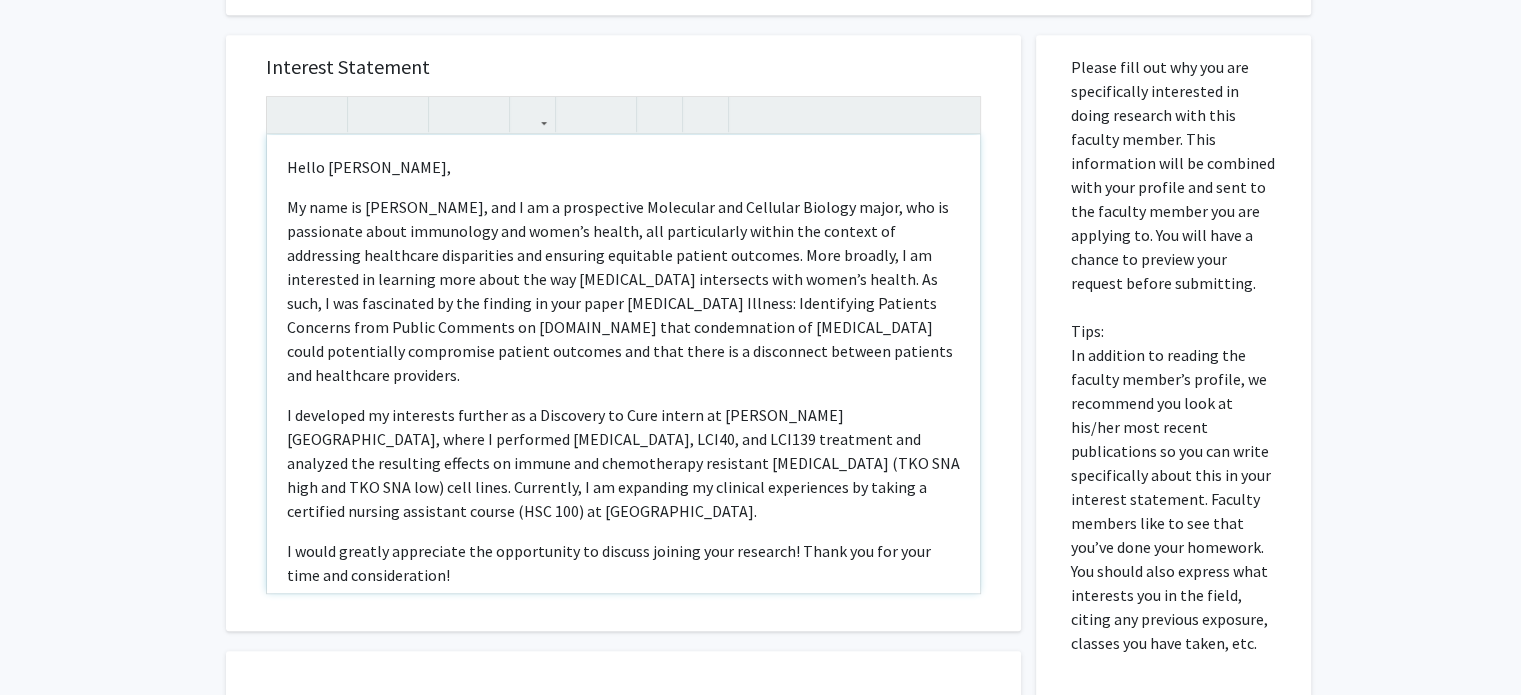 scroll, scrollTop: 920, scrollLeft: 0, axis: vertical 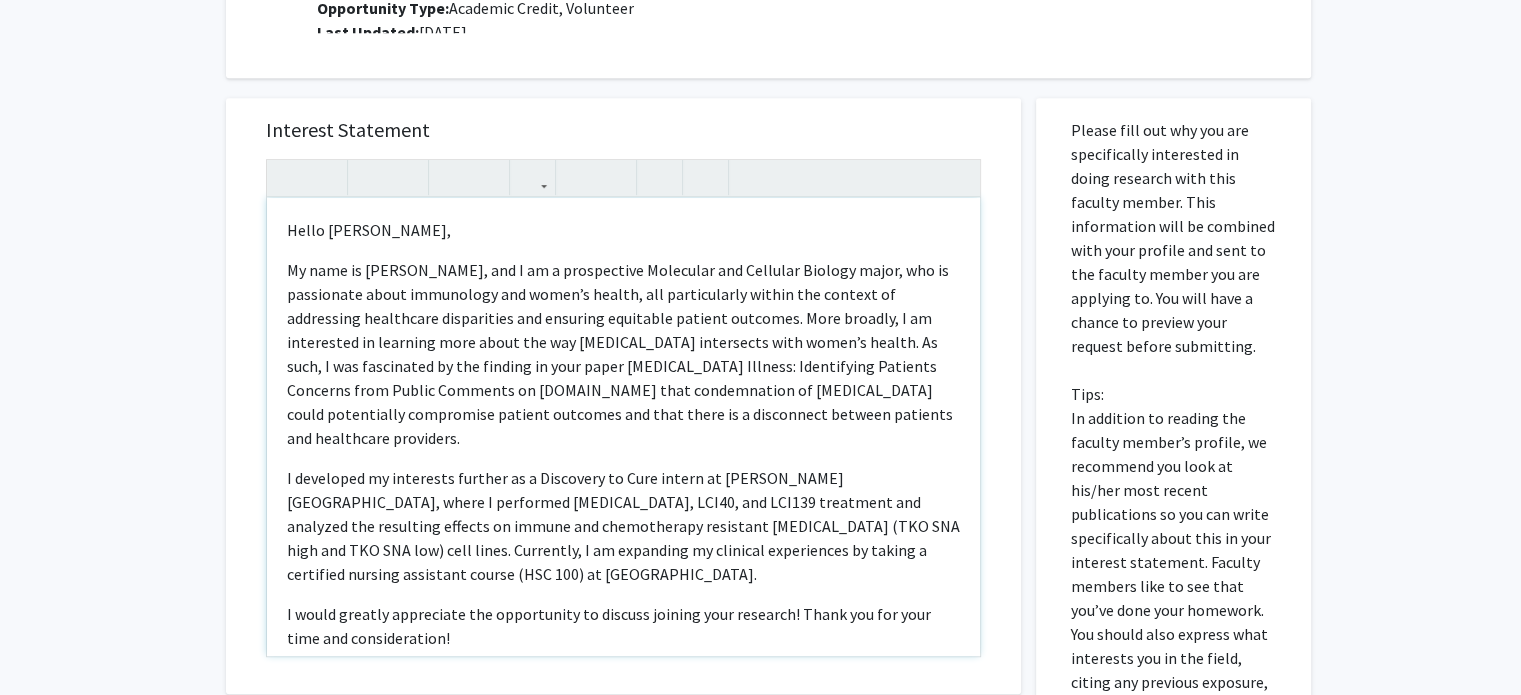 click on "I developed my interests further as a Discovery to Cure intern at Wayne State University School of Medicine, where I performed Cisplatin, LCI40, and LCI139 treatment and analyzed the resulting effects on immune and chemotherapy resistant ovarian cancer (TKO SNA high and TKO SNA low) cell lines. Currently, I am expanding my clinical experiences by taking a certified nursing assistant course (HSC 100) at Washtenaw Community College." at bounding box center (623, 526) 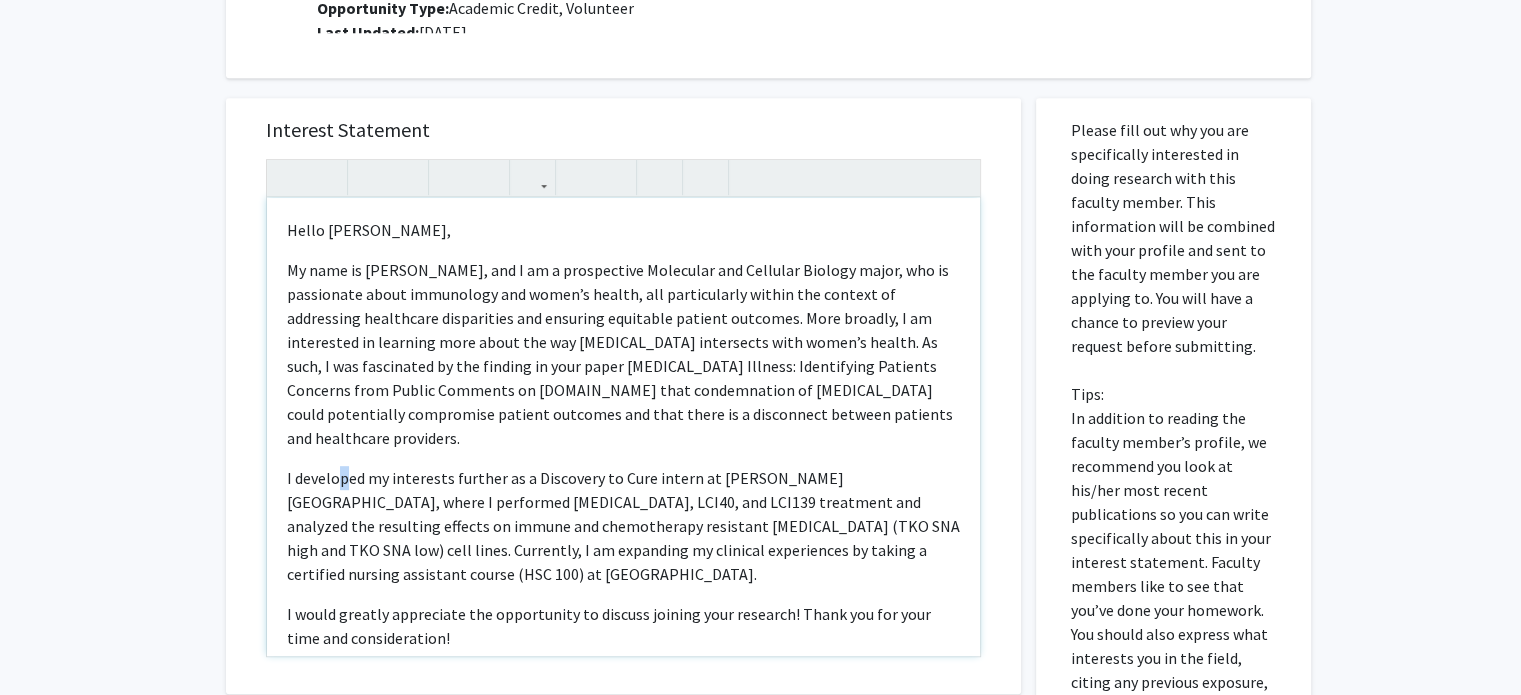 click on "Hello Dr. Manahan,   My name is Hannah Thomas, and I am a prospective Molecular and Cellular Biology major, who is passionate about immunology and women’s health, all particularly within the context of addressing healthcare disparities and ensuring equitable patient outcomes. More broadly, I am interested in learning more about the way reconstructive surgery intersects with women’s health. As such, I was fascinated by the finding in your paper Breast Implant Illness: Identifying Patients Concerns from Public Comments on Regulation.gov that condemnation of breast implants could potentially compromise patient outcomes and that there is a disconnect between patients and healthcare providers.  I would greatly appreciate the opportunity to discuss joining your research! Thank you for your time and consideration! Sincerely, Hannah Thomas" at bounding box center (623, 427) 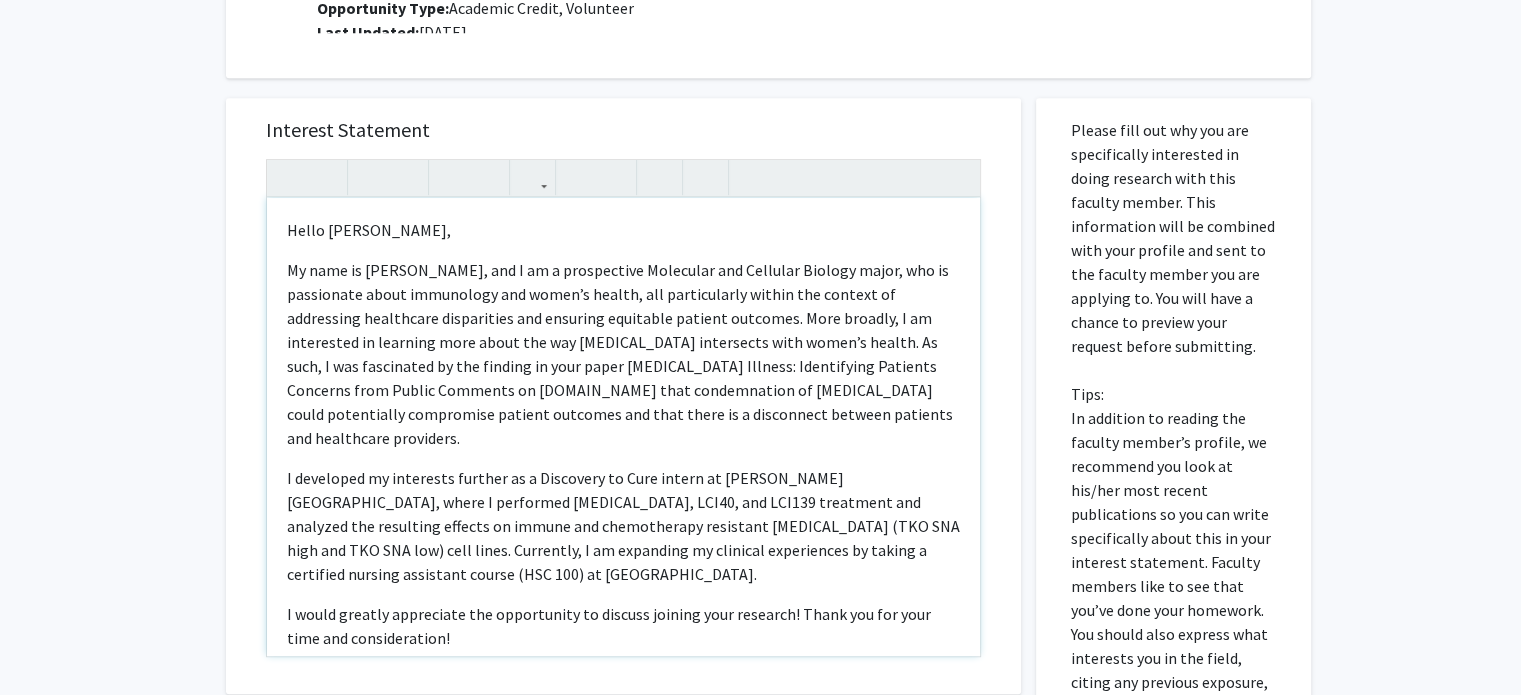 click on "My name is Hannah Thomas, and I am a prospective Molecular and Cellular Biology major, who is passionate about immunology and women’s health, all particularly within the context of addressing healthcare disparities and ensuring equitable patient outcomes. More broadly, I am interested in learning more about the way reconstructive surgery intersects with women’s health. As such, I was fascinated by the finding in your paper Breast Implant Illness: Identifying Patients Concerns from Public Comments on Regulation.gov that condemnation of breast implants could potentially compromise patient outcomes and that there is a disconnect between patients and healthcare providers." at bounding box center (623, 354) 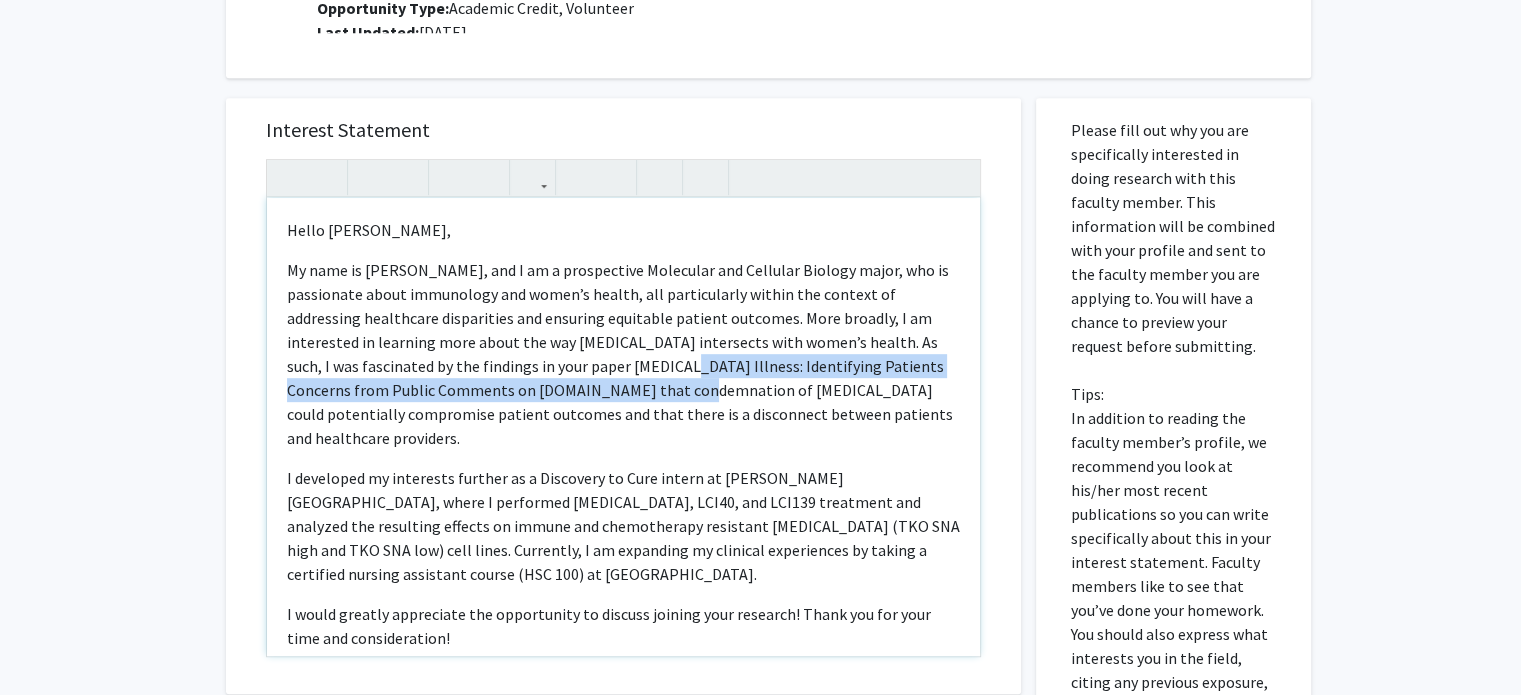 drag, startPoint x: 644, startPoint y: 331, endPoint x: 626, endPoint y: 367, distance: 40.24922 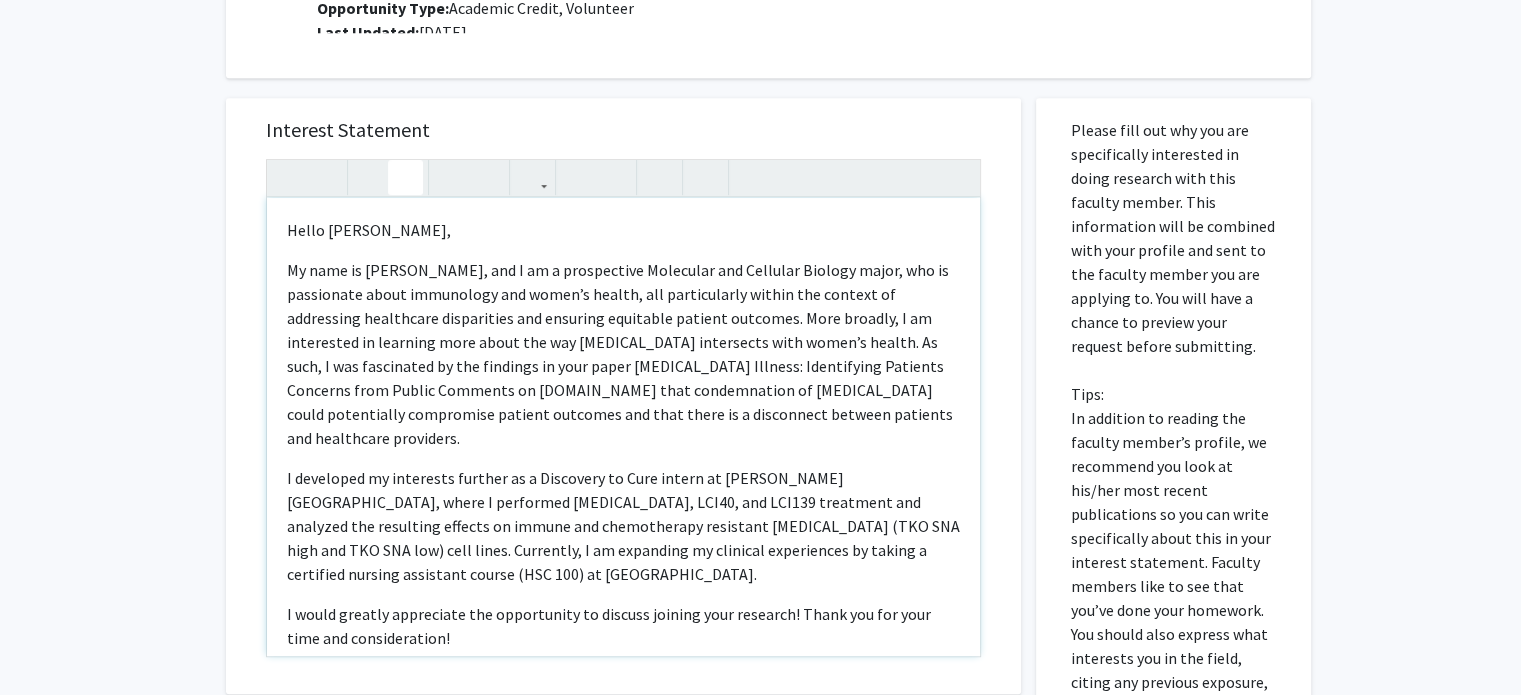 click at bounding box center (405, 177) 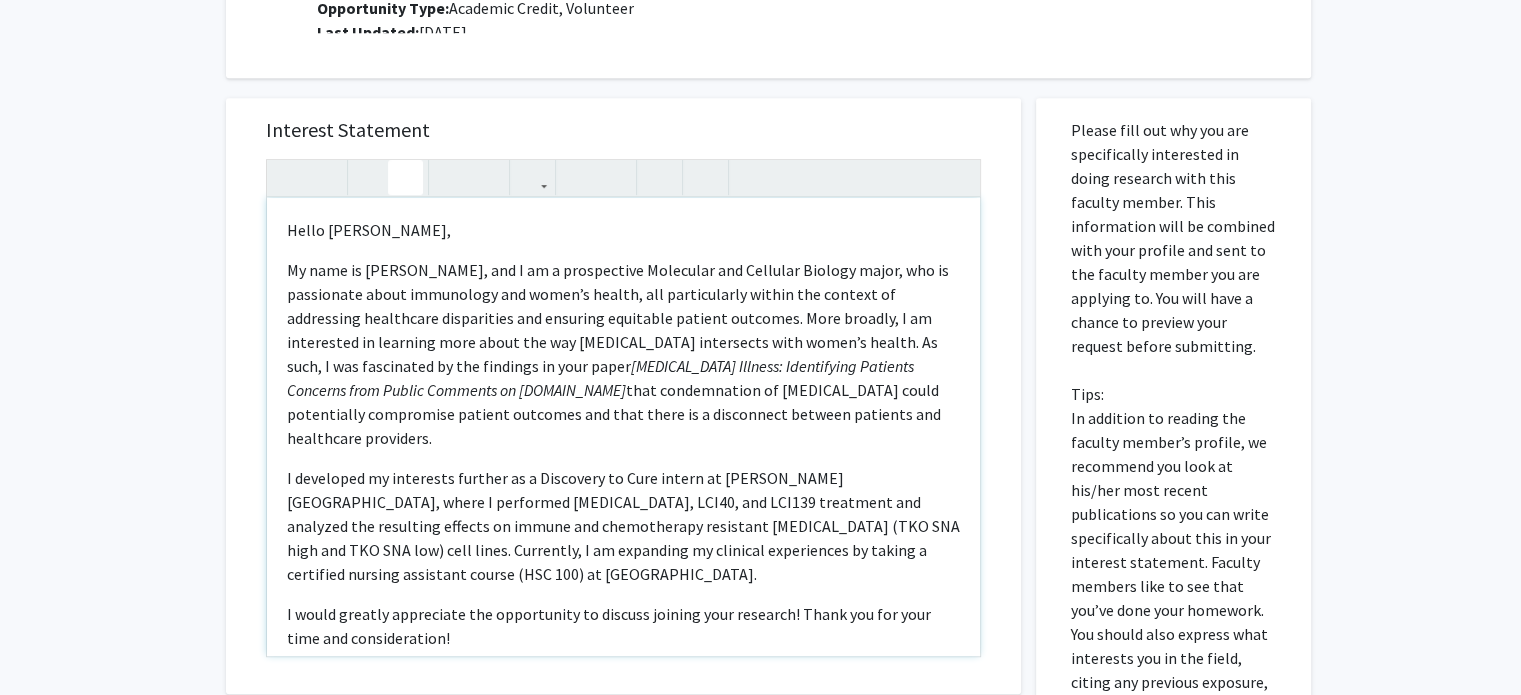 click on "My name is Hannah Thomas, and I am a prospective Molecular and Cellular Biology major, who is passionate about immunology and women’s health, all particularly within the context of addressing healthcare disparities and ensuring equitable patient outcomes. More broadly, I am interested in learning more about the way reconstructive surgery intersects with women’s health. As such, I was fascinated by the findings in your paper  Breast Implant Illness: Identifying Patients Concerns from Public Comments on Regulation.gov  that condemnation of breast implants could potentially compromise patient outcomes and that there is a disconnect between patients and healthcare providers." at bounding box center [623, 354] 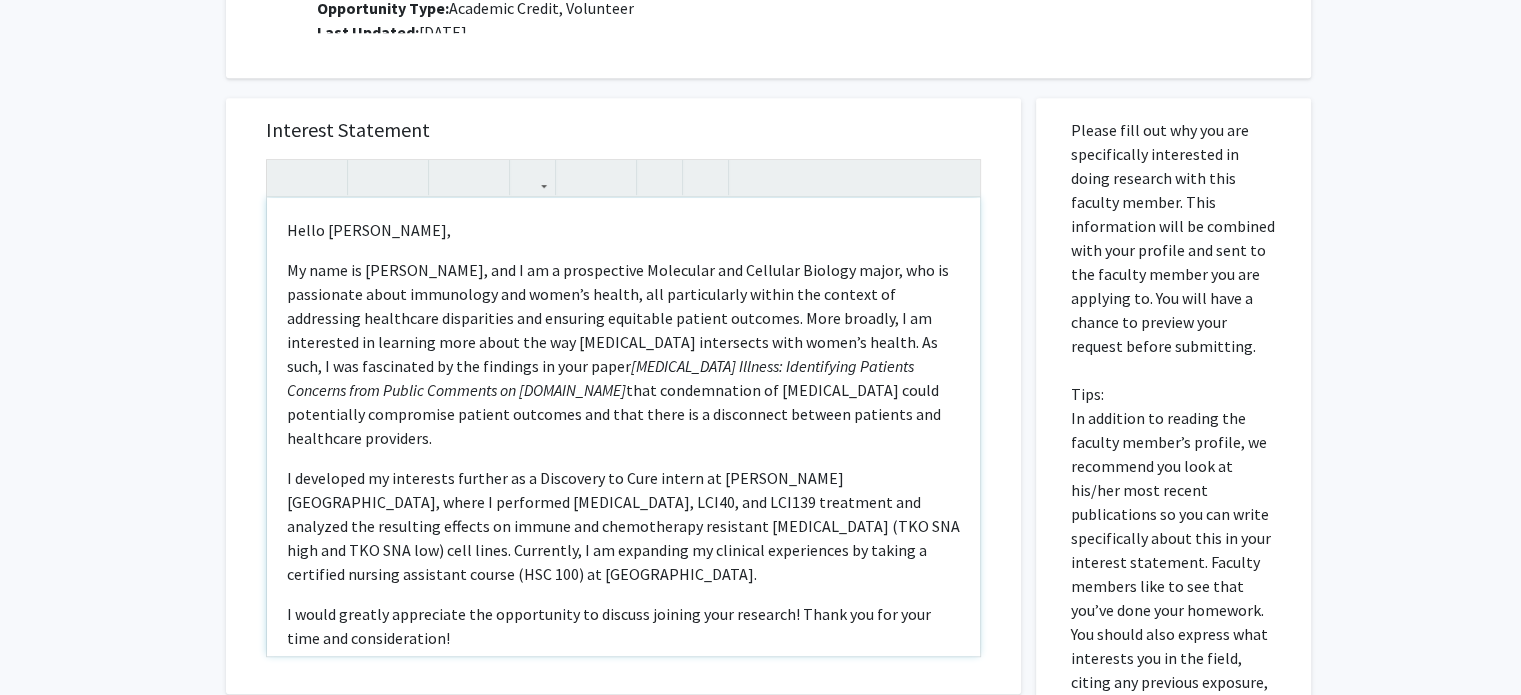 click on "My name is Hannah Thomas, and I am a prospective Molecular and Cellular Biology major, who is passionate about immunology and women’s health, all particularly within the context of addressing healthcare disparities and ensuring equitable patient outcomes. More broadly, I am interested in learning more about the way reconstructive surgery intersects with women’s health. As such, I was fascinated by the findings in your paper  Breast Implant Illness: Identifying Patients Concerns from Public Comments on Regulation.gov  that condemnation of breast implants could potentially compromise patient outcomes and that there is a disconnect between patients and healthcare providers." at bounding box center [623, 354] 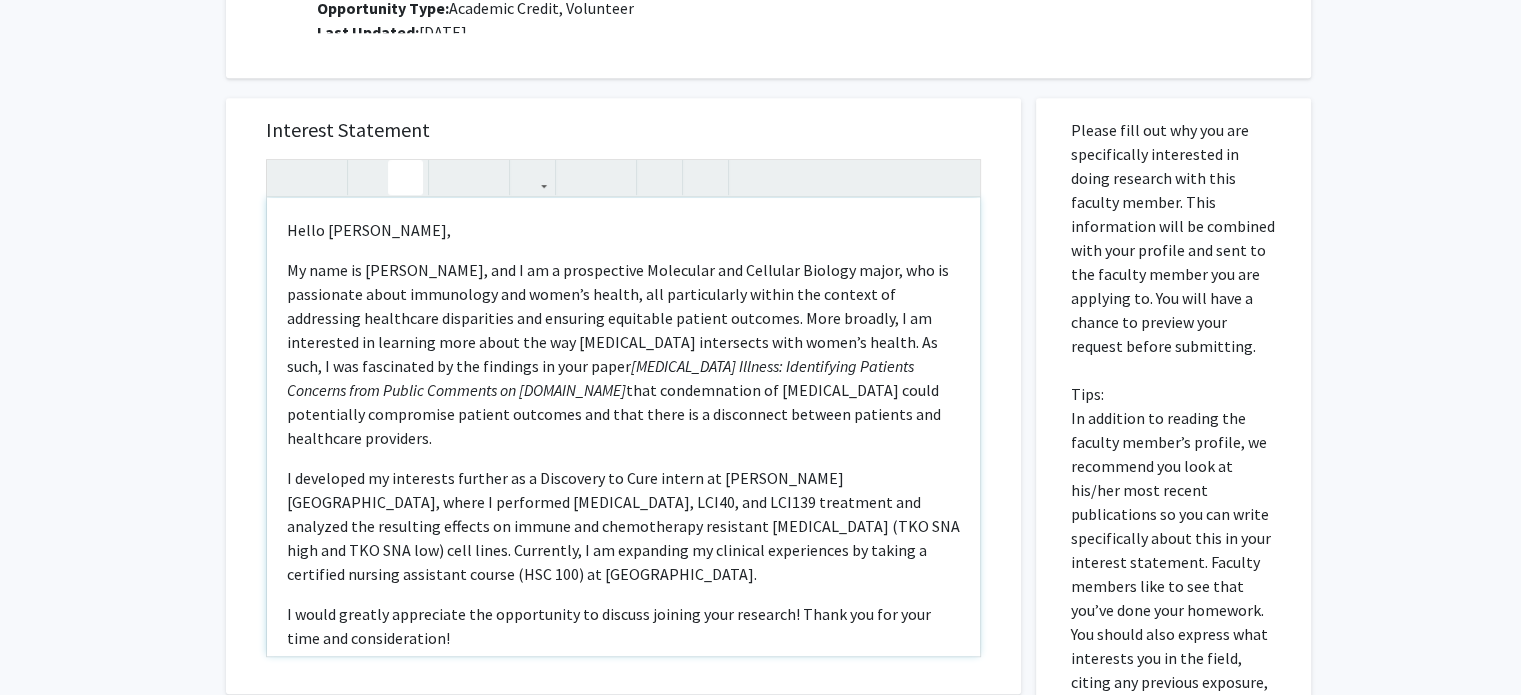 click on "My name is Hannah Thomas, and I am a prospective Molecular and Cellular Biology major, who is passionate about immunology and women’s health, all particularly within the context of addressing healthcare disparities and ensuring equitable patient outcomes. More broadly, I am interested in learning more about the way reconstructive surgery intersects with women’s health. As such, I was fascinated by the findings in your paper  Breast Implant Illness: Identifying Patients Concerns from Public Comments on Regulation.gov  that condemnation of breast implants could potentially compromise patient outcomes and that there is a disconnect between patients and healthcare providers." at bounding box center [623, 354] 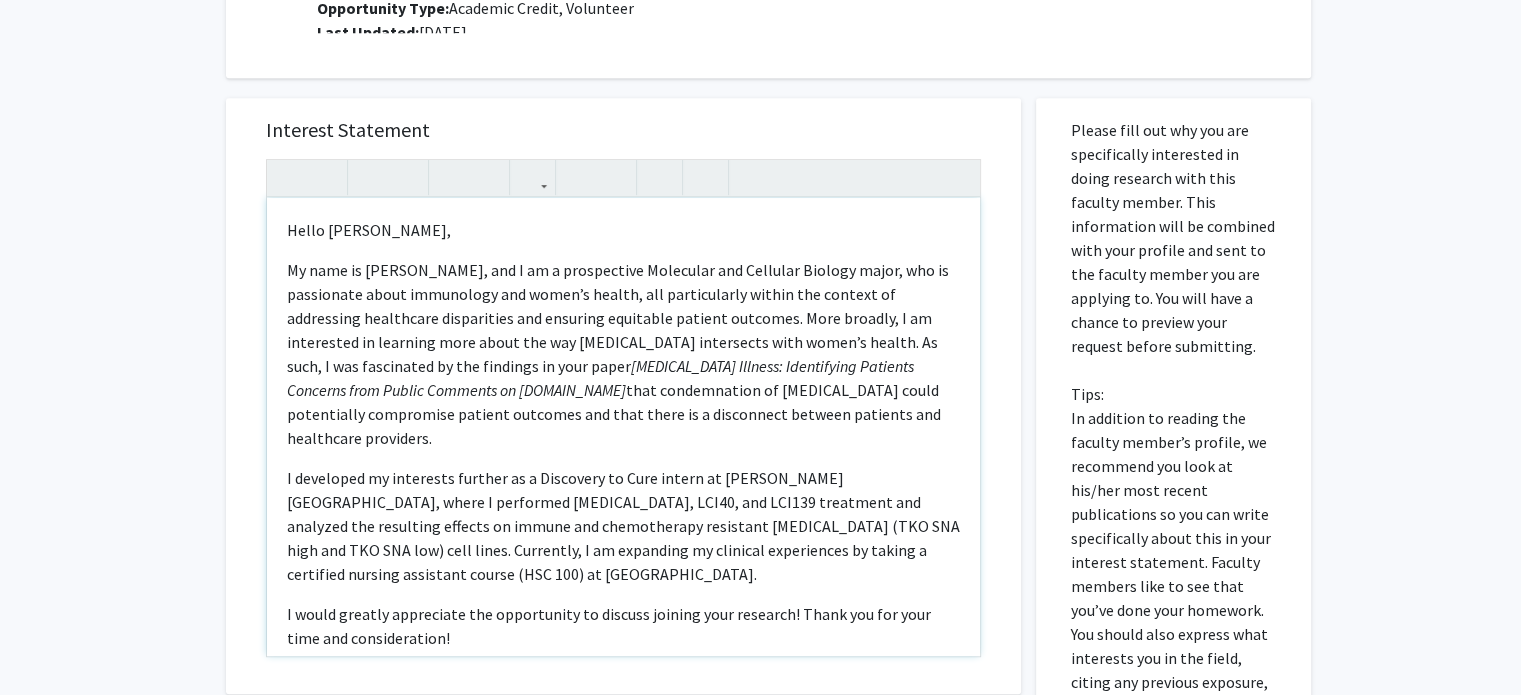 click on "My name is Hannah Thomas, and I am a prospective Molecular and Cellular Biology major, who is passionate about immunology and women’s health, all particularly within the context of addressing healthcare disparities and ensuring equitable patient outcomes. More broadly, I am interested in learning more about the way reconstructive surgery intersects with women’s health. As such, I was fascinated by the findings in your paper  Breast Implant Illness: Identifying Patients Concerns from Public Comments on Regulation.gov  that condemnation of breast implants could potentially compromise patient outcomes and that there is a disconnect between patients and healthcare providers." at bounding box center (623, 354) 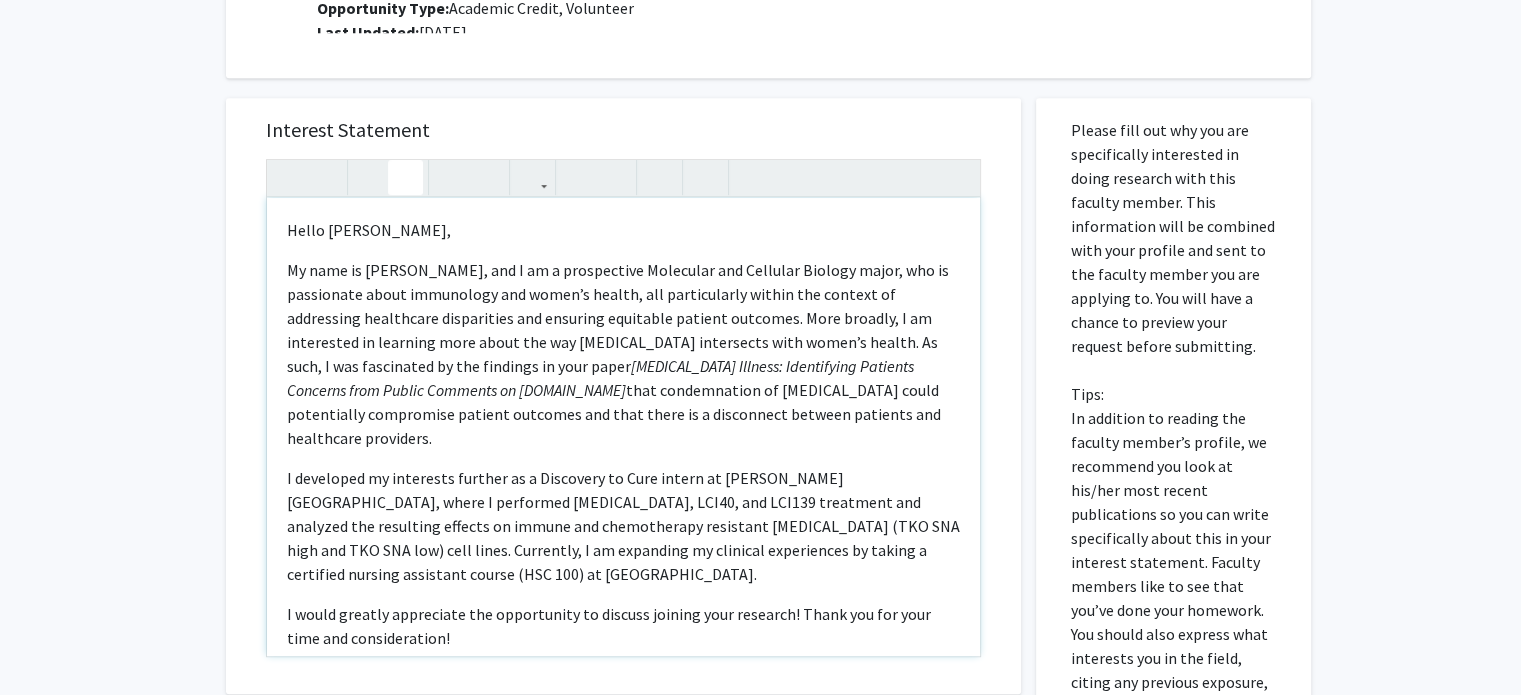 click on "I developed my interests further as a Discovery to Cure intern at Wayne State University School of Medicine, where I performed Cisplatin, LCI40, and LCI139 treatment and analyzed the resulting effects on immune and chemotherapy resistant ovarian cancer (TKO SNA high and TKO SNA low) cell lines. Currently, I am expanding my clinical experiences by taking a certified nursing assistant course (HSC 100) at Washtenaw Community College." at bounding box center (623, 526) 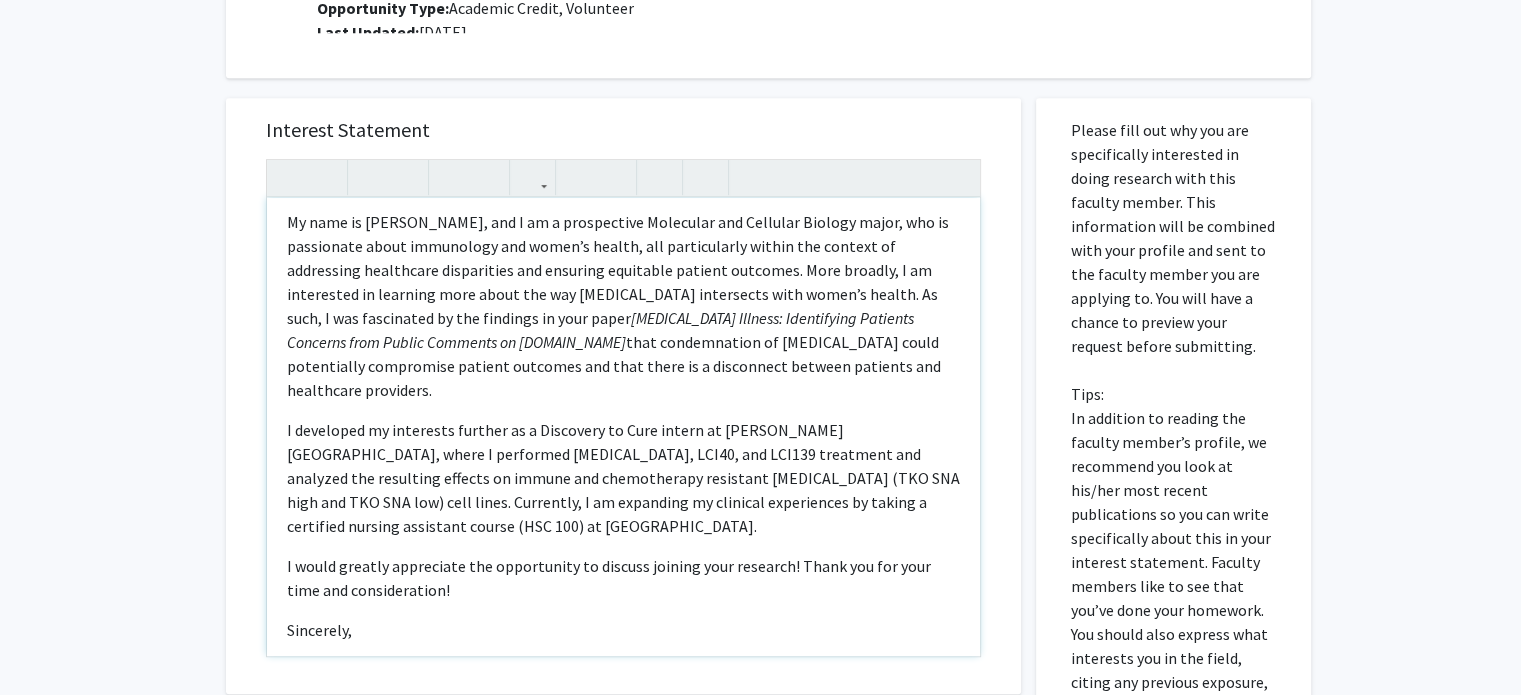 scroll, scrollTop: 0, scrollLeft: 0, axis: both 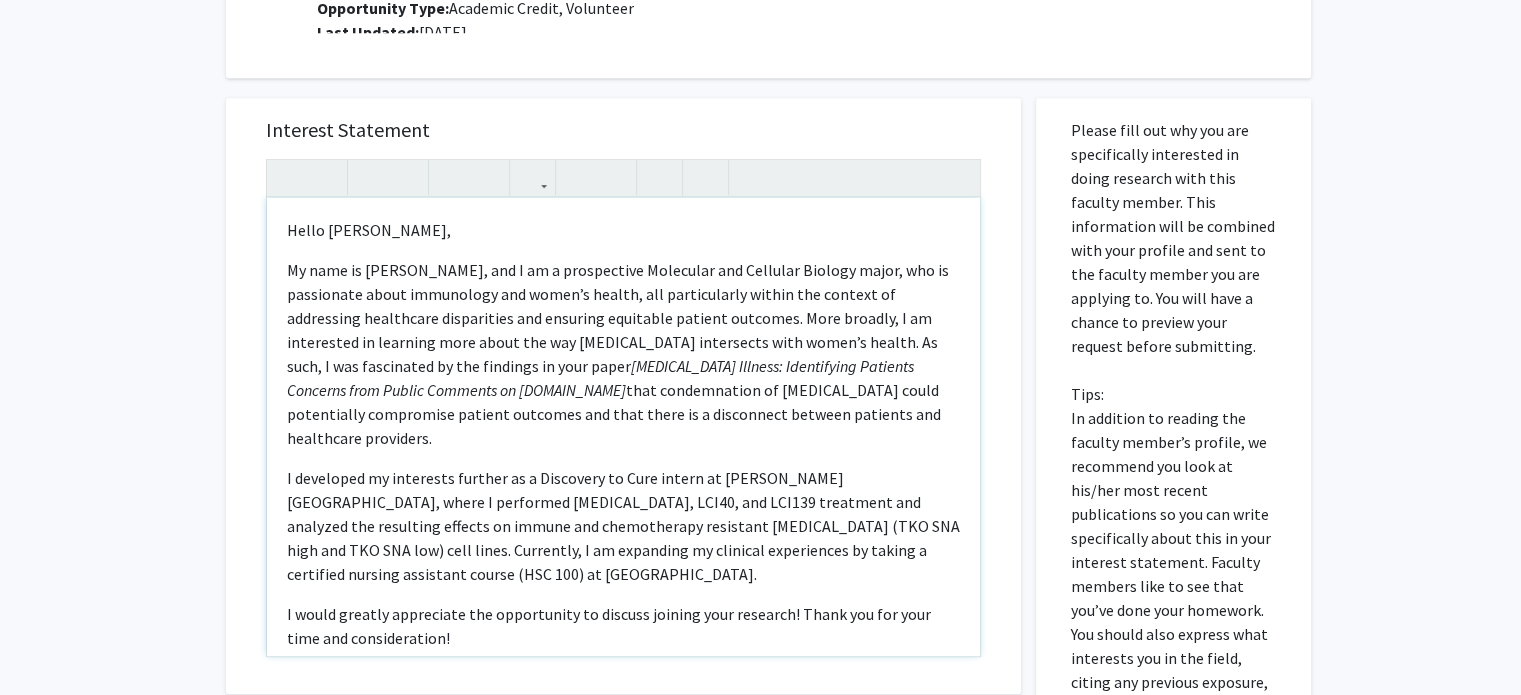 click on "My name is Hannah Thomas, and I am a prospective Molecular and Cellular Biology major, who is passionate about immunology and women’s health, all particularly within the context of addressing healthcare disparities and ensuring equitable patient outcomes. More broadly, I am interested in learning more about the way reconstructive surgery intersects with women’s health. As such, I was fascinated by the findings in your paper  Breast Implant Illness: Identifying Patients Concerns from Public Comments on Regulation.gov  that condemnation of breast implants could potentially compromise patient outcomes and that there is a disconnect between patients and healthcare providers." at bounding box center [623, 354] 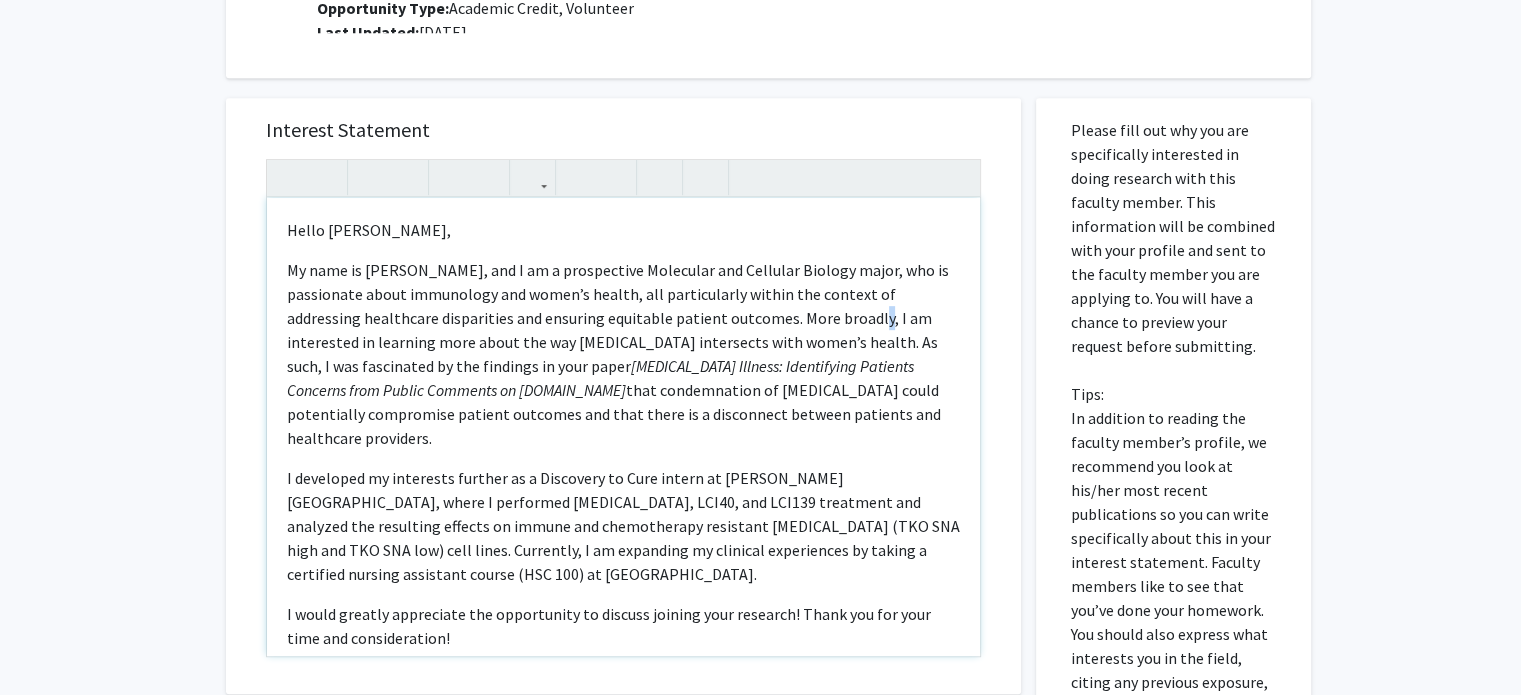 click on "My name is Hannah Thomas, and I am a prospective Molecular and Cellular Biology major, who is passionate about immunology and women’s health, all particularly within the context of addressing healthcare disparities and ensuring equitable patient outcomes. More broadly, I am interested in learning more about the way reconstructive surgery intersects with women’s health. As such, I was fascinated by the findings in your paper  Breast Implant Illness: Identifying Patients Concerns from Public Comments on Regulation.gov  that condemnation of breast implants could potentially compromise patient outcomes and that there is a disconnect between patients and healthcare providers." at bounding box center (623, 354) 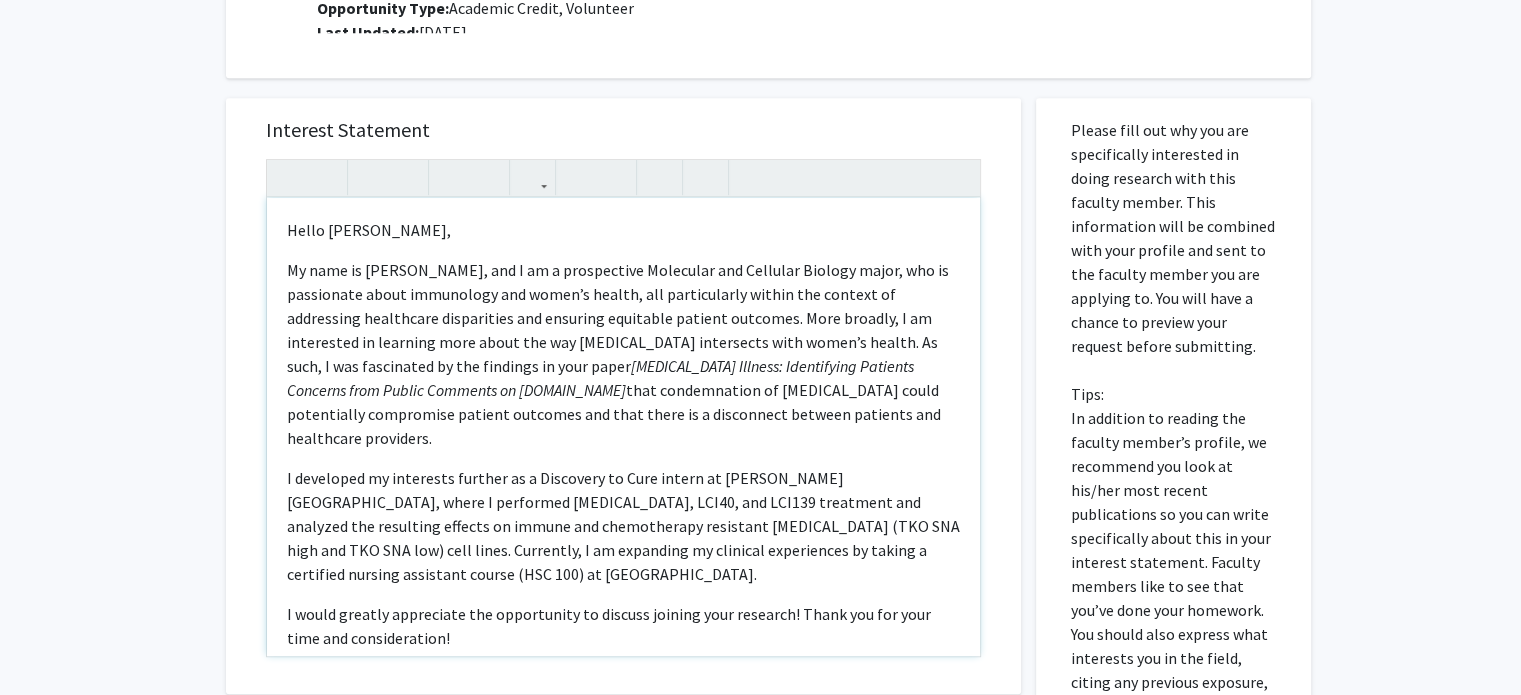 click on "My name is Hannah Thomas, and I am a prospective Molecular and Cellular Biology major, who is passionate about immunology and women’s health, all particularly within the context of addressing healthcare disparities and ensuring equitable patient outcomes. More broadly, I am interested in learning more about the way reconstructive surgery intersects with women’s health. As such, I was fascinated by the findings in your paper  Breast Implant Illness: Identifying Patients Concerns from Public Comments on Regulation.gov  that condemnation of breast implants could potentially compromise patient outcomes and that there is a disconnect between patients and healthcare providers." at bounding box center [623, 354] 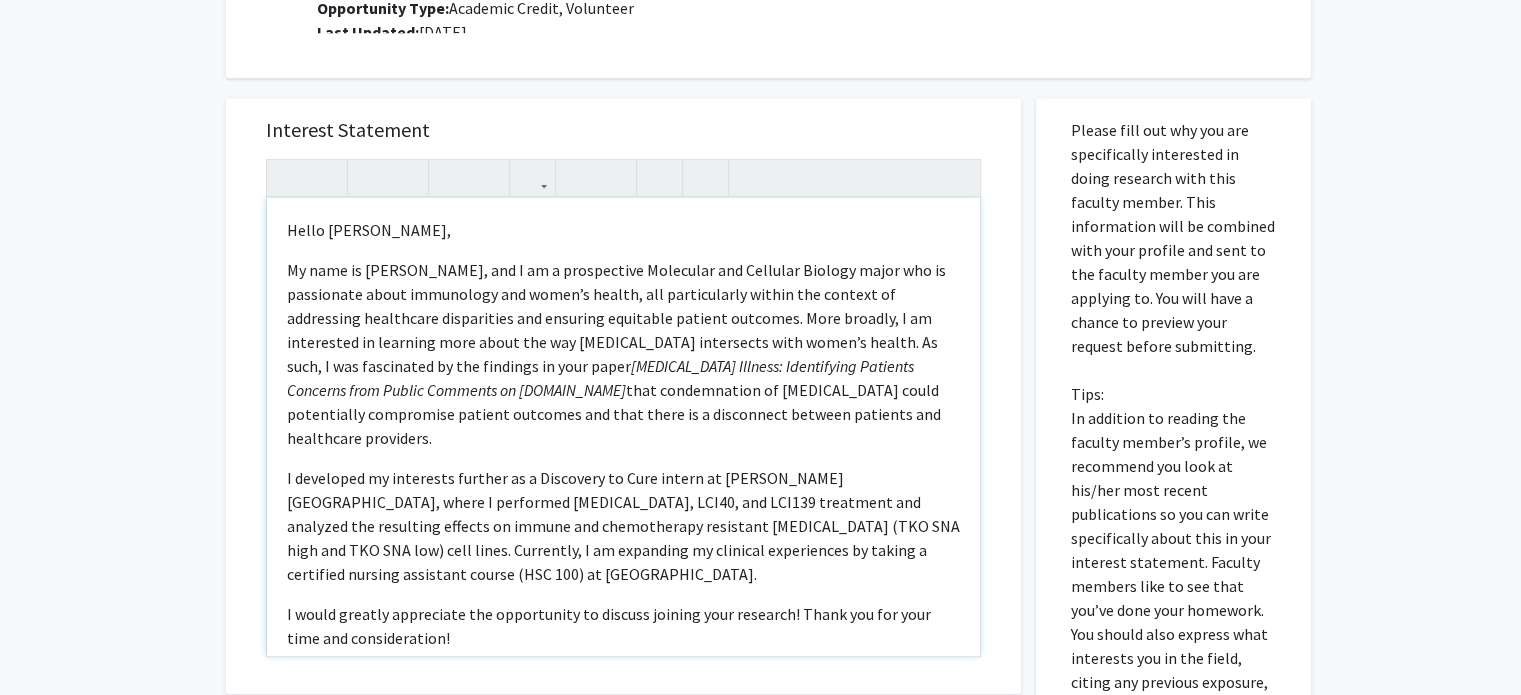 click on "My name is Hannah Thomas, and I am a prospective Molecular and Cellular Biology major who is passionate about immunology and women’s health, all particularly within the context of addressing healthcare disparities and ensuring equitable patient outcomes. More broadly, I am interested in learning more about the way reconstructive surgery intersects with women’s health. As such, I was fascinated by the findings in your paper  Breast Implant Illness: Identifying Patients Concerns from Public Comments on Regulation.gov  that condemnation of breast implants could potentially compromise patient outcomes and that there is a disconnect between patients and healthcare providers." at bounding box center (623, 354) 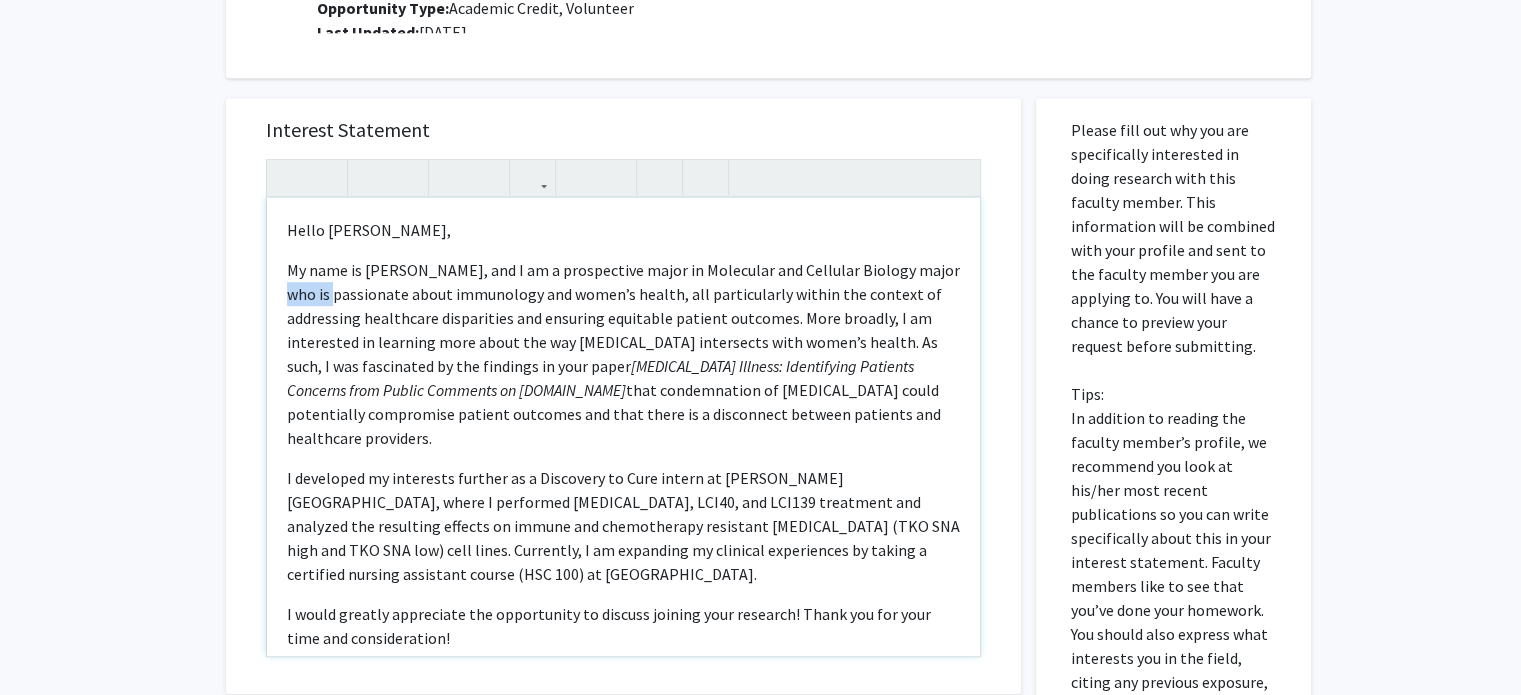 drag, startPoint x: 290, startPoint y: 265, endPoint x: 331, endPoint y: 266, distance: 41.01219 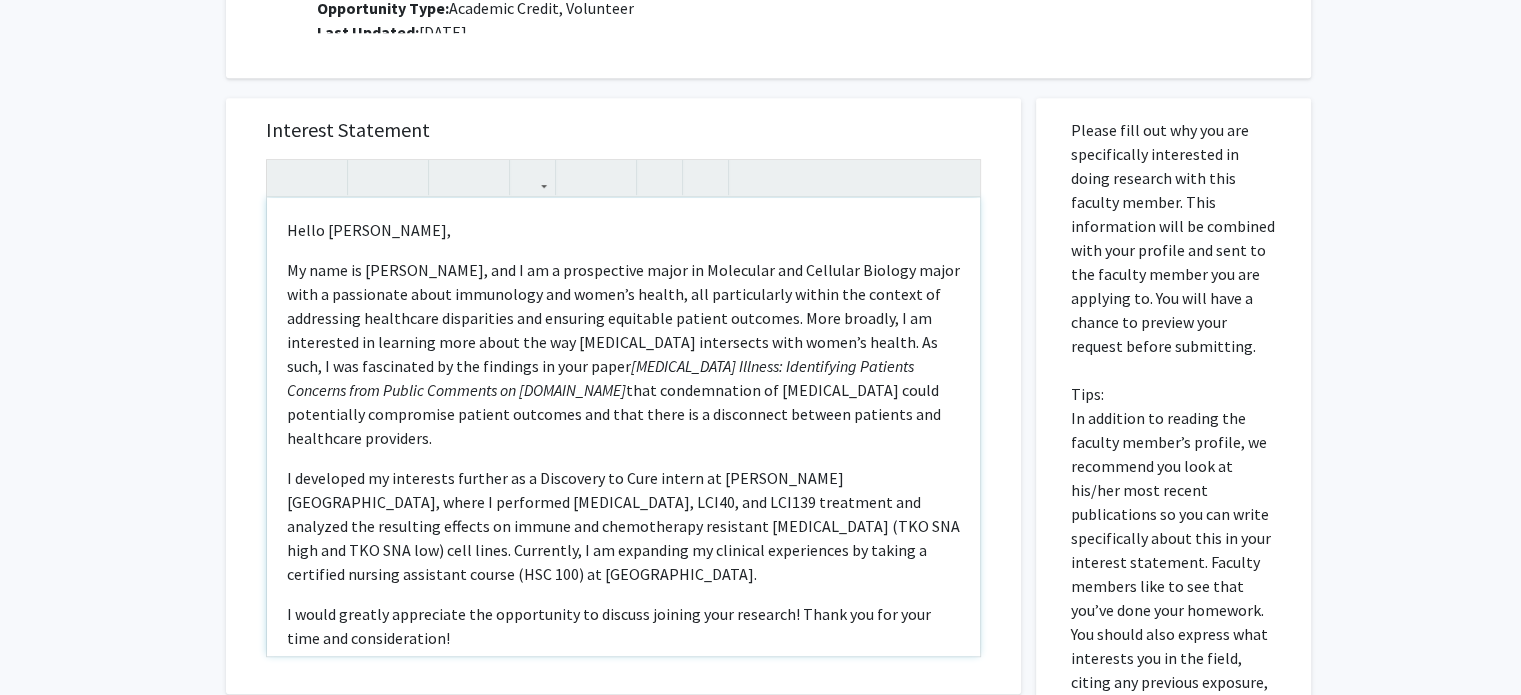 click on "My name is Hannah Thomas, and I am a prospective major in Molecular and Cellular Biology major with a passionate about immunology and women’s health, all particularly within the context of addressing healthcare disparities and ensuring equitable patient outcomes. More broadly, I am interested in learning more about the way reconstructive surgery intersects with women’s health. As such, I was fascinated by the findings in your paper  Breast Implant Illness: Identifying Patients Concerns from Public Comments on Regulation.gov  that condemnation of breast implants could potentially compromise patient outcomes and that there is a disconnect between patients and healthcare providers." at bounding box center (623, 354) 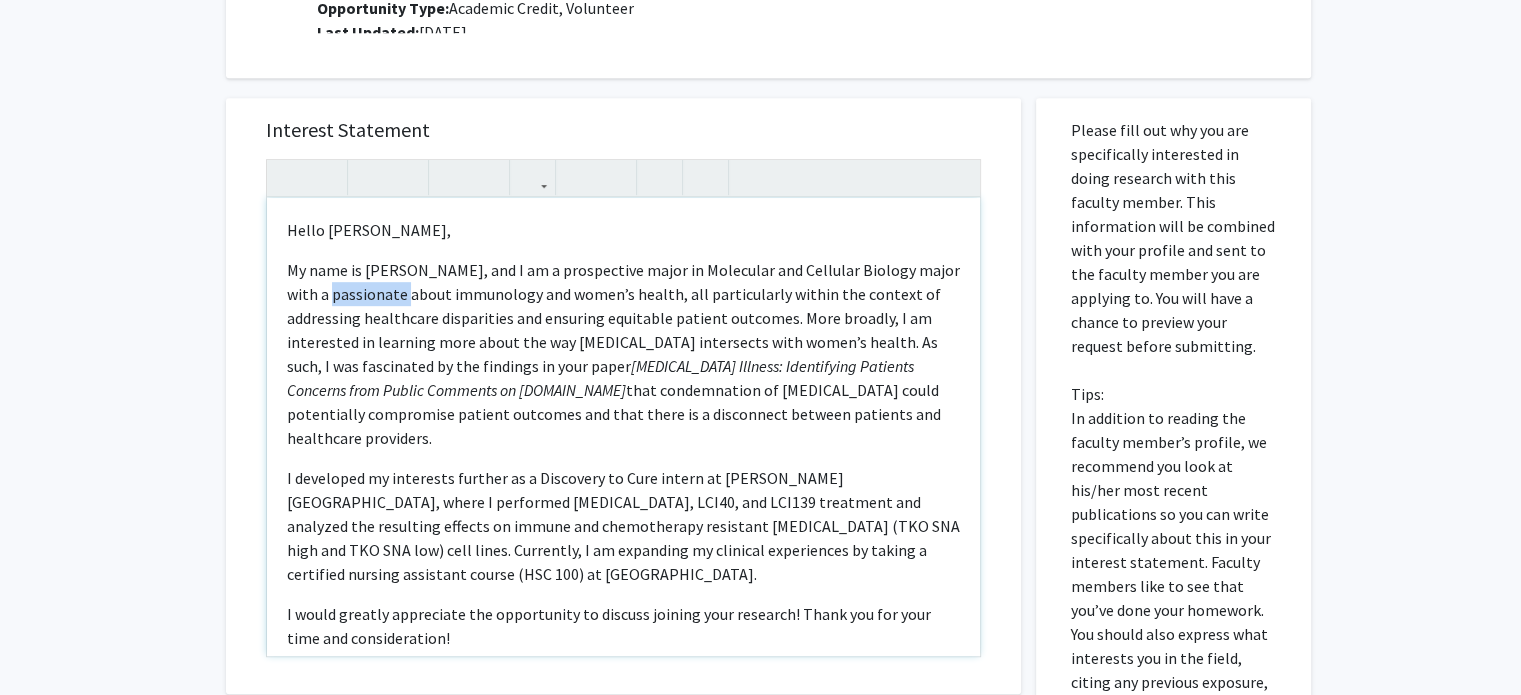 click on "My name is Hannah Thomas, and I am a prospective major in Molecular and Cellular Biology major with a passionate about immunology and women’s health, all particularly within the context of addressing healthcare disparities and ensuring equitable patient outcomes. More broadly, I am interested in learning more about the way reconstructive surgery intersects with women’s health. As such, I was fascinated by the findings in your paper  Breast Implant Illness: Identifying Patients Concerns from Public Comments on Regulation.gov  that condemnation of breast implants could potentially compromise patient outcomes and that there is a disconnect between patients and healthcare providers." at bounding box center (623, 354) 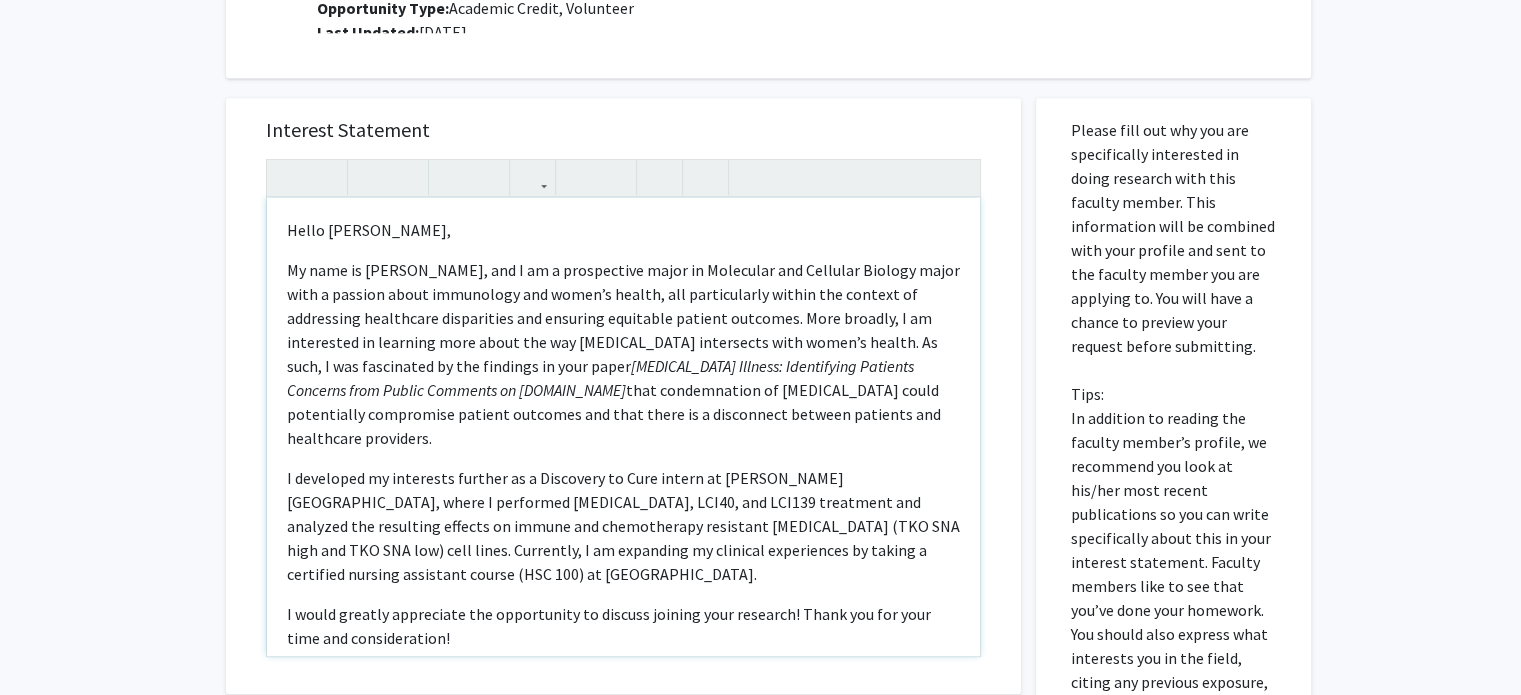 click on "My name is Hannah Thomas, and I am a prospective major in Molecular and Cellular Biology major with a passion about immunology and women’s health, all particularly within the context of addressing healthcare disparities and ensuring equitable patient outcomes. More broadly, I am interested in learning more about the way reconstructive surgery intersects with women’s health. As such, I was fascinated by the findings in your paper  Breast Implant Illness: Identifying Patients Concerns from Public Comments on Regulation.gov  that condemnation of breast implants could potentially compromise patient outcomes and that there is a disconnect between patients and healthcare providers." at bounding box center (623, 354) 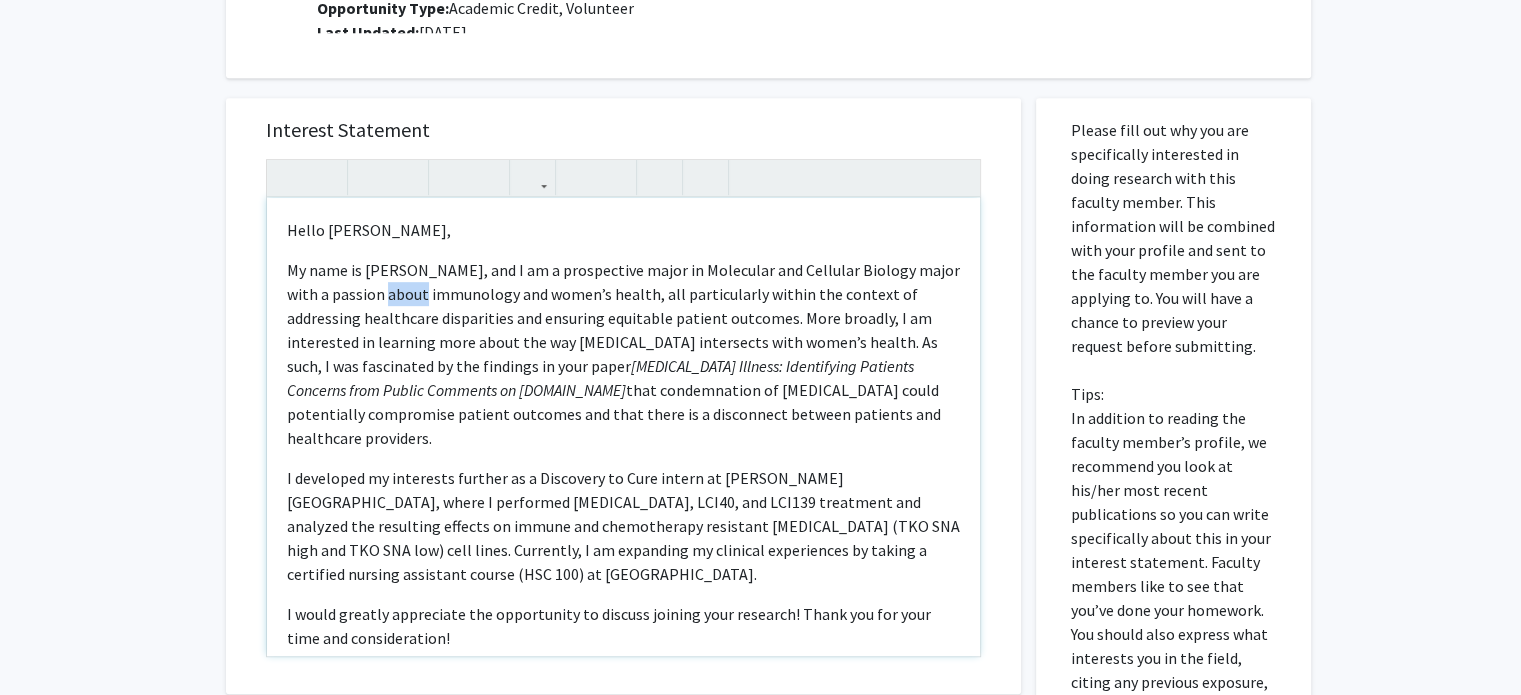click on "My name is Hannah Thomas, and I am a prospective major in Molecular and Cellular Biology major with a passion about immunology and women’s health, all particularly within the context of addressing healthcare disparities and ensuring equitable patient outcomes. More broadly, I am interested in learning more about the way reconstructive surgery intersects with women’s health. As such, I was fascinated by the findings in your paper  Breast Implant Illness: Identifying Patients Concerns from Public Comments on Regulation.gov  that condemnation of breast implants could potentially compromise patient outcomes and that there is a disconnect between patients and healthcare providers." at bounding box center (623, 354) 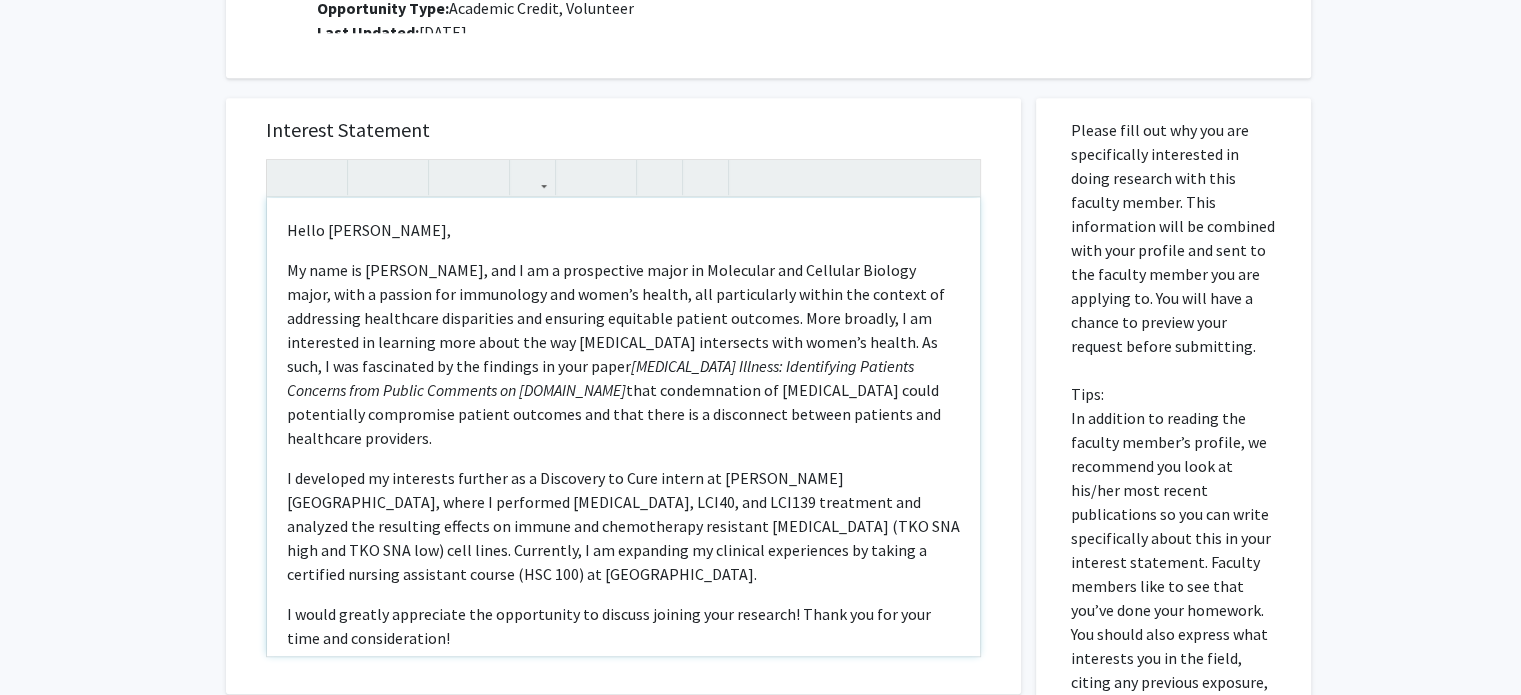 click on "My name is Hannah Thomas, and I am a prospective major in Molecular and Cellular Biology major, with a passion for immunology and women’s health, all particularly within the context of addressing healthcare disparities and ensuring equitable patient outcomes. More broadly, I am interested in learning more about the way reconstructive surgery intersects with women’s health. As such, I was fascinated by the findings in your paper  Breast Implant Illness: Identifying Patients Concerns from Public Comments on Regulation.gov  that condemnation of breast implants could potentially compromise patient outcomes and that there is a disconnect between patients and healthcare providers." at bounding box center [623, 354] 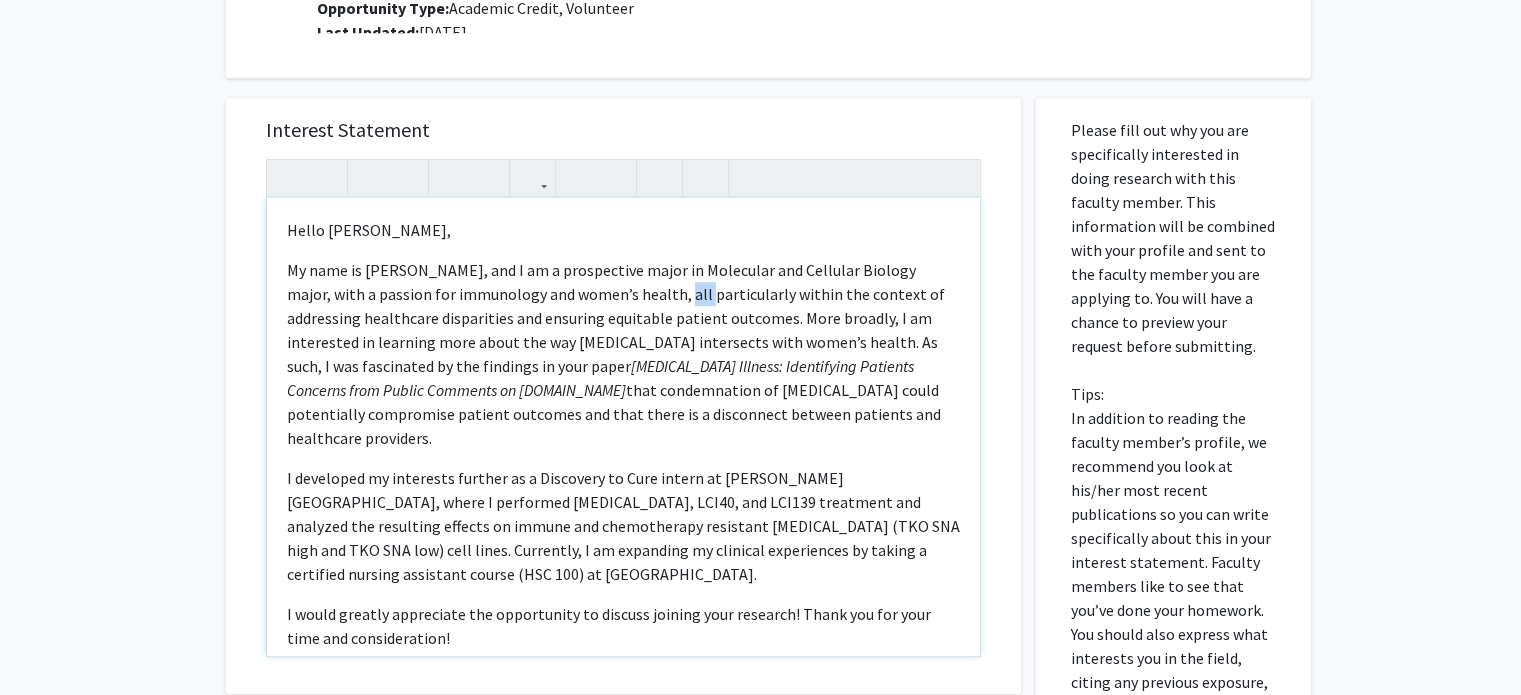 click on "My name is Hannah Thomas, and I am a prospective major in Molecular and Cellular Biology major, with a passion for immunology and women’s health, all particularly within the context of addressing healthcare disparities and ensuring equitable patient outcomes. More broadly, I am interested in learning more about the way reconstructive surgery intersects with women’s health. As such, I was fascinated by the findings in your paper  Breast Implant Illness: Identifying Patients Concerns from Public Comments on Regulation.gov  that condemnation of breast implants could potentially compromise patient outcomes and that there is a disconnect between patients and healthcare providers." at bounding box center [623, 354] 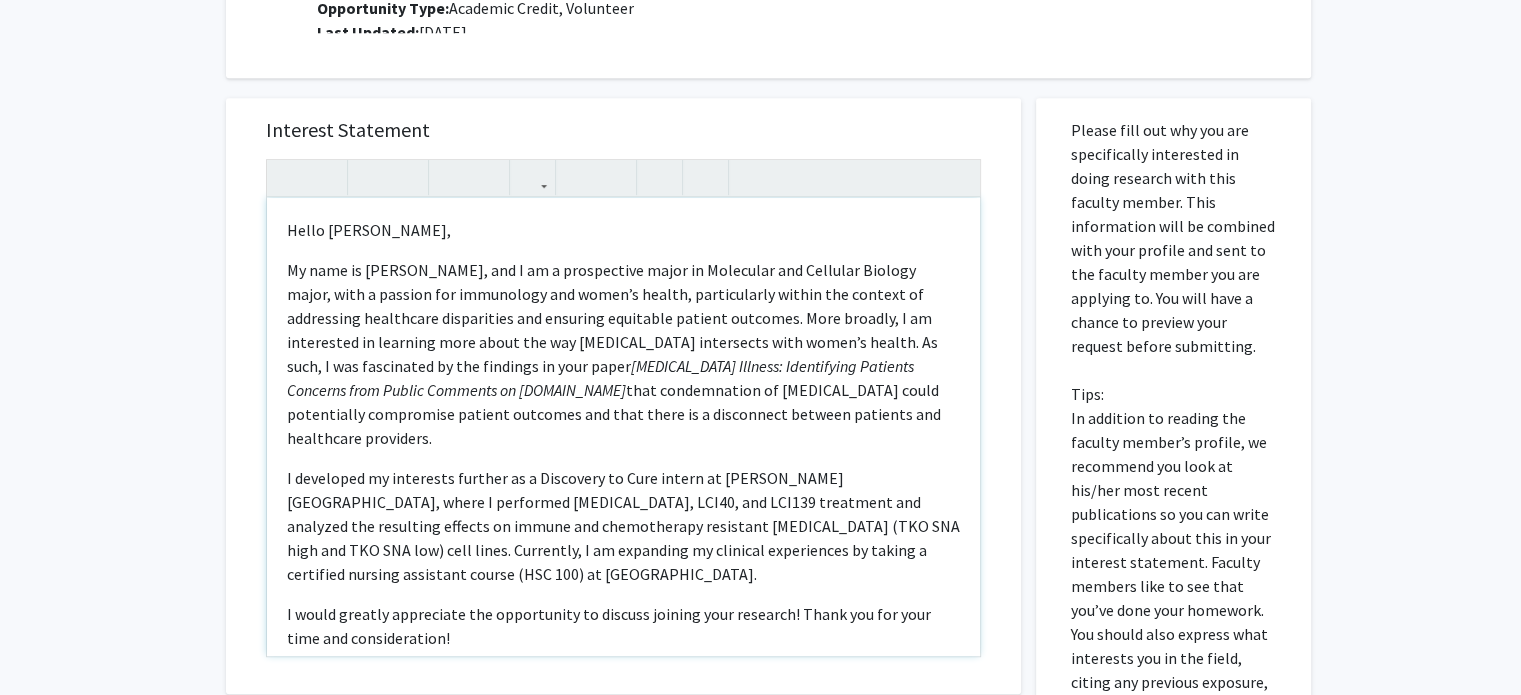 type on "<p>Hello Dr. Manahan,
</p>
<p>My name is Hannah Thomas, and I am a prospective major in Molecular and Cellular Biology major, with a passion for immunology and women’s health, particularly within the context of addressing healthcare disparities and ensuring equitable patient outcomes. More broadly, I am interested in learning more about the way reconstructive surgery intersects with women’s health. As such, I was fascinated by the findings in your paper <em>Breast Implant Illness: Identifying Patients Concerns from Public Comments on Regulation.gov</em> that condemnation of breast implants could potentially compromise patient outcomes and that there is a disconnect between patients and healthcare providers.
</p><p>I developed my interests further as a Discovery to Cure intern at Wayne State University School of Medicine, where I performed Cisplatin, LCI40, and LCI139 treatment and analyzed the resulting effects on immune and chemotherapy resistant ovarian cancer (TKO SNA high and TKO SNA low) cell lines...." 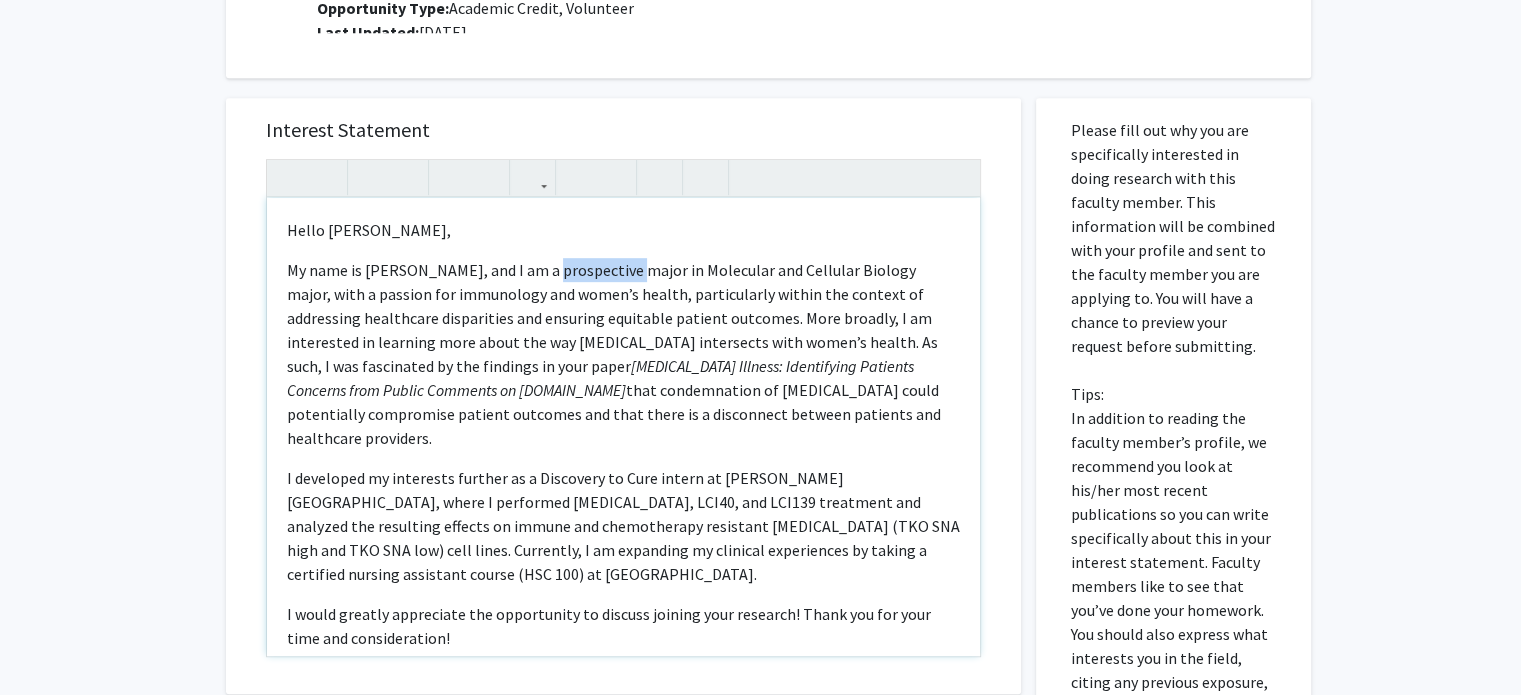 click on "My name is Hannah Thomas, and I am a prospective major in Molecular and Cellular Biology major, with a passion for immunology and women’s health, particularly within the context of addressing healthcare disparities and ensuring equitable patient outcomes. More broadly, I am interested in learning more about the way reconstructive surgery intersects with women’s health. As such, I was fascinated by the findings in your paper  Breast Implant Illness: Identifying Patients Concerns from Public Comments on Regulation.gov  that condemnation of breast implants could potentially compromise patient outcomes and that there is a disconnect between patients and healthcare providers." at bounding box center (623, 354) 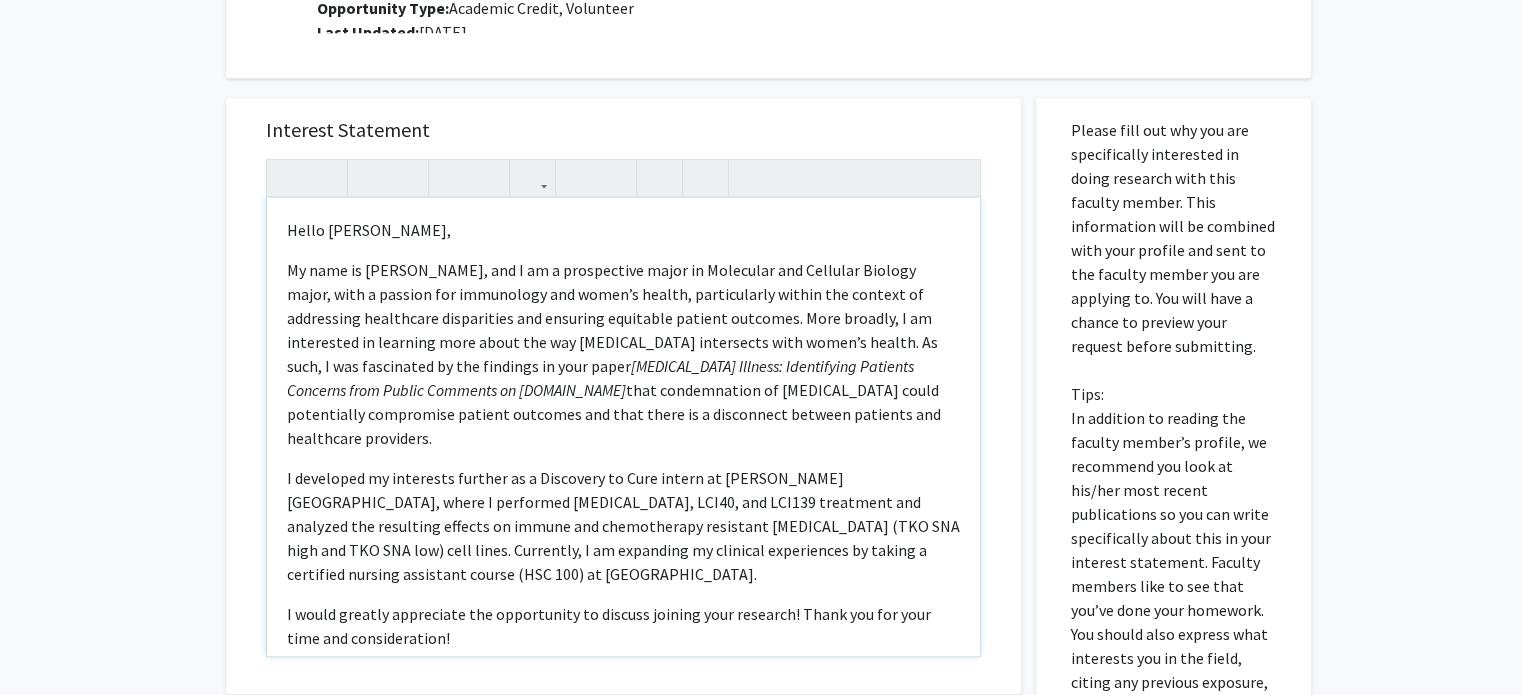 click on "My name is Hannah Thomas, and I am a prospective major in Molecular and Cellular Biology major, with a passion for immunology and women’s health, particularly within the context of addressing healthcare disparities and ensuring equitable patient outcomes. More broadly, I am interested in learning more about the way reconstructive surgery intersects with women’s health. As such, I was fascinated by the findings in your paper  Breast Implant Illness: Identifying Patients Concerns from Public Comments on Regulation.gov  that condemnation of breast implants could potentially compromise patient outcomes and that there is a disconnect between patients and healthcare providers." at bounding box center [623, 354] 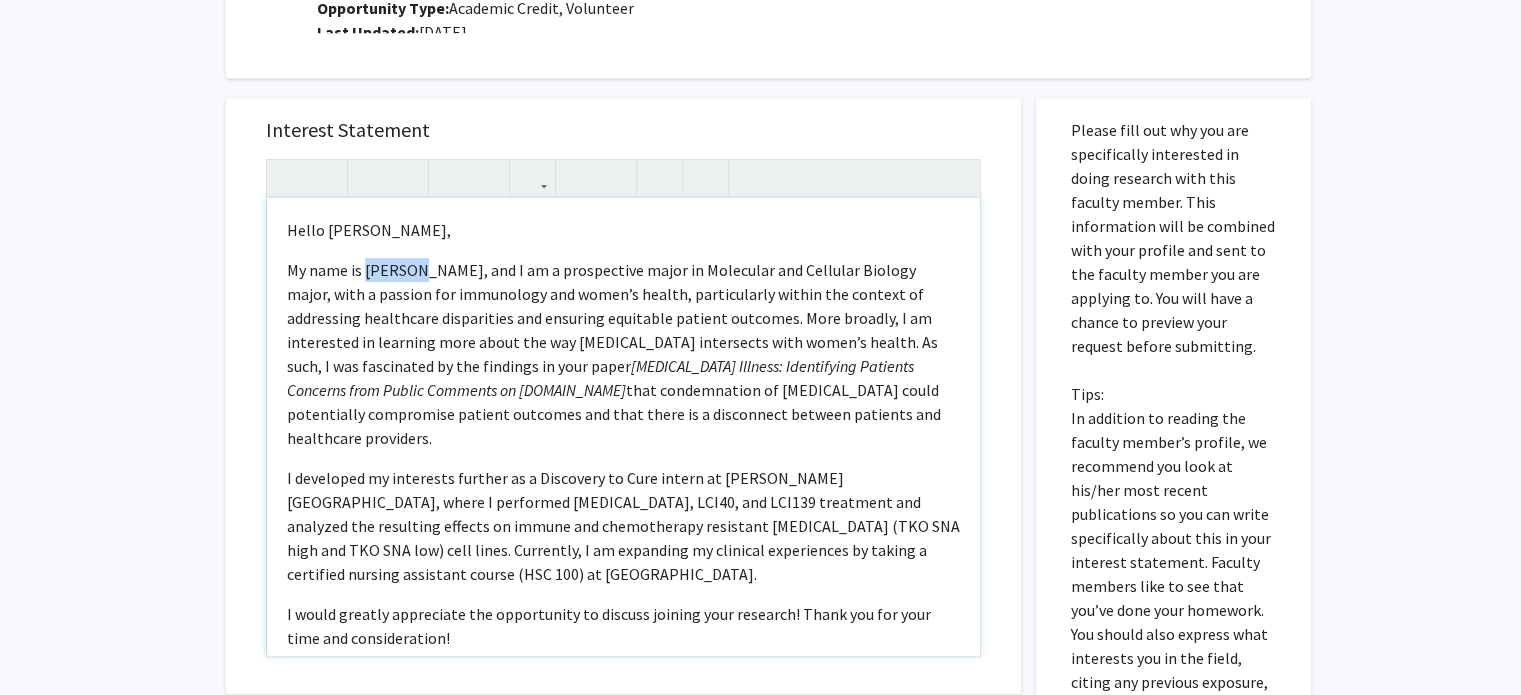 click on "My name is Hannah Thomas, and I am a prospective major in Molecular and Cellular Biology major, with a passion for immunology and women’s health, particularly within the context of addressing healthcare disparities and ensuring equitable patient outcomes. More broadly, I am interested in learning more about the way reconstructive surgery intersects with women’s health. As such, I was fascinated by the findings in your paper  Breast Implant Illness: Identifying Patients Concerns from Public Comments on Regulation.gov  that condemnation of breast implants could potentially compromise patient outcomes and that there is a disconnect between patients and healthcare providers." at bounding box center (623, 354) 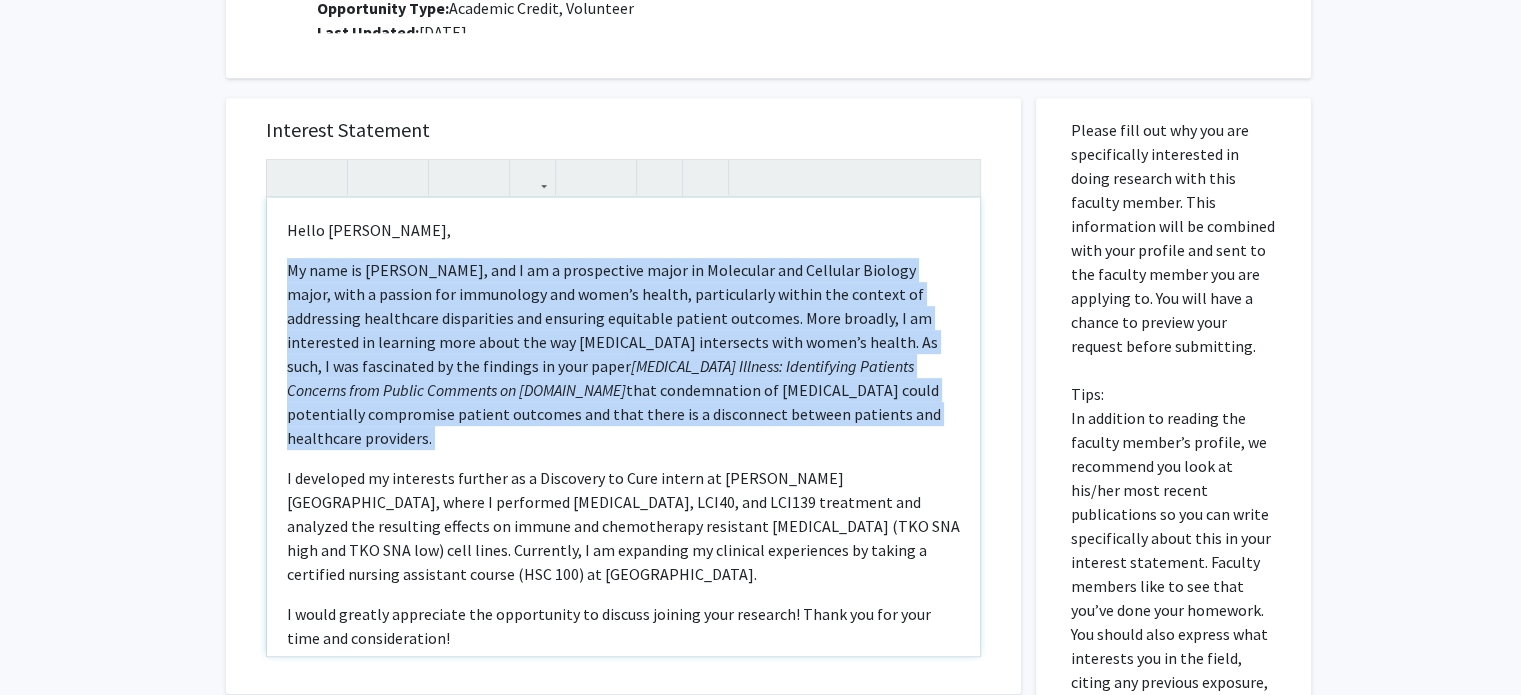 click on "My name is Hannah Thomas, and I am a prospective major in Molecular and Cellular Biology major, with a passion for immunology and women’s health, particularly within the context of addressing healthcare disparities and ensuring equitable patient outcomes. More broadly, I am interested in learning more about the way reconstructive surgery intersects with women’s health. As such, I was fascinated by the findings in your paper  Breast Implant Illness: Identifying Patients Concerns from Public Comments on Regulation.gov  that condemnation of breast implants could potentially compromise patient outcomes and that there is a disconnect between patients and healthcare providers." at bounding box center [623, 354] 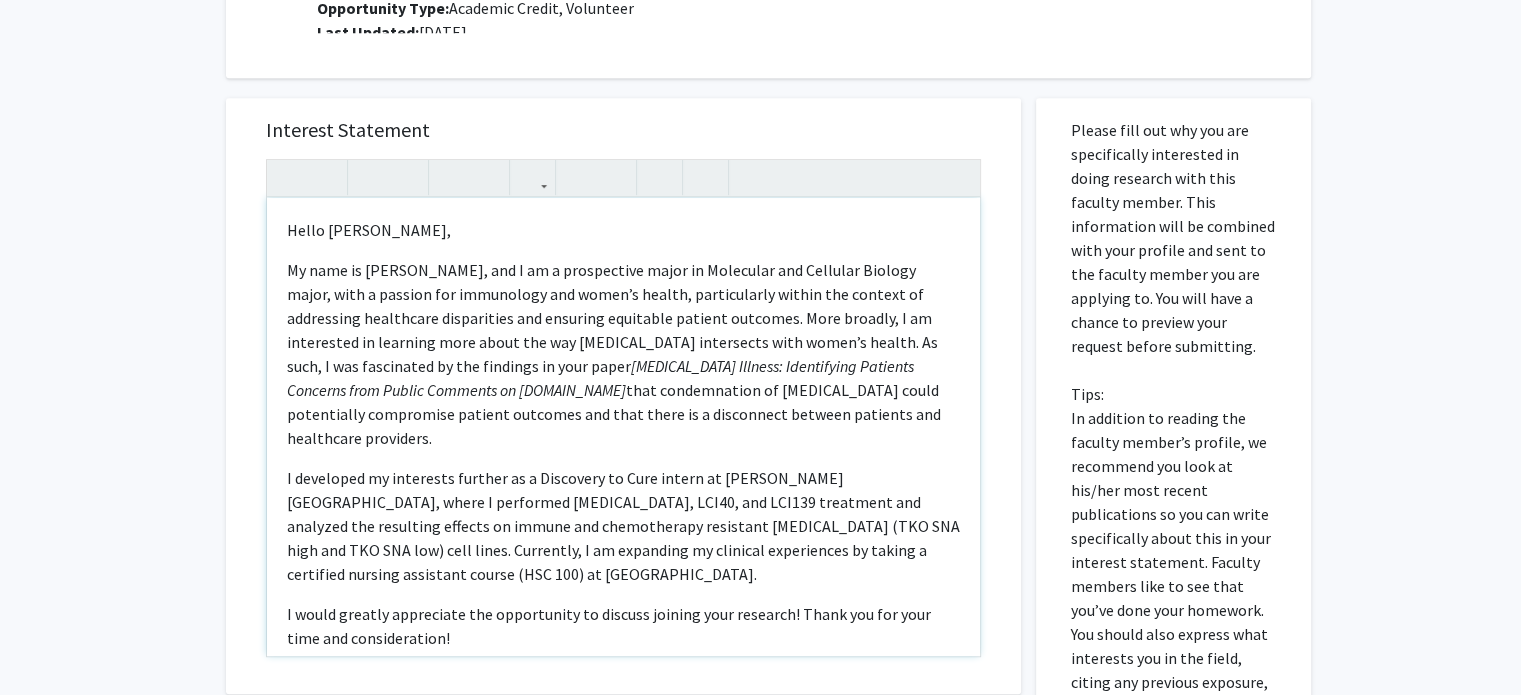 click on "Hello Dr. Manahan," at bounding box center (623, 230) 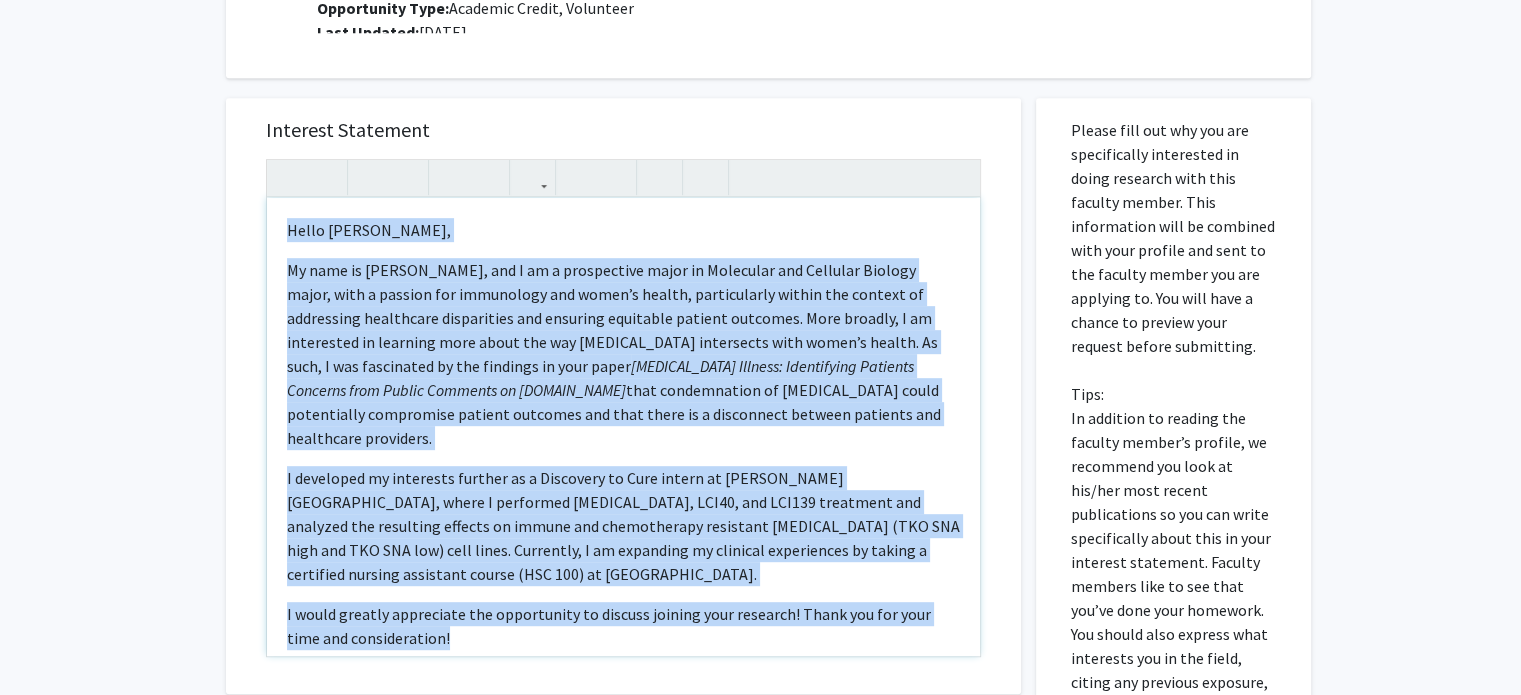 scroll, scrollTop: 133, scrollLeft: 0, axis: vertical 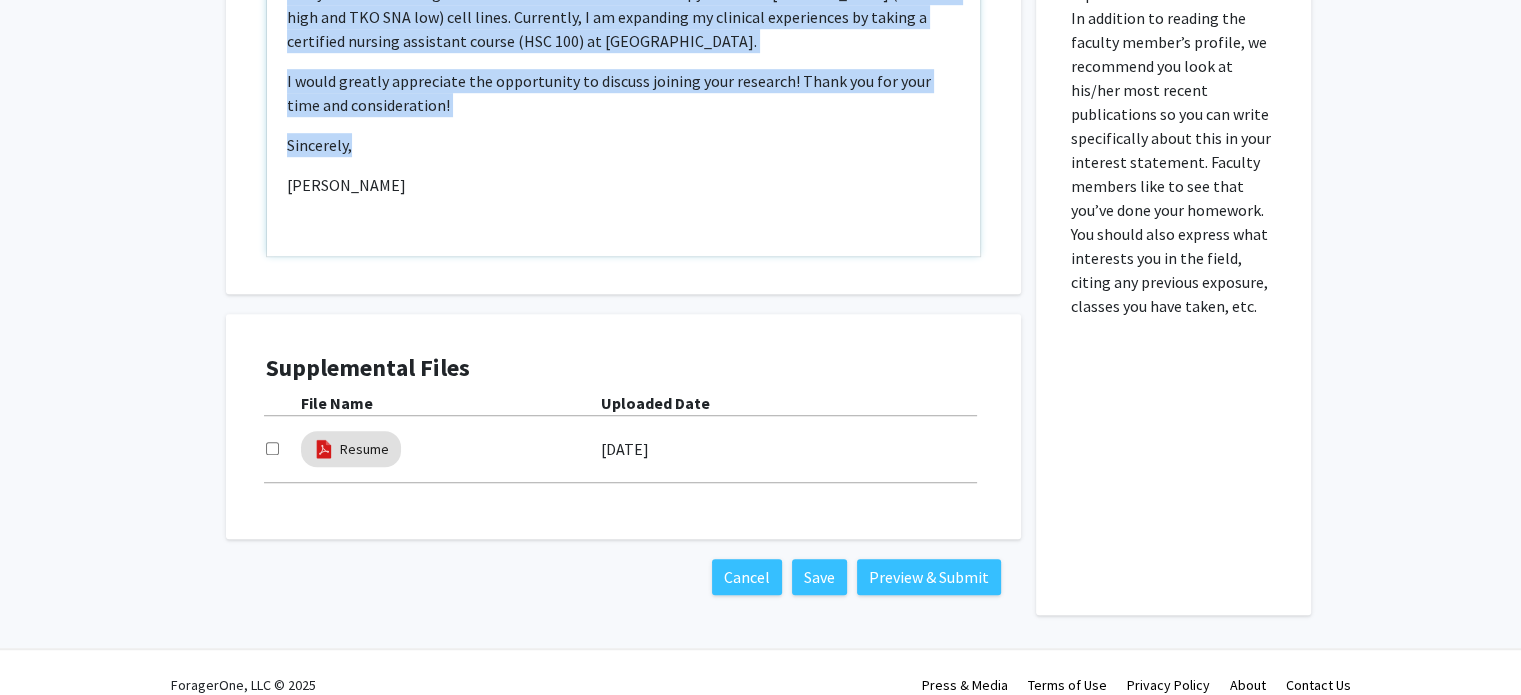 drag, startPoint x: 288, startPoint y: 206, endPoint x: 626, endPoint y: 705, distance: 602.6981 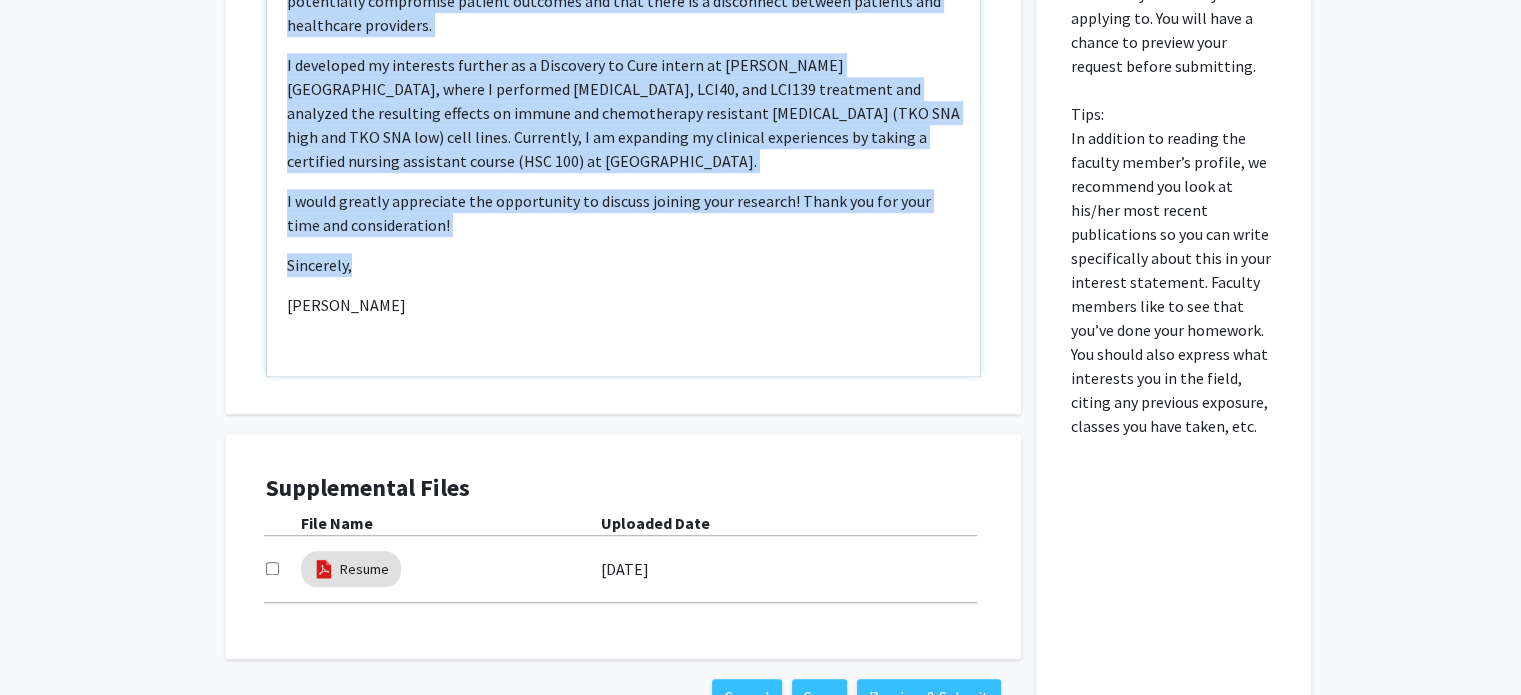 scroll, scrollTop: 1020, scrollLeft: 0, axis: vertical 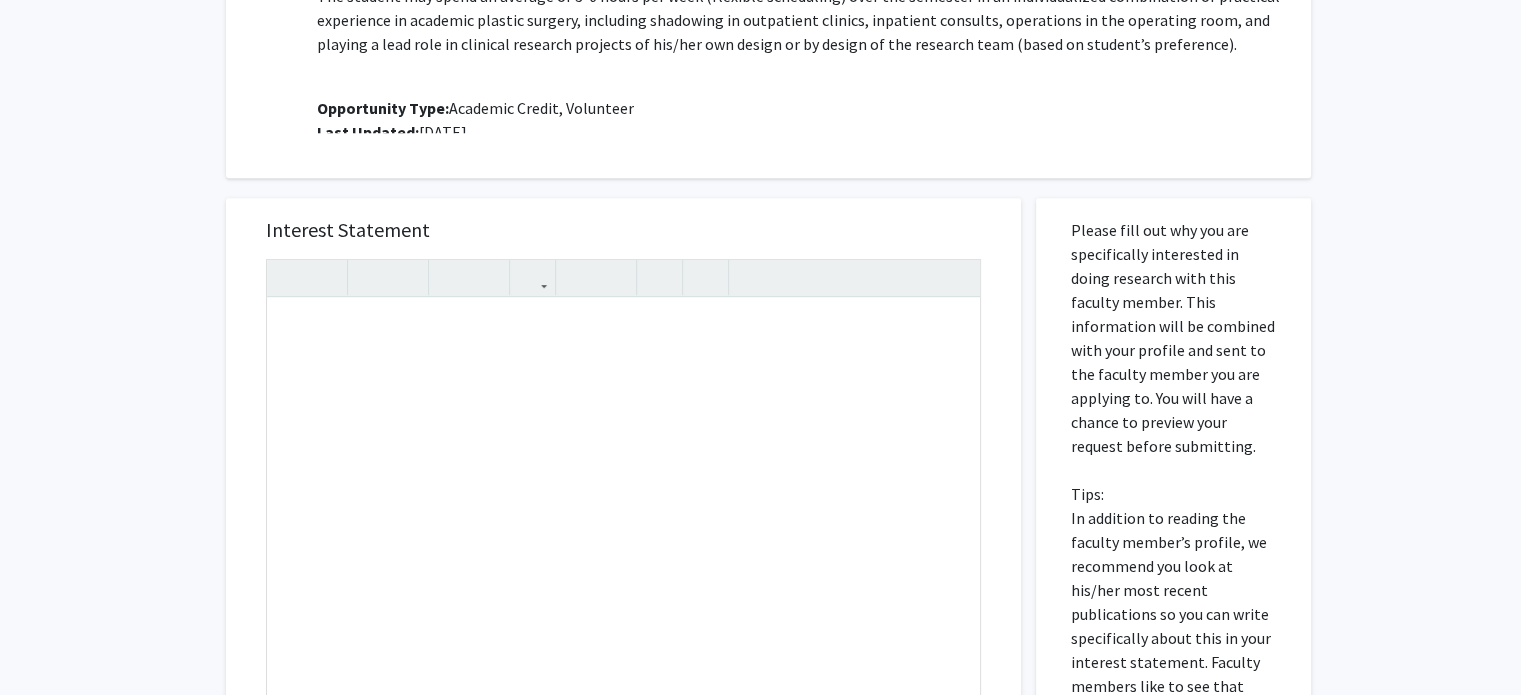 click on "All Requests  Request for Michele Manahan   Request for   Michele Manahan  Departments:  Plastic and Reconstructive Surgery, Sidney Kimmel Comprehensive Cancer Center  Research Keywords: Patient satisfaction, patient safety, patient experience, personalization of patient care, quality improvement, systems innovation, patient reported outcomes, database analysis, prospective clinical research, retrospective clinical research, breast reconstruction, plastic surgery, reconstruction, aesthetic surgery, cosmetic surgery, post bacc, post baccalaureate, undergraduate, medical student, postgraduate, fellow, post bac Research Description: Projects  If you are applying to specific projects that this faculty member is working on, please select those projects below.   Clinical and/or Research Experience in Plastic and Reconstructive Surgery   This is a virtual/remote project  Project Description:  Opportunity Type:   Academic Credit, Volunteer  Last Updated:   May 8, 2025 Interest Statement   Insert link Remove link" 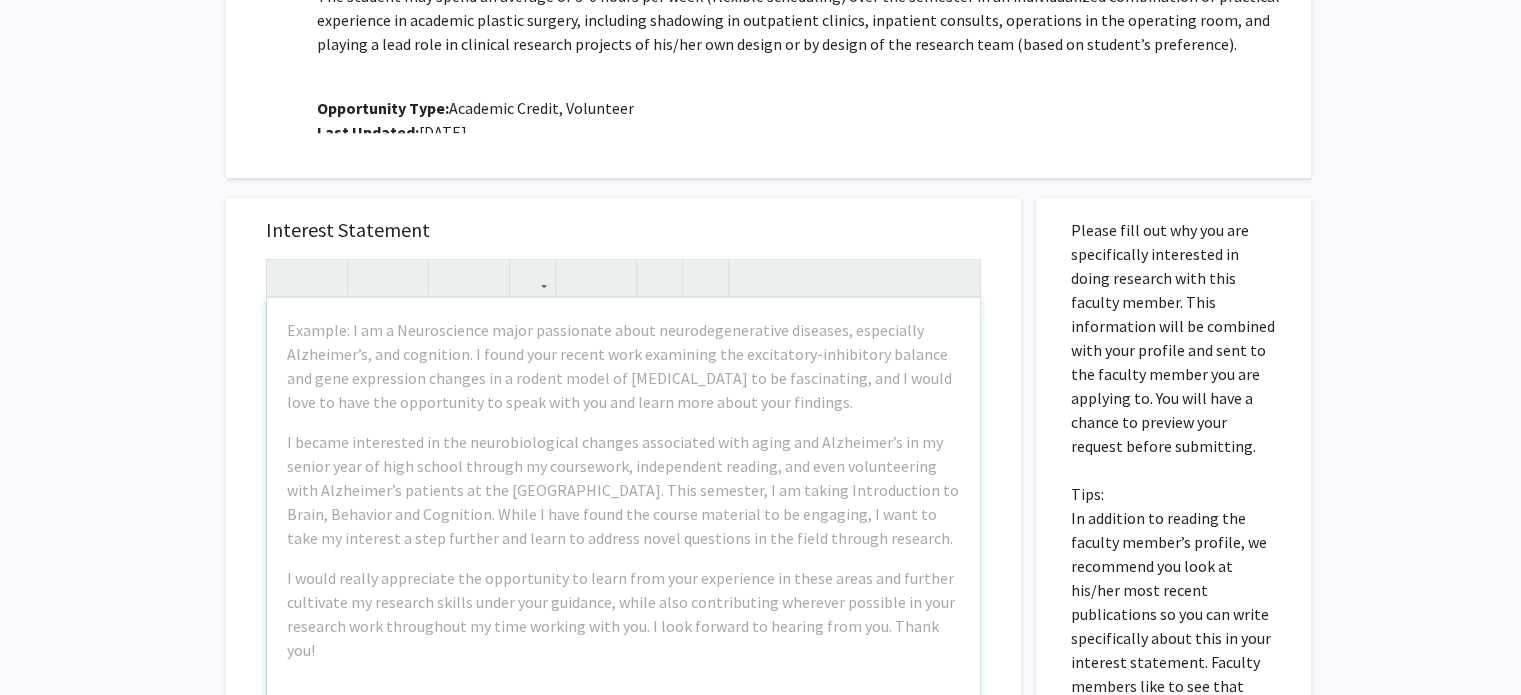 click on "Example: I am a Neuroscience major passionate about neurodegenerative diseases, especially Alzheimer’s, and cognition. I found your recent work examining the excitatory-inhibitory balance and gene expression changes in a rodent model of cognitive impairment to be fascinating, and I would love to have the opportunity to speak with you and learn more about your findings.
I became interested in the neurobiological changes associated with aging and Alzheimer’s in my senior year of high school through my coursework, independent reading, and even volunteering with Alzheimer’s patients at the VA Hospital. This semester, I am taking Introduction to Brain, Behavior and Cognition. While I have found the course material to be engaging, I want to take my interest a step further and learn to address novel questions in the field through research." at bounding box center (623, 527) 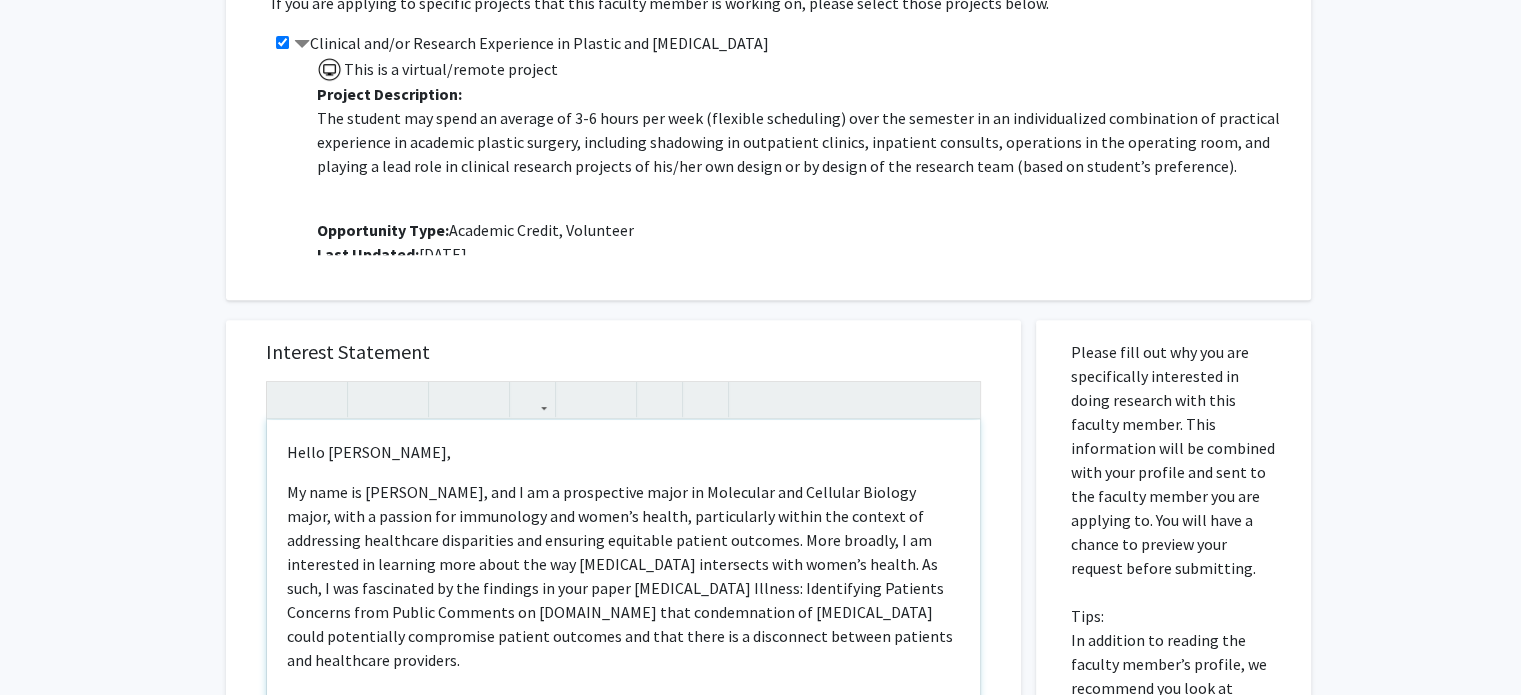 scroll, scrollTop: 820, scrollLeft: 0, axis: vertical 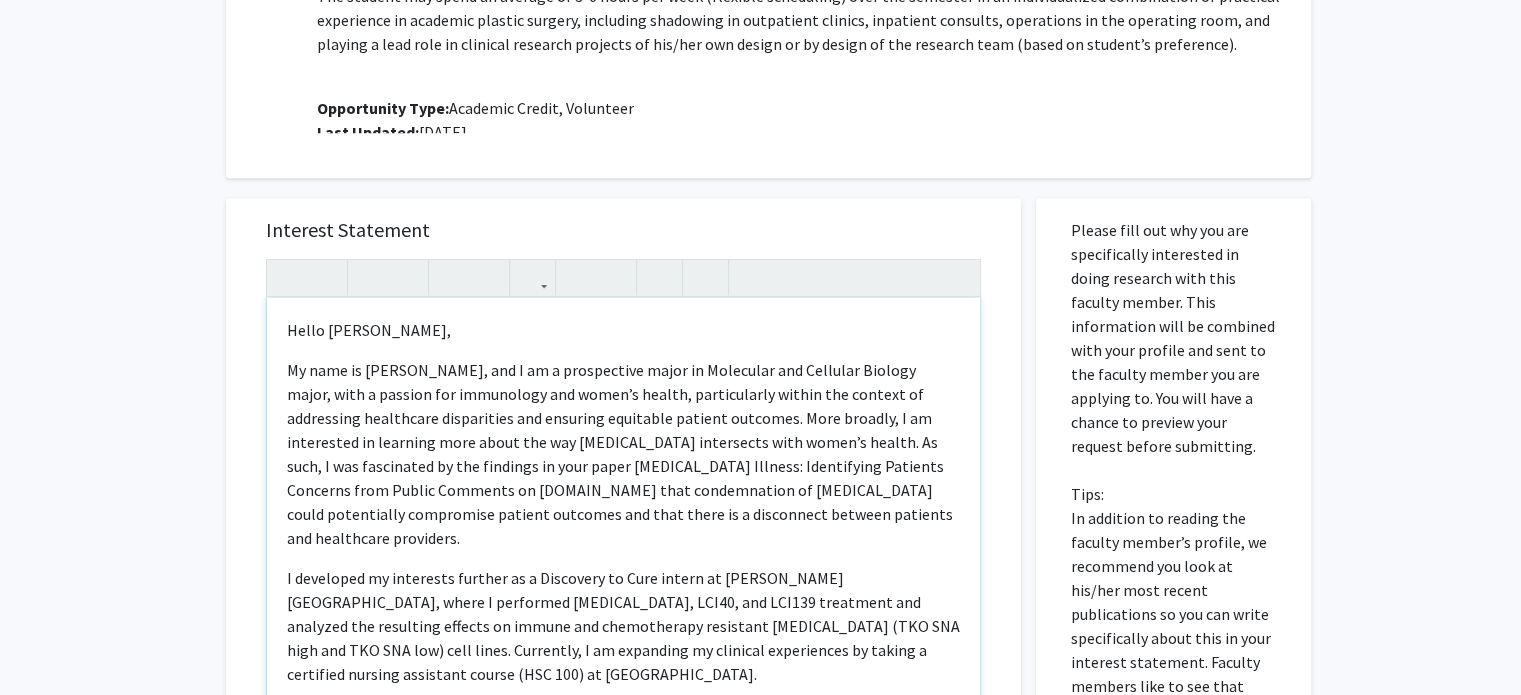 click on "My name is Hannah Thomas, and I am a prospective major in Molecular and Cellular Biology major, with a passion for immunology and women’s health, particularly within the context of addressing healthcare disparities and ensuring equitable patient outcomes. More broadly, I am interested in learning more about the way reconstructive surgery intersects with women’s health. As such, I was fascinated by the findings in your paper Breast Implant Illness: Identifying Patients Concerns from Public Comments on Regulation.gov that condemnation of breast implants could potentially compromise patient outcomes and that there is a disconnect between patients and healthcare providers." at bounding box center (623, 454) 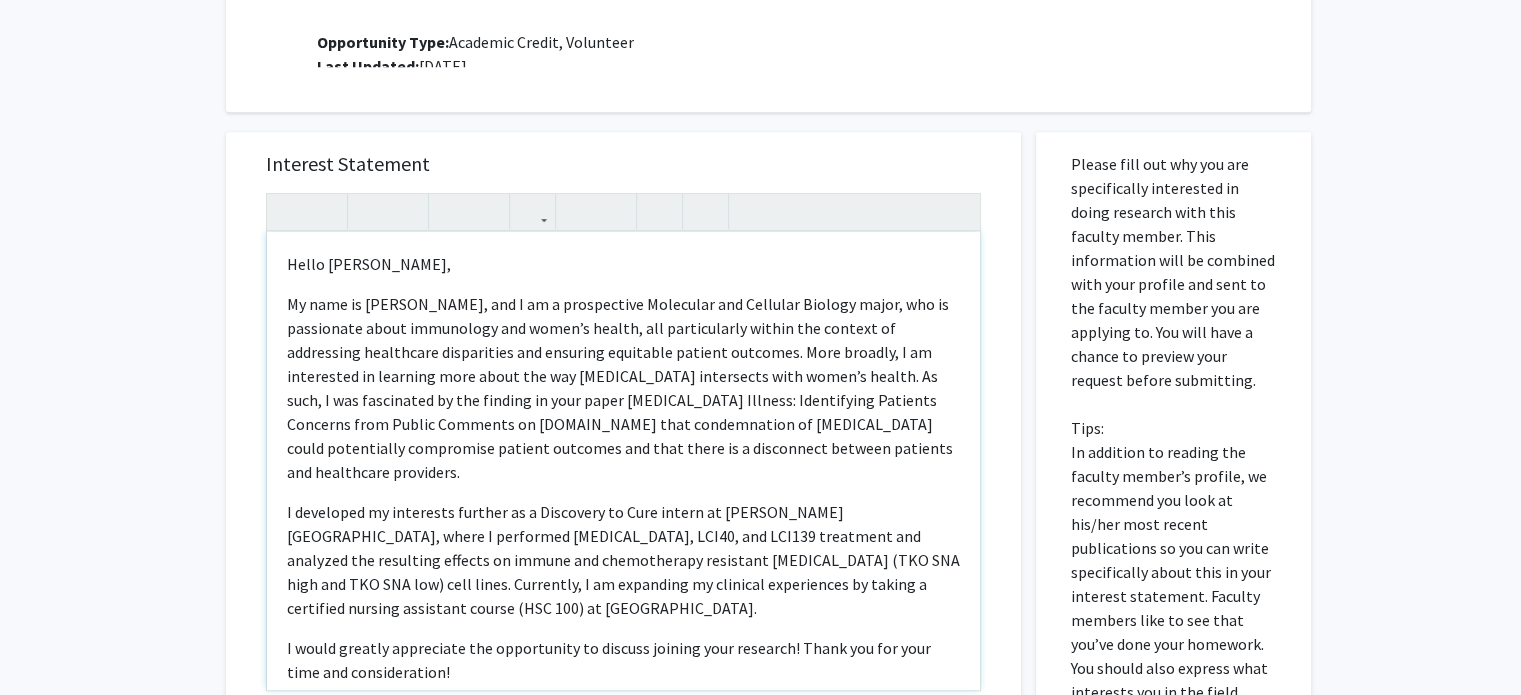 scroll, scrollTop: 920, scrollLeft: 0, axis: vertical 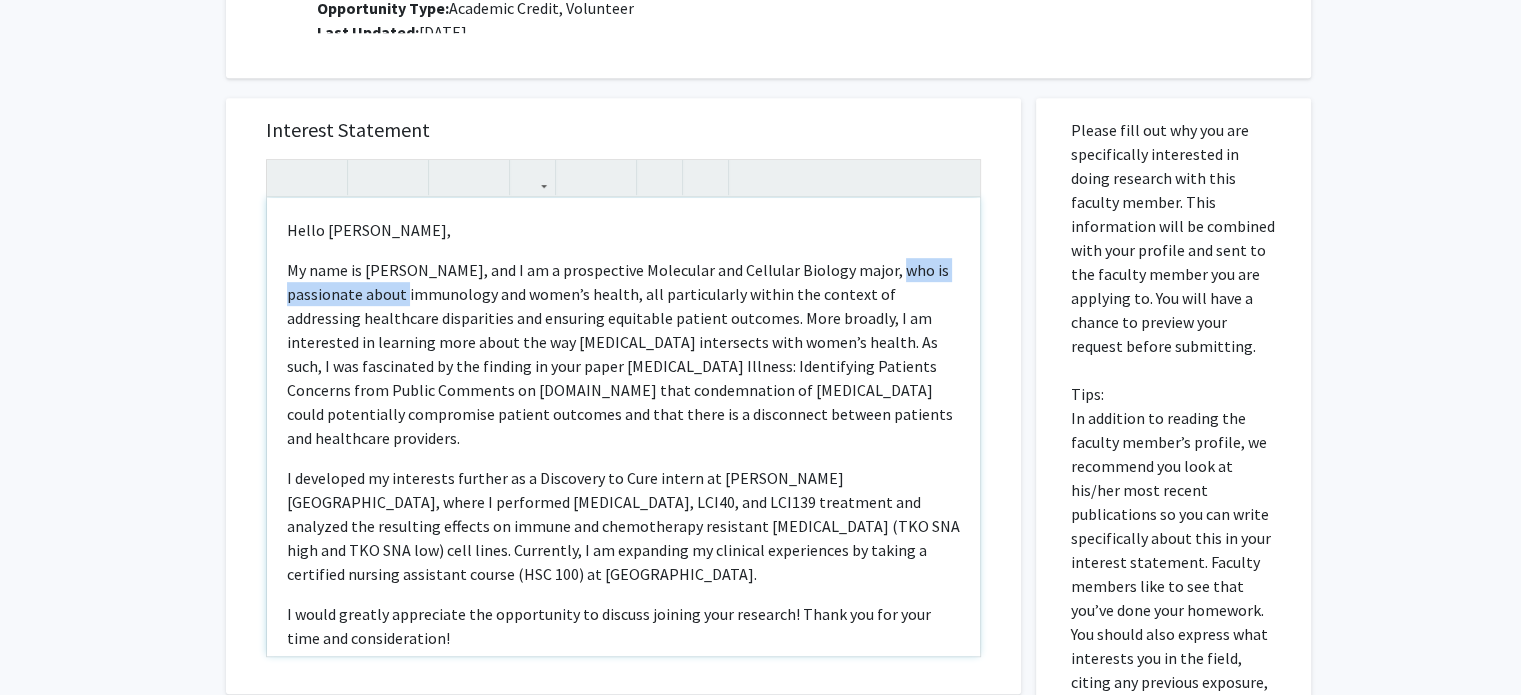 drag, startPoint x: 889, startPoint y: 245, endPoint x: 406, endPoint y: 280, distance: 484.26645 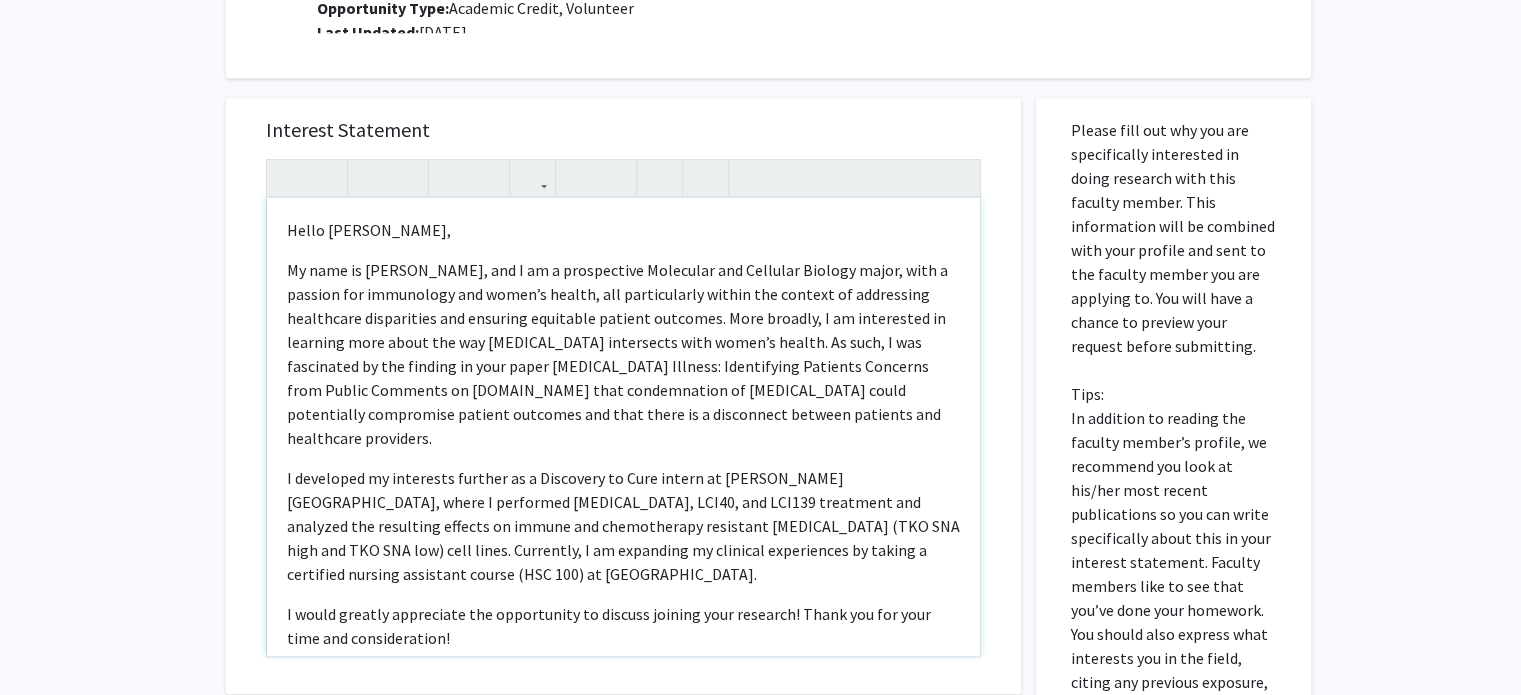 click on "My name is Hannah Thomas, and I am a prospective Molecular and Cellular Biology major, with a passion for immunology and women’s health, all particularly within the context of addressing healthcare disparities and ensuring equitable patient outcomes. More broadly, I am interested in learning more about the way reconstructive surgery intersects with women’s health. As such, I was fascinated by the finding in your paper Breast Implant Illness: Identifying Patients Concerns from Public Comments on Regulation.gov that condemnation of breast implants could potentially compromise patient outcomes and that there is a disconnect between patients and healthcare providers." at bounding box center (623, 354) 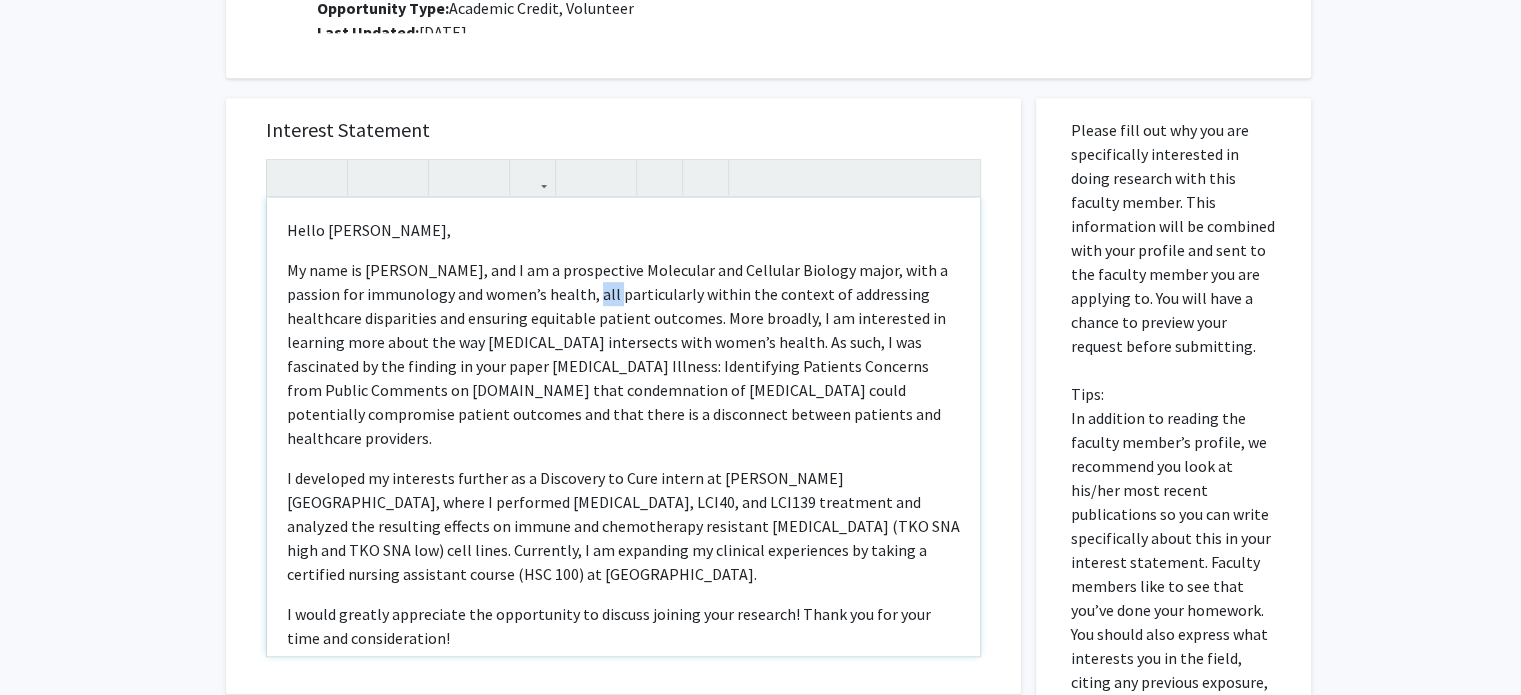 click on "My name is Hannah Thomas, and I am a prospective Molecular and Cellular Biology major, with a passion for immunology and women’s health, all particularly within the context of addressing healthcare disparities and ensuring equitable patient outcomes. More broadly, I am interested in learning more about the way reconstructive surgery intersects with women’s health. As such, I was fascinated by the finding in your paper Breast Implant Illness: Identifying Patients Concerns from Public Comments on Regulation.gov that condemnation of breast implants could potentially compromise patient outcomes and that there is a disconnect between patients and healthcare providers." at bounding box center (623, 354) 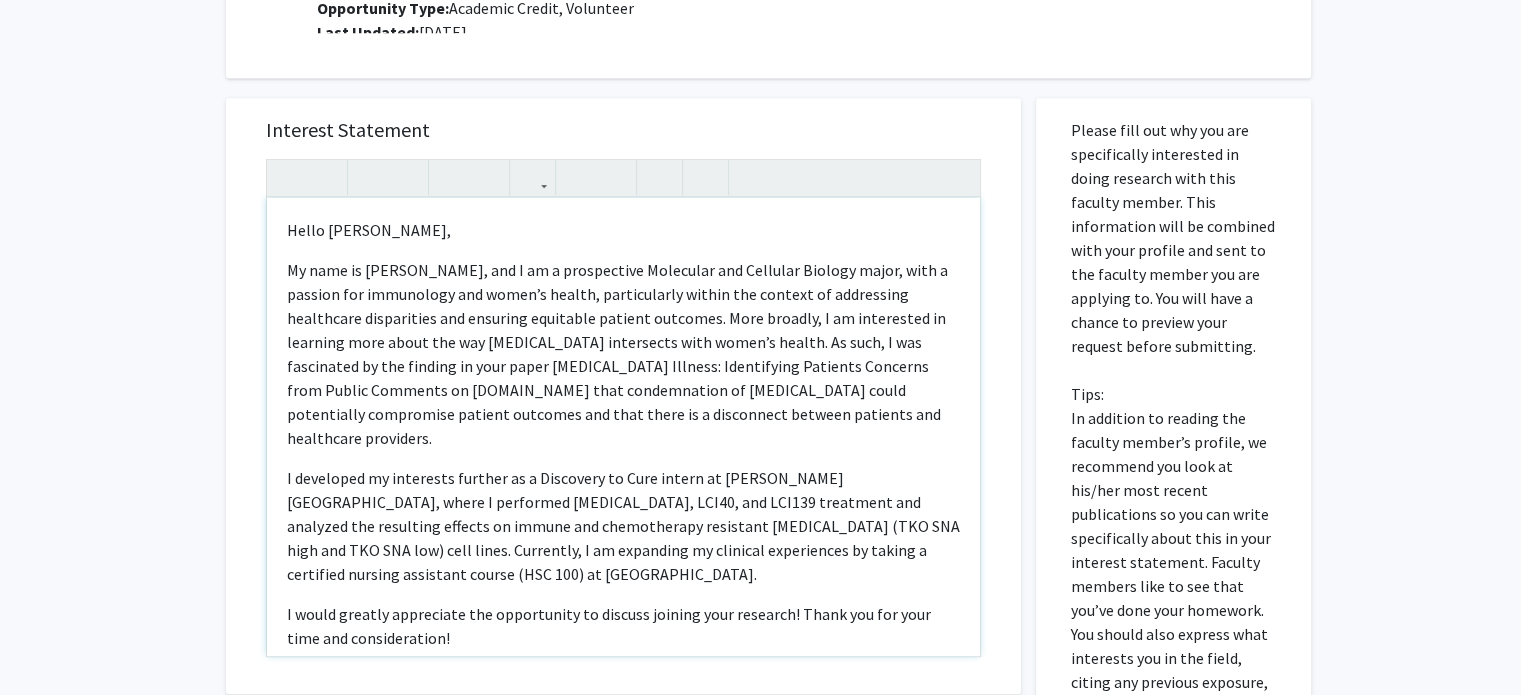 click on "My name is Hannah Thomas, and I am a prospective Molecular and Cellular Biology major, with a passion for immunology and women’s health, particularly within the context of addressing healthcare disparities and ensuring equitable patient outcomes. More broadly, I am interested in learning more about the way reconstructive surgery intersects with women’s health. As such, I was fascinated by the finding in your paper Breast Implant Illness: Identifying Patients Concerns from Public Comments on Regulation.gov that condemnation of breast implants could potentially compromise patient outcomes and that there is a disconnect between patients and healthcare providers." at bounding box center (623, 354) 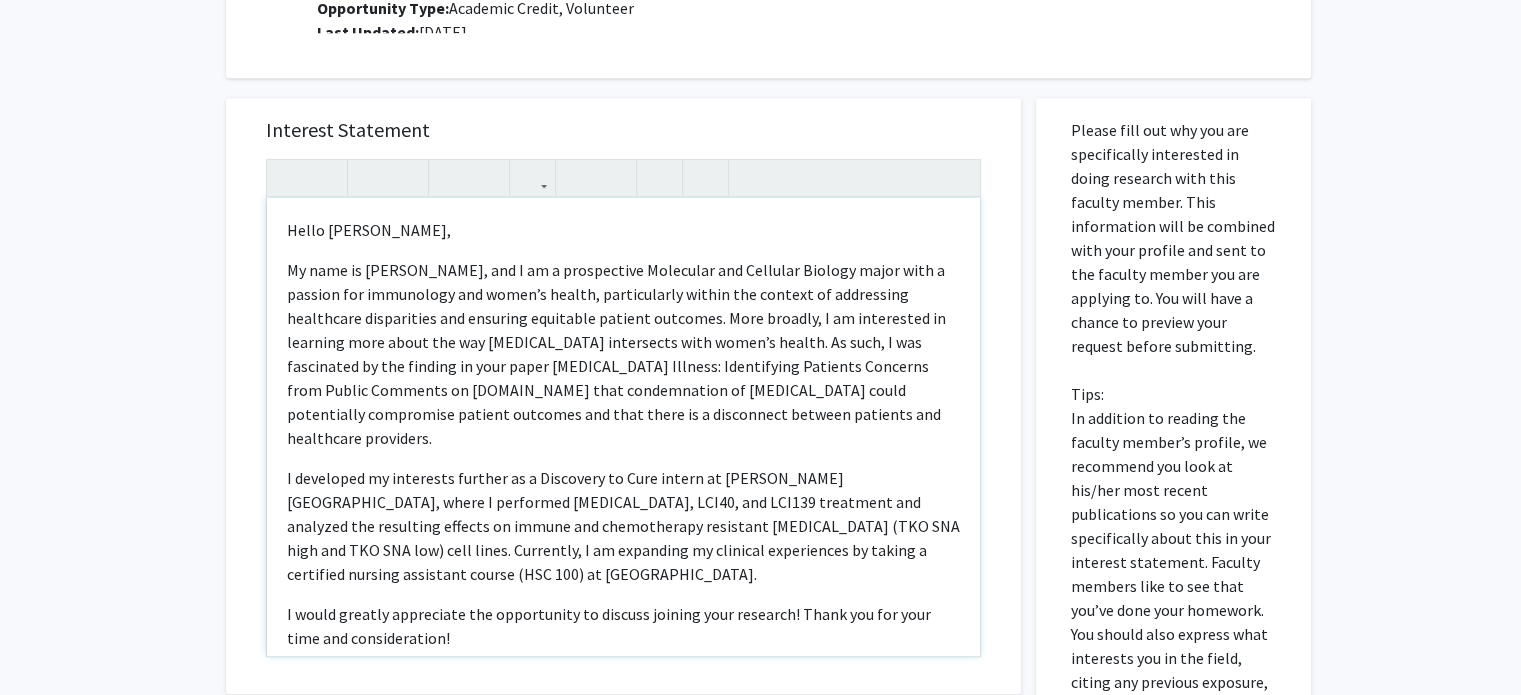 click on "My name is Hannah Thomas, and I am a prospective Molecular and Cellular Biology major with a passion for immunology and women’s health, particularly within the context of addressing healthcare disparities and ensuring equitable patient outcomes. More broadly, I am interested in learning more about the way reconstructive surgery intersects with women’s health. As such, I was fascinated by the finding in your paper Breast Implant Illness: Identifying Patients Concerns from Public Comments on Regulation.gov that condemnation of breast implants could potentially compromise patient outcomes and that there is a disconnect between patients and healthcare providers." at bounding box center (623, 354) 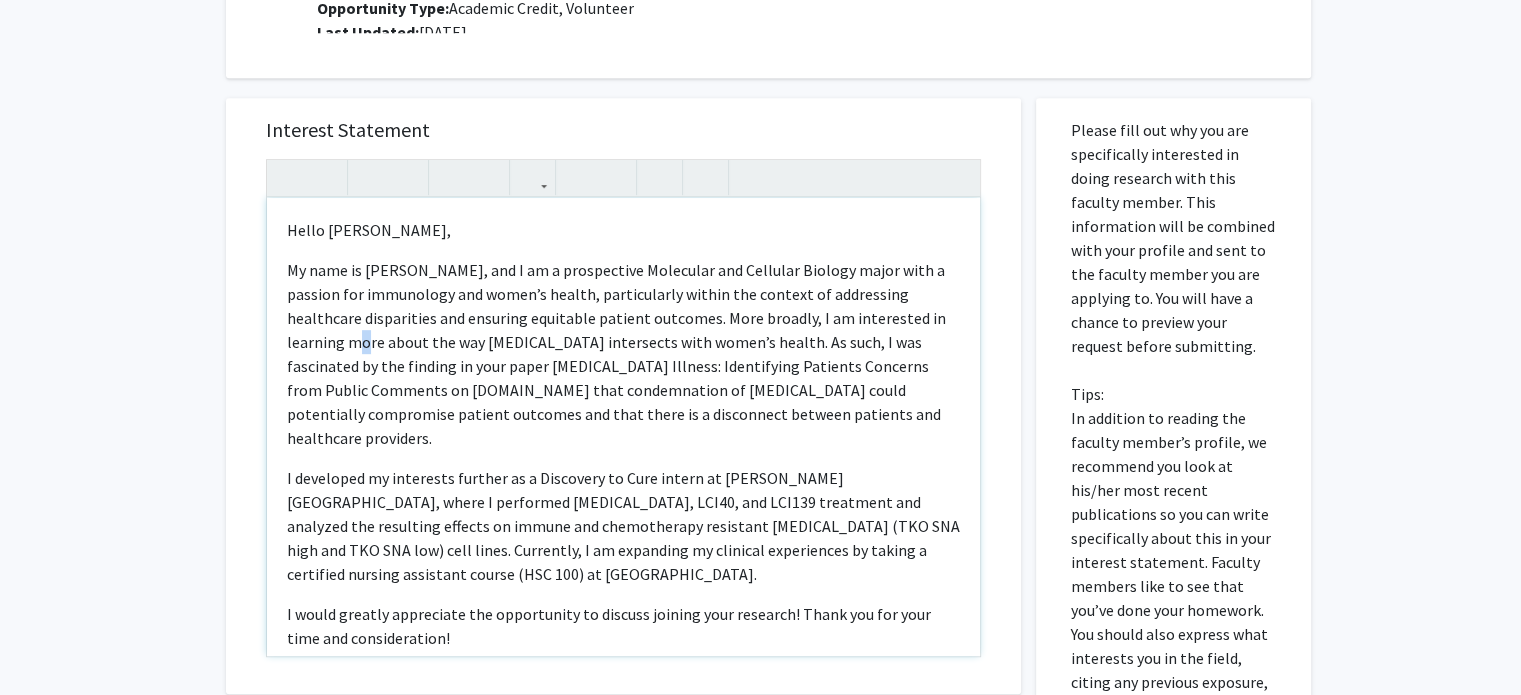click on "My name is Hannah Thomas, and I am a prospective Molecular and Cellular Biology major with a passion for immunology and women’s health, particularly within the context of addressing healthcare disparities and ensuring equitable patient outcomes. More broadly, I am interested in learning more about the way reconstructive surgery intersects with women’s health. As such, I was fascinated by the finding in your paper Breast Implant Illness: Identifying Patients Concerns from Public Comments on Regulation.gov that condemnation of breast implants could potentially compromise patient outcomes and that there is a disconnect between patients and healthcare providers." at bounding box center (623, 354) 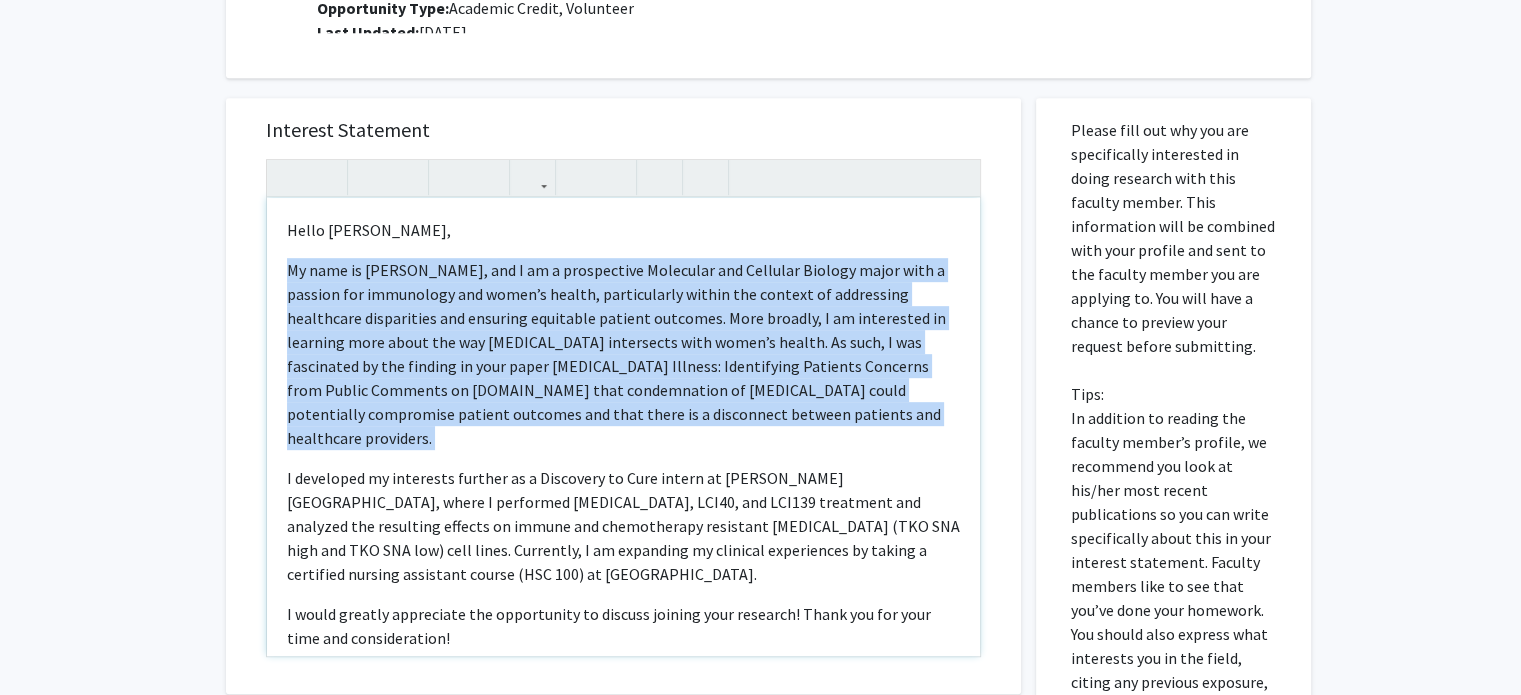 click on "My name is Hannah Thomas, and I am a prospective Molecular and Cellular Biology major with a passion for immunology and women’s health, particularly within the context of addressing healthcare disparities and ensuring equitable patient outcomes. More broadly, I am interested in learning more about the way reconstructive surgery intersects with women’s health. As such, I was fascinated by the finding in your paper Breast Implant Illness: Identifying Patients Concerns from Public Comments on Regulation.gov that condemnation of breast implants could potentially compromise patient outcomes and that there is a disconnect between patients and healthcare providers." at bounding box center [623, 354] 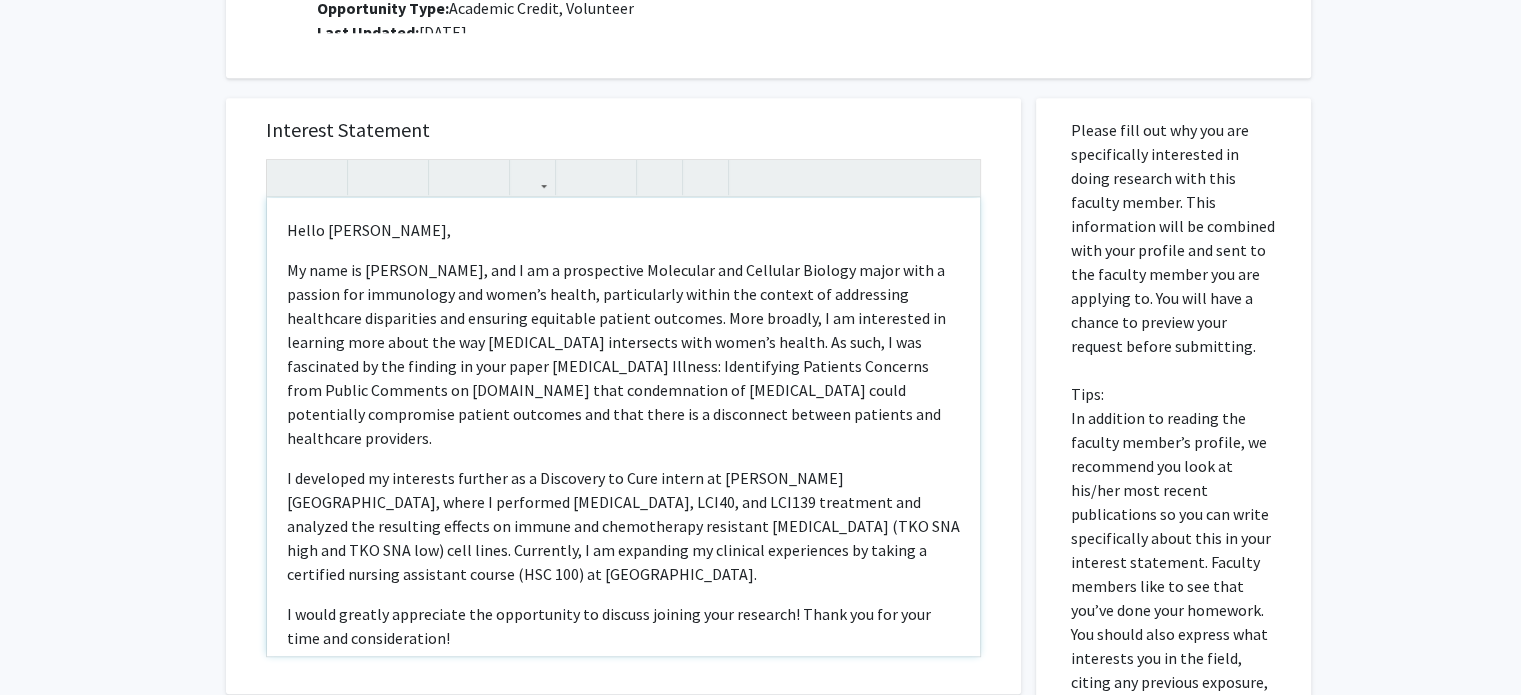click on "My name is Hannah Thomas, and I am a prospective Molecular and Cellular Biology major with a passion for immunology and women’s health, particularly within the context of addressing healthcare disparities and ensuring equitable patient outcomes. More broadly, I am interested in learning more about the way reconstructive surgery intersects with women’s health. As such, I was fascinated by the finding in your paper Breast Implant Illness: Identifying Patients Concerns from Public Comments on Regulation.gov that condemnation of breast implants could potentially compromise patient outcomes and that there is a disconnect between patients and healthcare providers." at bounding box center [623, 354] 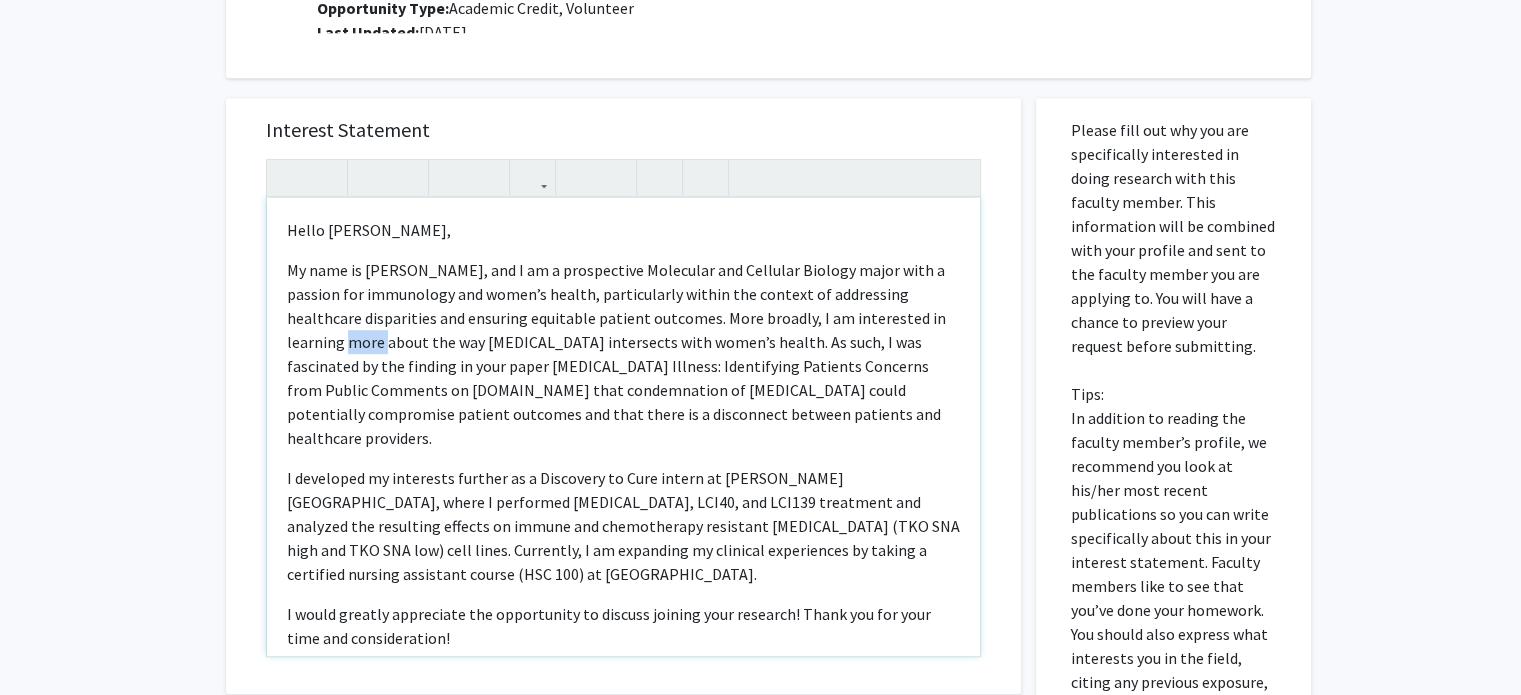 click on "My name is Hannah Thomas, and I am a prospective Molecular and Cellular Biology major with a passion for immunology and women’s health, particularly within the context of addressing healthcare disparities and ensuring equitable patient outcomes. More broadly, I am interested in learning more about the way reconstructive surgery intersects with women’s health. As such, I was fascinated by the finding in your paper Breast Implant Illness: Identifying Patients Concerns from Public Comments on Regulation.gov that condemnation of breast implants could potentially compromise patient outcomes and that there is a disconnect between patients and healthcare providers." at bounding box center [623, 354] 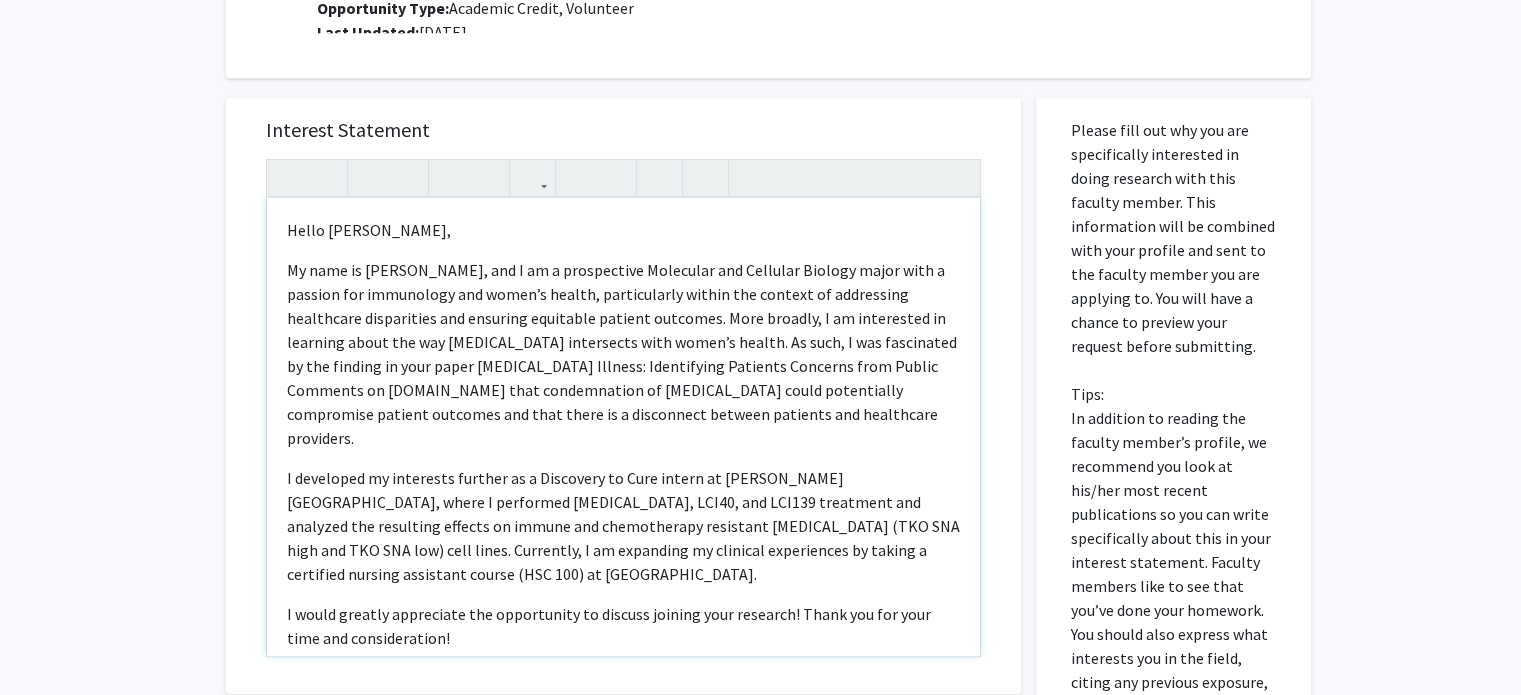 click on "My name is Hannah Thomas, and I am a prospective Molecular and Cellular Biology major with a passion for immunology and women’s health, particularly within the context of addressing healthcare disparities and ensuring equitable patient outcomes. More broadly, I am interested in learning about the way reconstructive surgery intersects with women’s health. As such, I was fascinated by the finding in your paper Breast Implant Illness: Identifying Patients Concerns from Public Comments on Regulation.gov that condemnation of breast implants could potentially compromise patient outcomes and that there is a disconnect between patients and healthcare providers." at bounding box center [623, 354] 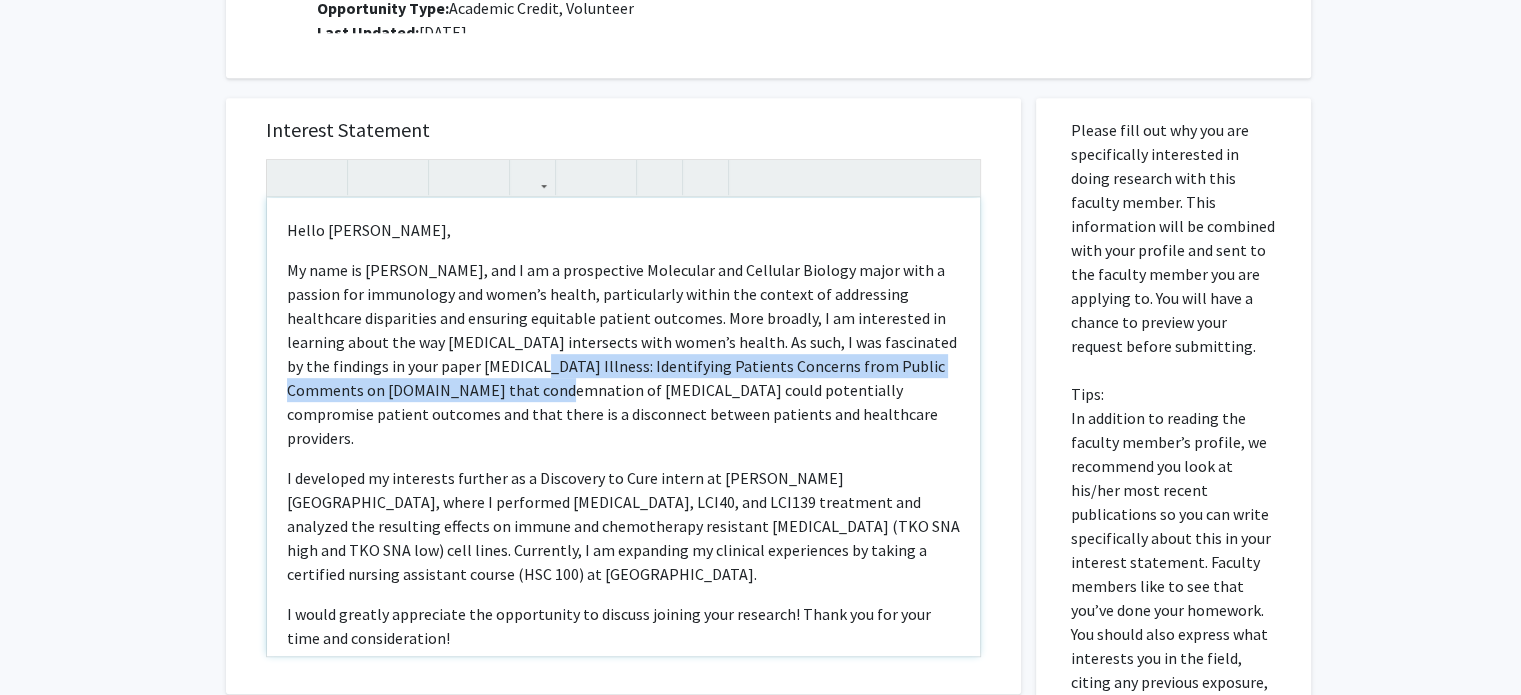 drag, startPoint x: 552, startPoint y: 341, endPoint x: 533, endPoint y: 373, distance: 37.215588 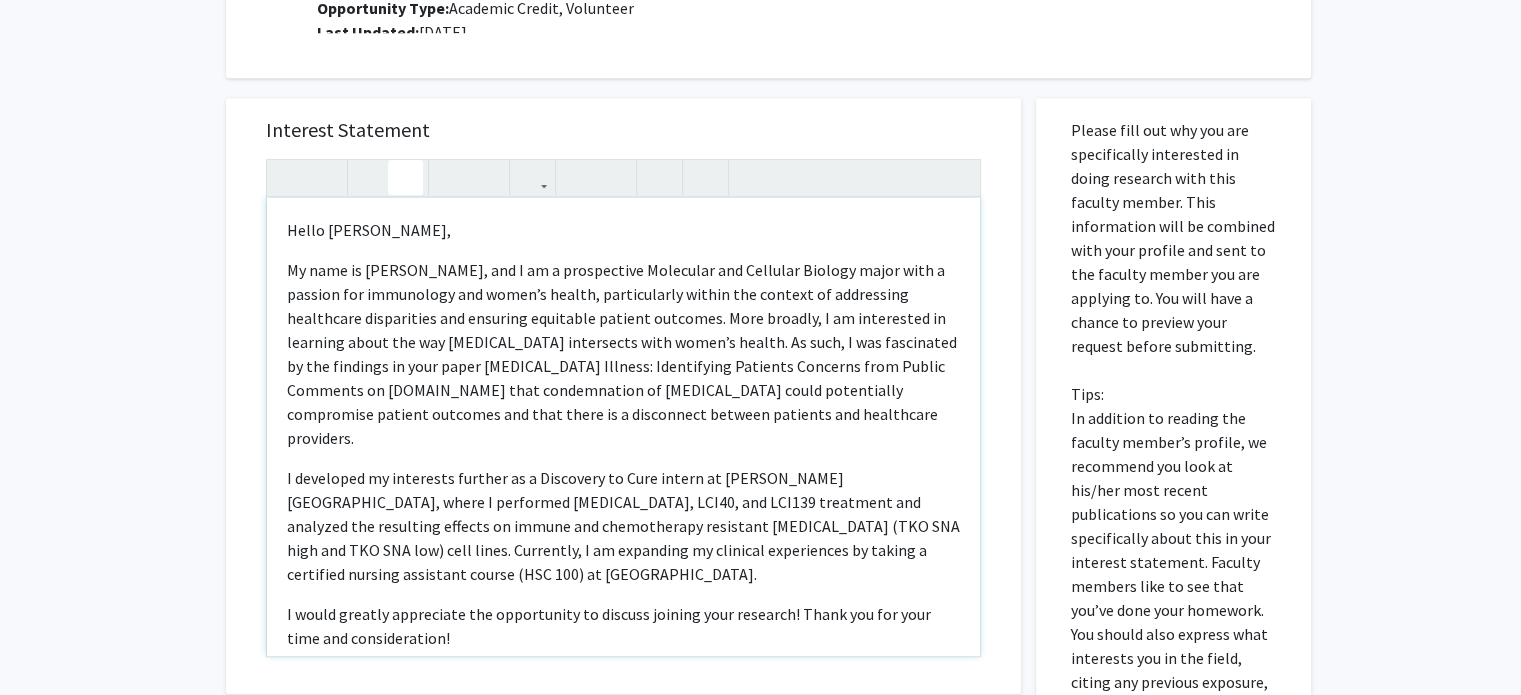 click 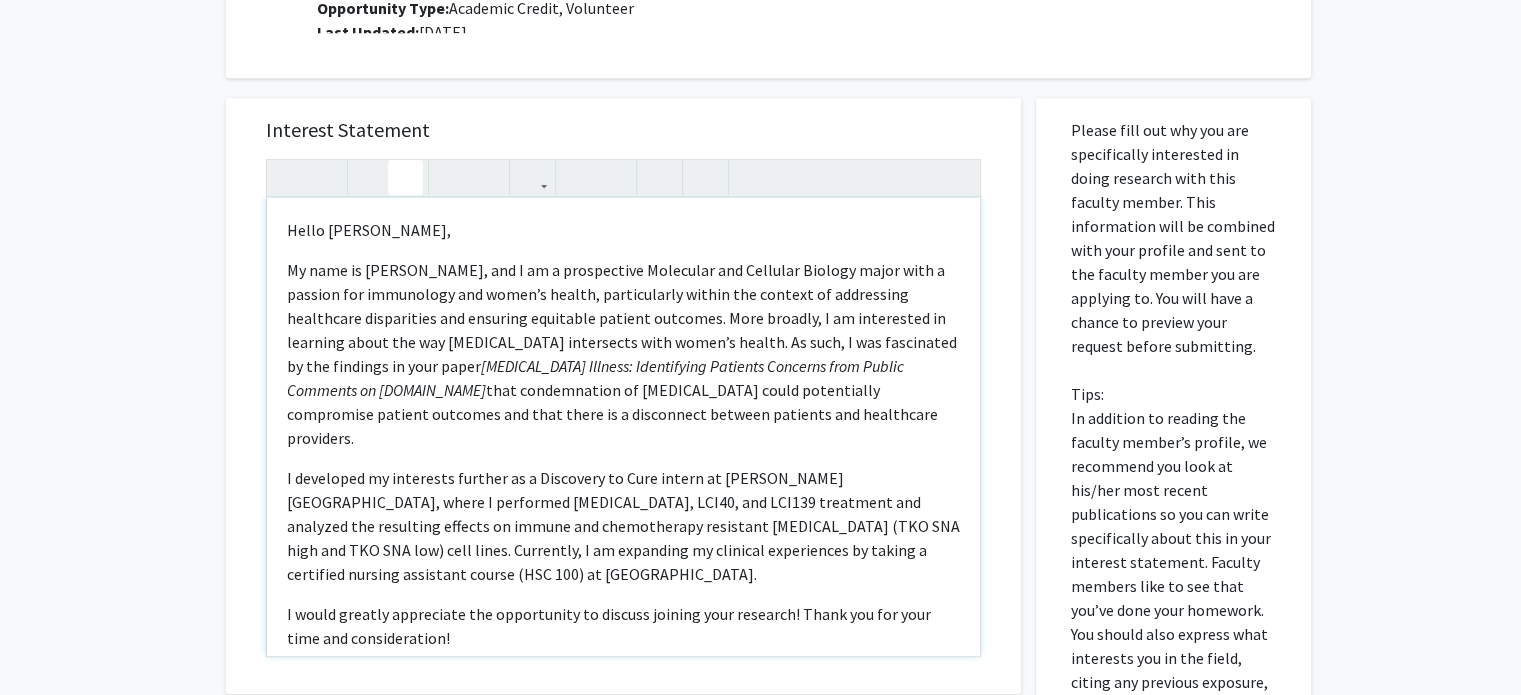 click on "I developed my interests further as a Discovery to Cure intern at Wayne State University School of Medicine, where I performed Cisplatin, LCI40, and LCI139 treatment and analyzed the resulting effects on immune and chemotherapy resistant ovarian cancer (TKO SNA high and TKO SNA low) cell lines. Currently, I am expanding my clinical experiences by taking a certified nursing assistant course (HSC 100) at Washtenaw Community College." at bounding box center [623, 526] 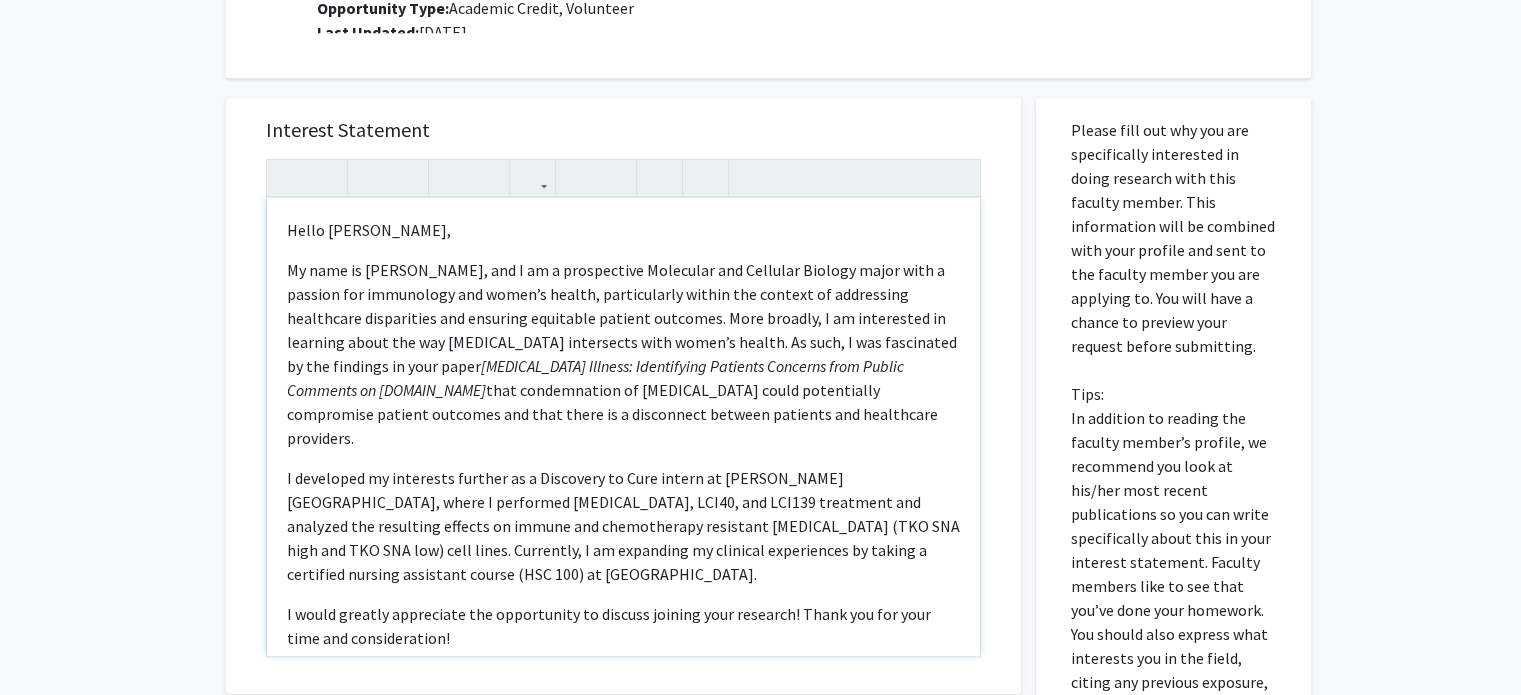 click on "My name is Hannah Thomas, and I am a prospective Molecular and Cellular Biology major with a passion for immunology and women’s health, particularly within the context of addressing healthcare disparities and ensuring equitable patient outcomes. More broadly, I am interested in learning about the way reconstructive surgery intersects with women’s health. As such, I was fascinated by the findings in your paper  Breast Implant Illness: Identifying Patients Concerns from Public Comments on Regulation.gov  that condemnation of breast implants could potentially compromise patient outcomes and that there is a disconnect between patients and healthcare providers." at bounding box center (623, 354) 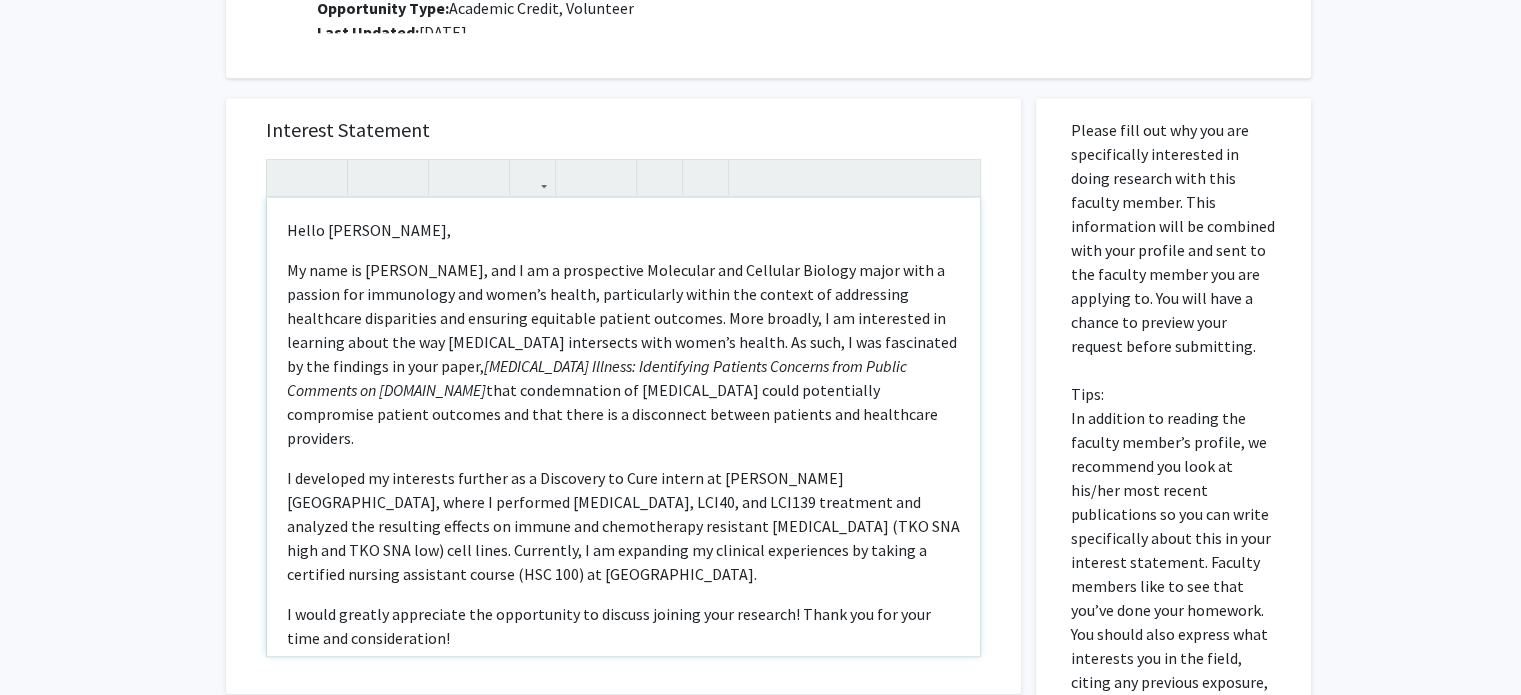 click on "Breast Implant Illness: Identifying Patients Concerns from Public Comments on Regulation.gov" at bounding box center [597, 378] 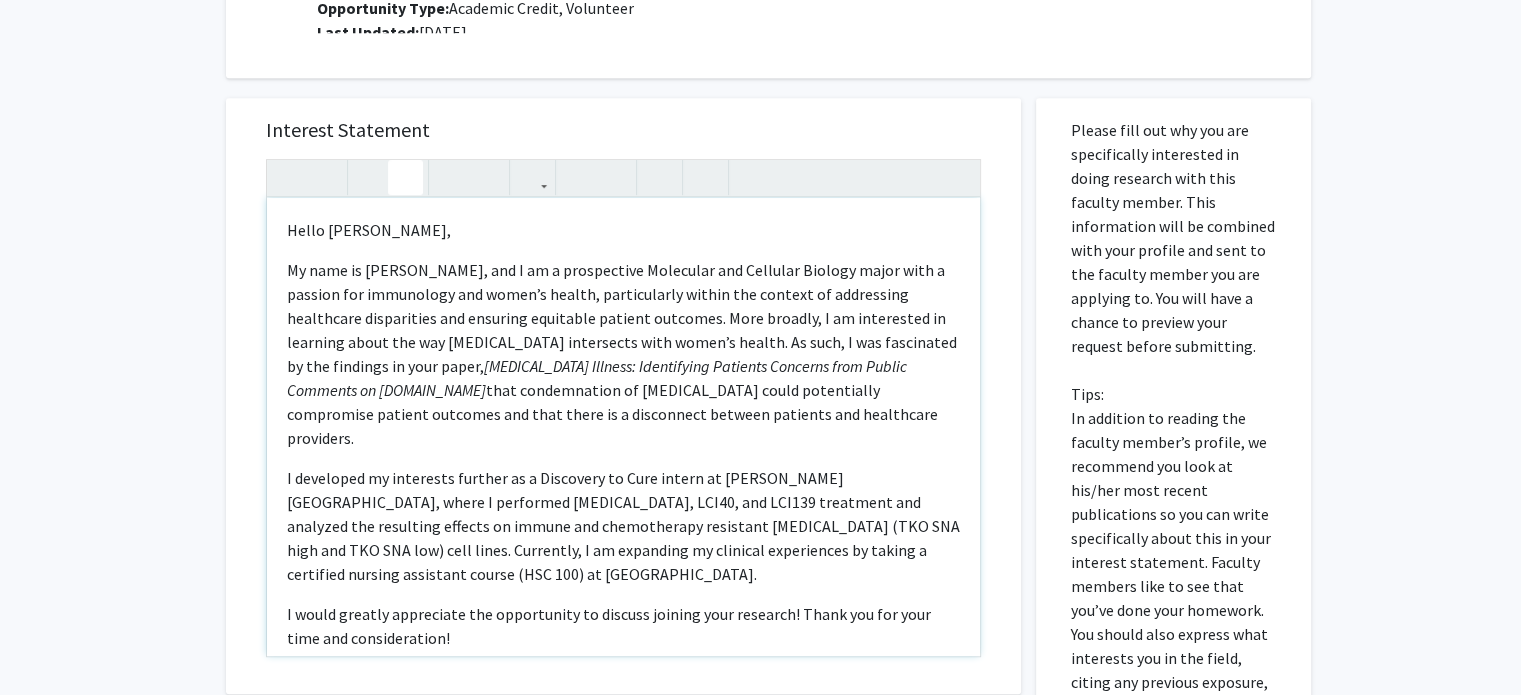 click on "My name is Hannah Thomas, and I am a prospective Molecular and Cellular Biology major with a passion for immunology and women’s health, particularly within the context of addressing healthcare disparities and ensuring equitable patient outcomes. More broadly, I am interested in learning about the way reconstructive surgery intersects with women’s health. As such, I was fascinated by the findings in your paper,  Breast Implant Illness: Identifying Patients Concerns from Public Comments on Regulation.gov  that condemnation of breast implants could potentially compromise patient outcomes and that there is a disconnect between patients and healthcare providers." at bounding box center (623, 354) 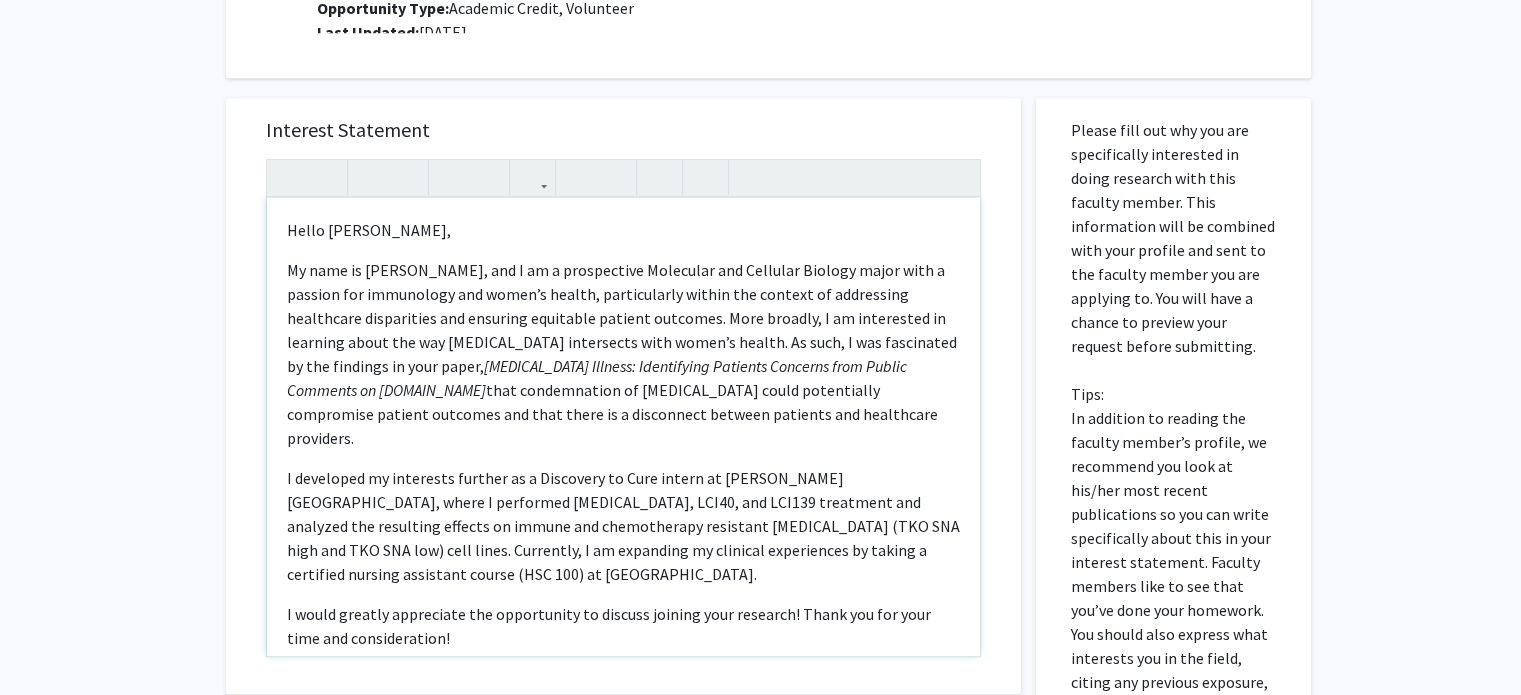 click on "My name is Hannah Thomas, and I am a prospective Molecular and Cellular Biology major with a passion for immunology and women’s health, particularly within the context of addressing healthcare disparities and ensuring equitable patient outcomes. More broadly, I am interested in learning about the way reconstructive surgery intersects with women’s health. As such, I was fascinated by the findings in your paper,  Breast Implant Illness: Identifying Patients Concerns from Public Comments on Regulation.gov  that condemnation of breast implants could potentially compromise patient outcomes and that there is a disconnect between patients and healthcare providers." at bounding box center [623, 354] 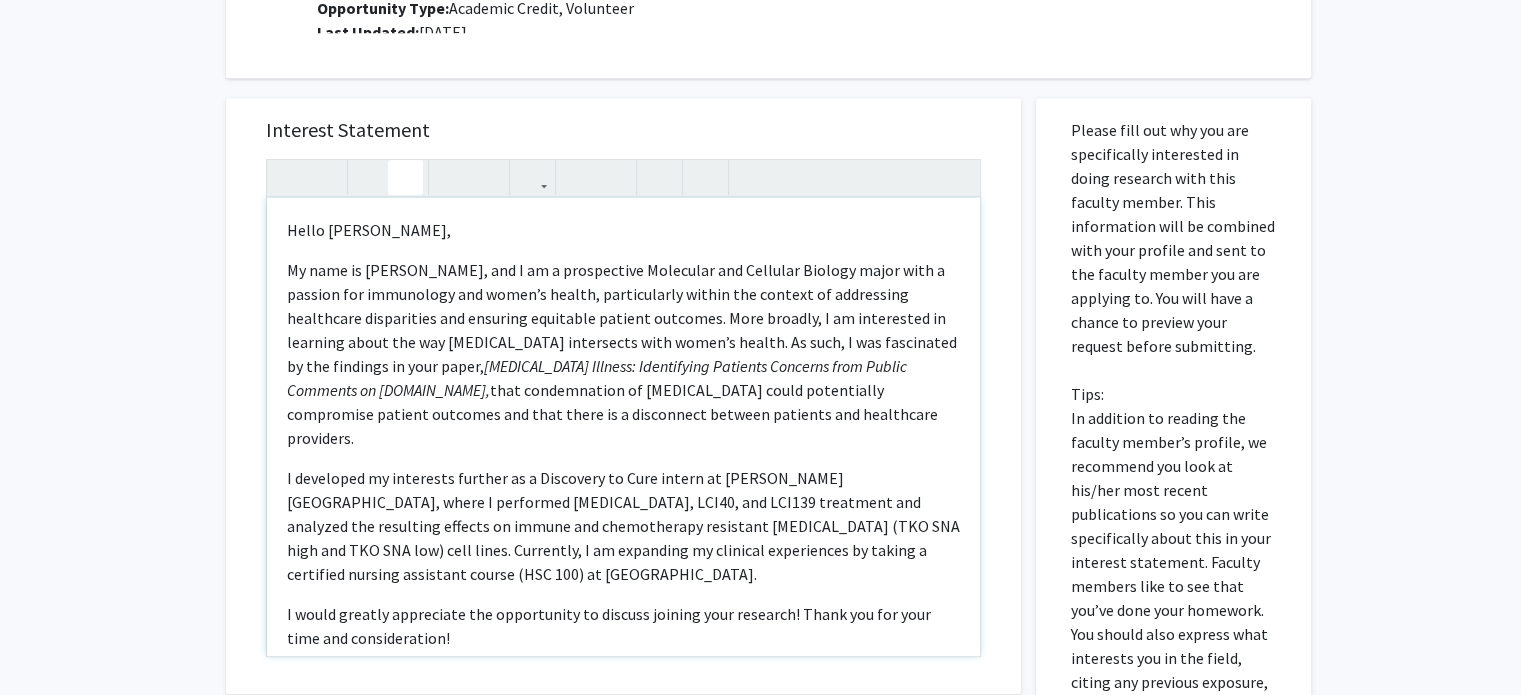 click on "My name is Hannah Thomas, and I am a prospective Molecular and Cellular Biology major with a passion for immunology and women’s health, particularly within the context of addressing healthcare disparities and ensuring equitable patient outcomes. More broadly, I am interested in learning about the way reconstructive surgery intersects with women’s health. As such, I was fascinated by the findings in your paper,  Breast Implant Illness: Identifying Patients Concerns from Public Comments on Regulation.gov,  that condemnation of breast implants could potentially compromise patient outcomes and that there is a disconnect between patients and healthcare providers." at bounding box center (623, 354) 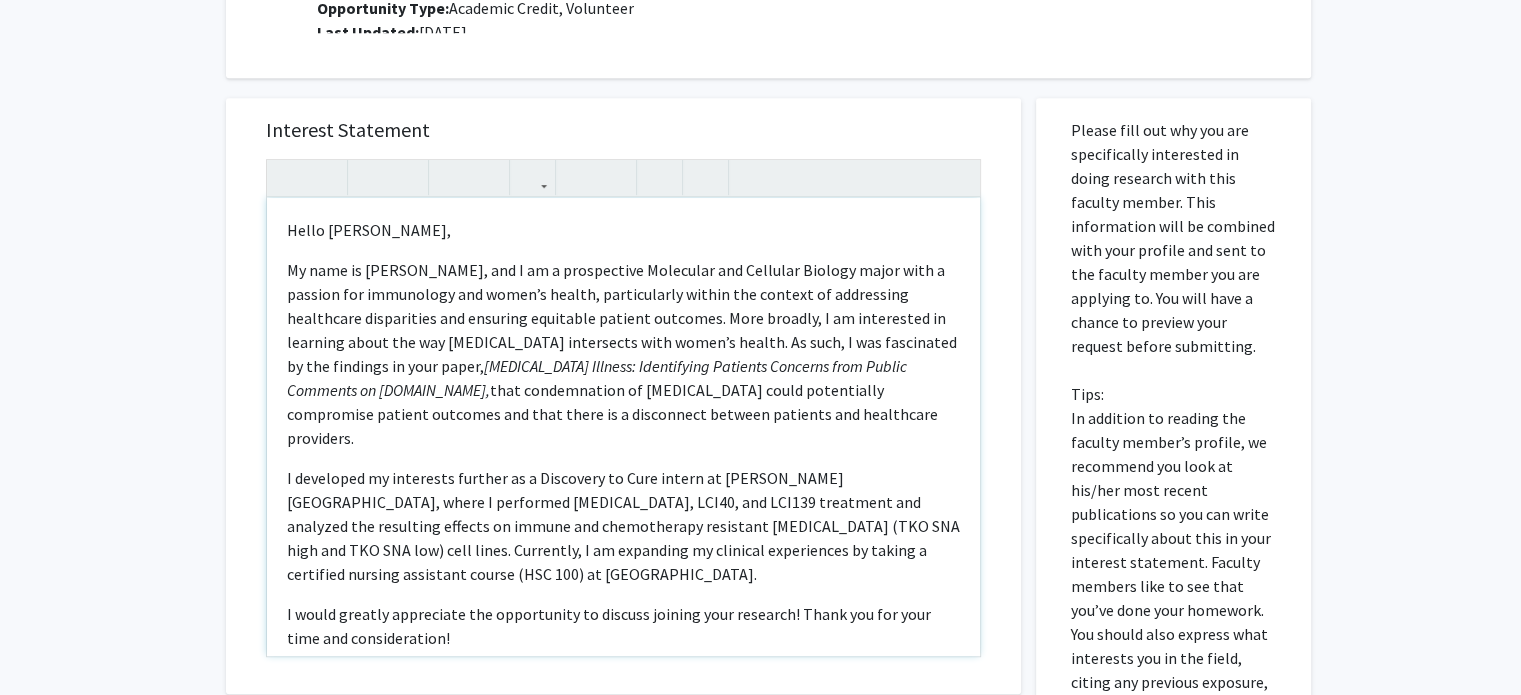 click on "My name is Hannah Thomas, and I am a prospective Molecular and Cellular Biology major with a passion for immunology and women’s health, particularly within the context of addressing healthcare disparities and ensuring equitable patient outcomes. More broadly, I am interested in learning about the way reconstructive surgery intersects with women’s health. As such, I was fascinated by the findings in your paper,  Breast Implant Illness: Identifying Patients Concerns from Public Comments on Regulation.gov,  that condemnation of breast implants could potentially compromise patient outcomes and that there is a disconnect between patients and healthcare providers." at bounding box center [623, 354] 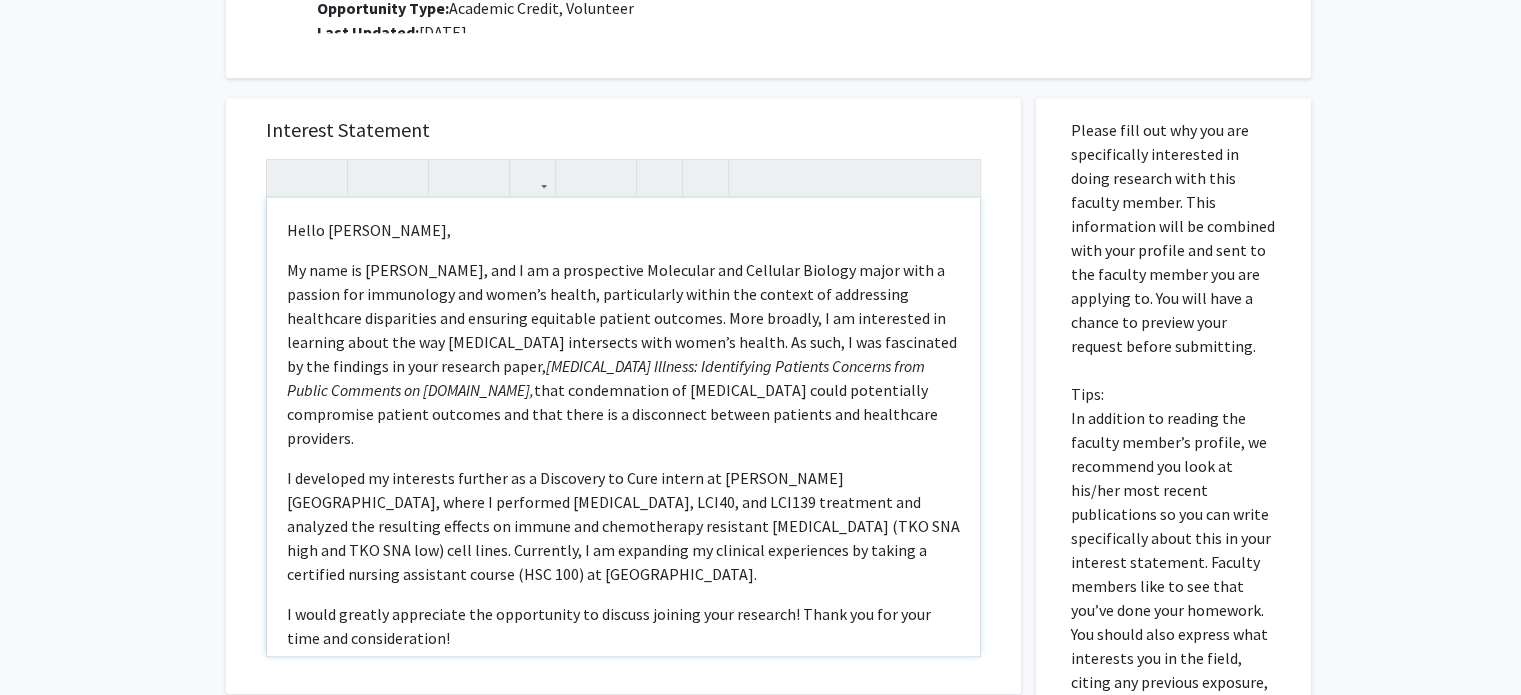 click on "My name is Hannah Thomas, and I am a prospective Molecular and Cellular Biology major with a passion for immunology and women’s health, particularly within the context of addressing healthcare disparities and ensuring equitable patient outcomes. More broadly, I am interested in learning about the way reconstructive surgery intersects with women’s health. As such, I was fascinated by the findings in your research paper,  Breast Implant Illness: Identifying Patients Concerns from Public Comments on Regulation.gov,  that condemnation of breast implants could potentially compromise patient outcomes and that there is a disconnect between patients and healthcare providers." at bounding box center (623, 354) 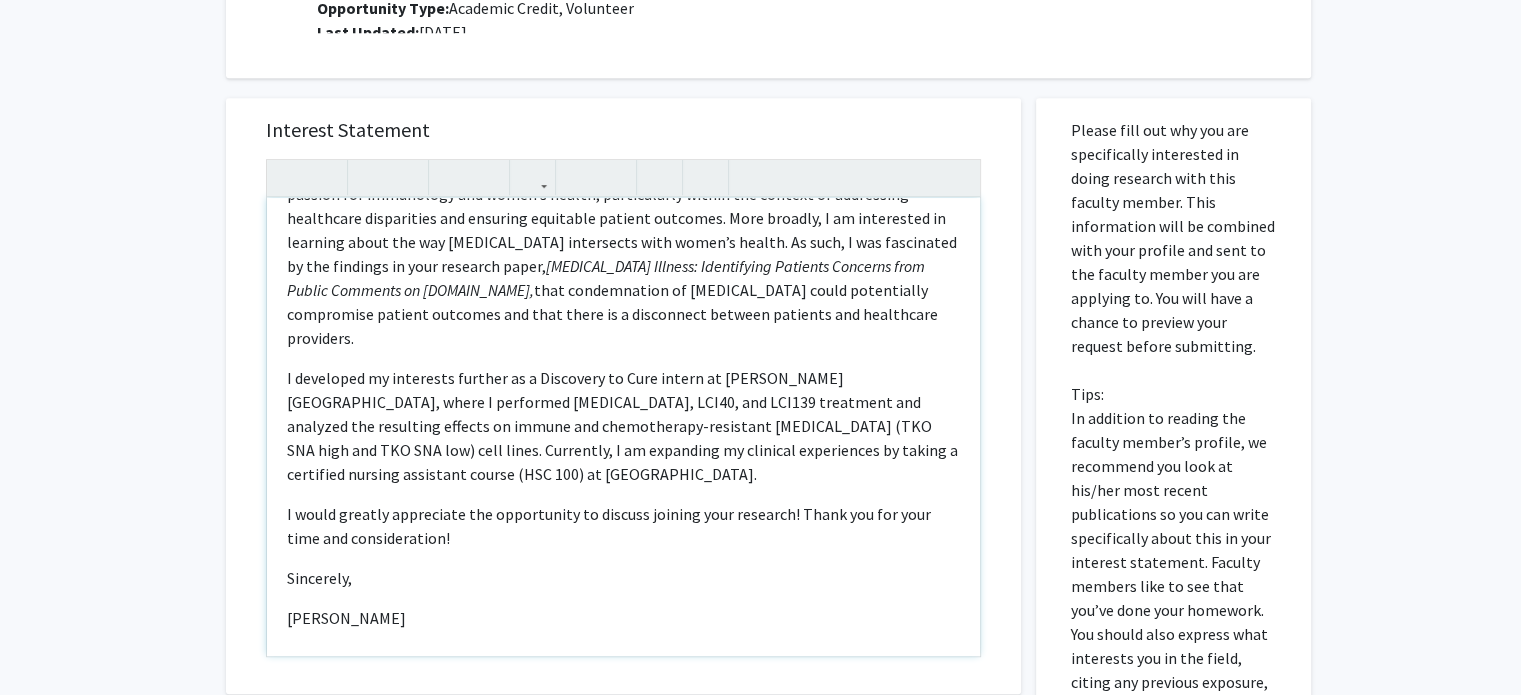drag, startPoint x: 920, startPoint y: 399, endPoint x: 928, endPoint y: 410, distance: 13.601471 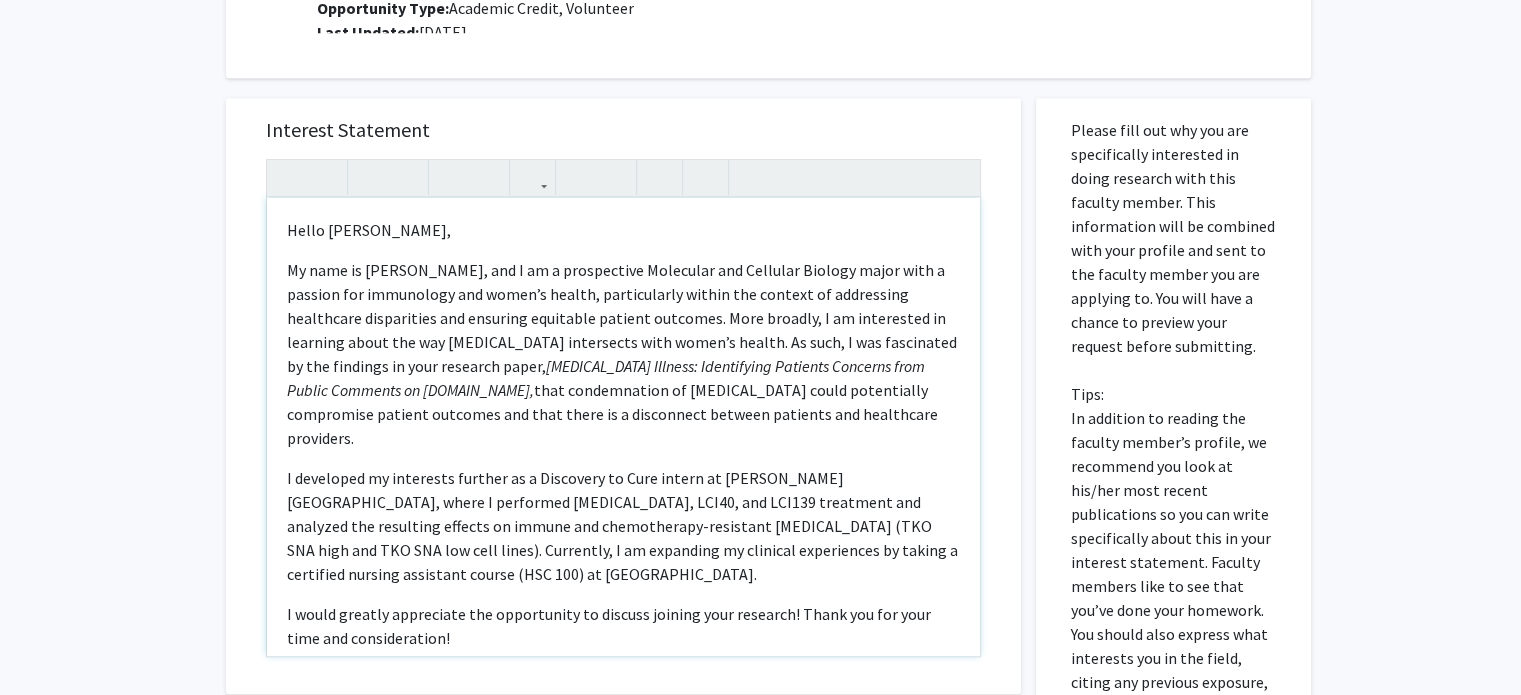 scroll, scrollTop: 0, scrollLeft: 0, axis: both 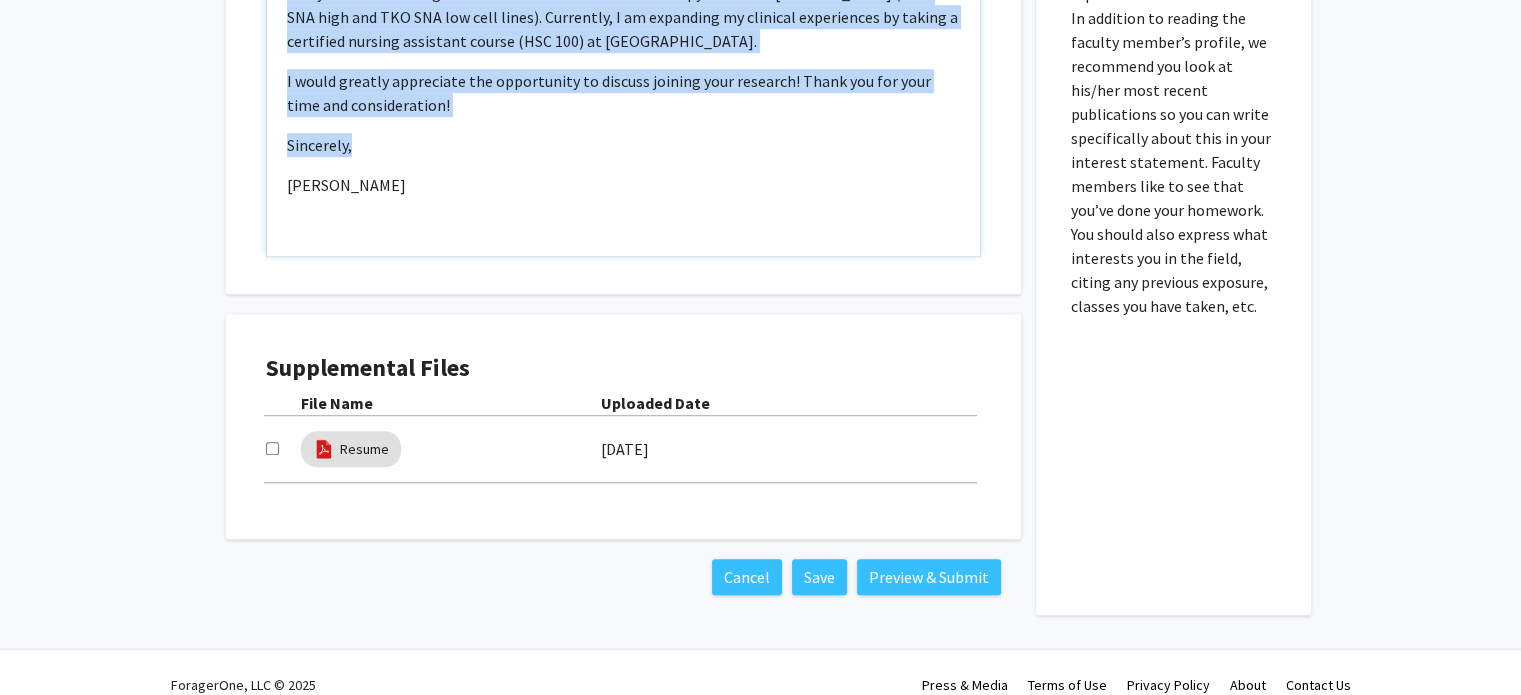drag, startPoint x: 284, startPoint y: 196, endPoint x: 597, endPoint y: 742, distance: 629.35284 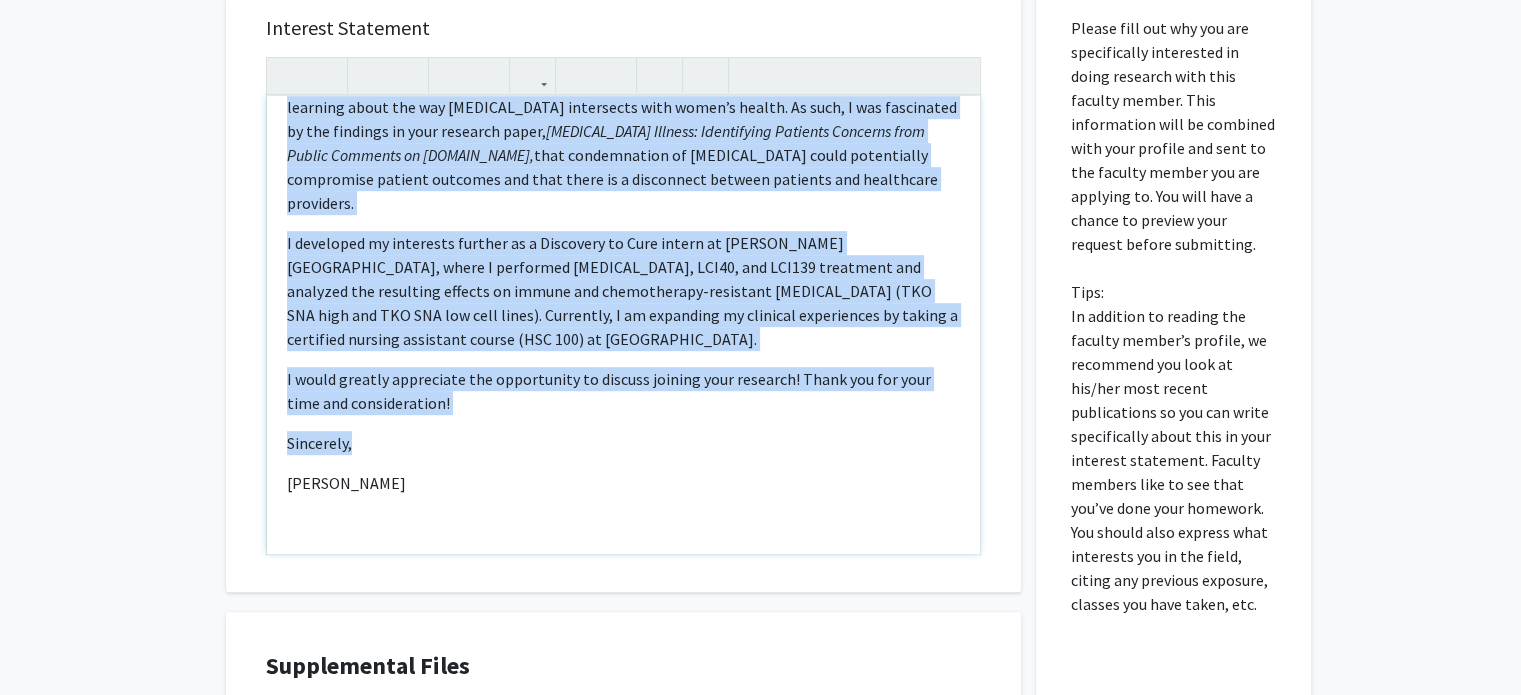 scroll, scrollTop: 1020, scrollLeft: 0, axis: vertical 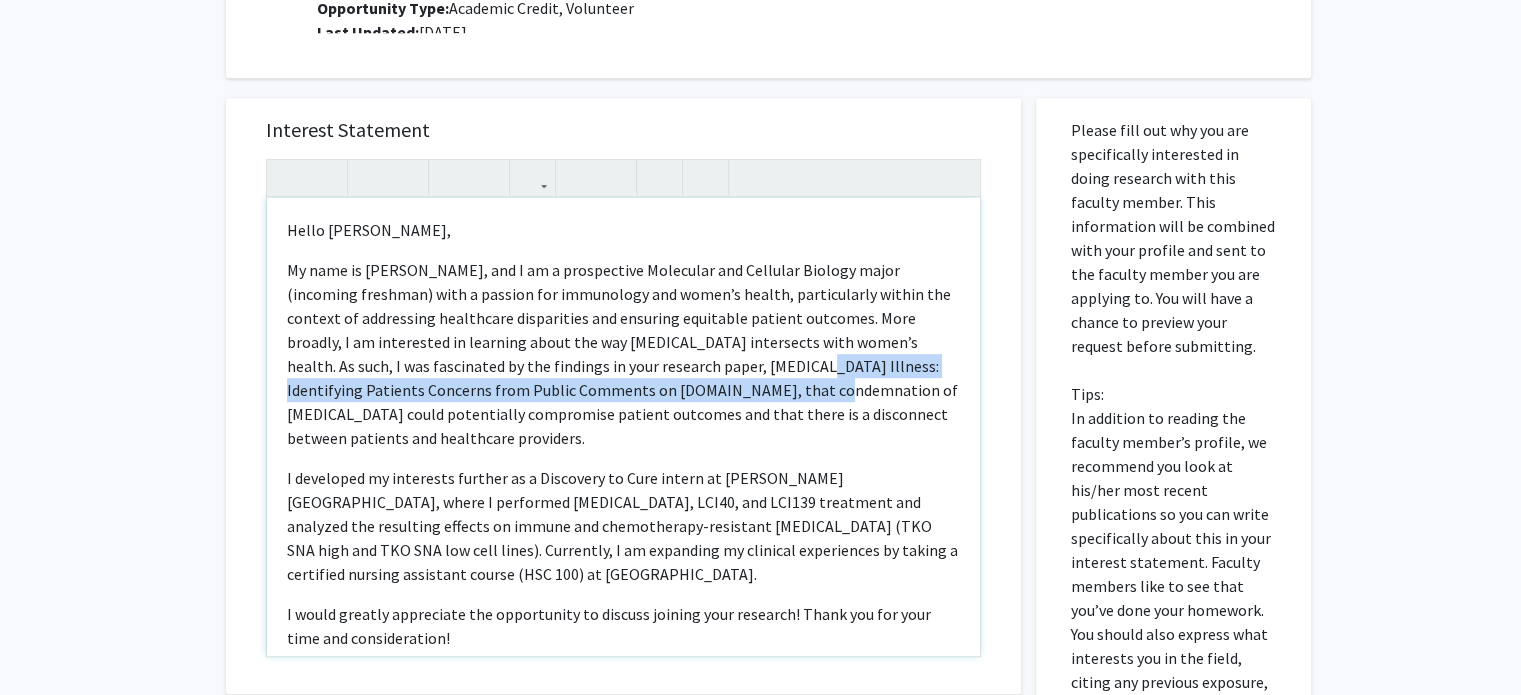 drag, startPoint x: 759, startPoint y: 359, endPoint x: 759, endPoint y: 342, distance: 17 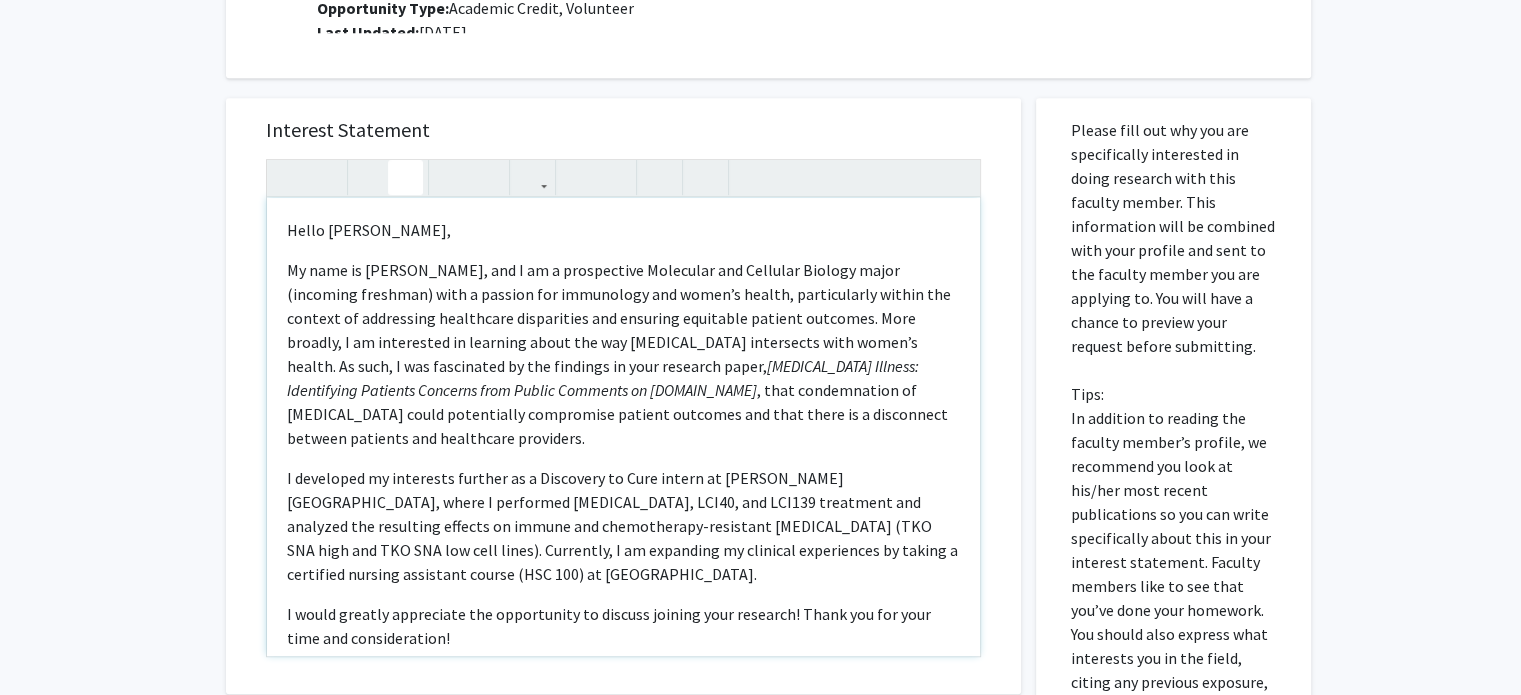 click at bounding box center [405, 177] 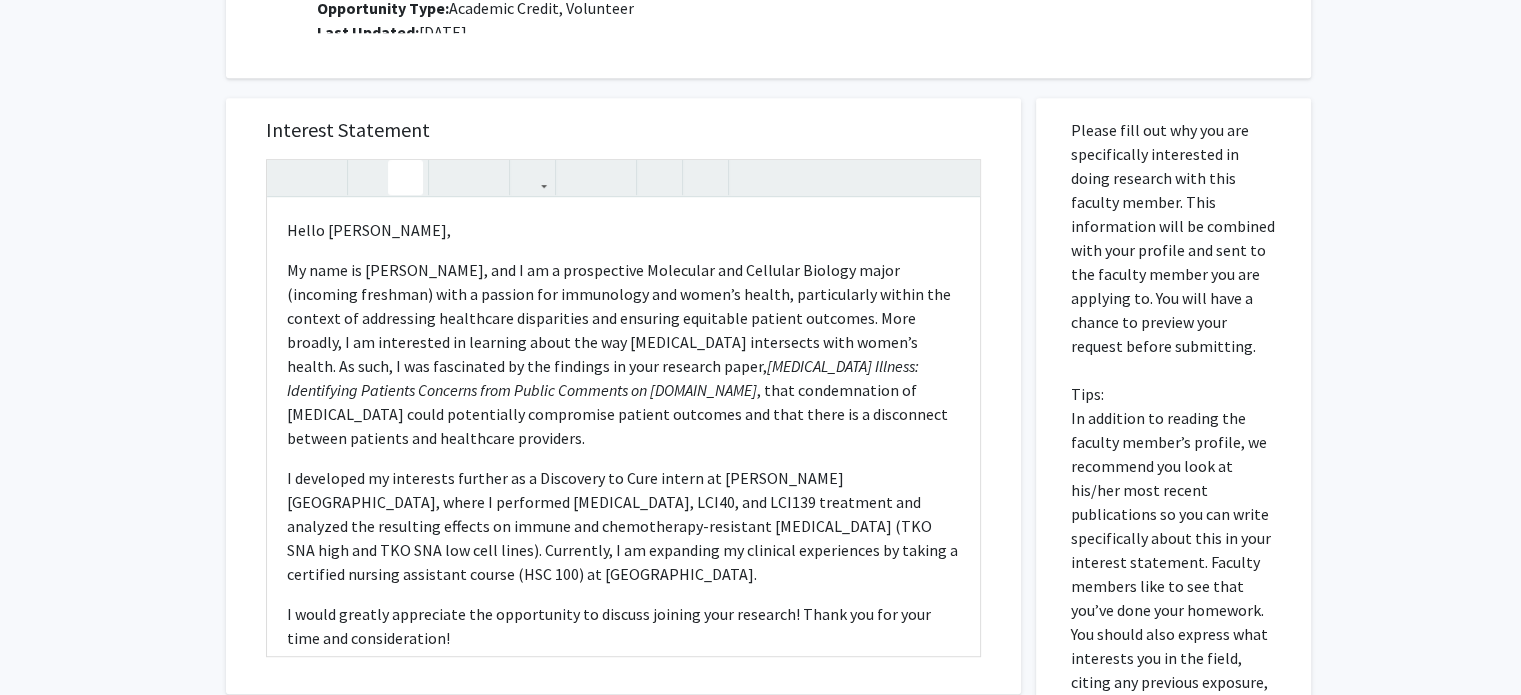 click on "All Requests  Request for Michele Manahan   Request for   Michele Manahan  Departments:  Plastic and Reconstructive Surgery, Sidney Kimmel Comprehensive Cancer Center  Research Keywords: Patient satisfaction, patient safety, patient experience, personalization of patient care, quality improvement, systems innovation, patient reported outcomes, database analysis, prospective clinical research, retrospective clinical research, breast reconstruction, plastic surgery, reconstruction, aesthetic surgery, cosmetic surgery, post bacc, post baccalaureate, undergraduate, medical student, postgraduate, fellow, post bac Research Description: Projects  If you are applying to specific projects that this faculty member is working on, please select those projects below.   Clinical and/or Research Experience in Plastic and Reconstructive Surgery   This is a virtual/remote project  Project Description:  Opportunity Type:   Academic Credit, Volunteer  Last Updated:   May 8, 2025 Interest Statement Hello Dr. Manahan,    Save" 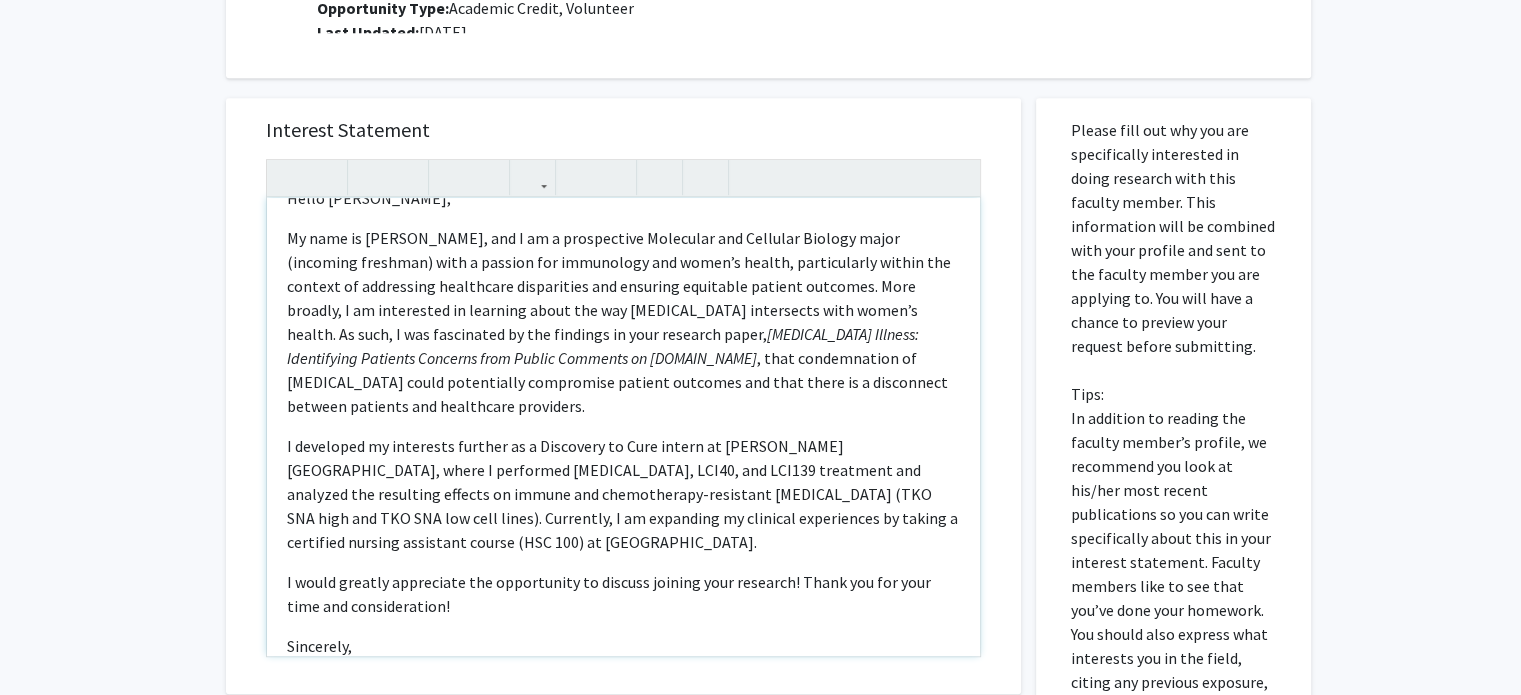 scroll, scrollTop: 0, scrollLeft: 0, axis: both 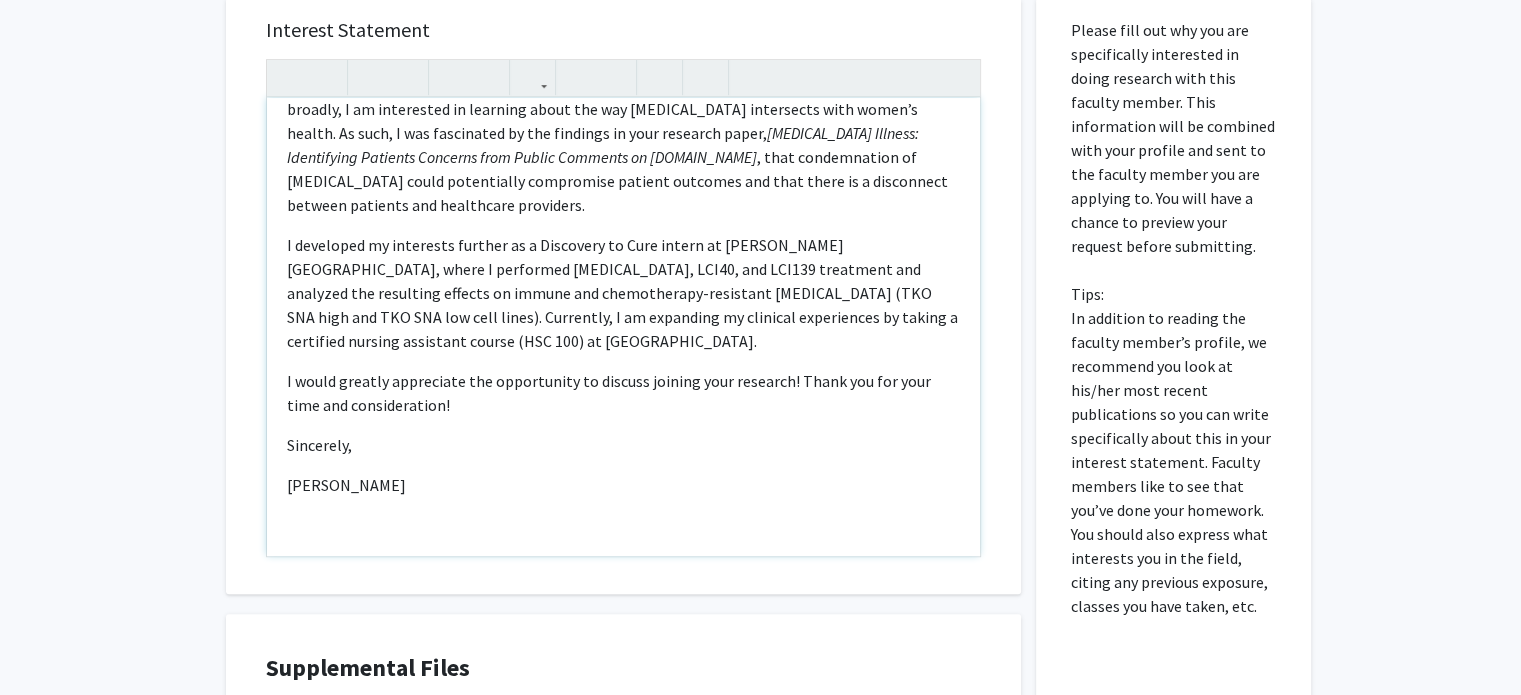 click on "Hello Dr. Manahan,   My name is Hannah Thomas, and I am a prospective Molecular and Cellular Biology major (incoming freshman) with a passion for immunology and women’s health, particularly within the context of addressing healthcare disparities and ensuring equitable patient outcomes. More broadly, I am interested in learning about the way reconstructive surgery intersects with women’s health. As such, I was fascinated by the findings in your research paper,  Breast Implant Illness: Identifying Patients Concerns from Public Comments on Regulation.gov , that condemnation of breast implants could potentially compromise patient outcomes and that there is a disconnect between patients and healthcare providers. I would greatly appreciate the opportunity to discuss joining your research! Thank you for your time and consideration! Sincerely, Hannah Thomas" at bounding box center (623, 327) 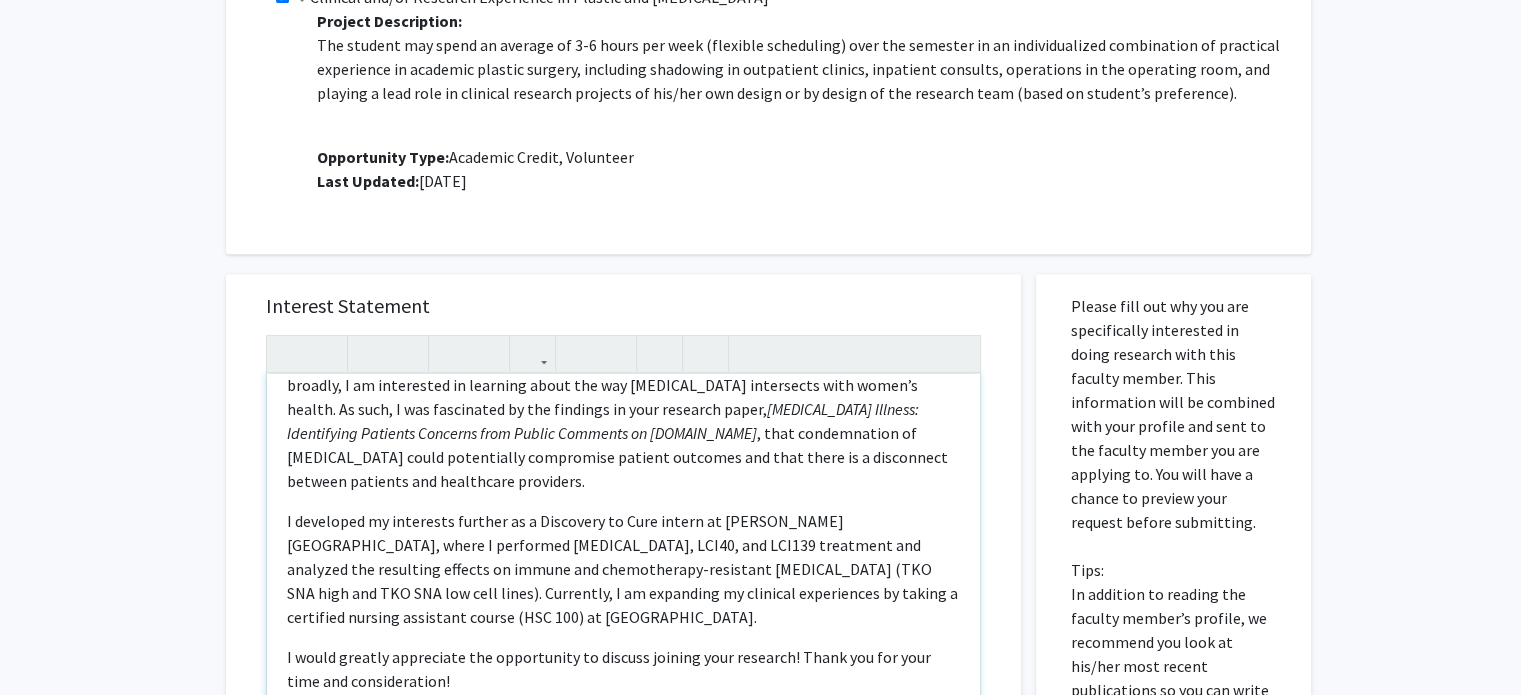 scroll, scrollTop: 820, scrollLeft: 0, axis: vertical 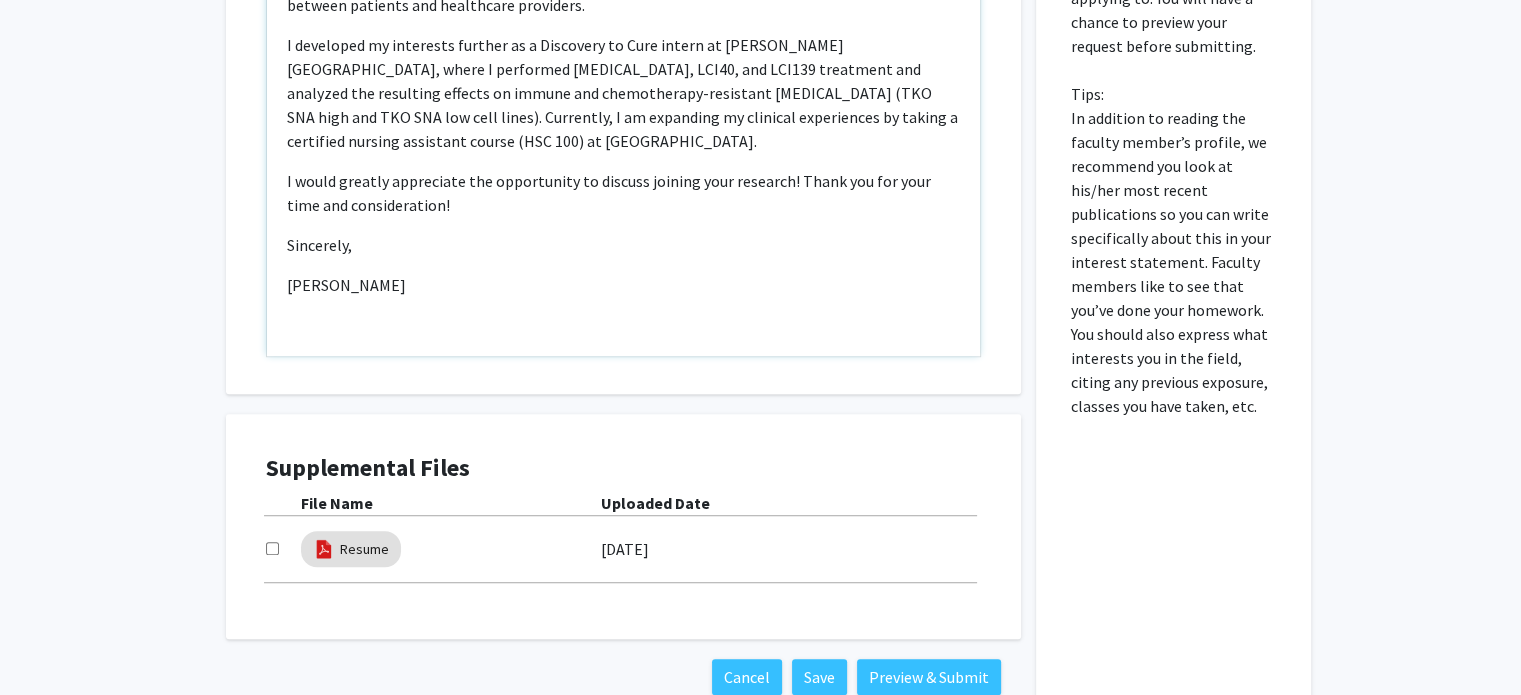 click on "Hello Dr. Manahan,   My name is Hannah Thomas, and I am a prospective Molecular and Cellular Biology major (incoming freshman) with a passion for immunology and women’s health, particularly within the context of addressing healthcare disparities and ensuring equitable patient outcomes. More broadly, I am interested in learning about the way reconstructive surgery intersects with women’s health. As such, I was fascinated by the findings in your research paper,  Breast Implant Illness: Identifying Patients Concerns from Public Comments on Regulation.gov , that condemnation of breast implants could potentially compromise patient outcomes and that there is a disconnect between patients and healthcare providers. I would greatly appreciate the opportunity to discuss joining your research! Thank you for your time and consideration! Sincerely, Hannah Thomas" at bounding box center [623, 127] 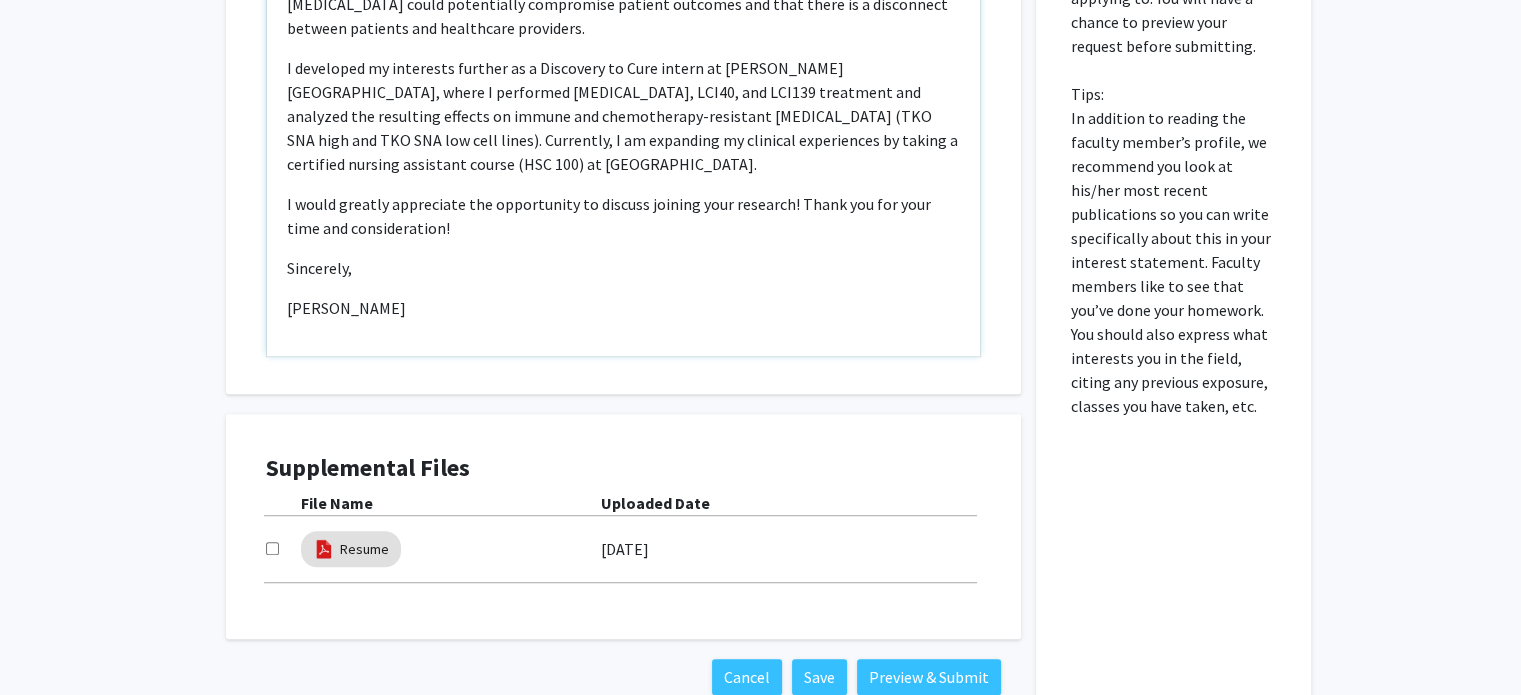 type on "<p>Hello Dr. Manahan,
</p>
<p>My name is Hannah Thomas, and I am a prospective Molecular and Cellular Biology major (incoming freshman) with a passion for immunology and women’s health, particularly within the context of addressing healthcare disparities and ensuring equitable patient outcomes. More broadly, I am interested in learning about the way reconstructive surgery intersects with women’s health. As such, I was fascinated by the findings in your research paper, <em>Breast Implant Illness: Identifying Patients Concerns from Public Comments on Regulation.gov</em>, that condemnation of breast implants could potentially compromise patient outcomes and that there is a disconnect between patients and healthcare providers.
</p><p>I developed my interests further as a Discovery to Cure intern at Wayne State University School of Medicine, where I performed Cisplatin, LCI40, and LCI139 treatment and analyzed the resulting effects on immune and chemotherapy-resistant ovarian cancer (TKO SNA high and TKO SNA l..." 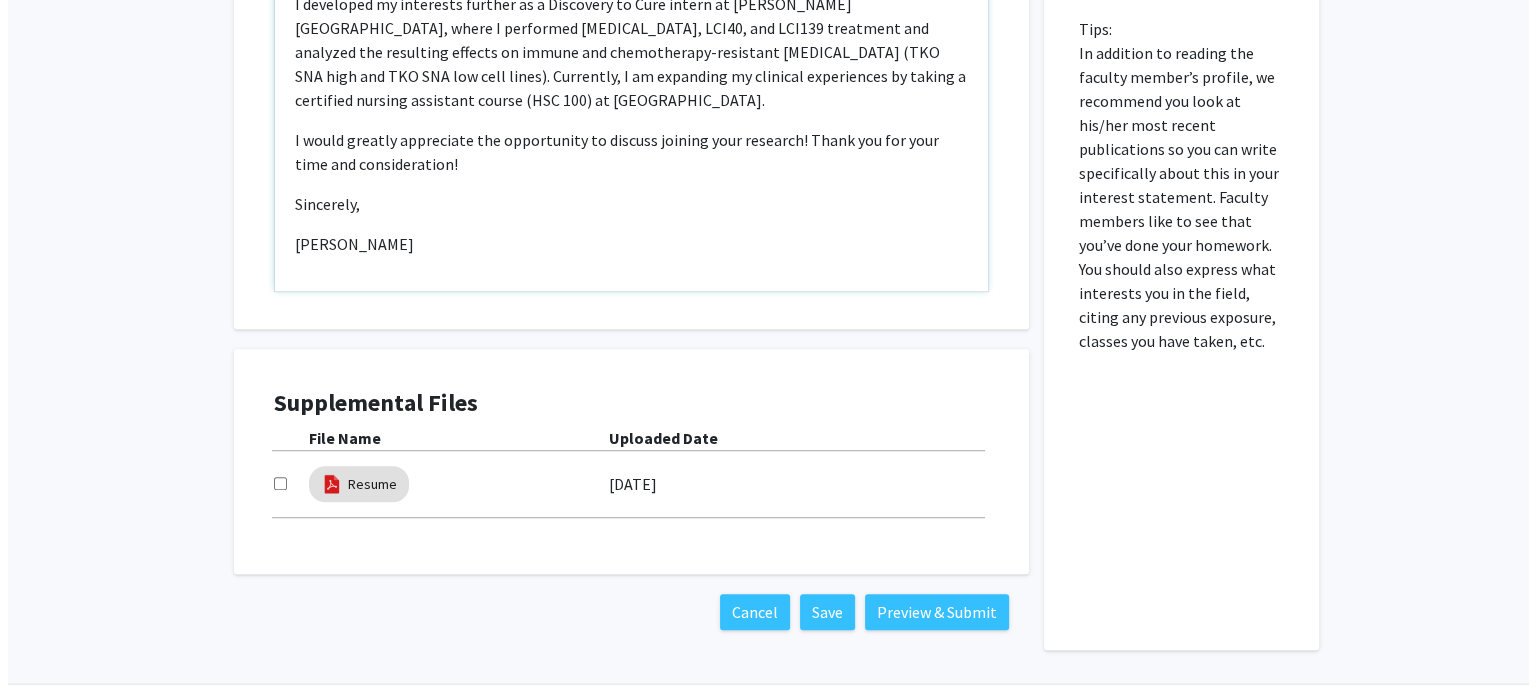 scroll, scrollTop: 1320, scrollLeft: 0, axis: vertical 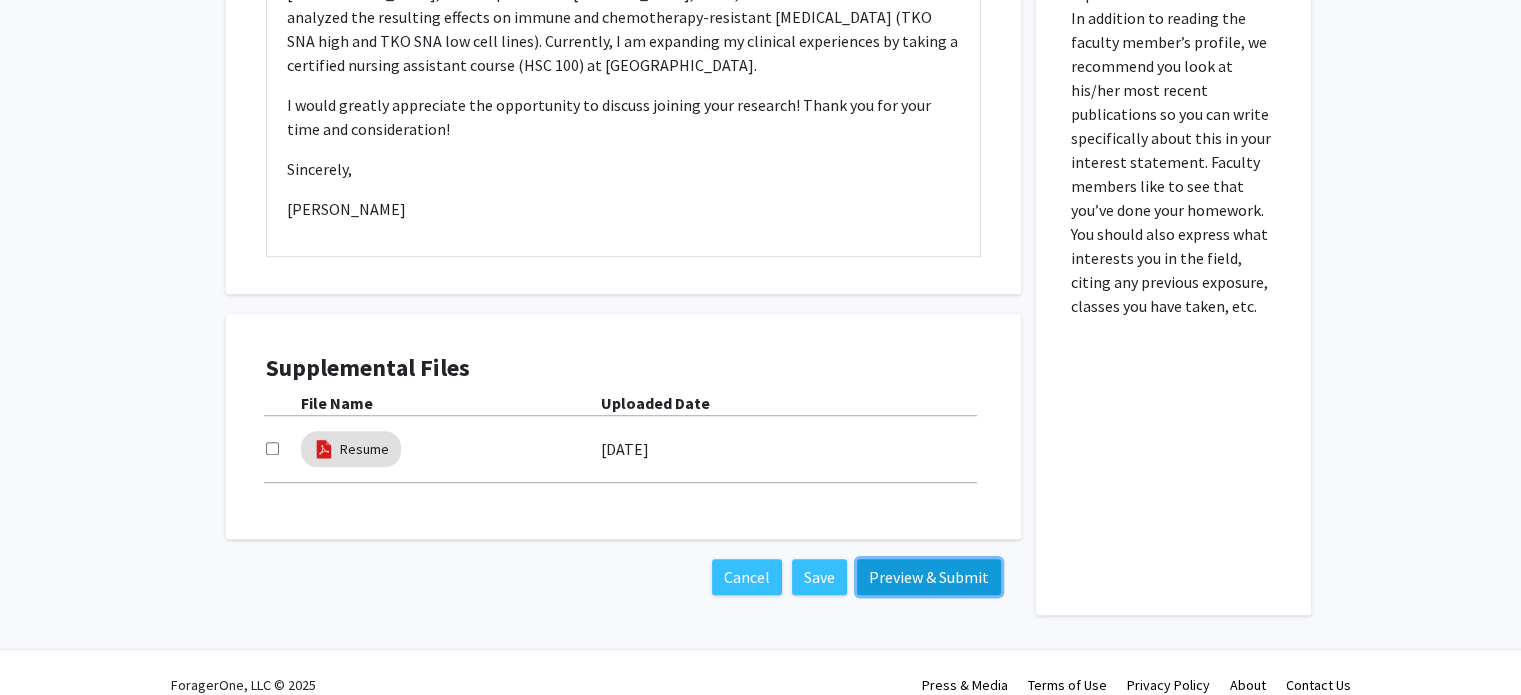 click on "Preview & Submit" at bounding box center [929, 577] 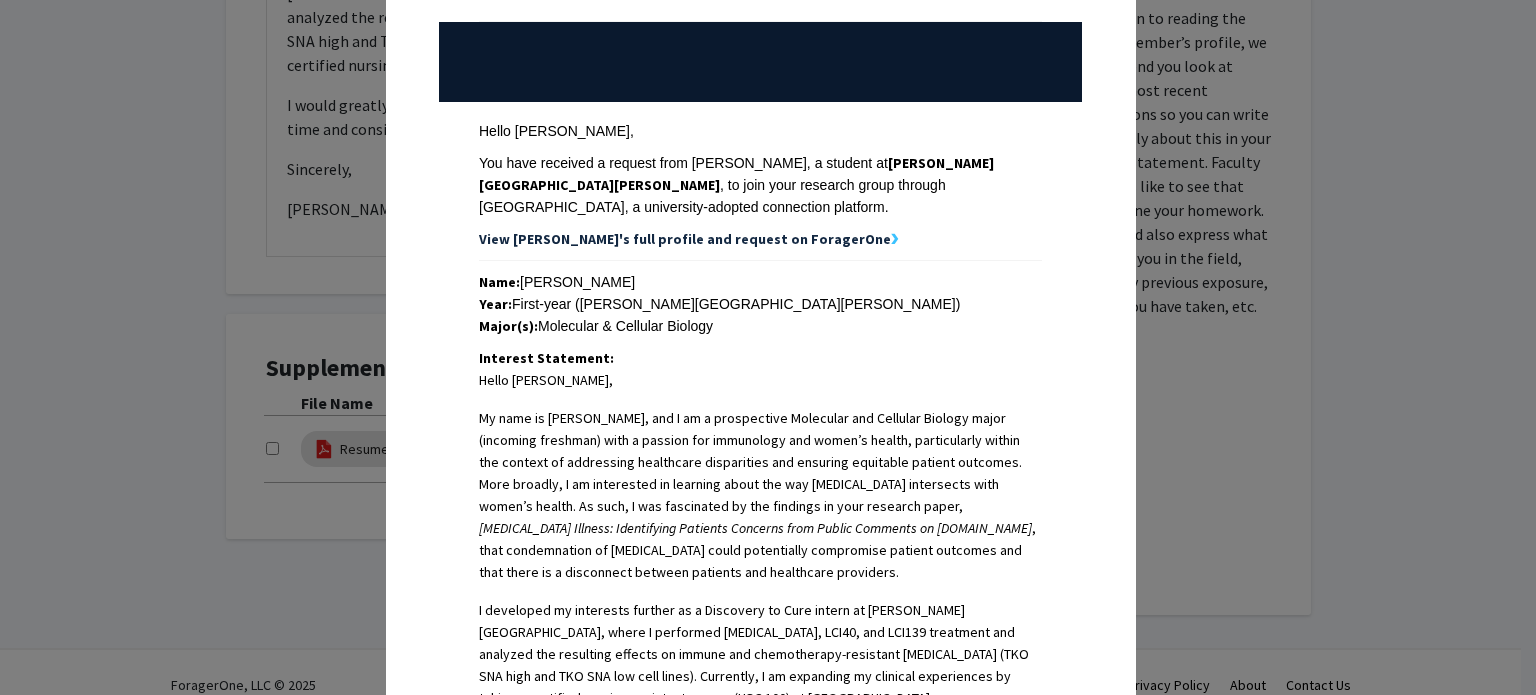 scroll, scrollTop: 116, scrollLeft: 0, axis: vertical 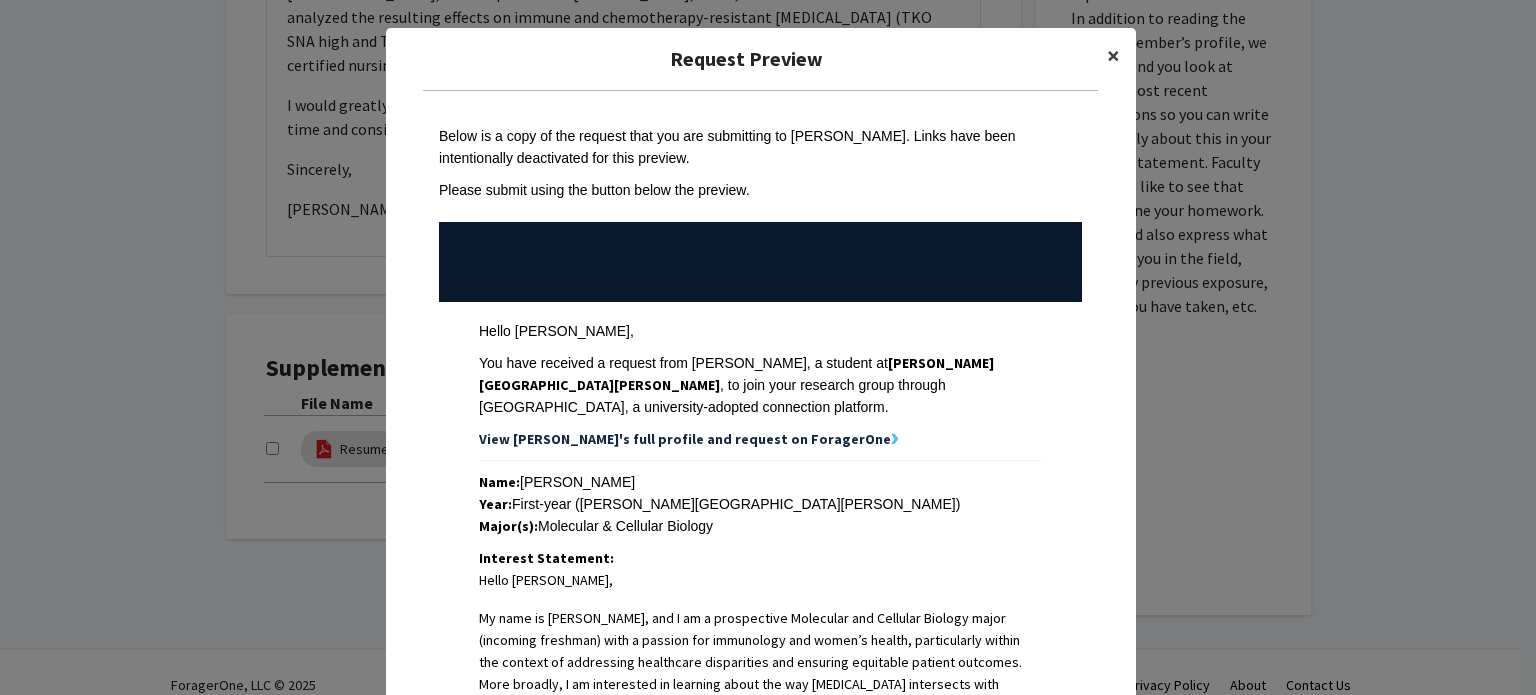 click on "×" at bounding box center (1113, 56) 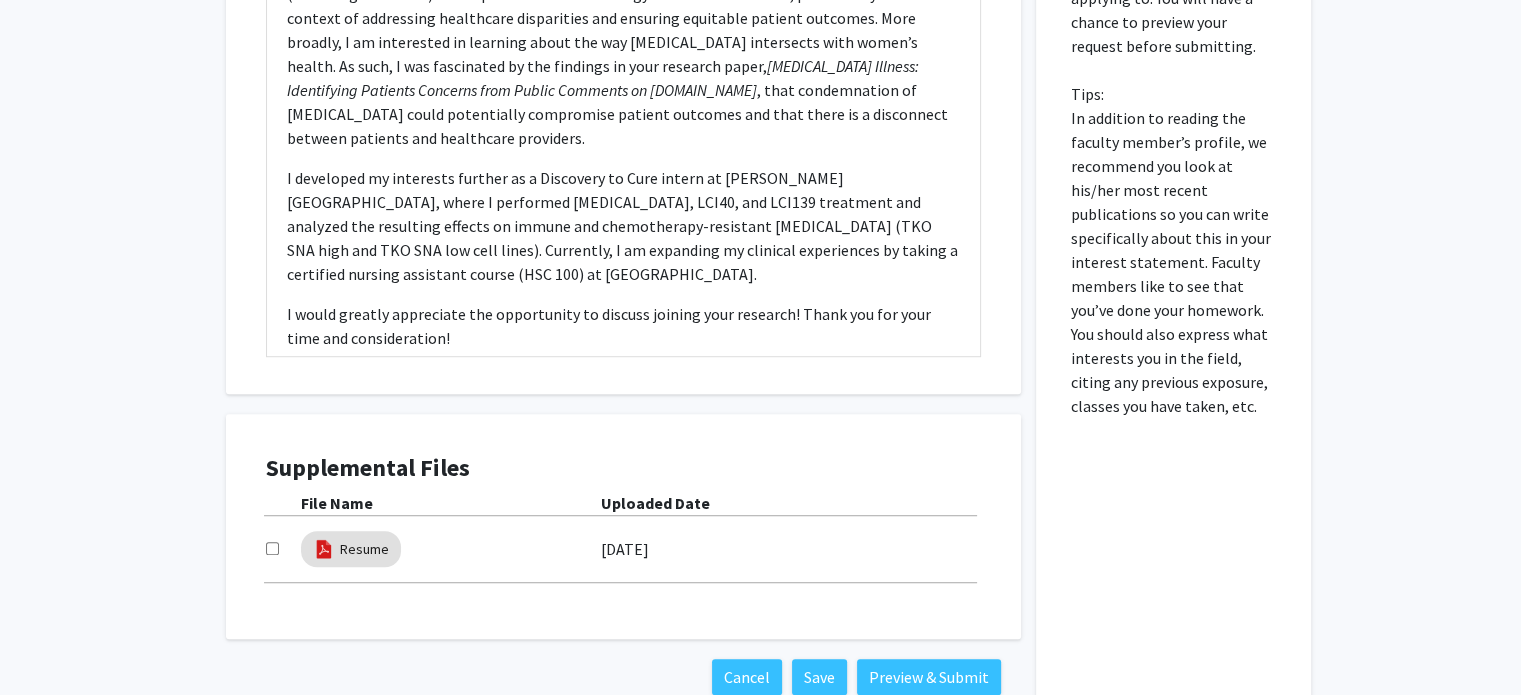 scroll, scrollTop: 920, scrollLeft: 0, axis: vertical 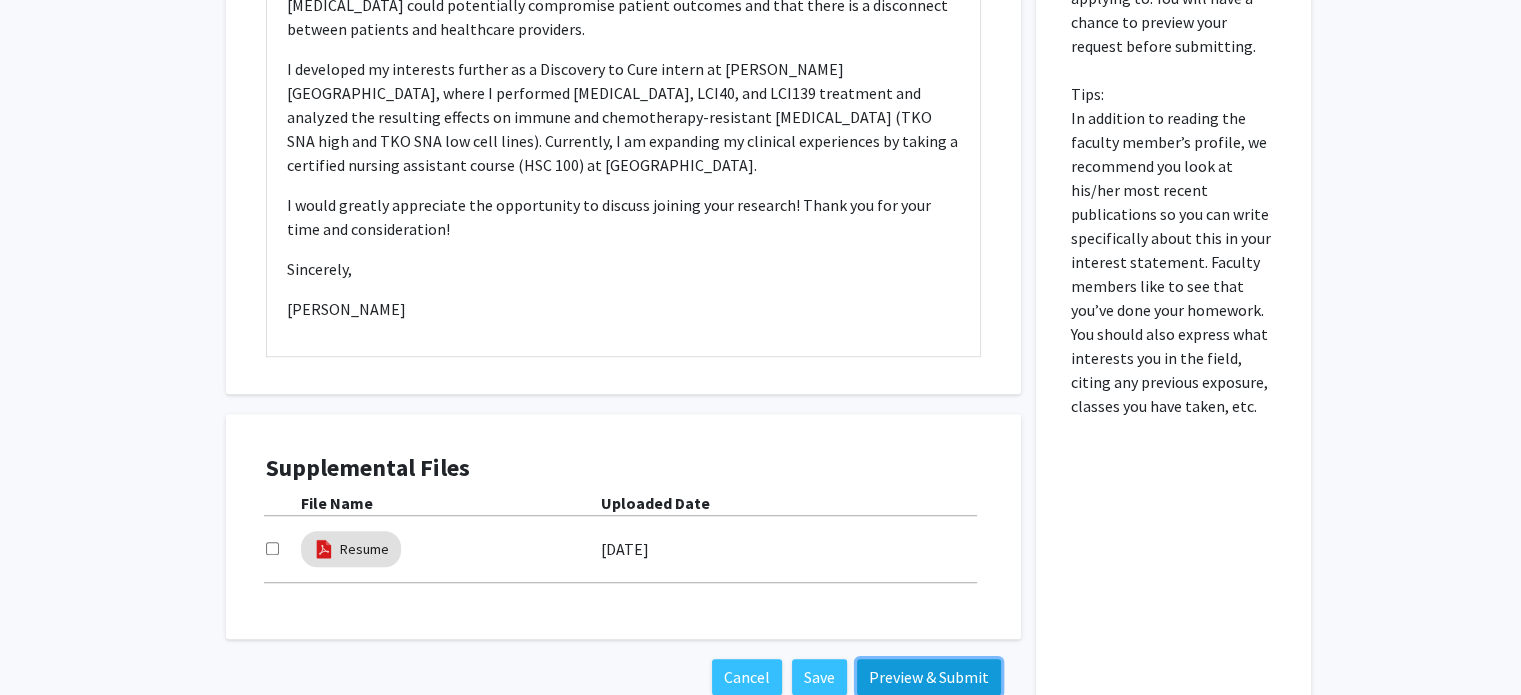 click on "Preview & Submit" at bounding box center [929, 677] 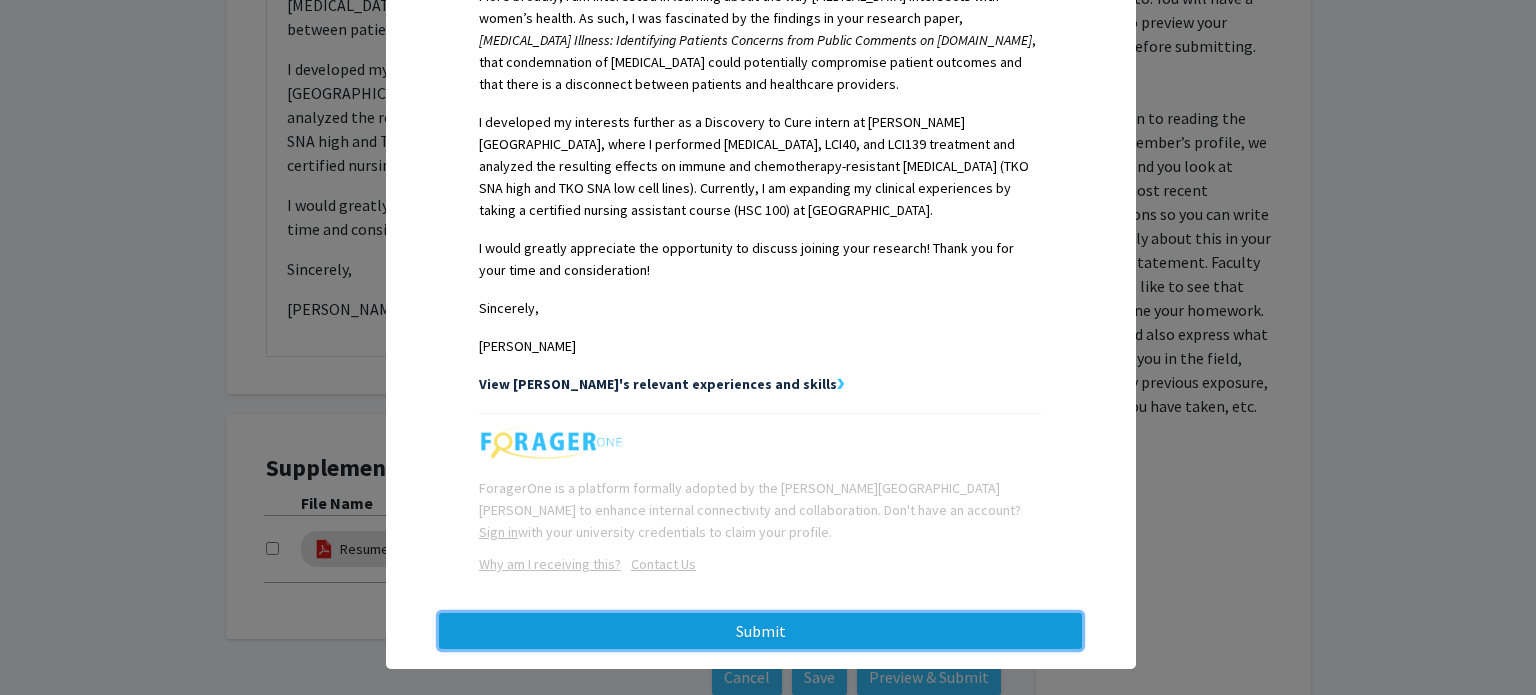 click on "Submit" at bounding box center [760, 631] 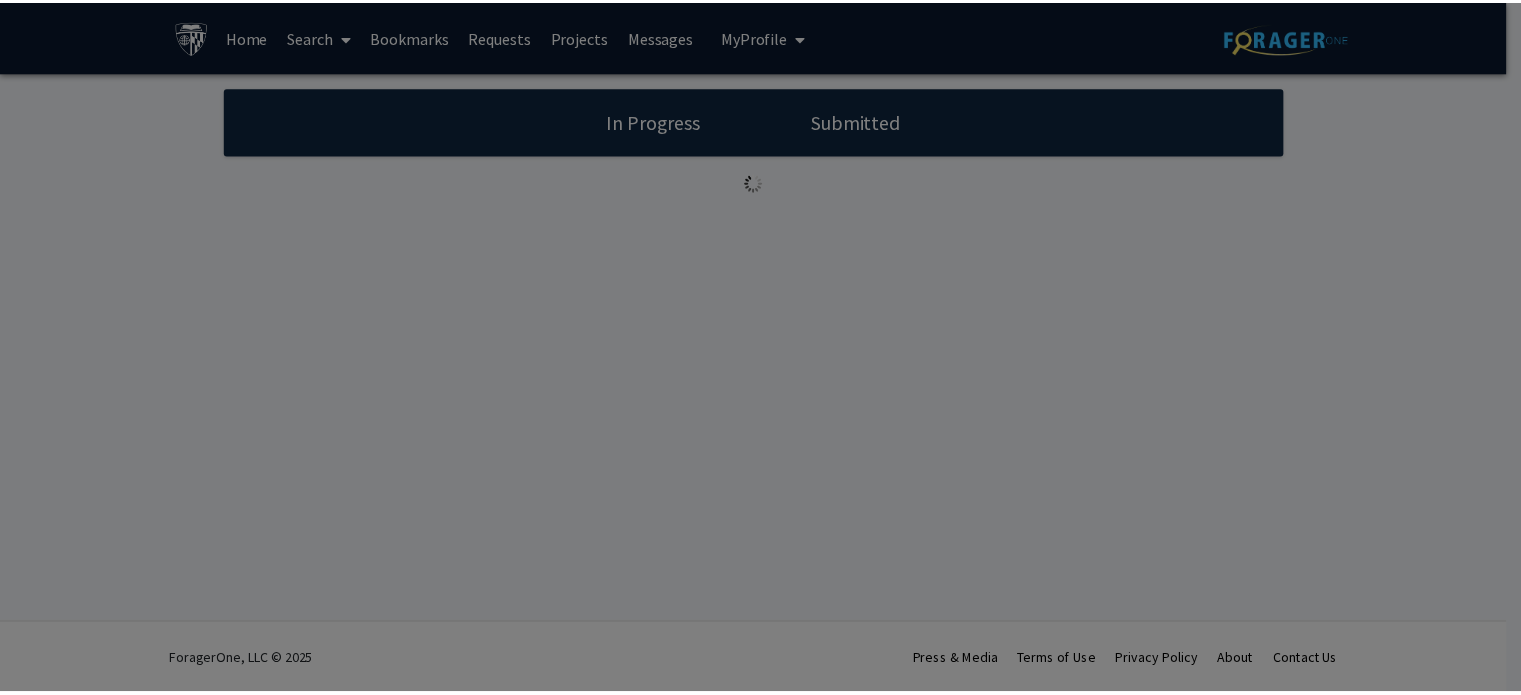 scroll, scrollTop: 0, scrollLeft: 0, axis: both 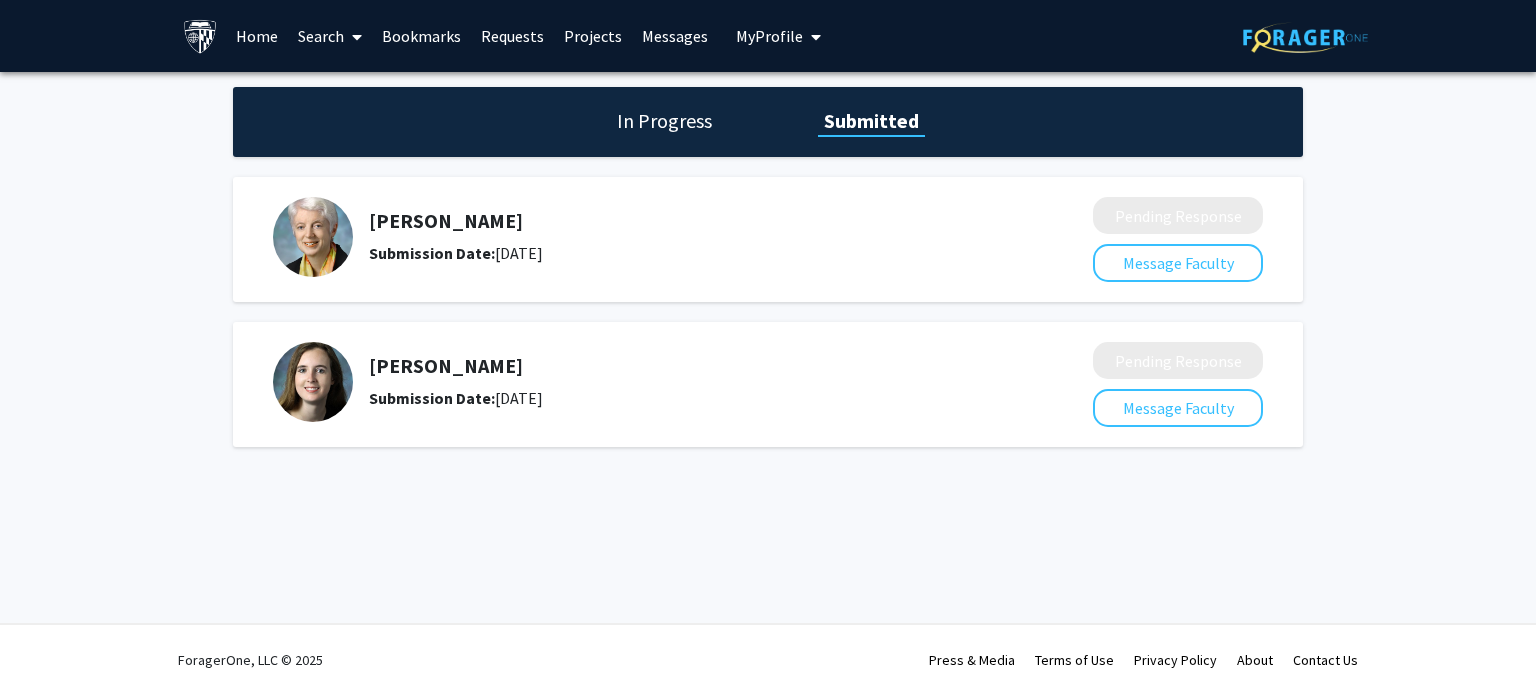 click on "Search" at bounding box center (330, 36) 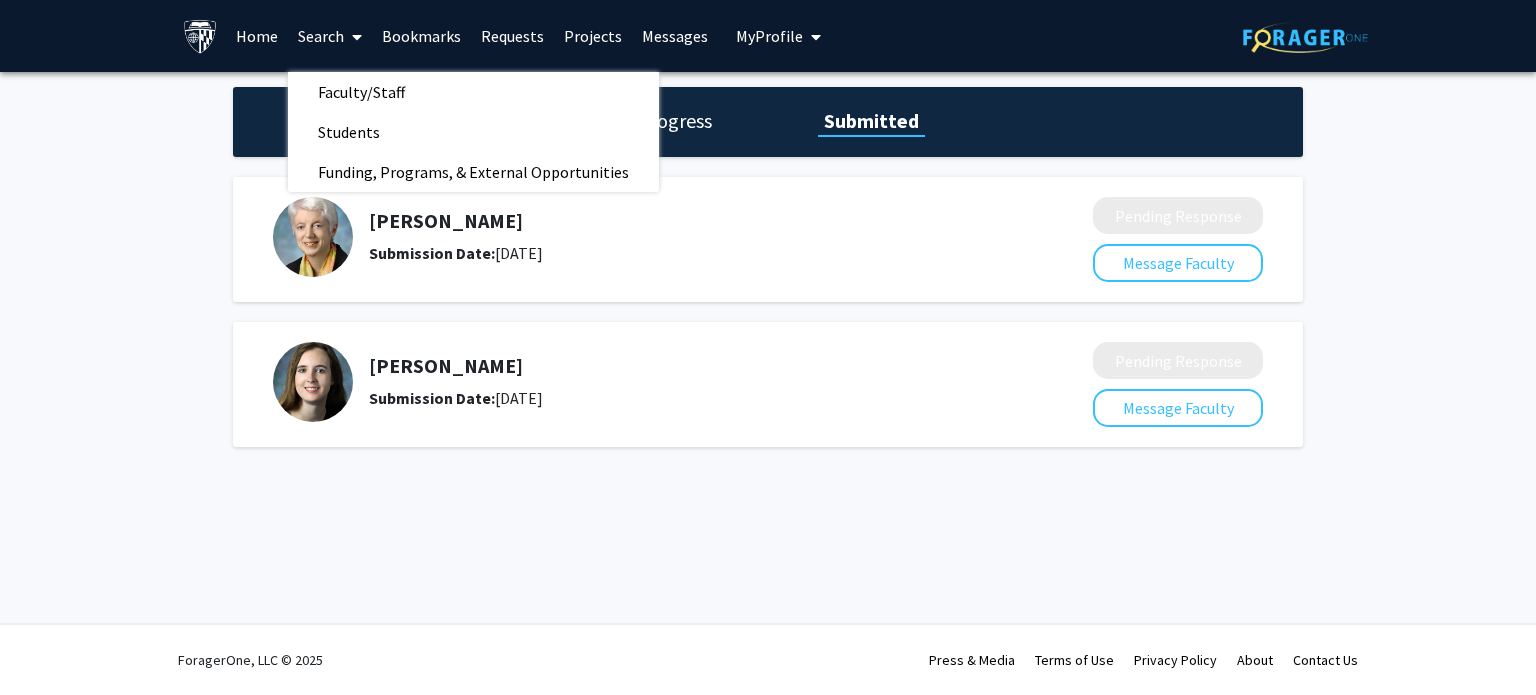 click on "Michele Manahan" 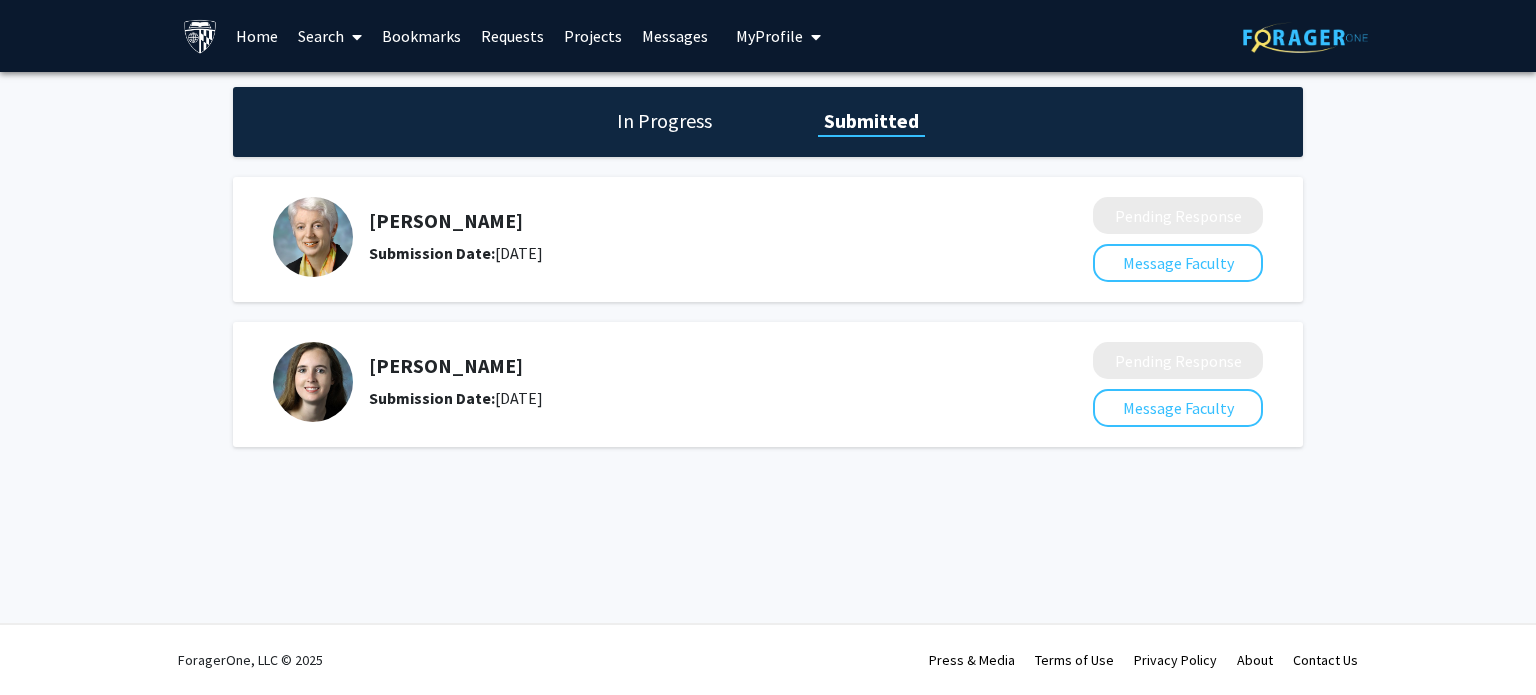 click on "Michele Manahan" 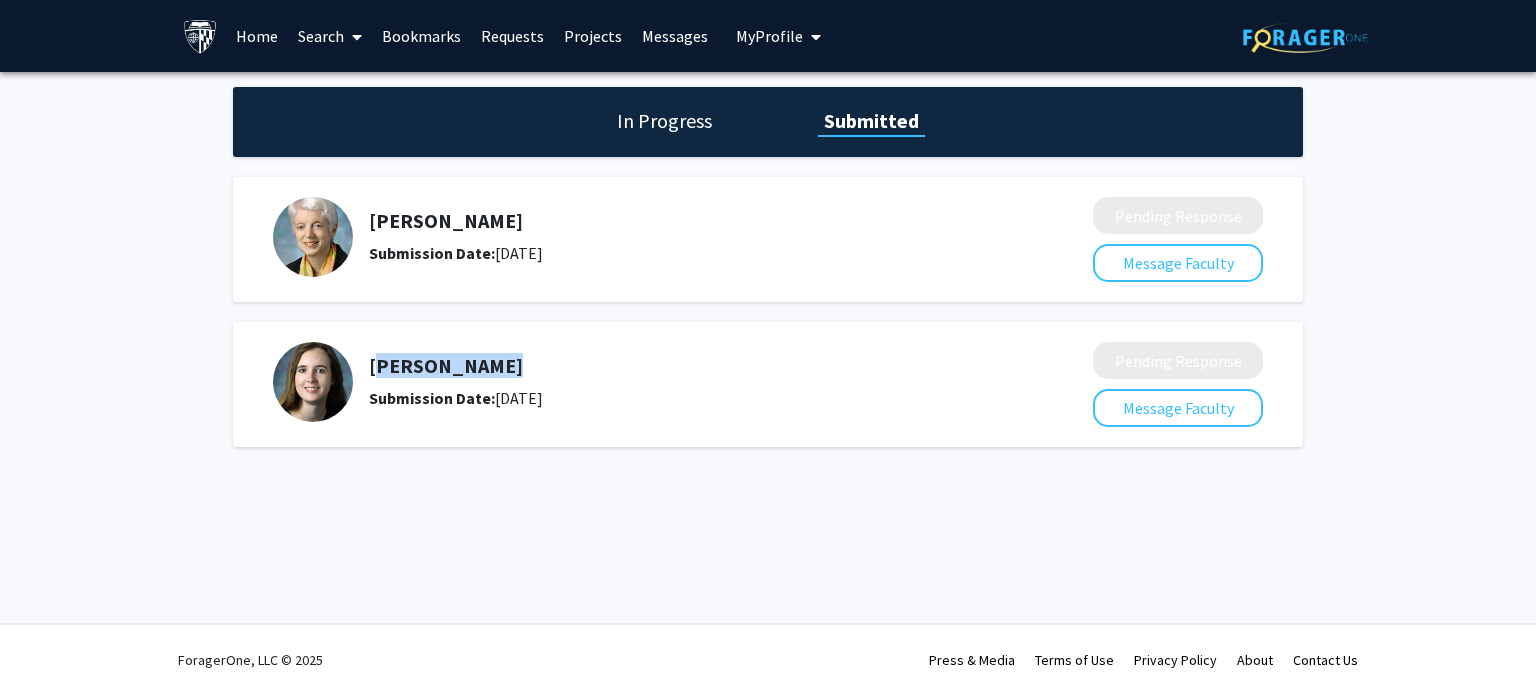 click on "Michele Manahan" 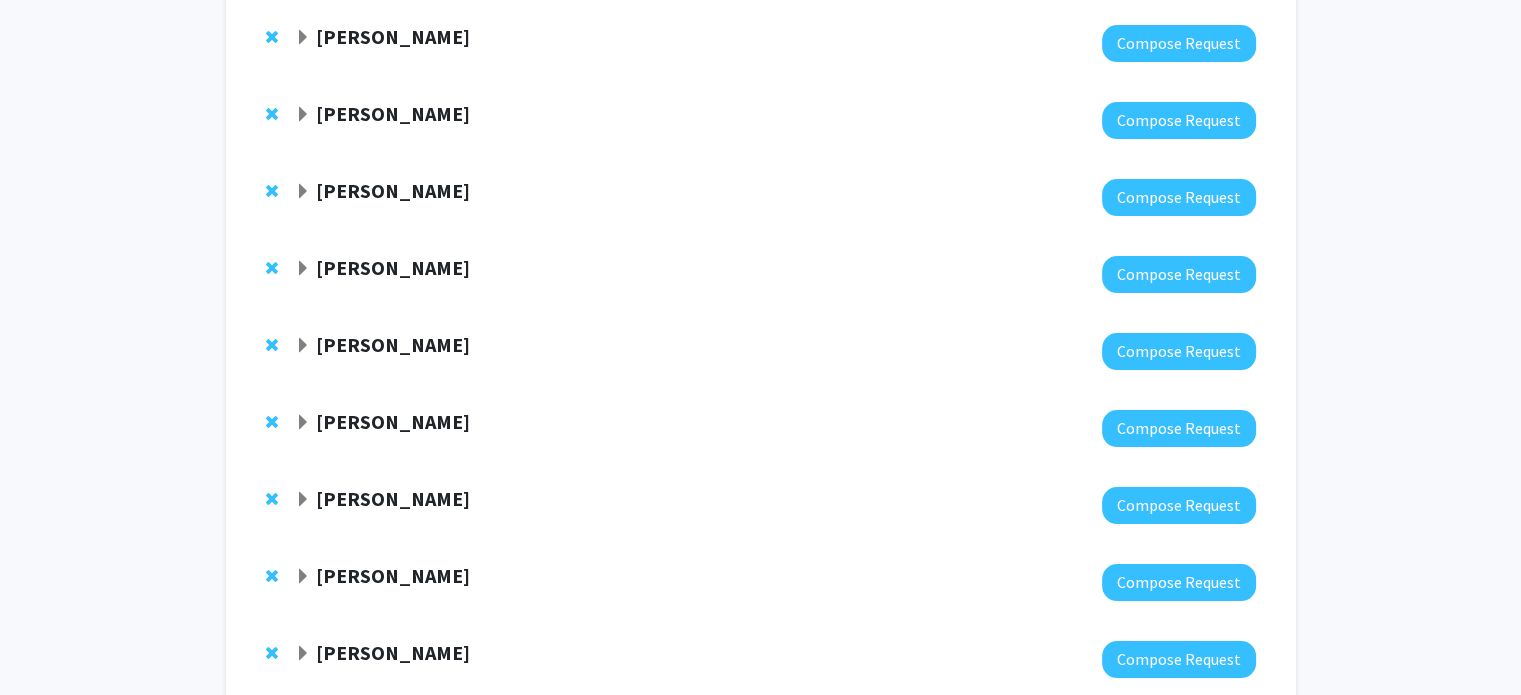 scroll, scrollTop: 20, scrollLeft: 0, axis: vertical 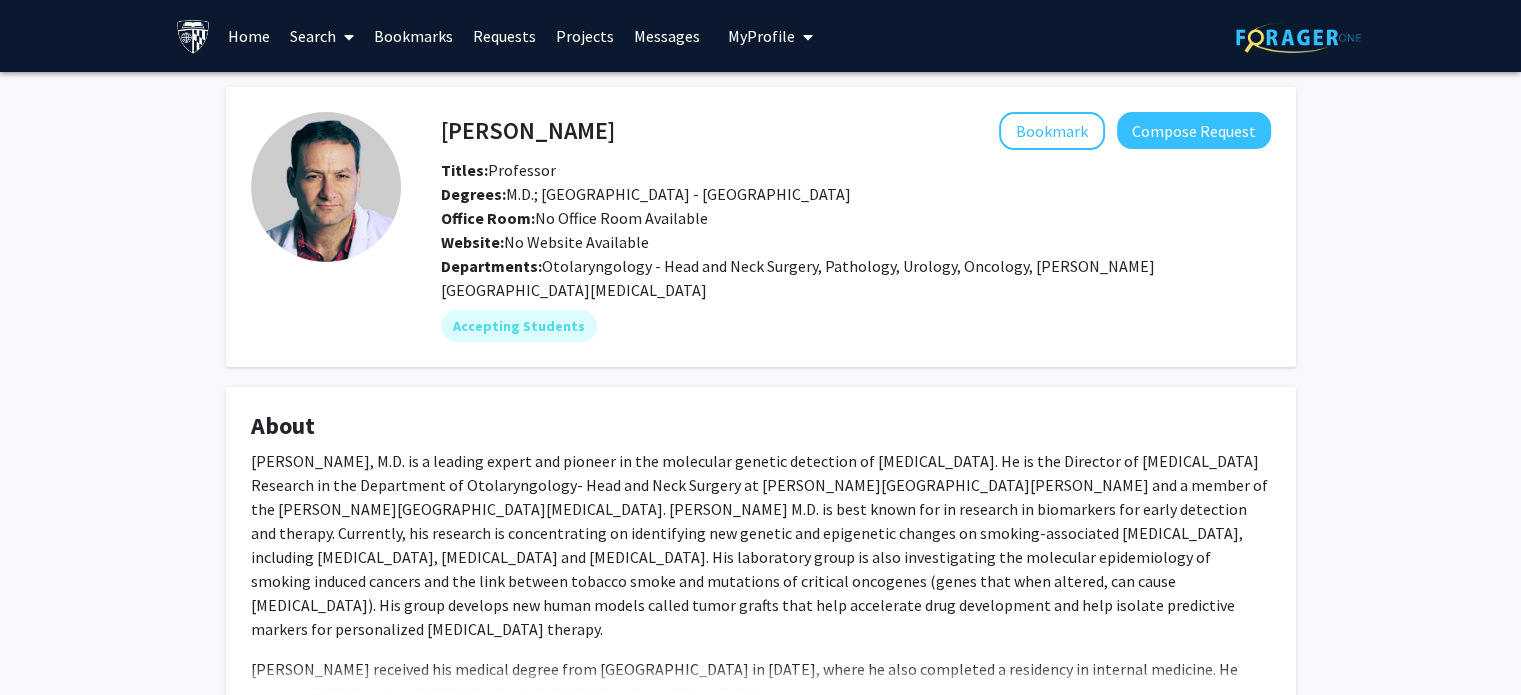 click on "[PERSON_NAME]" 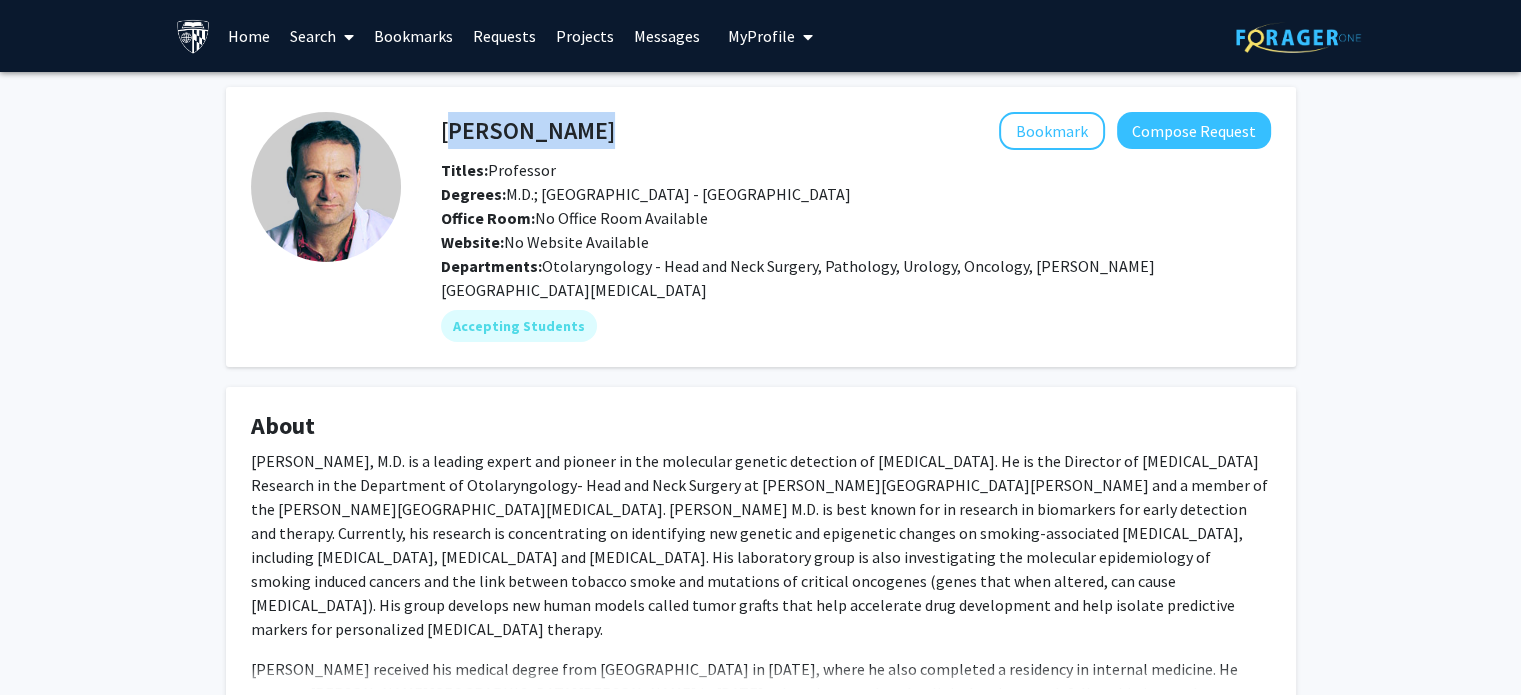 click on "[PERSON_NAME]" 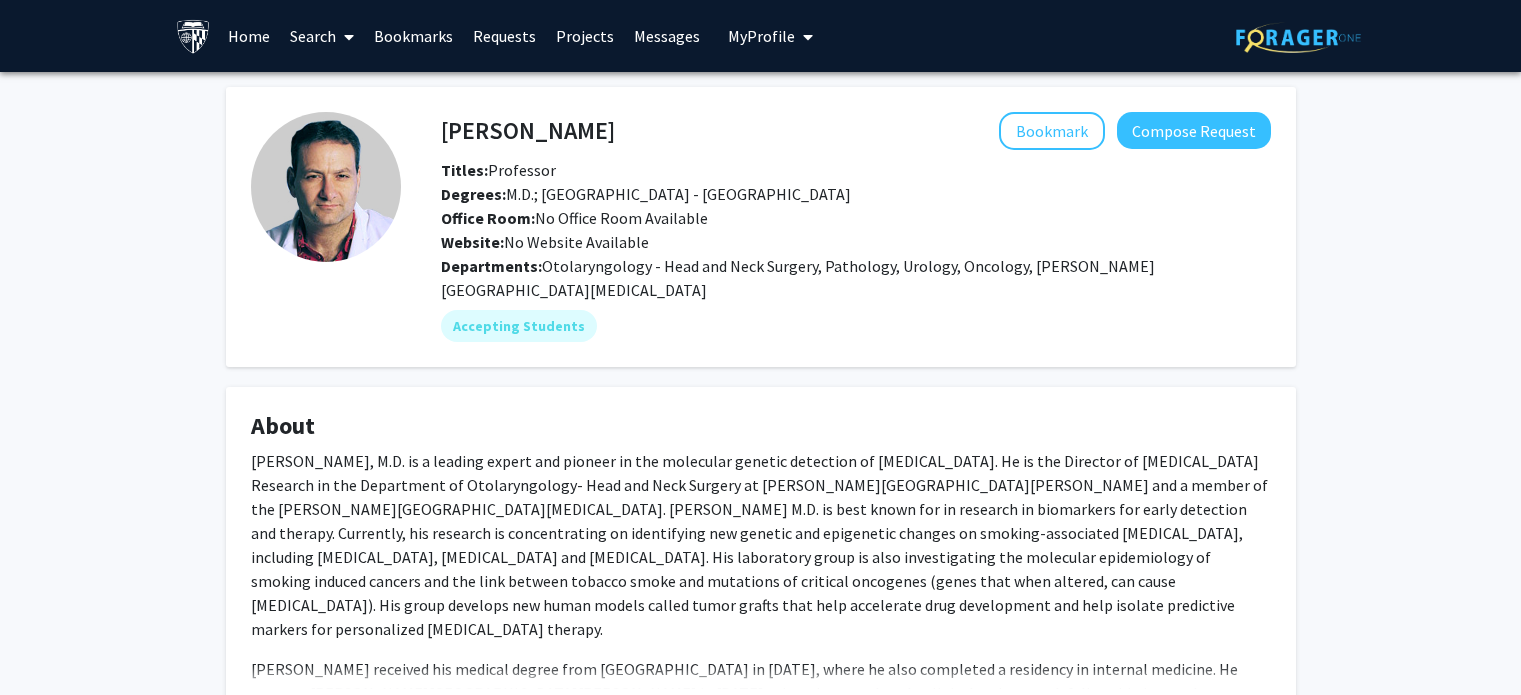 scroll, scrollTop: 0, scrollLeft: 0, axis: both 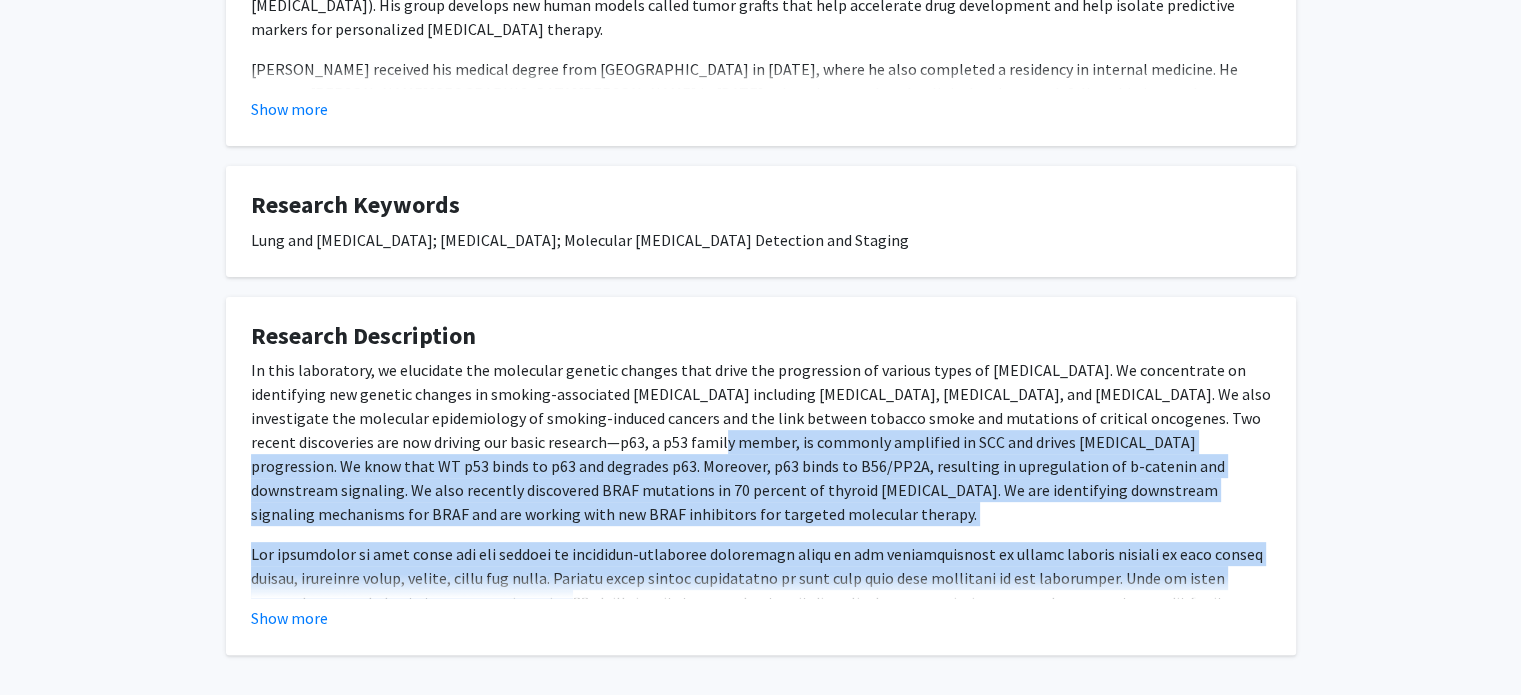 drag, startPoint x: 561, startPoint y: 595, endPoint x: 628, endPoint y: 432, distance: 176.2328 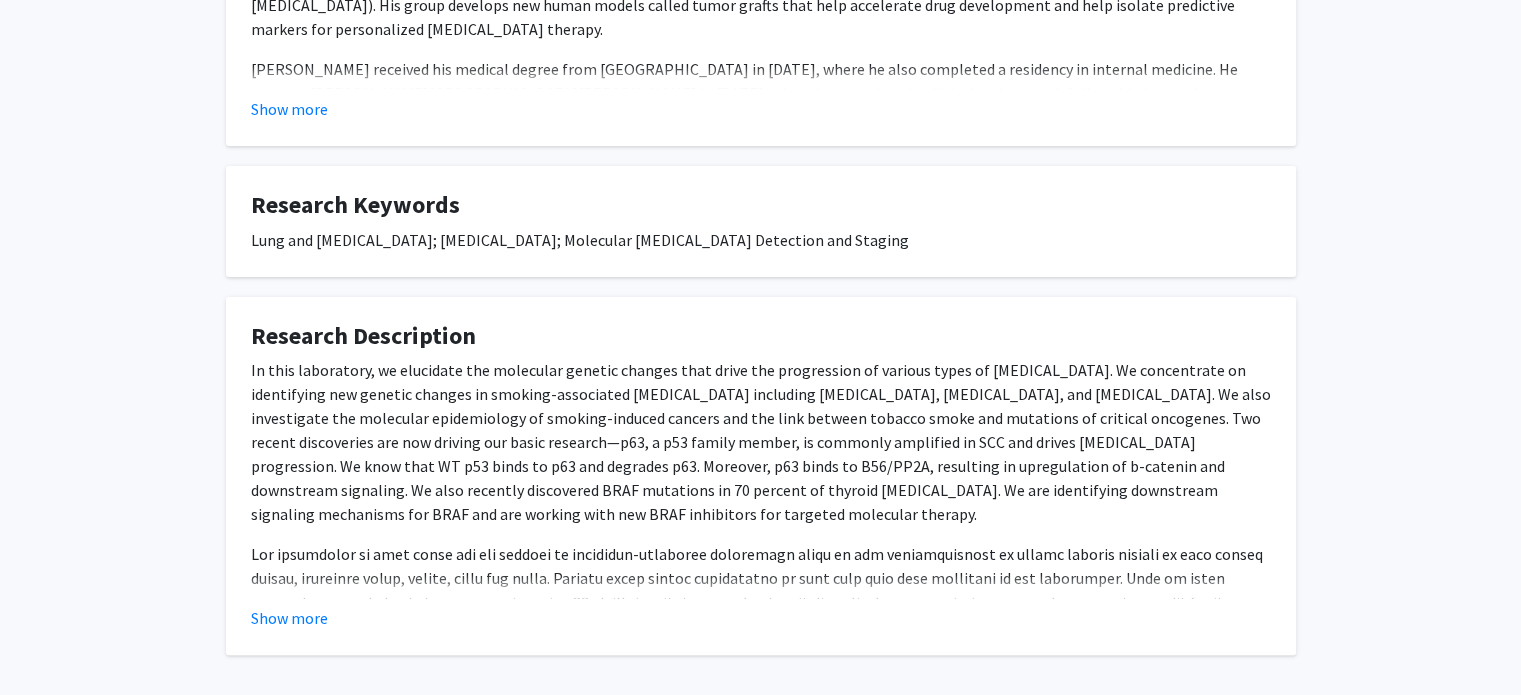click on "Show more" 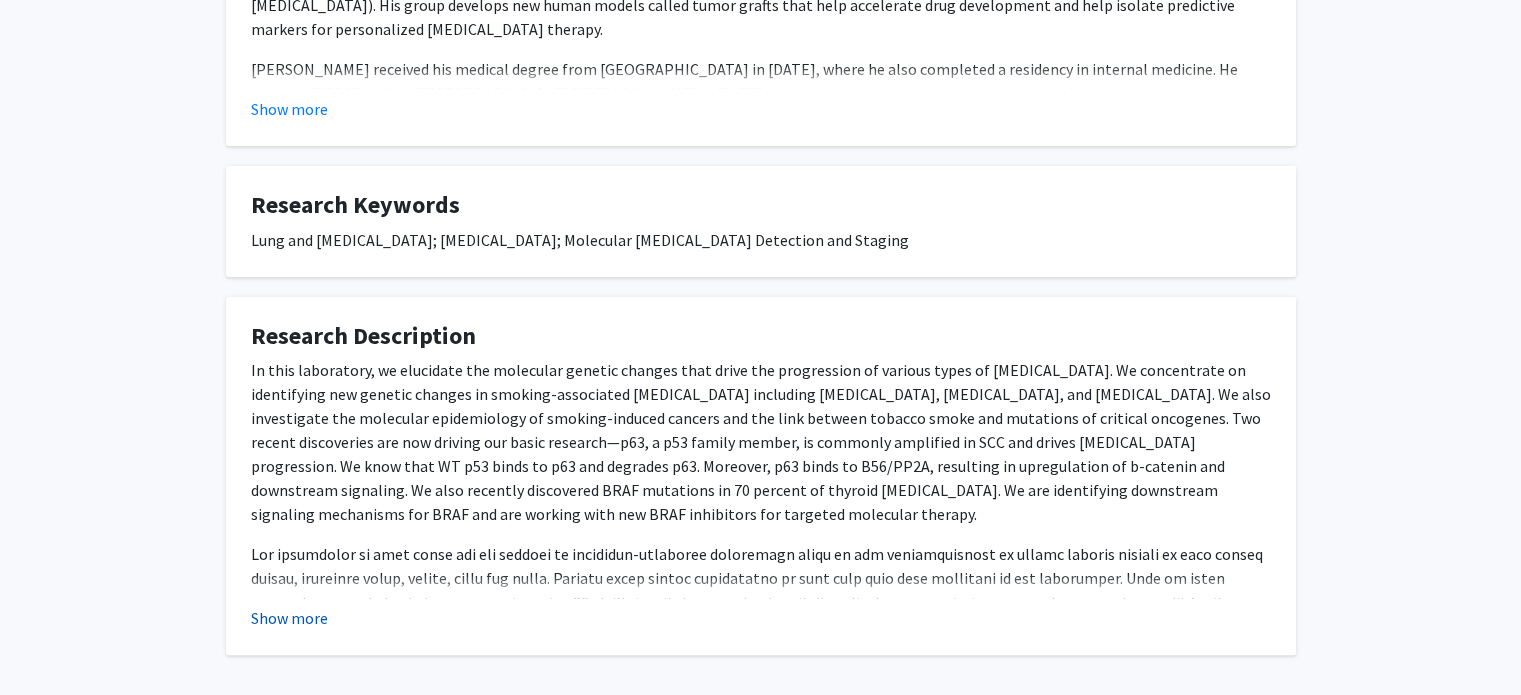 click on "Show more" 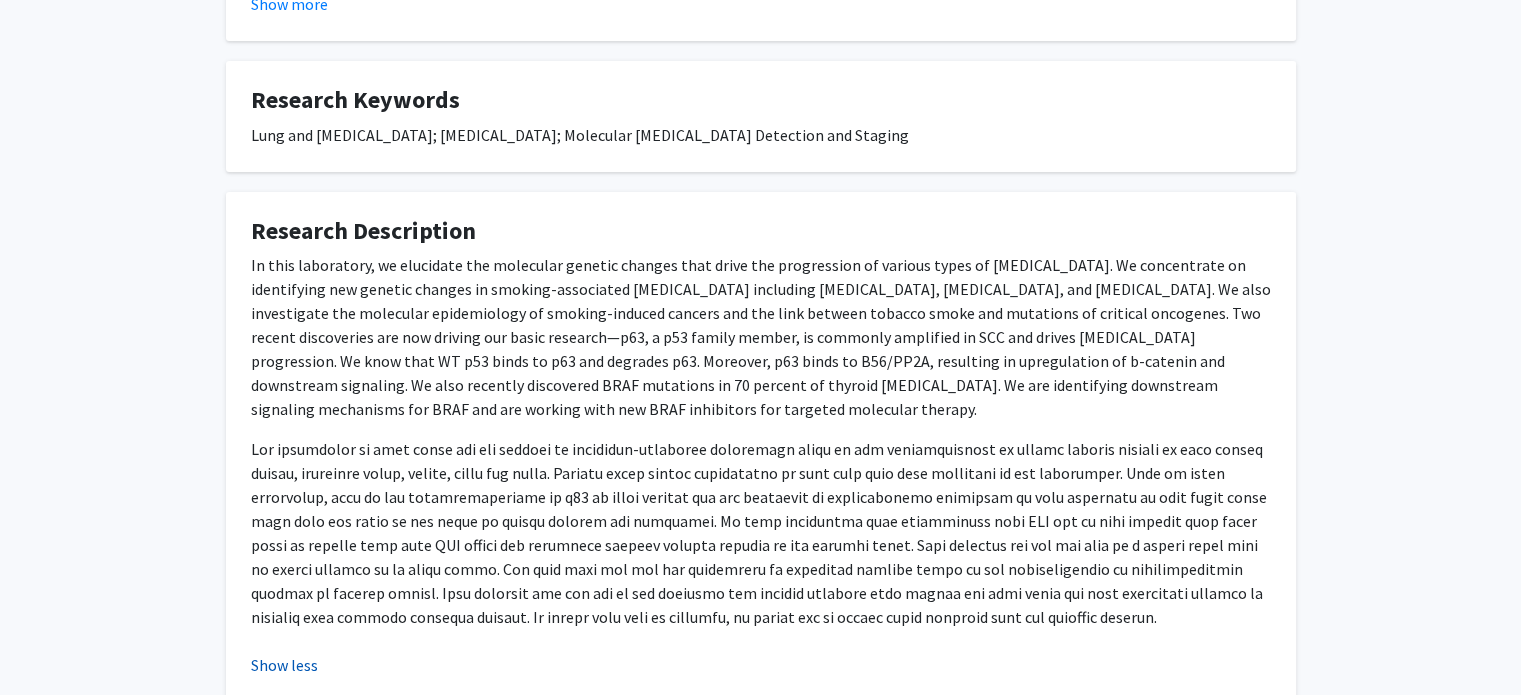 scroll, scrollTop: 800, scrollLeft: 0, axis: vertical 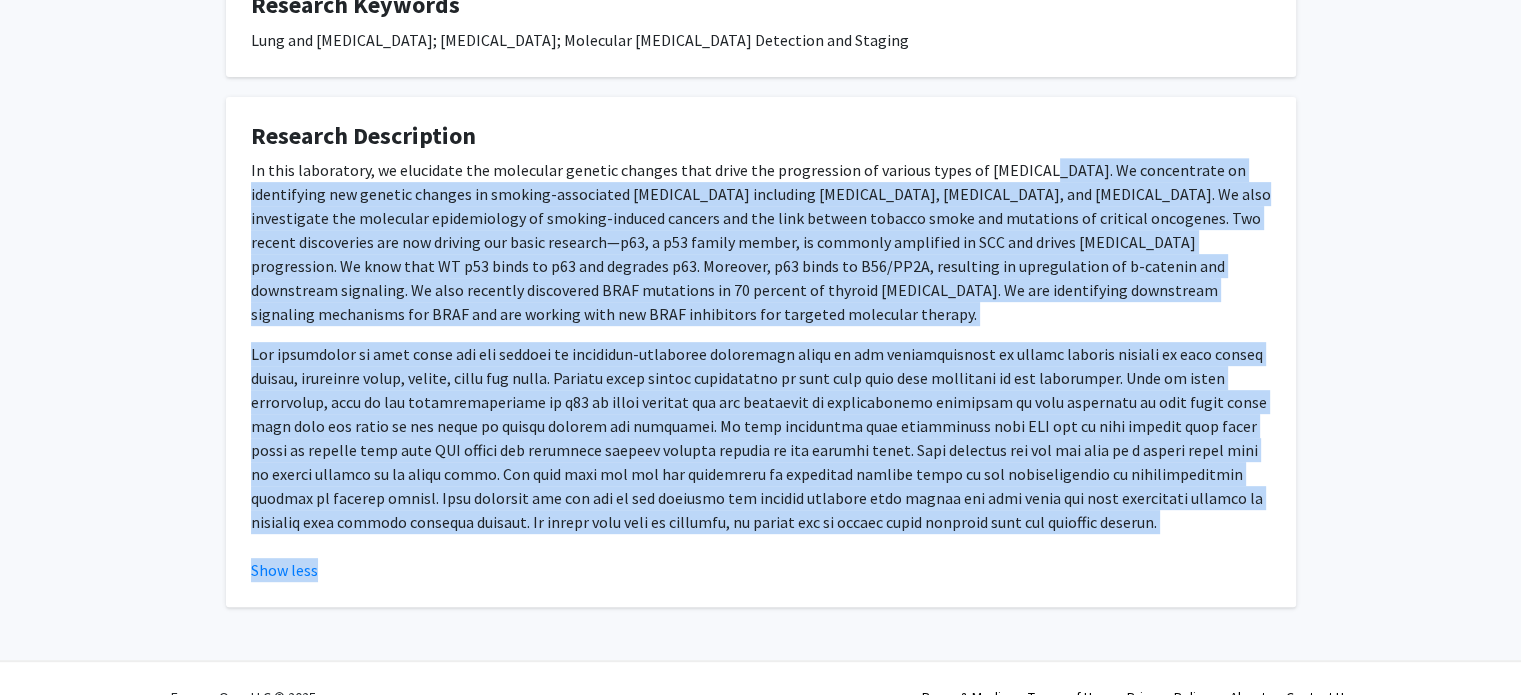 drag, startPoint x: 1018, startPoint y: 178, endPoint x: 1096, endPoint y: 567, distance: 396.74298 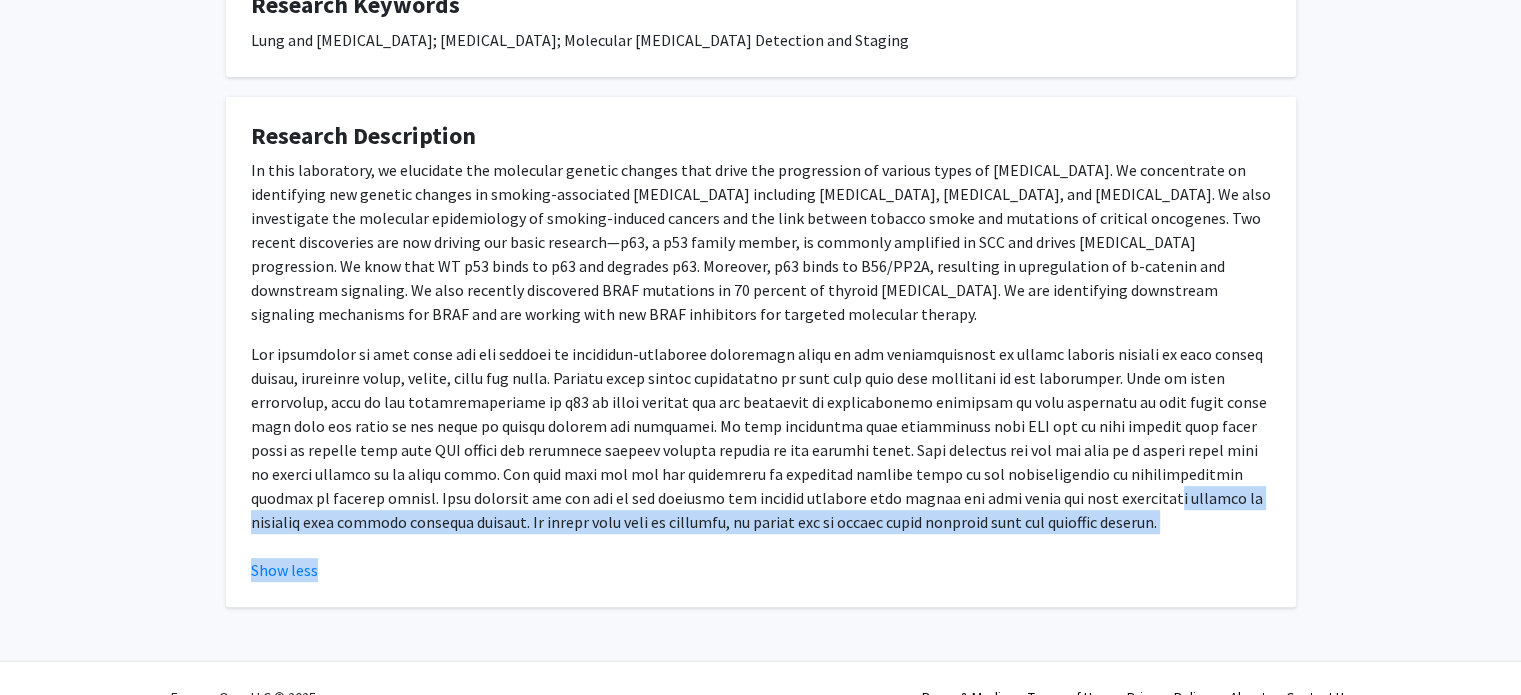 drag, startPoint x: 1076, startPoint y: 503, endPoint x: 591, endPoint y: 633, distance: 502.1205 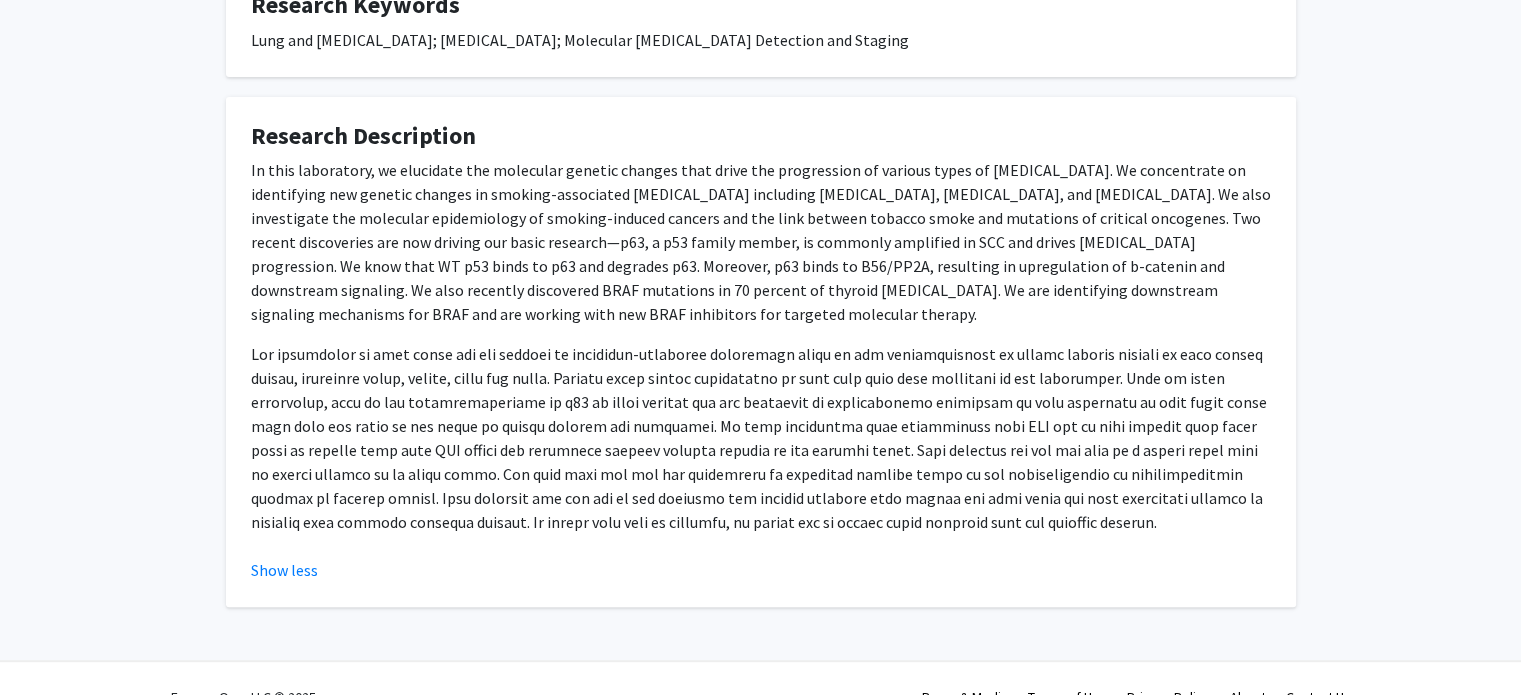 click 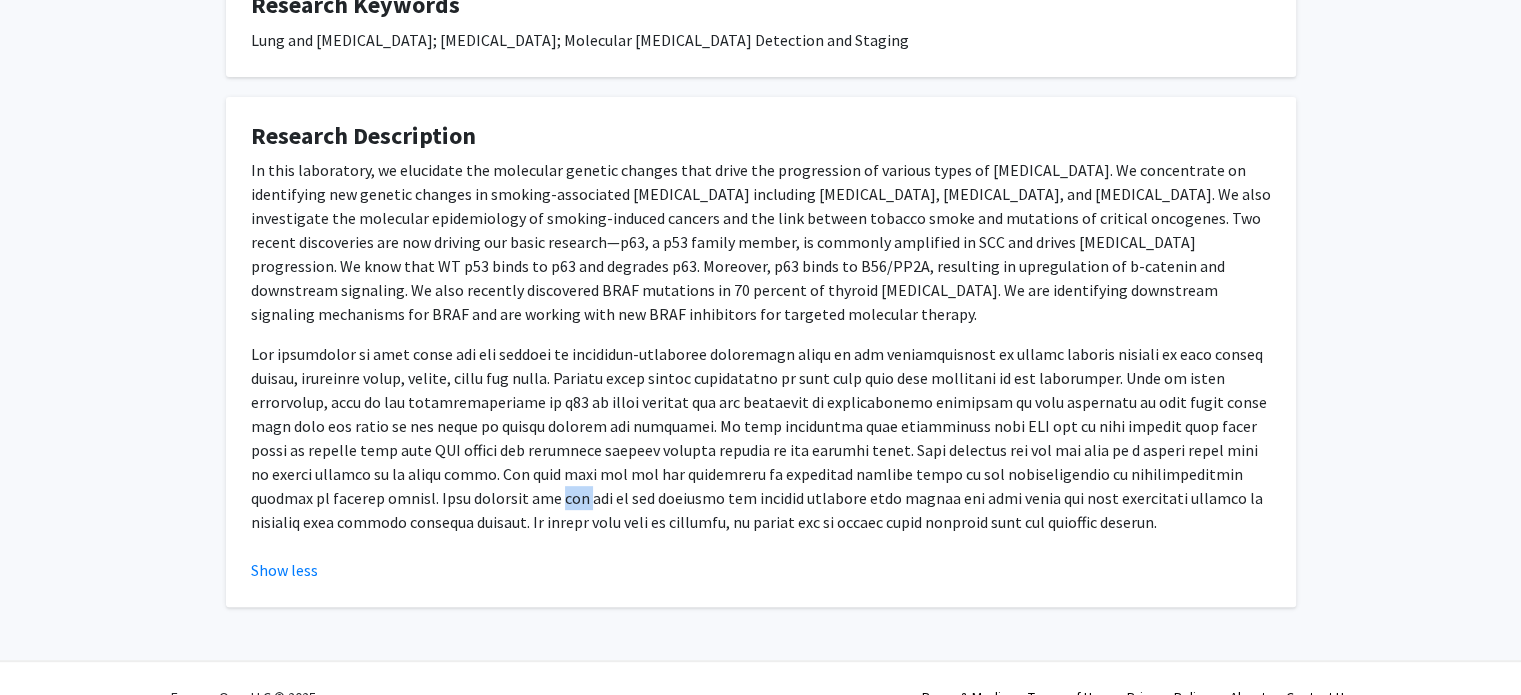 click 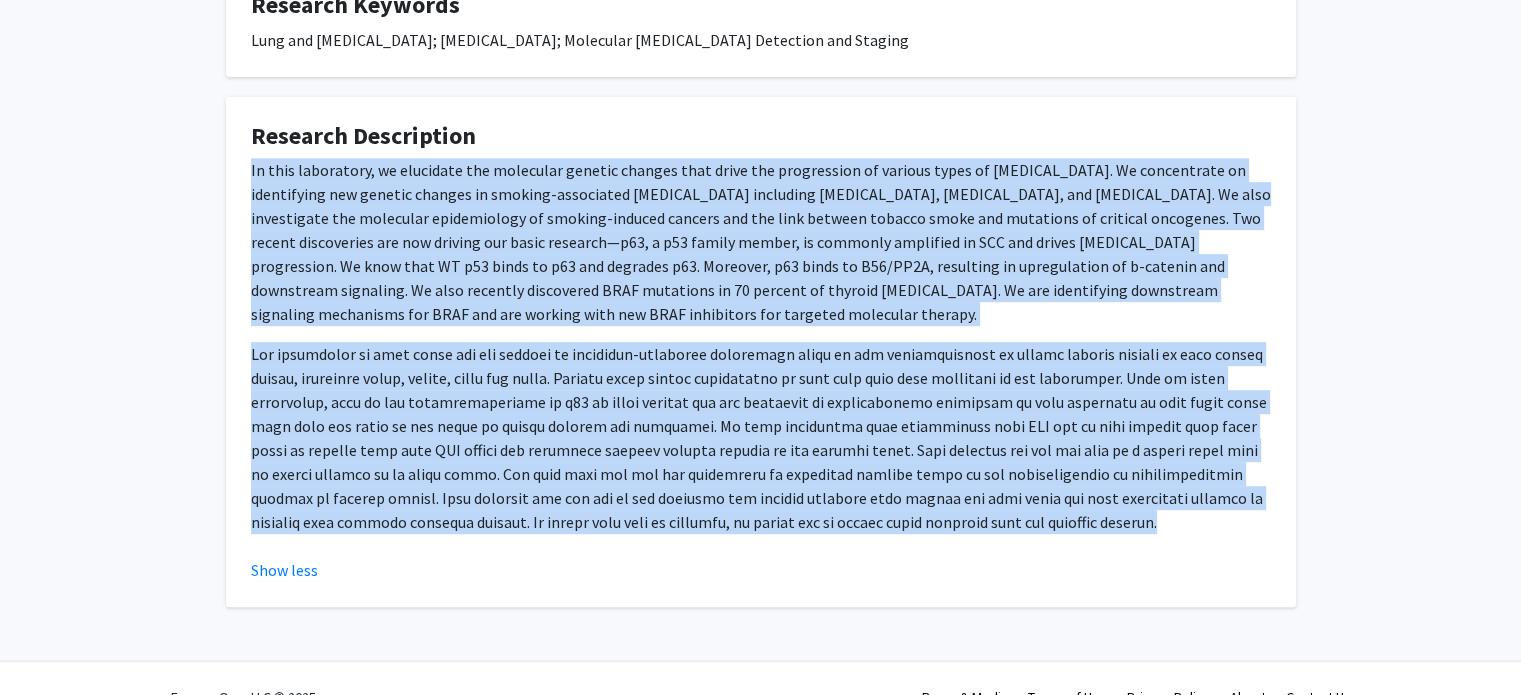 drag, startPoint x: 504, startPoint y: 497, endPoint x: 492, endPoint y: 281, distance: 216.33308 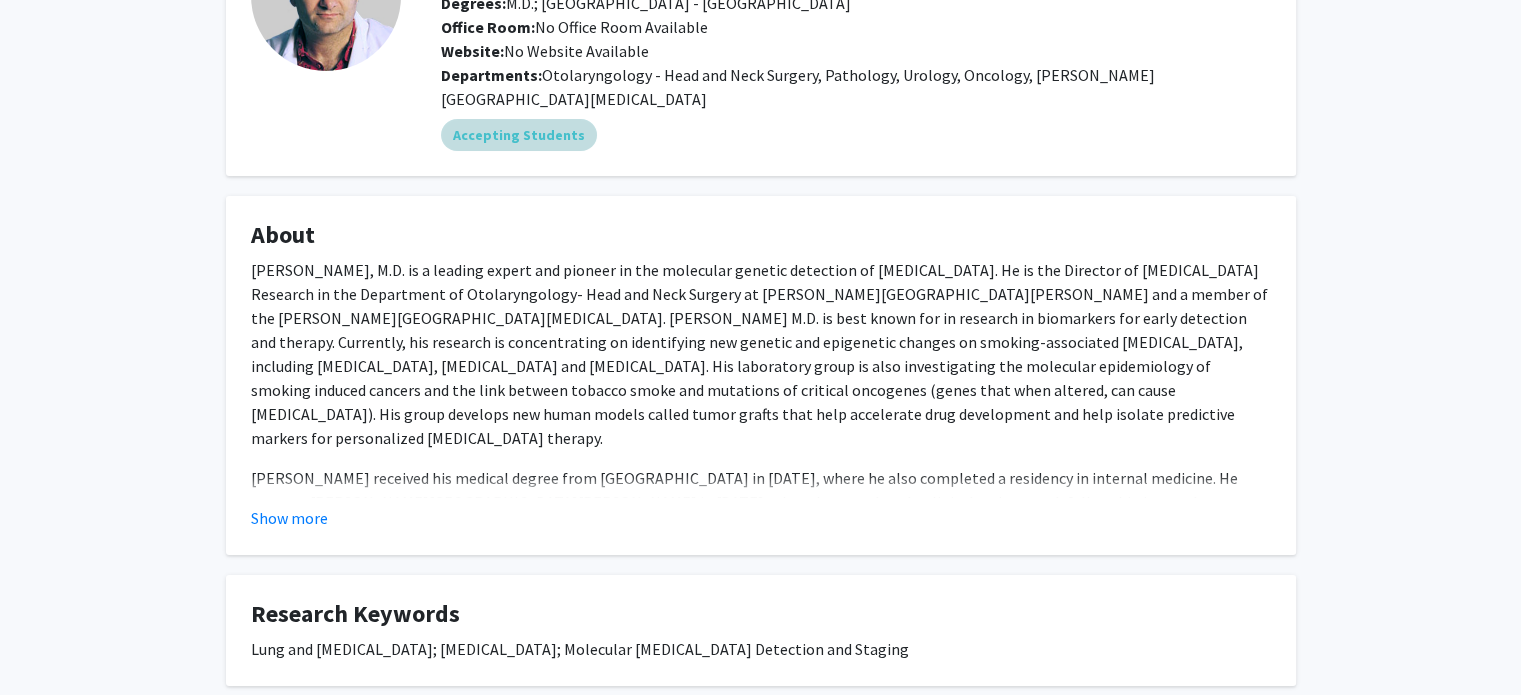 scroll, scrollTop: 0, scrollLeft: 0, axis: both 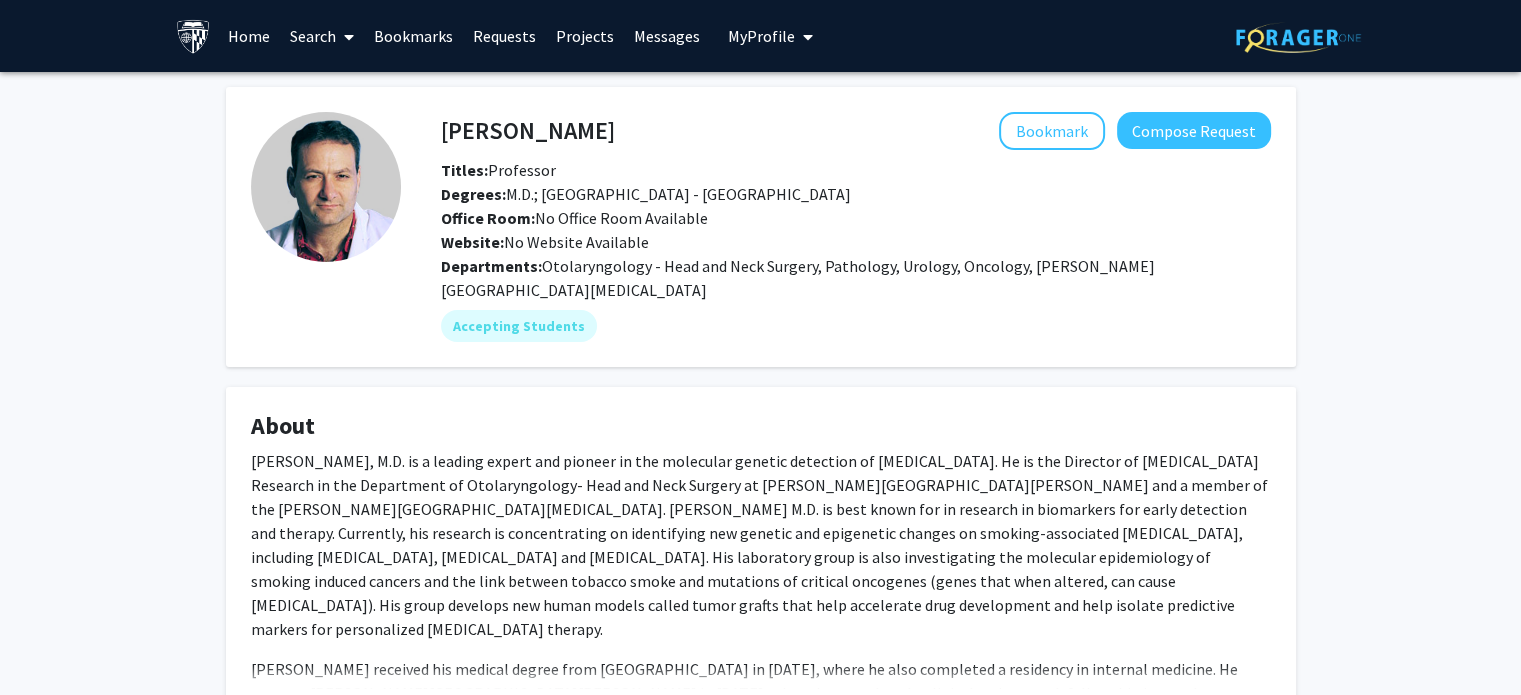click on "[PERSON_NAME]" 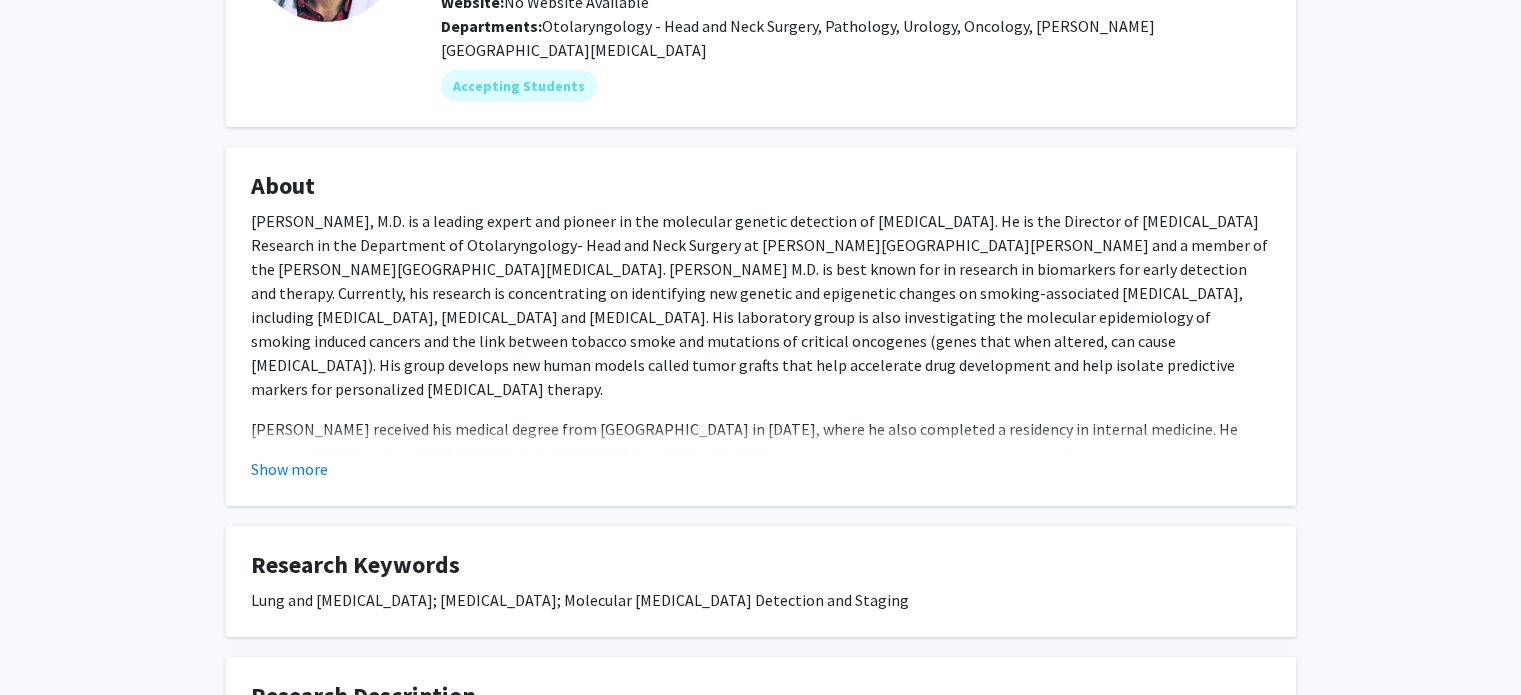 scroll, scrollTop: 0, scrollLeft: 0, axis: both 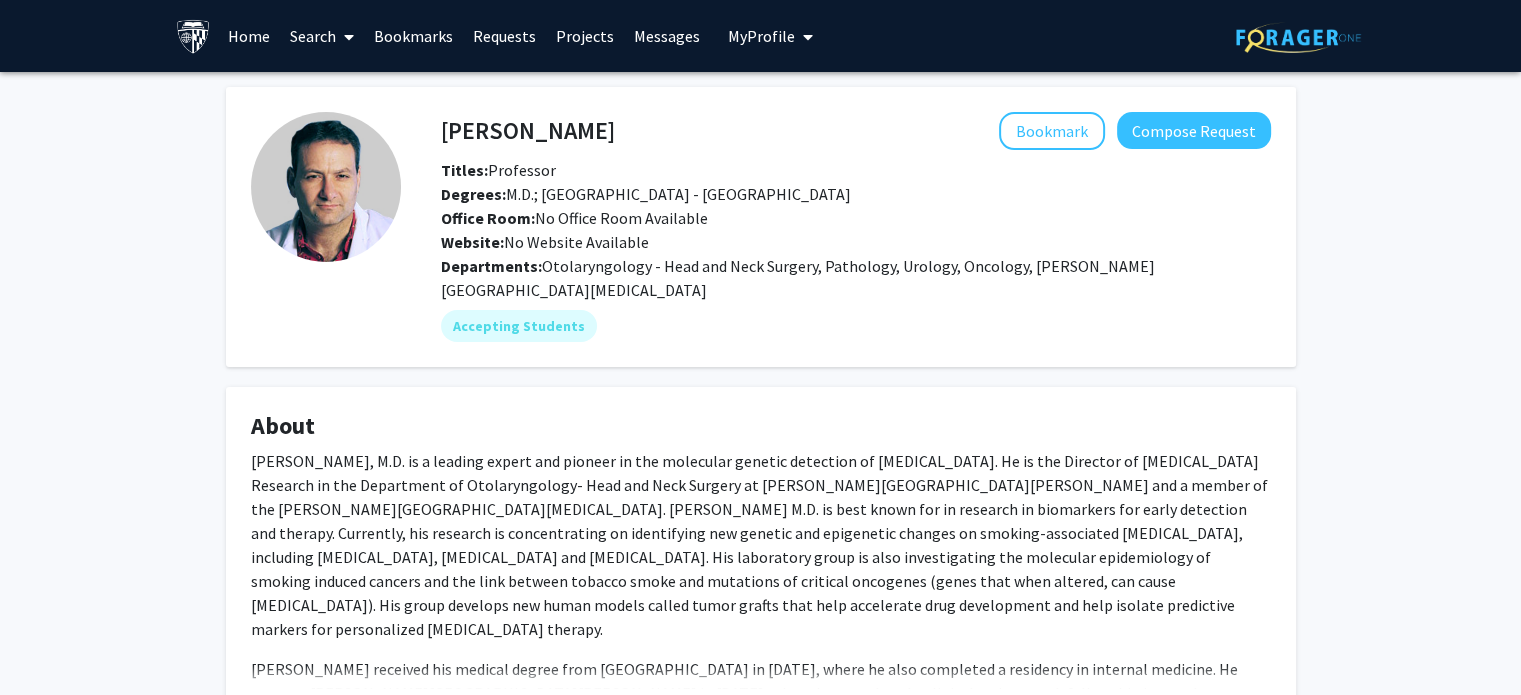 click on "Titles:   Professor" 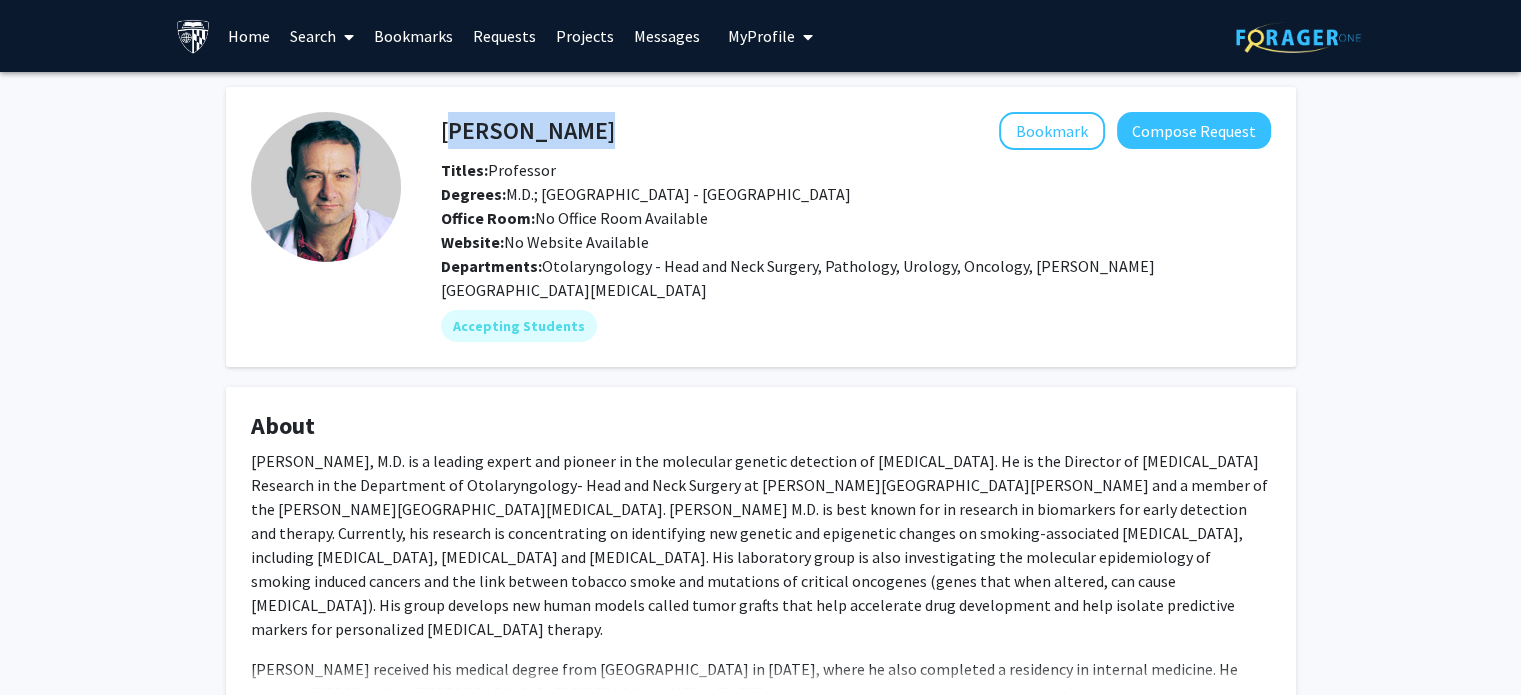 click on "[PERSON_NAME]" 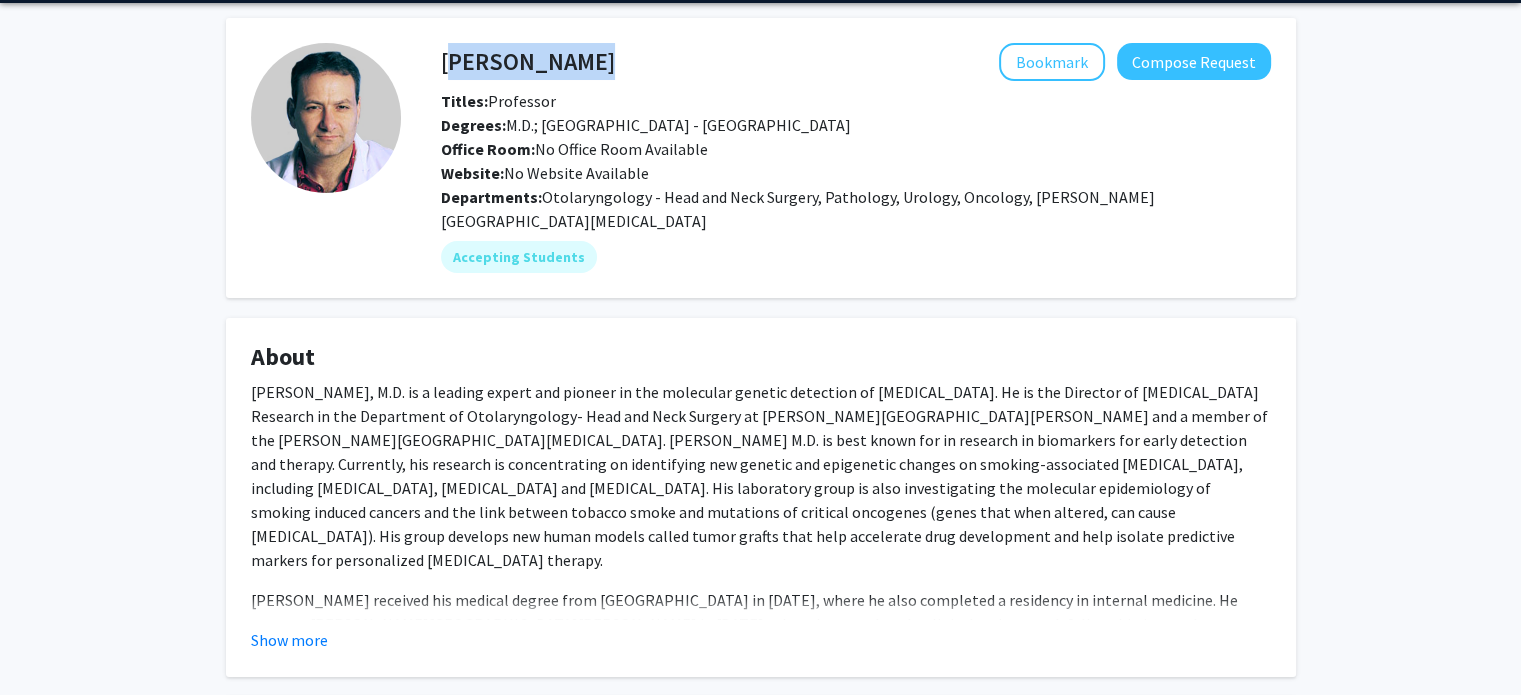 scroll, scrollTop: 100, scrollLeft: 0, axis: vertical 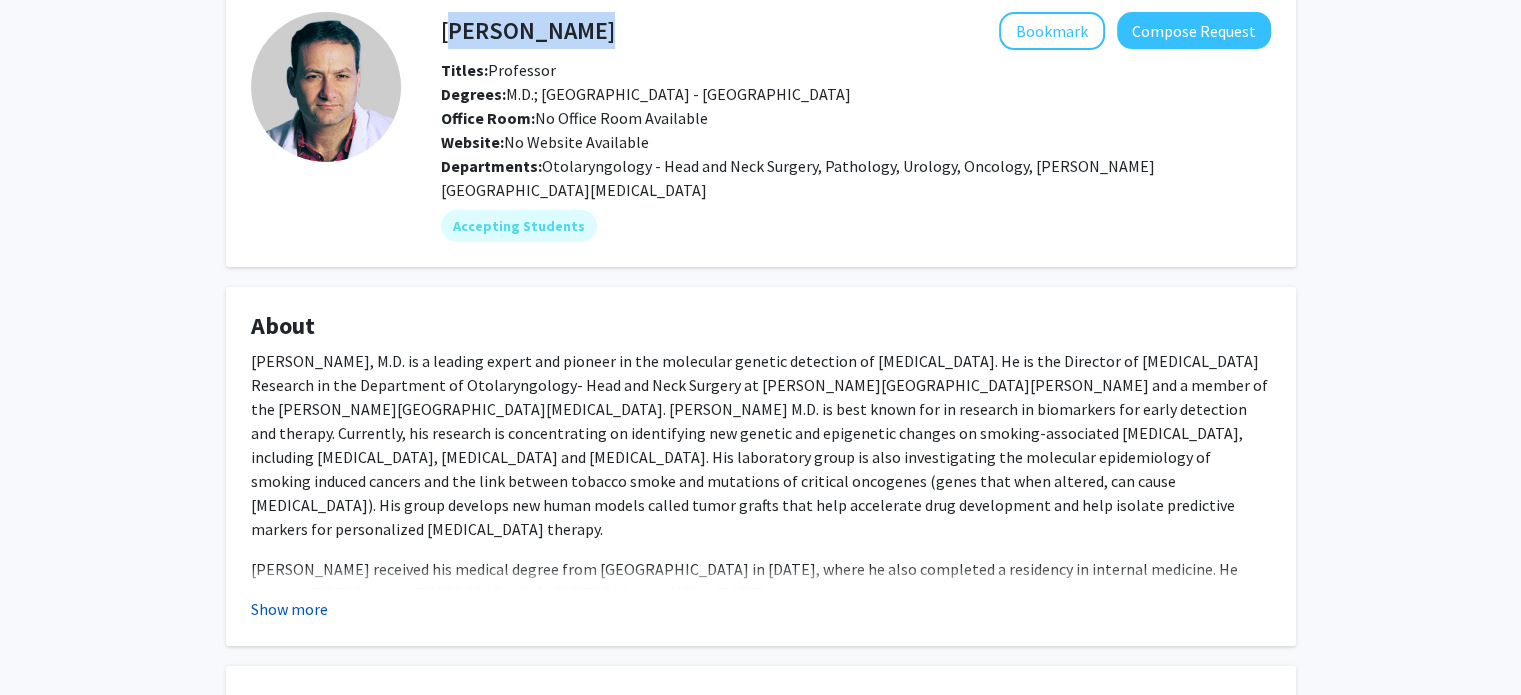 click on "Show more" 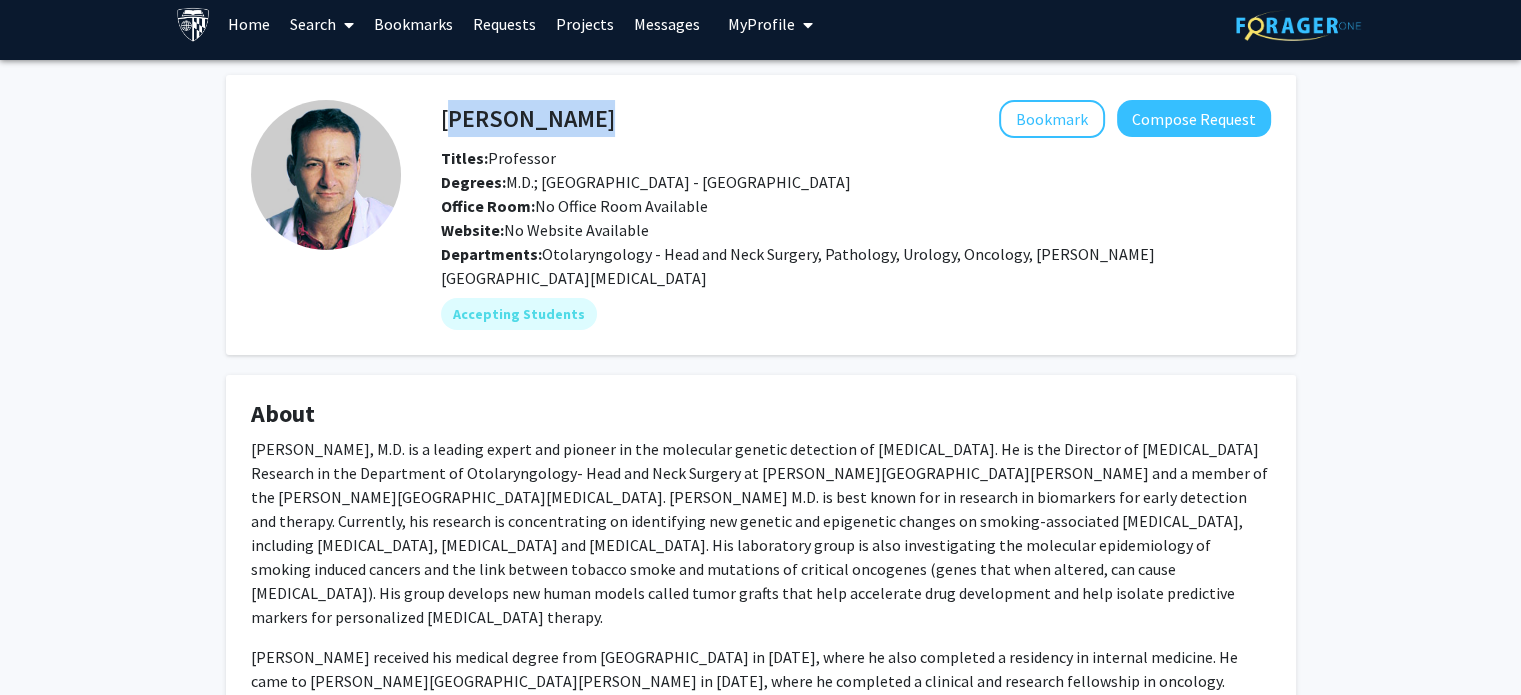scroll, scrollTop: 0, scrollLeft: 0, axis: both 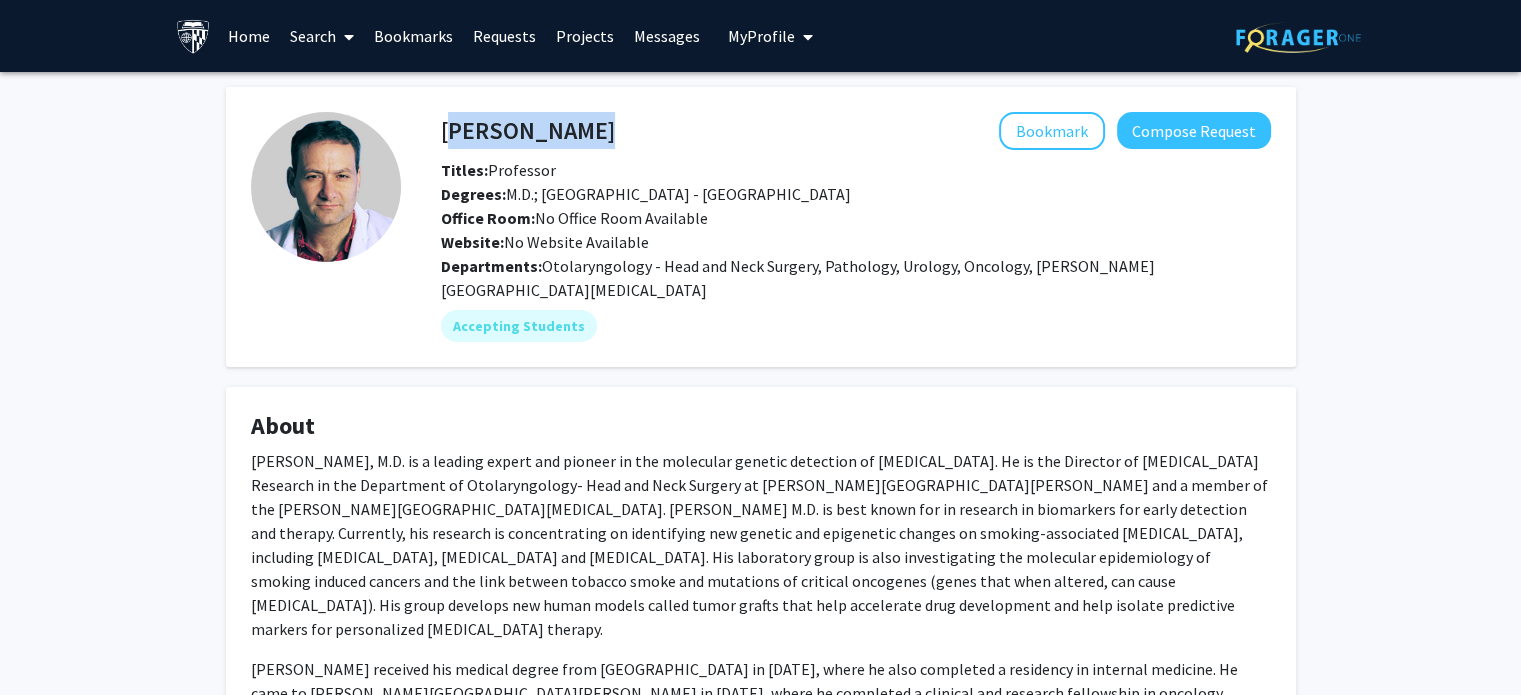 copy on "[PERSON_NAME]" 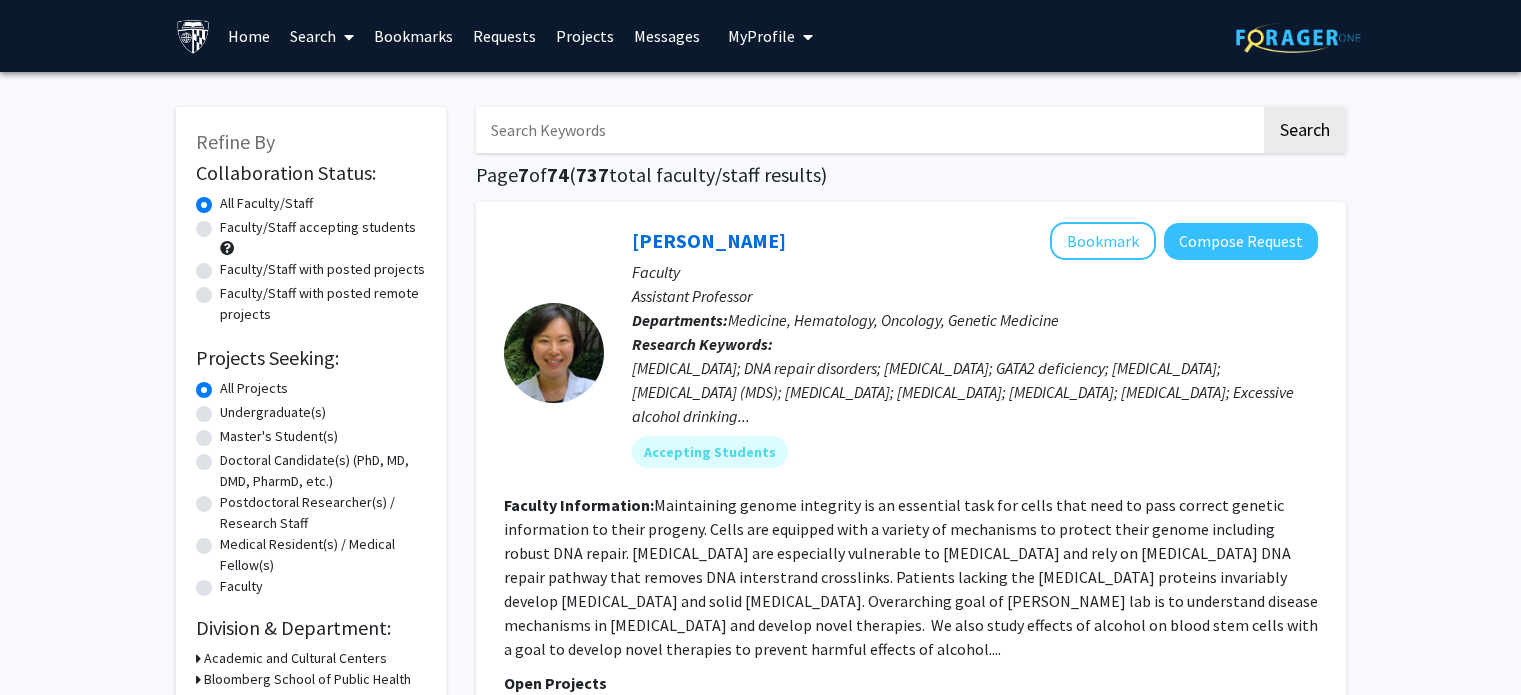 scroll, scrollTop: 3400, scrollLeft: 0, axis: vertical 